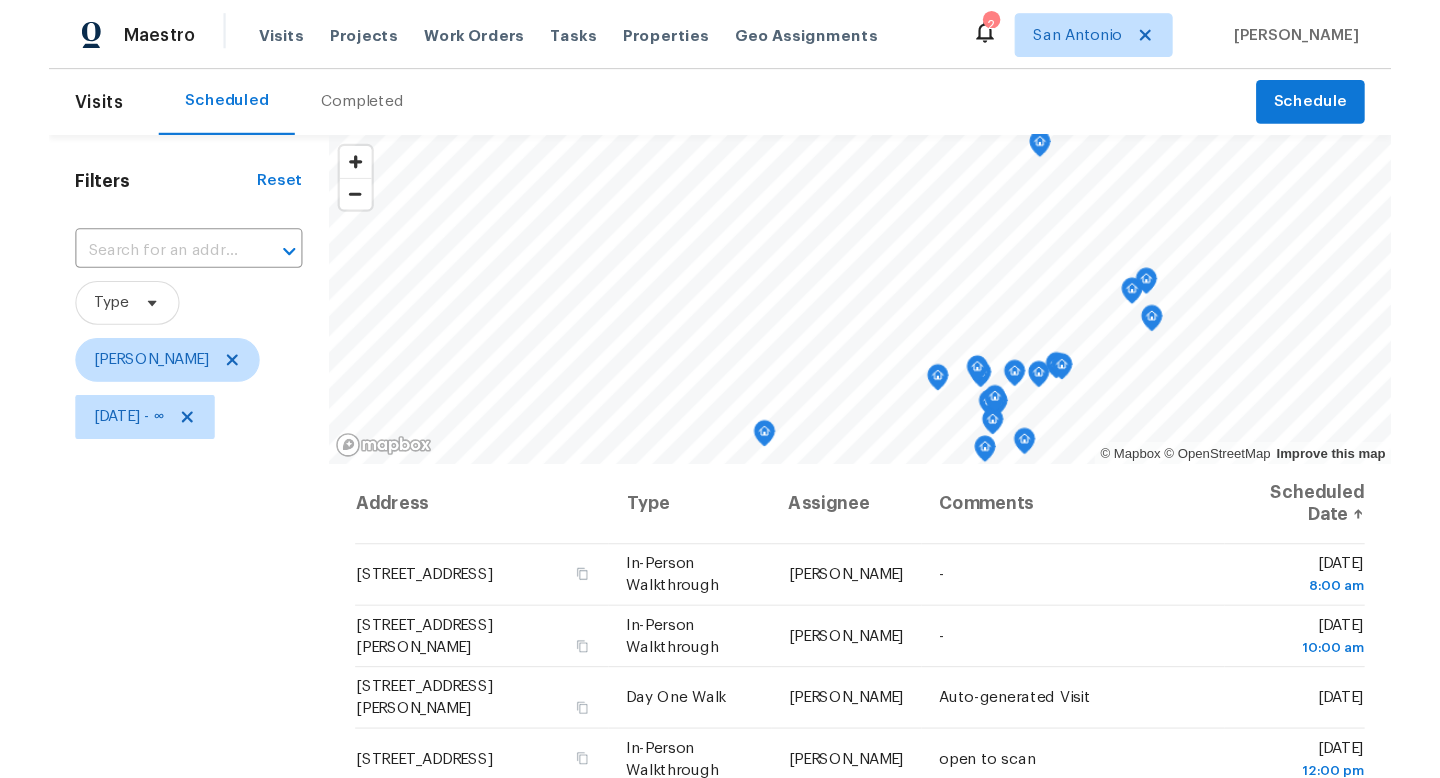 scroll, scrollTop: 0, scrollLeft: 0, axis: both 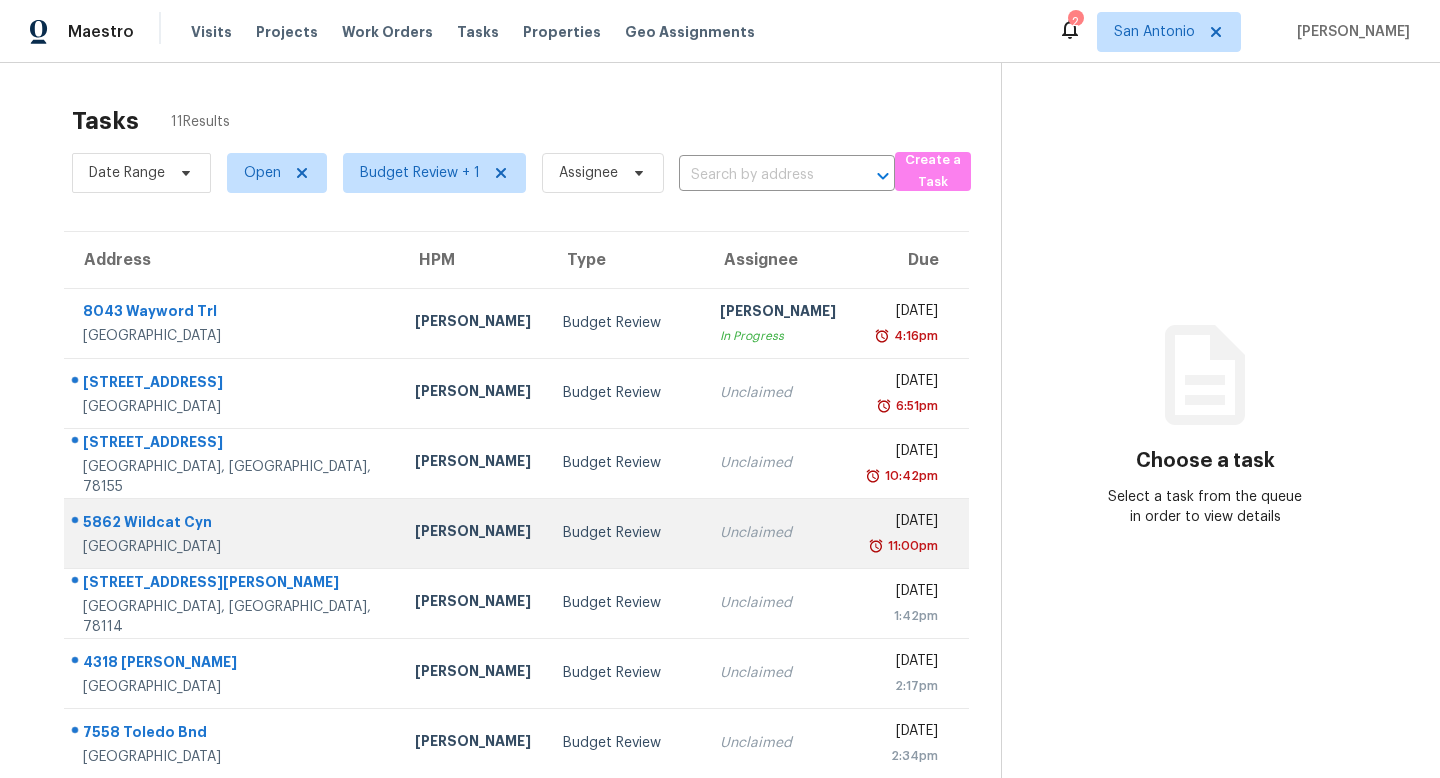 click on "Budget Review" at bounding box center [625, 533] 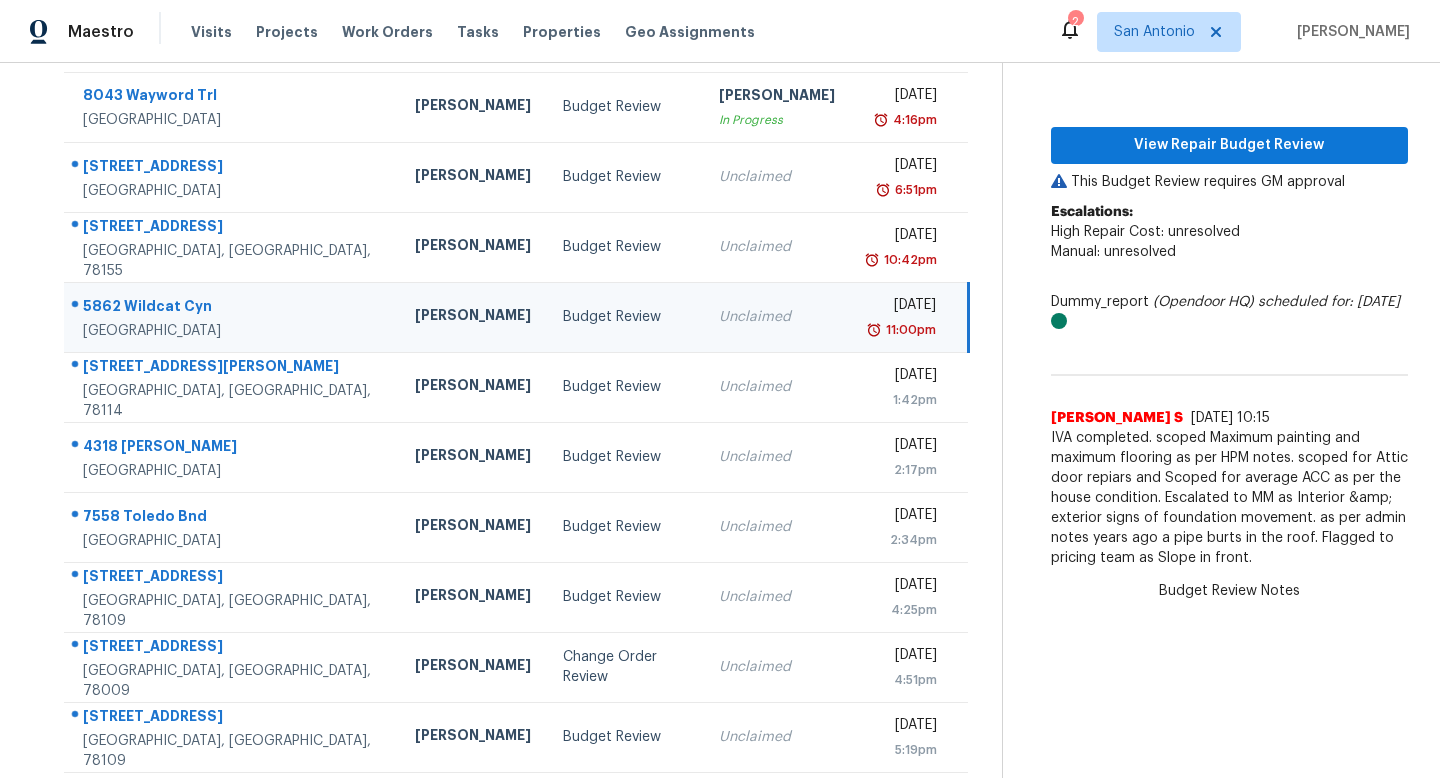 scroll, scrollTop: 213, scrollLeft: 0, axis: vertical 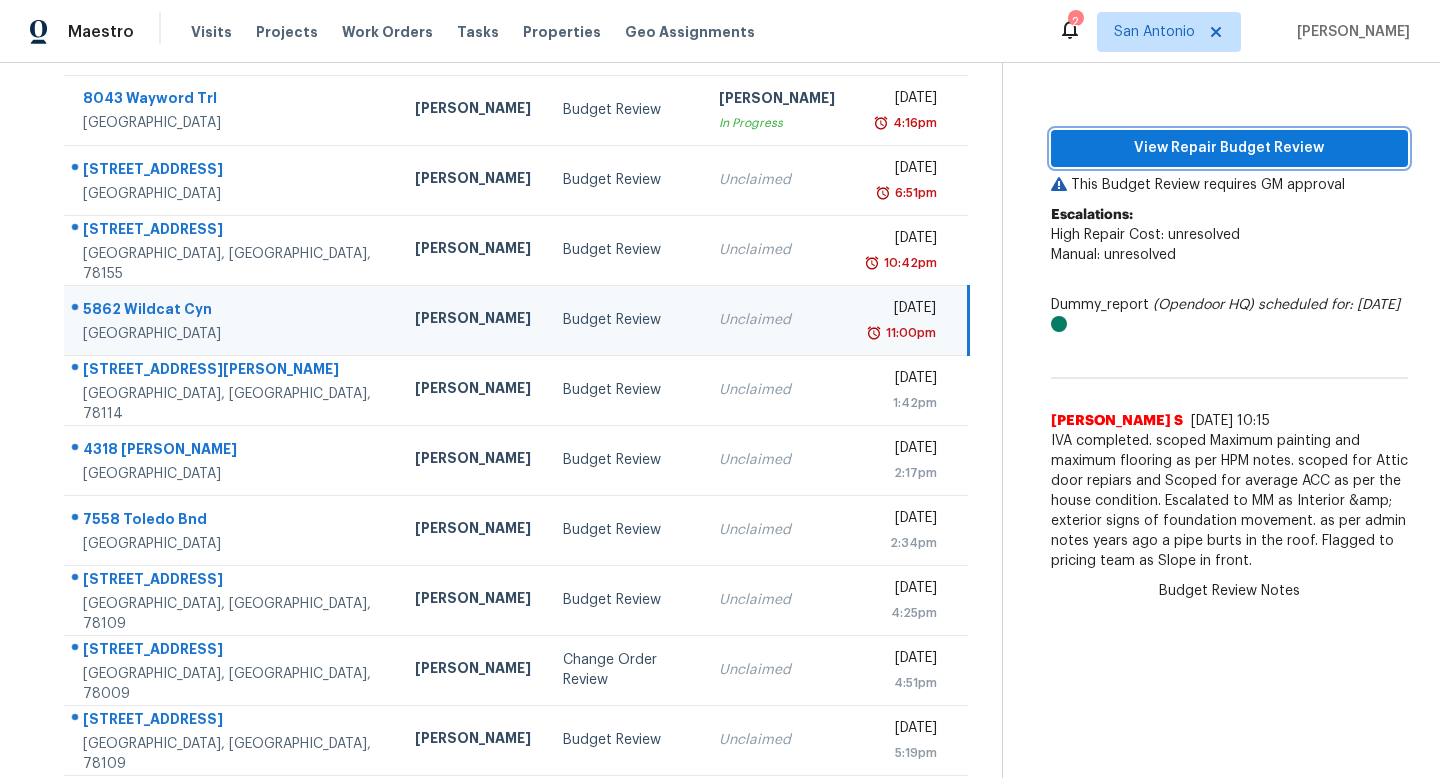 click on "View Repair Budget Review" at bounding box center (1229, 148) 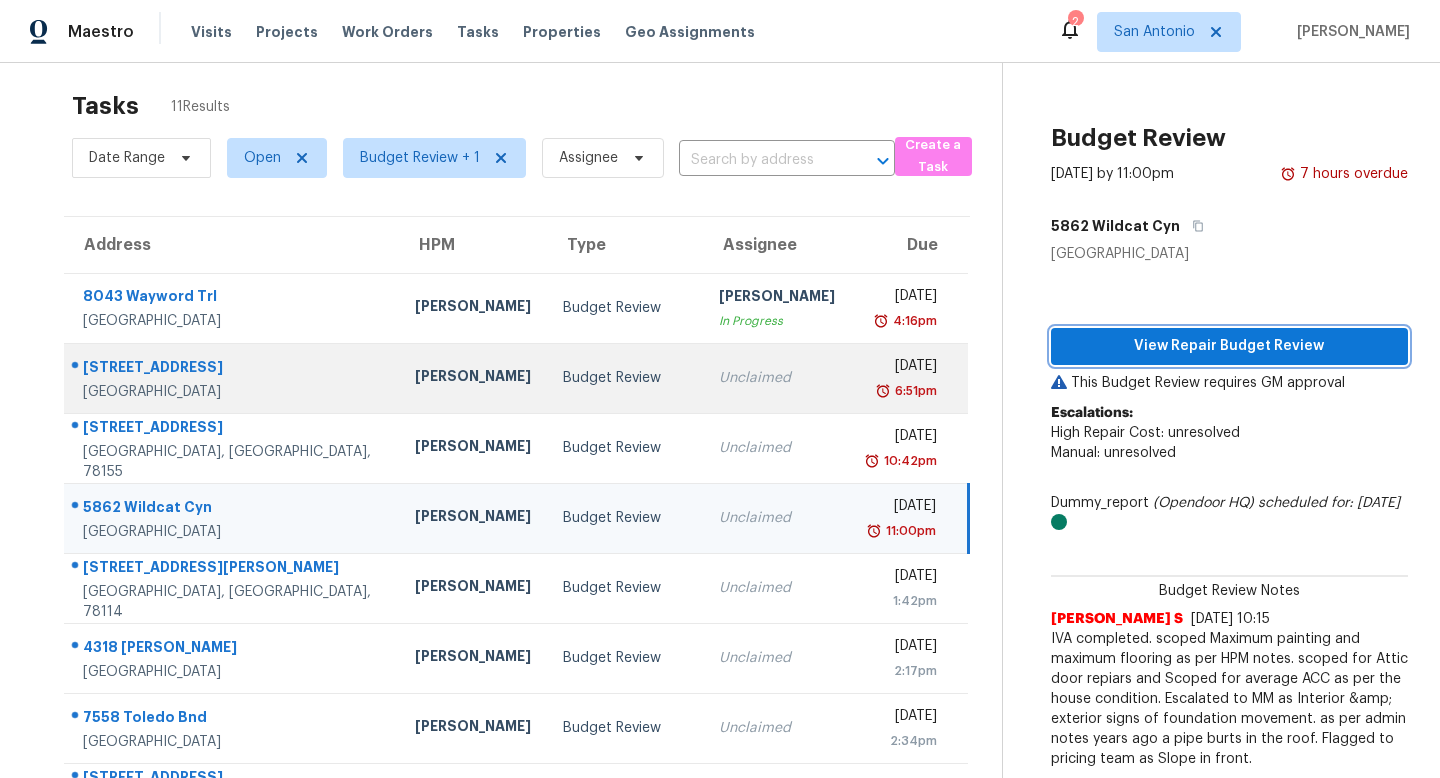 scroll, scrollTop: 0, scrollLeft: 0, axis: both 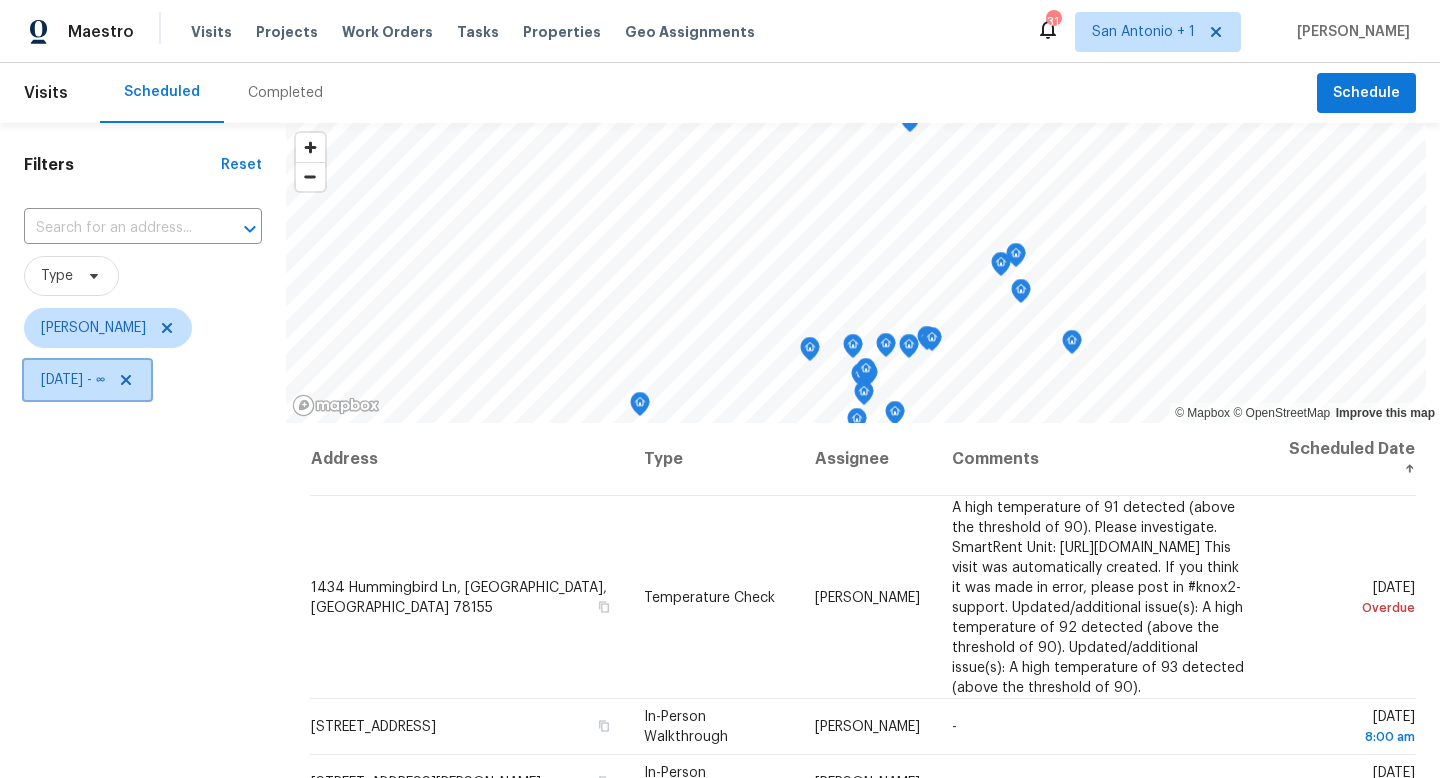 click 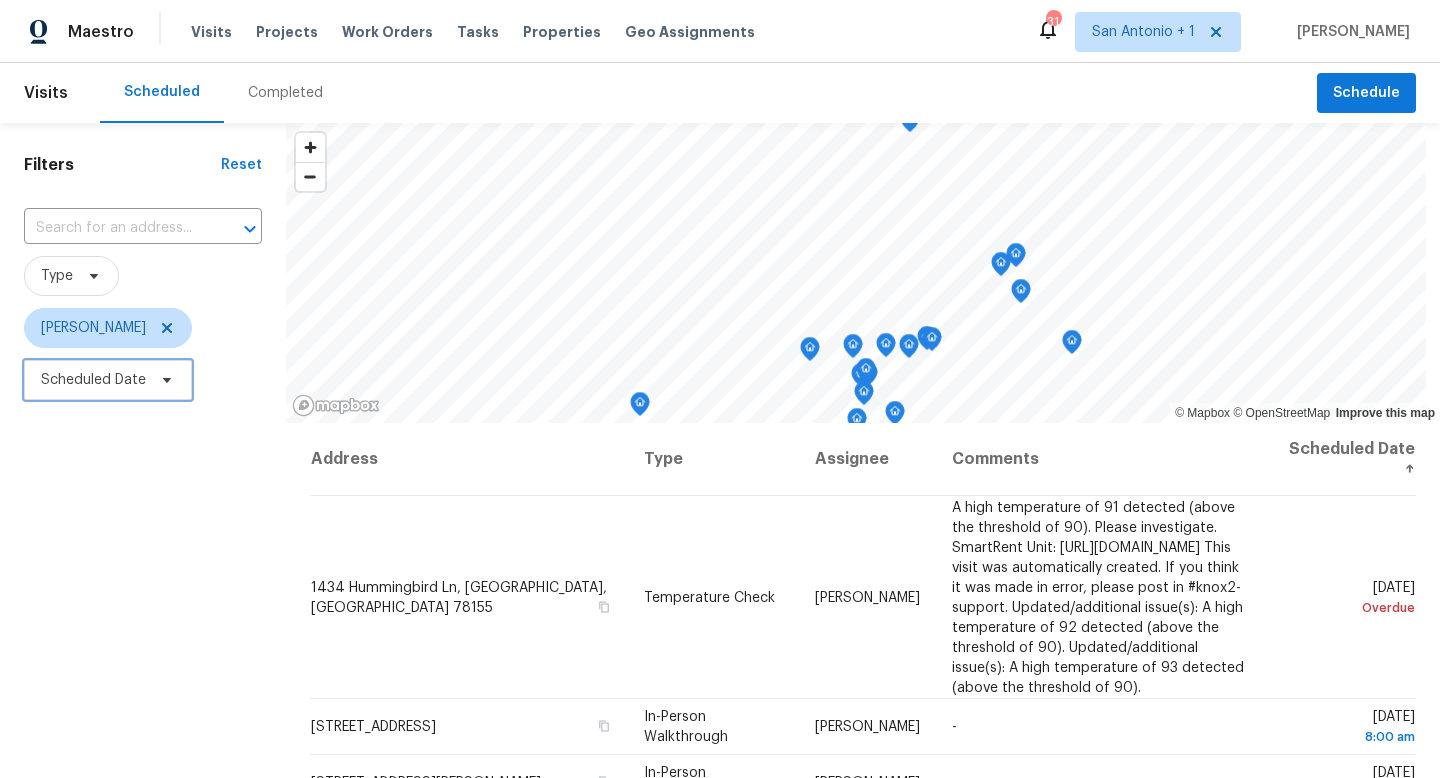 click 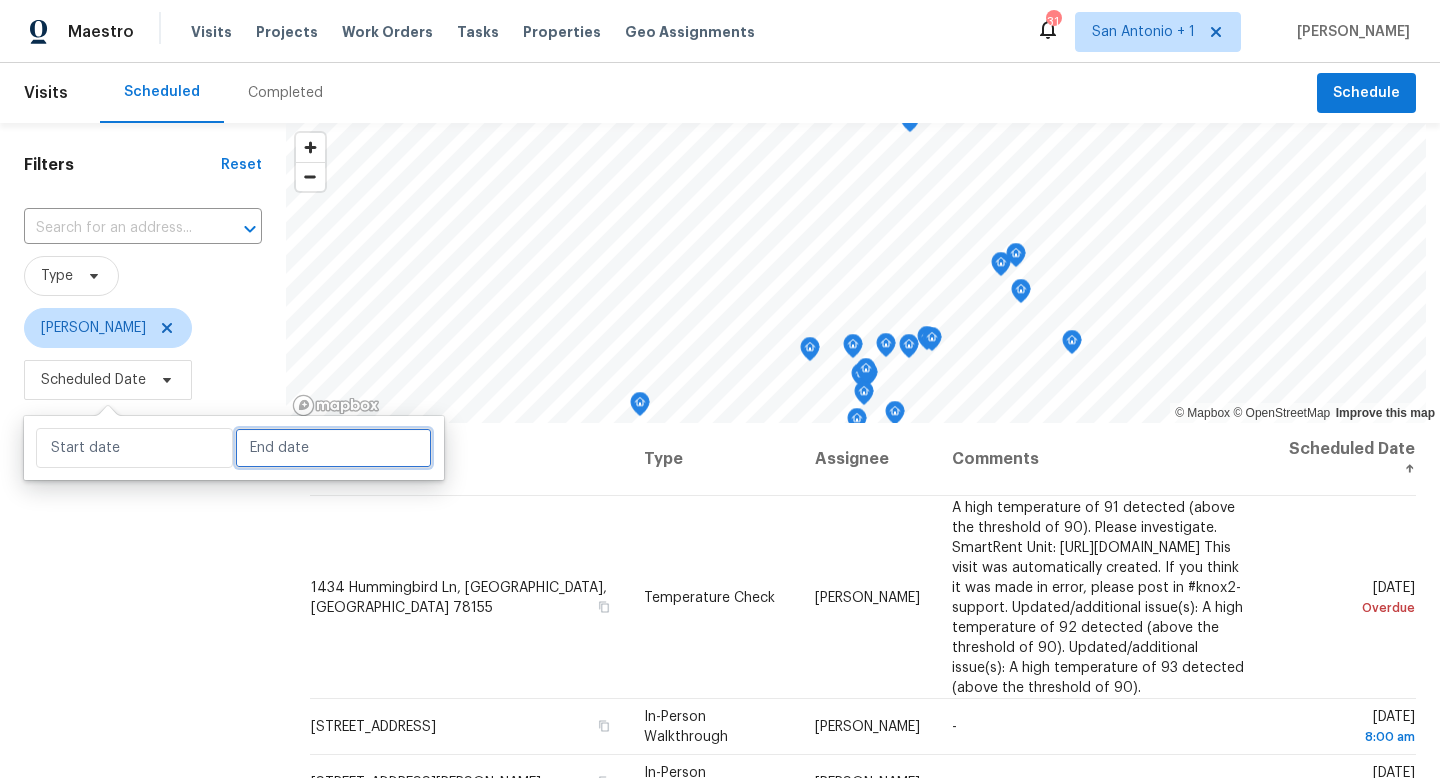 click at bounding box center (333, 448) 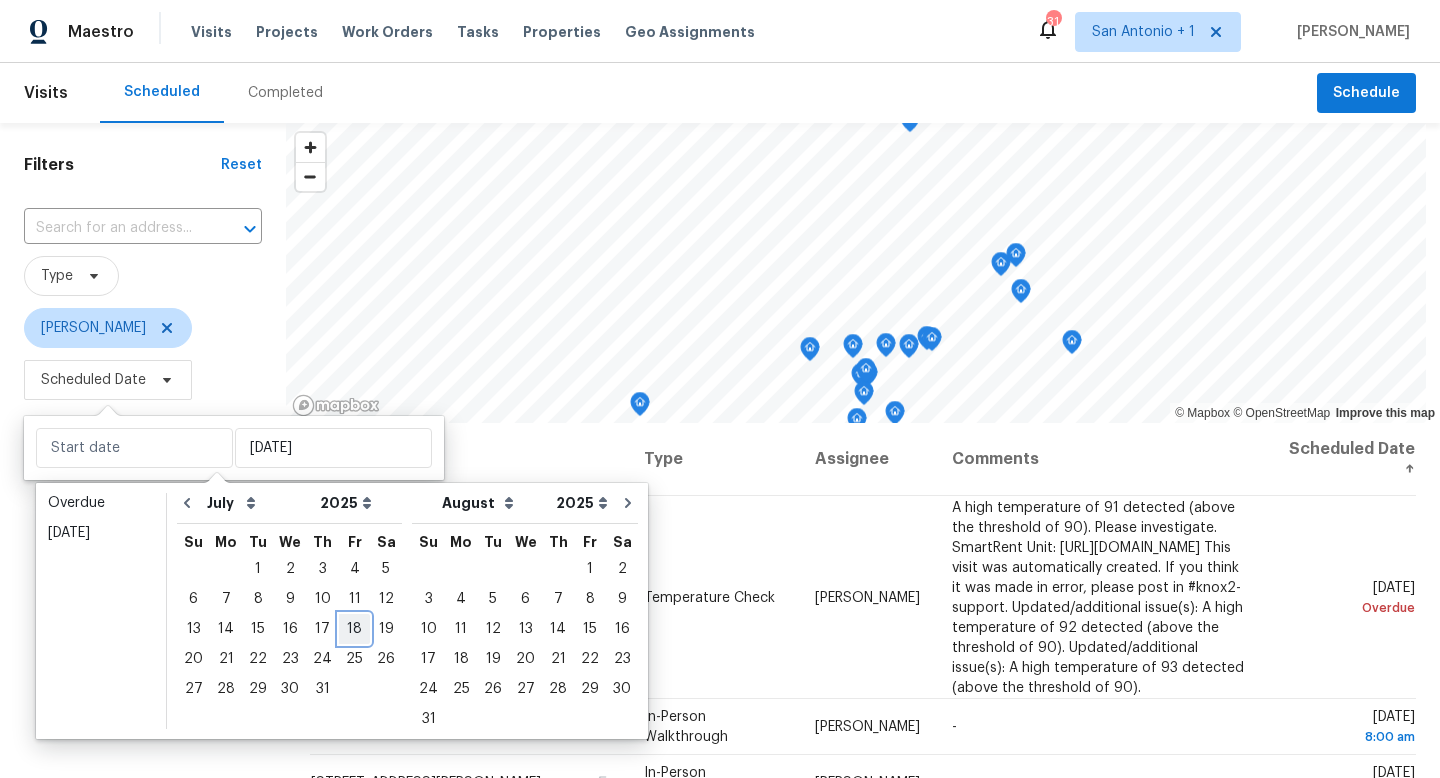 click on "18" at bounding box center [354, 629] 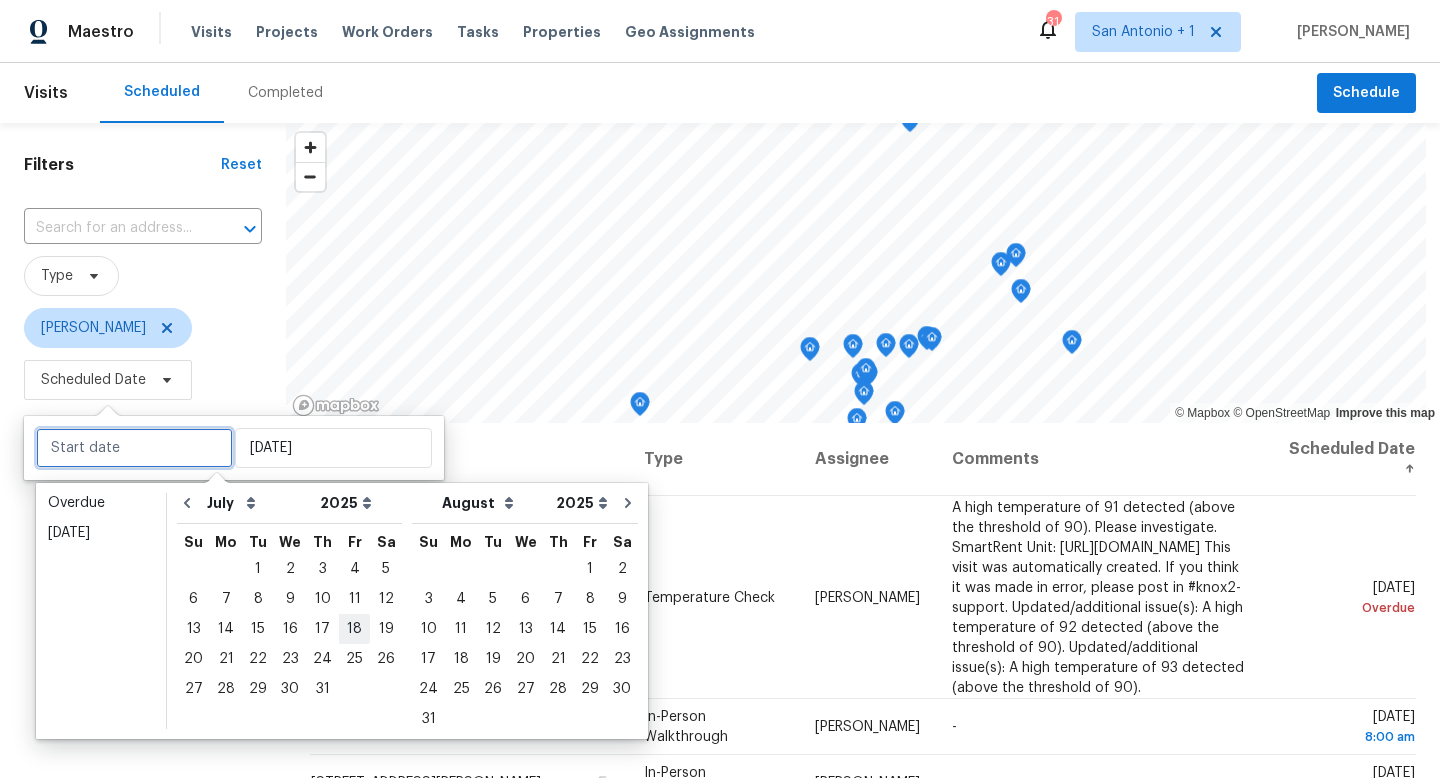 type on "Fri, Jul 18" 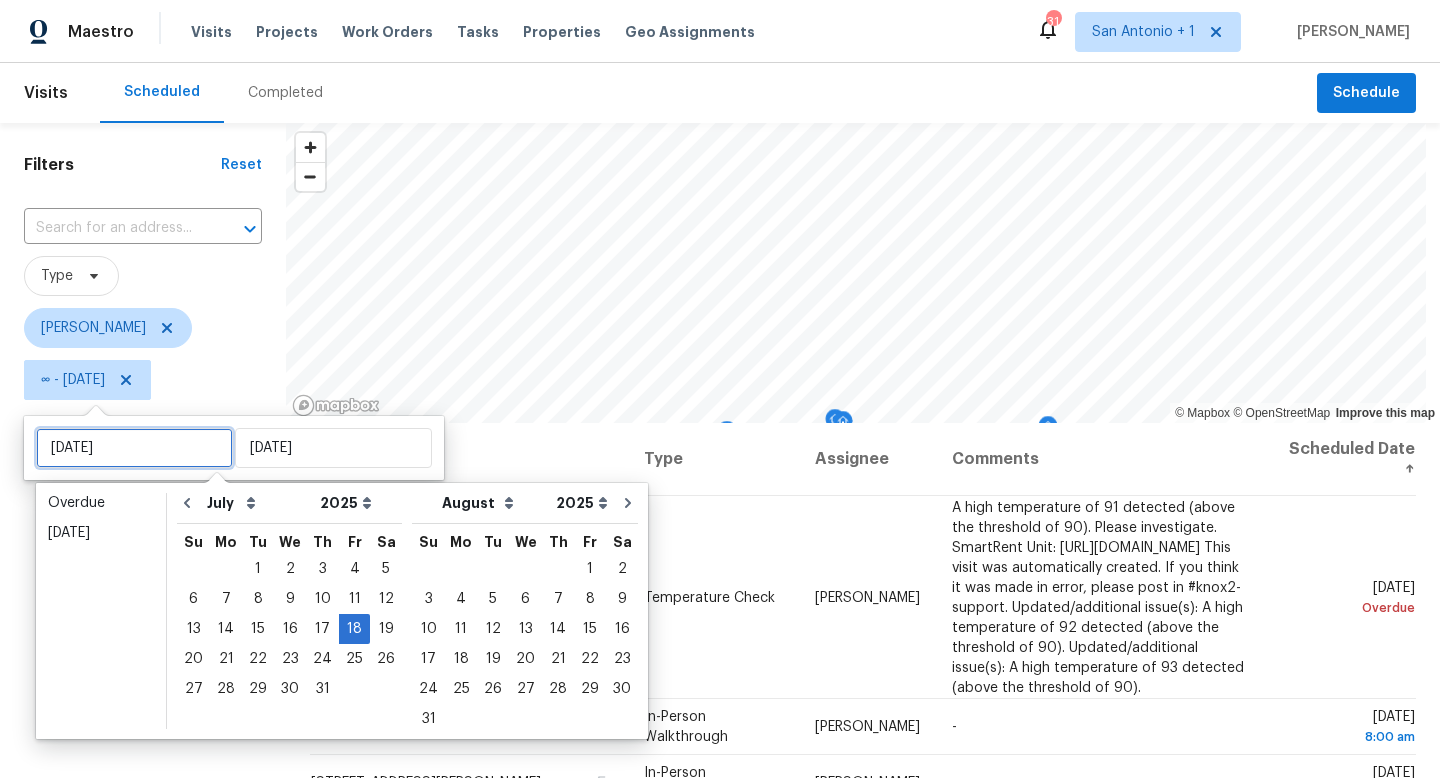type on "Thu, Jul 03" 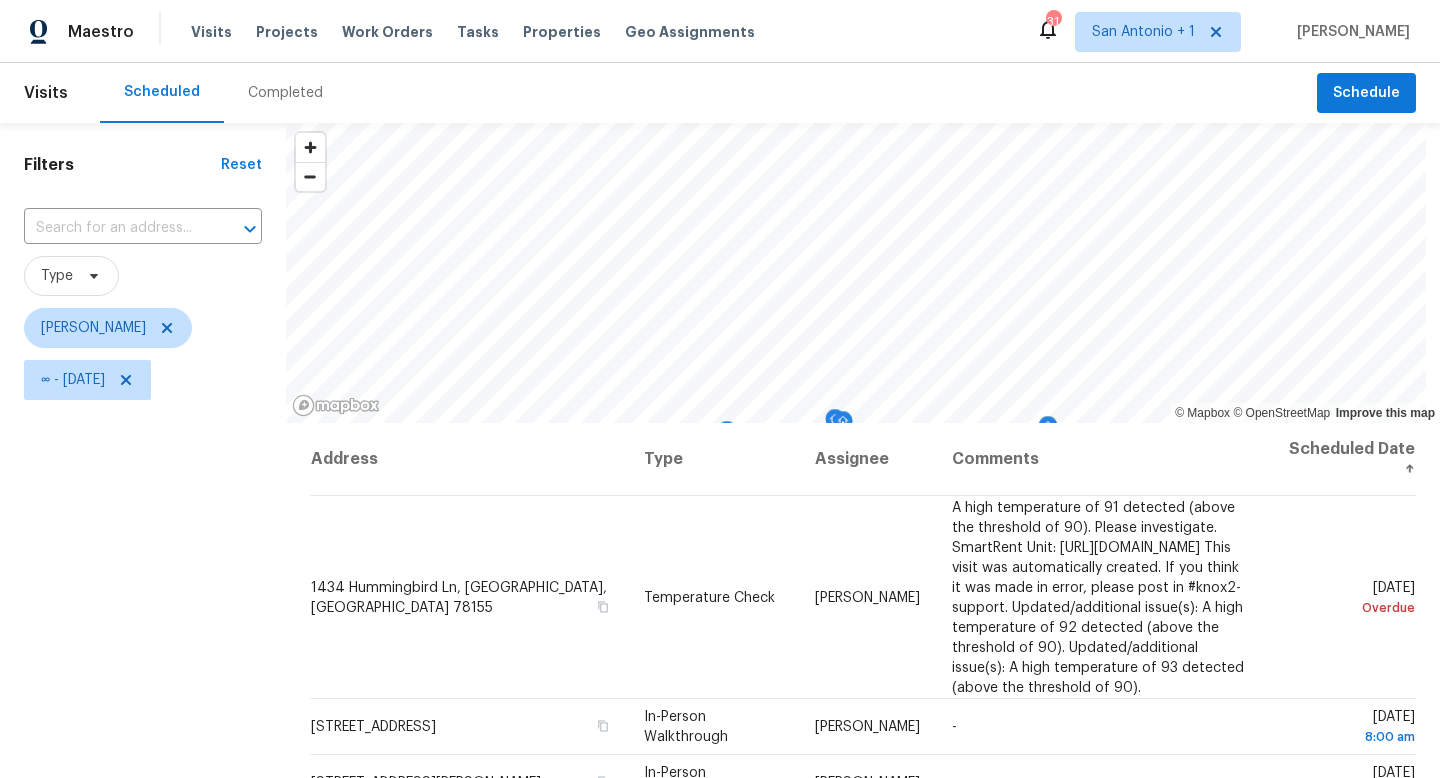 click on "[PERSON_NAME]" at bounding box center (143, 328) 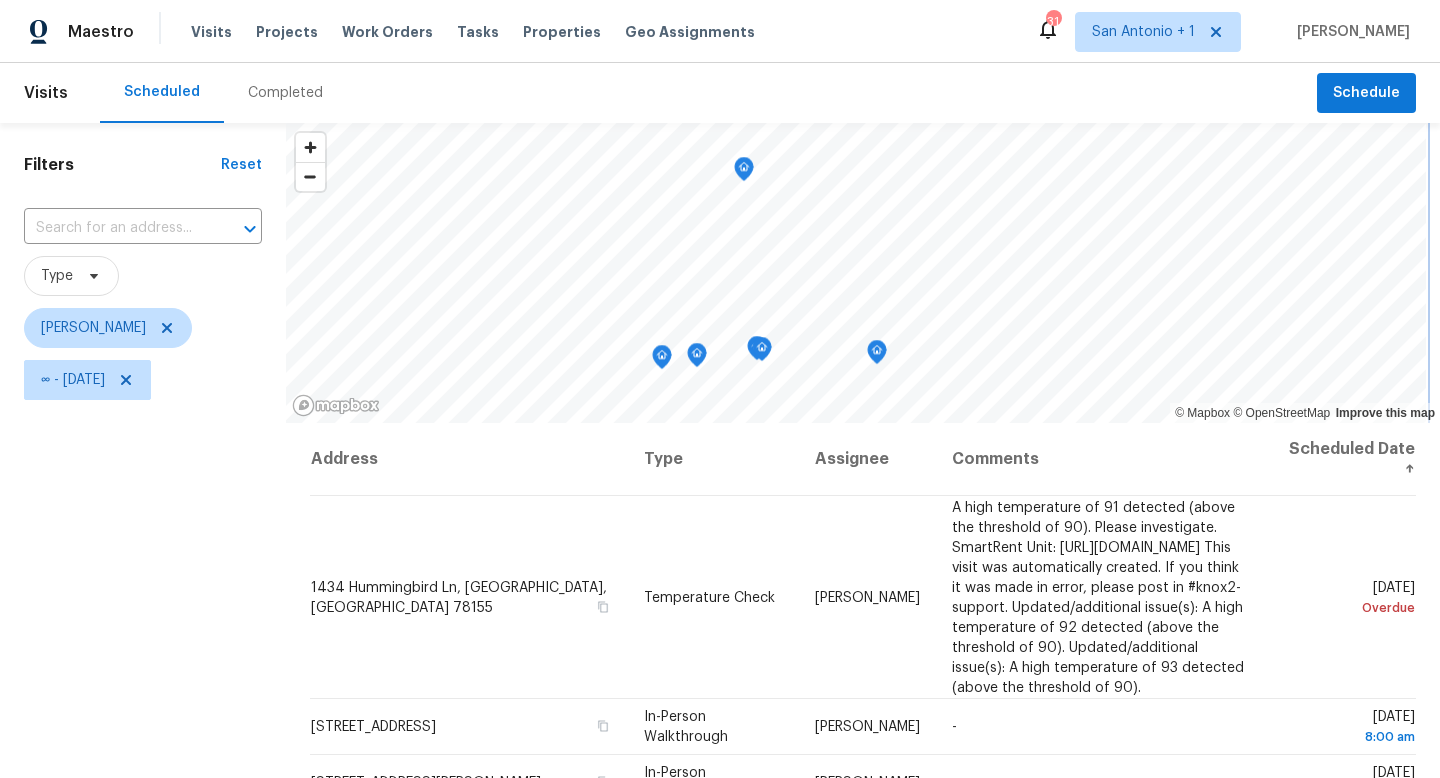 click 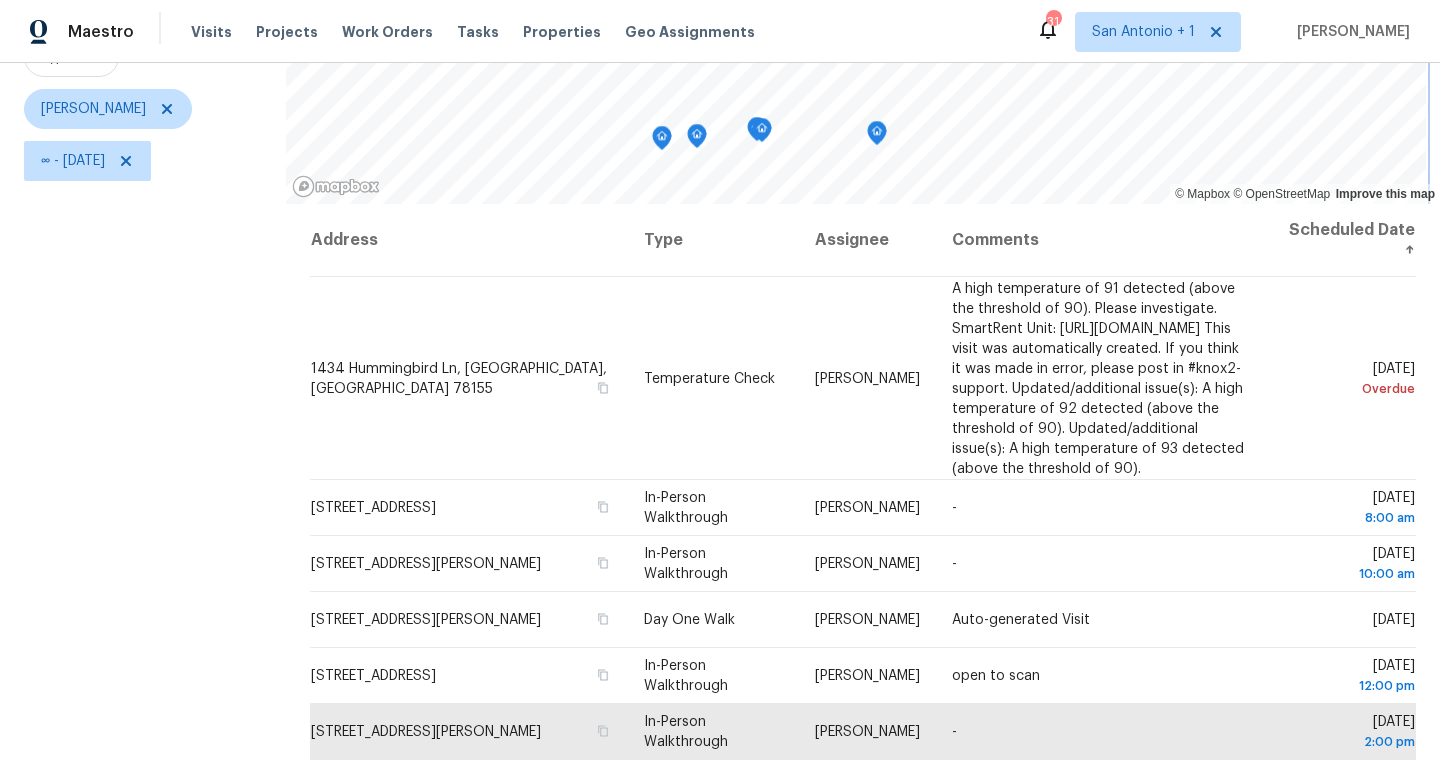 scroll, scrollTop: 214, scrollLeft: 0, axis: vertical 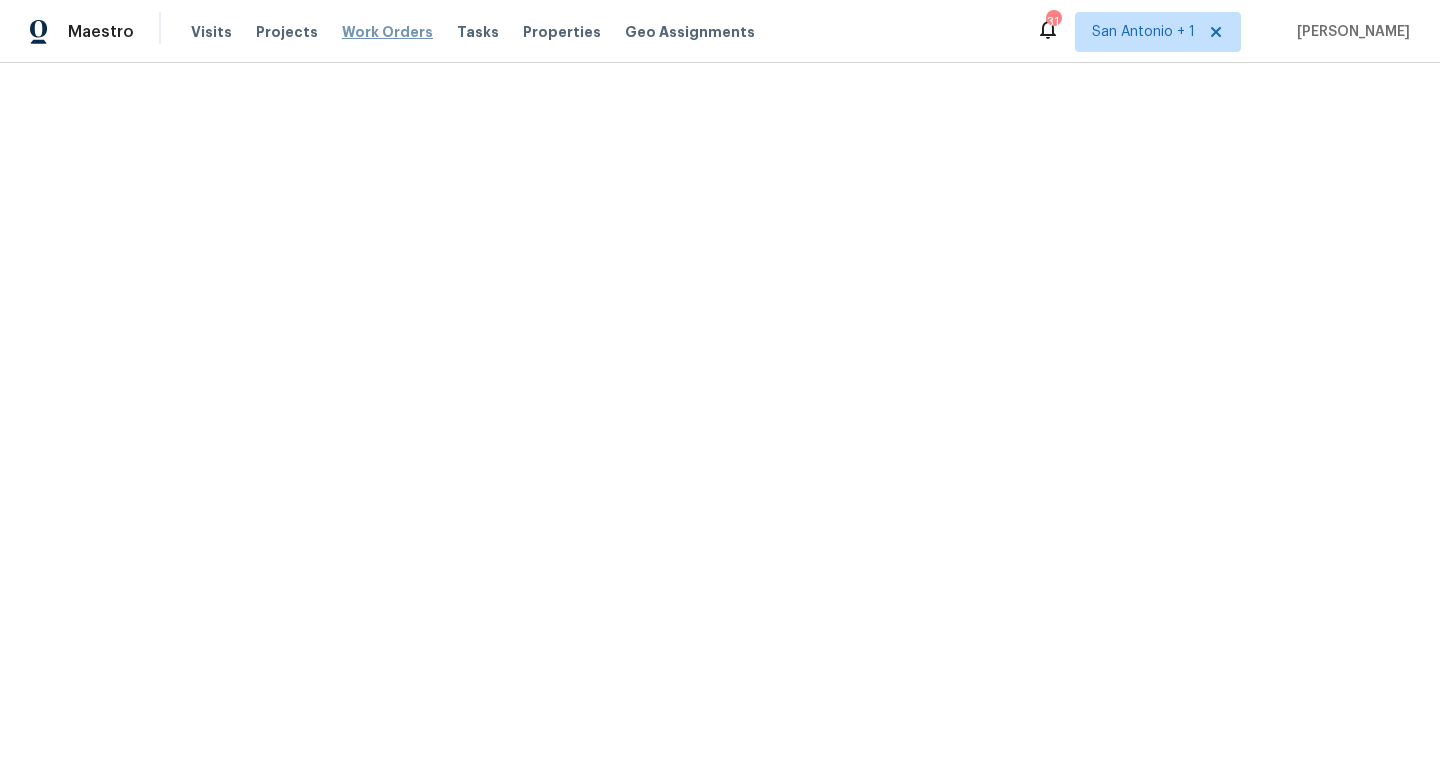click on "Work Orders" at bounding box center [387, 32] 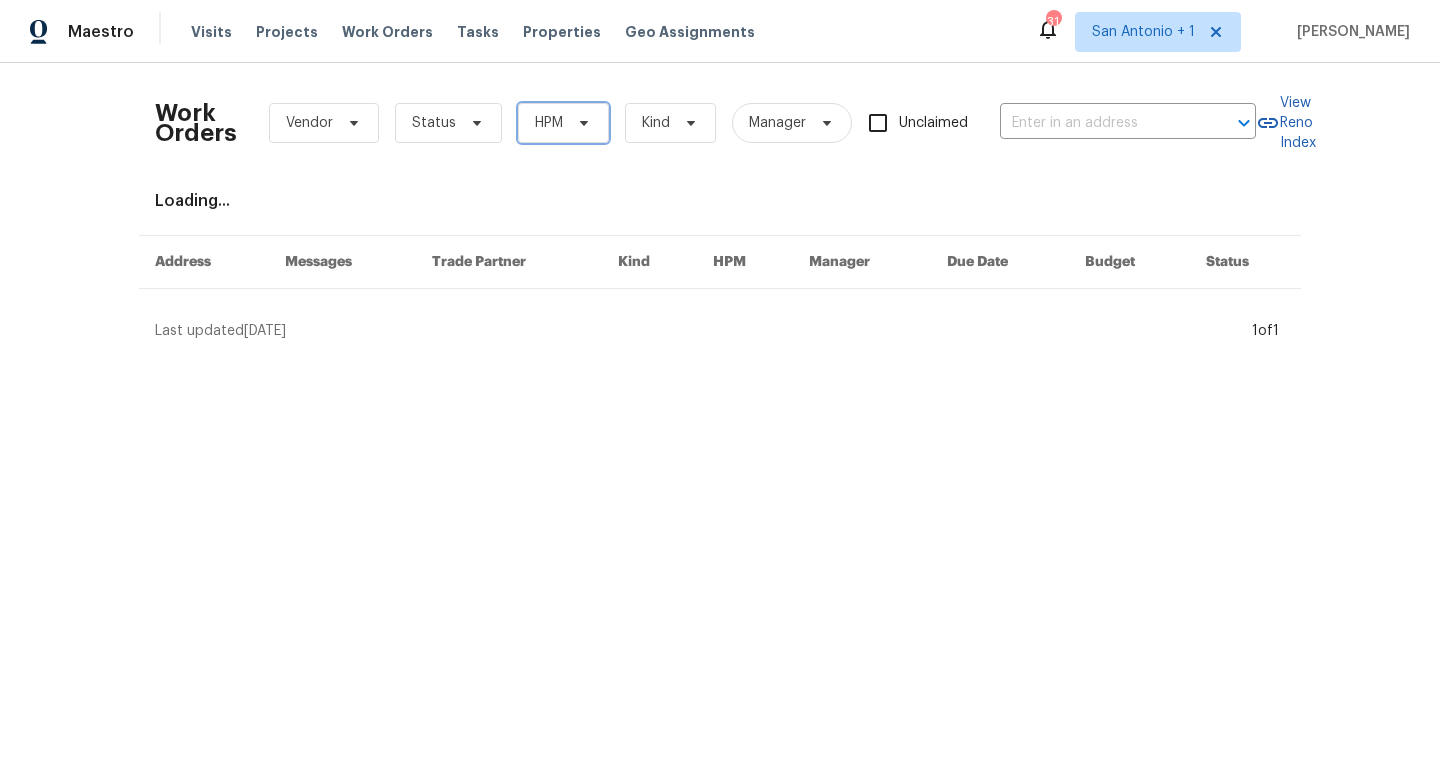 click 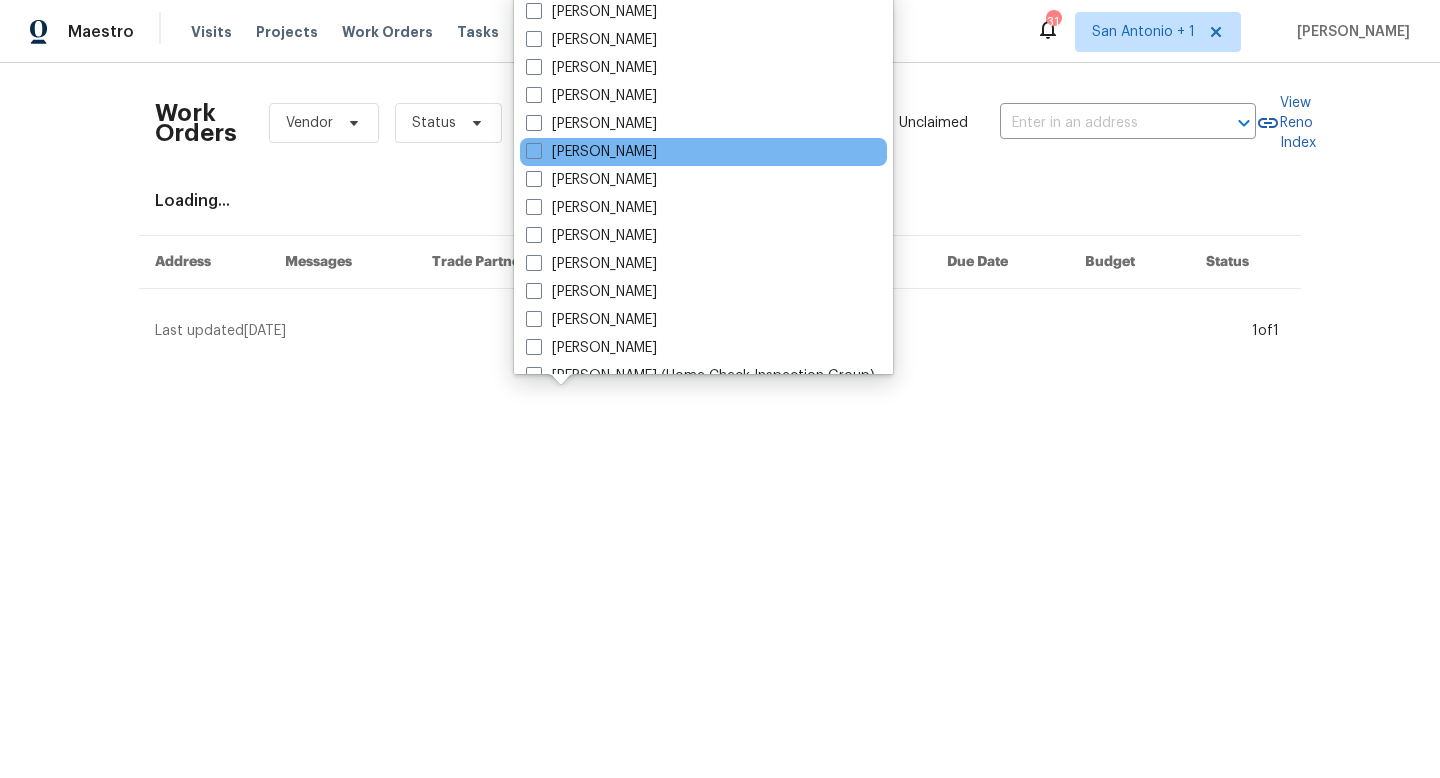 click on "[PERSON_NAME]" at bounding box center (703, 152) 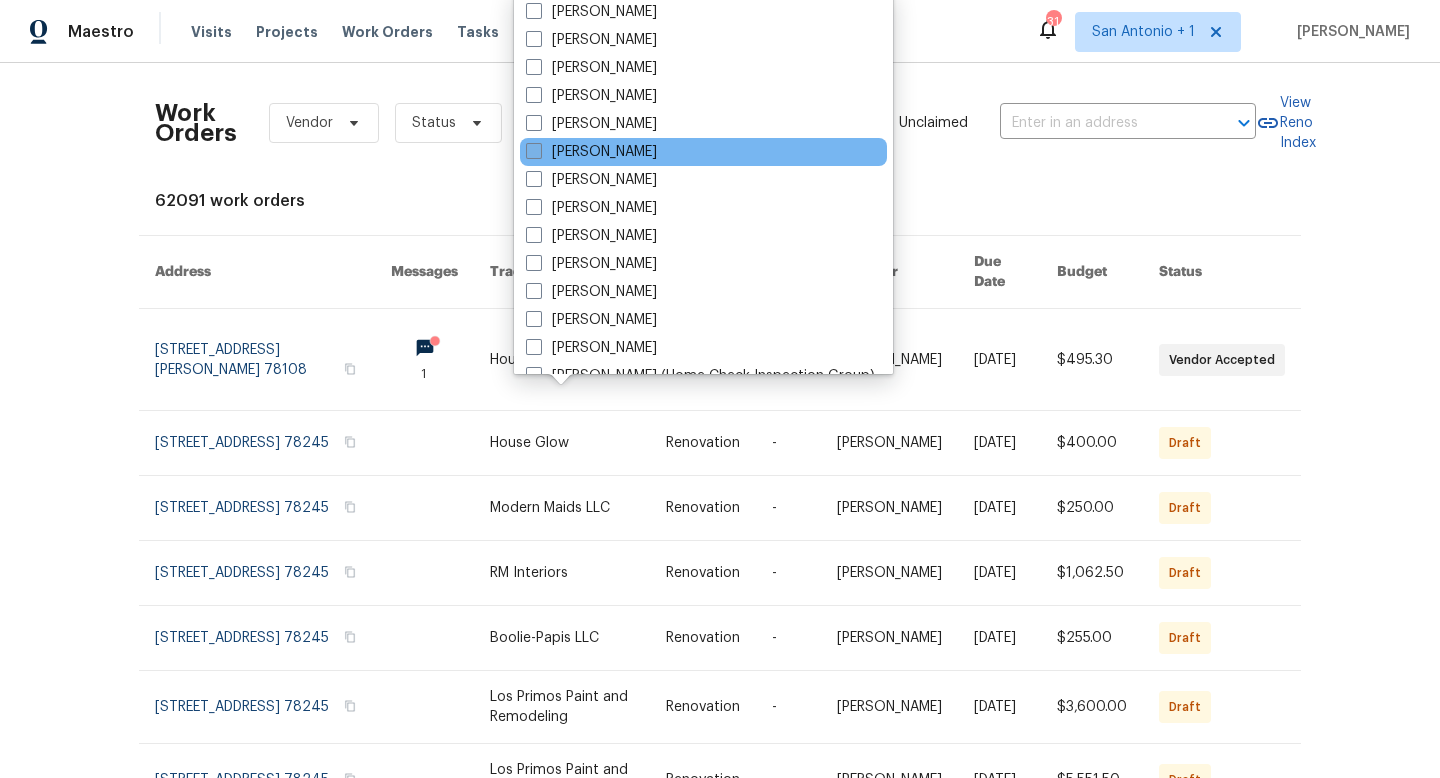 click on "[PERSON_NAME]" at bounding box center (591, 152) 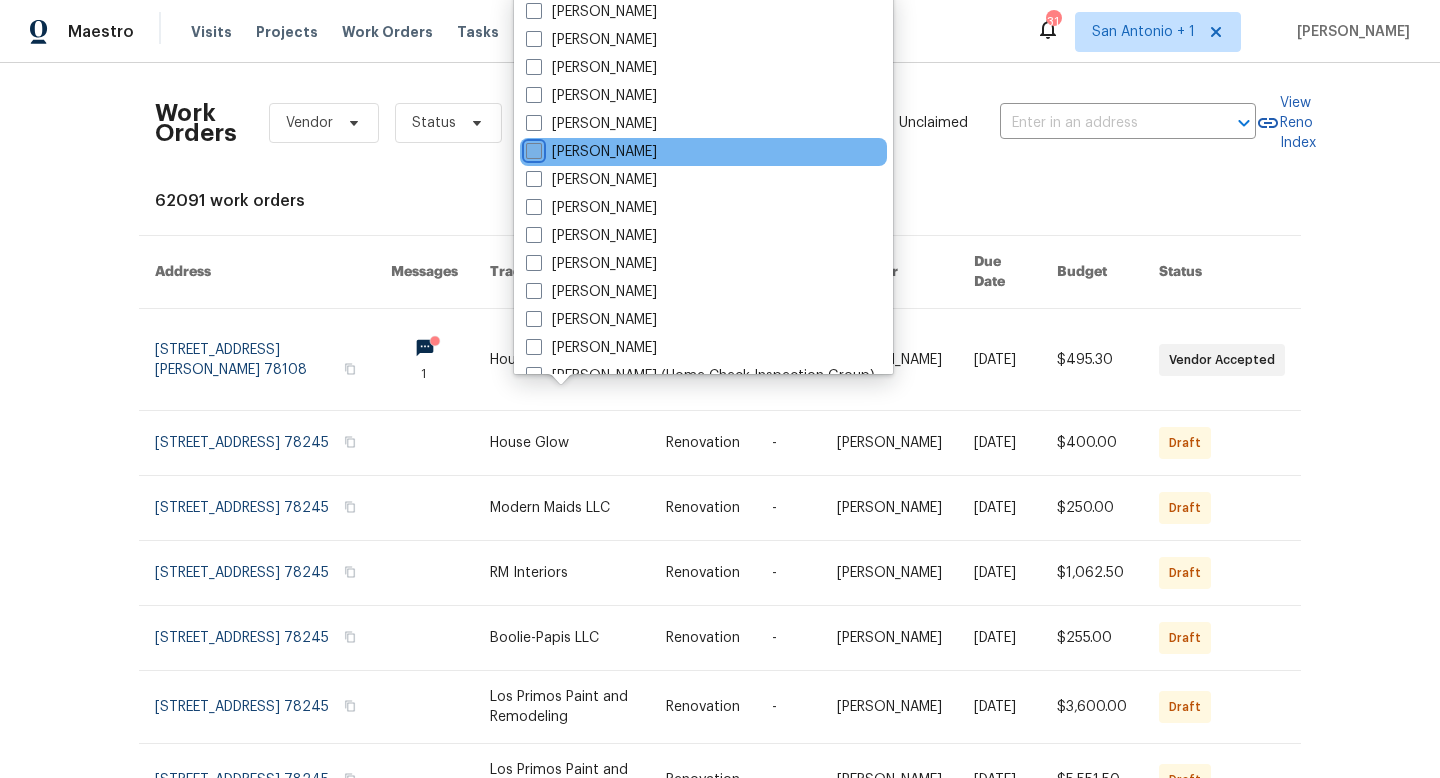 click on "[PERSON_NAME]" at bounding box center [532, 148] 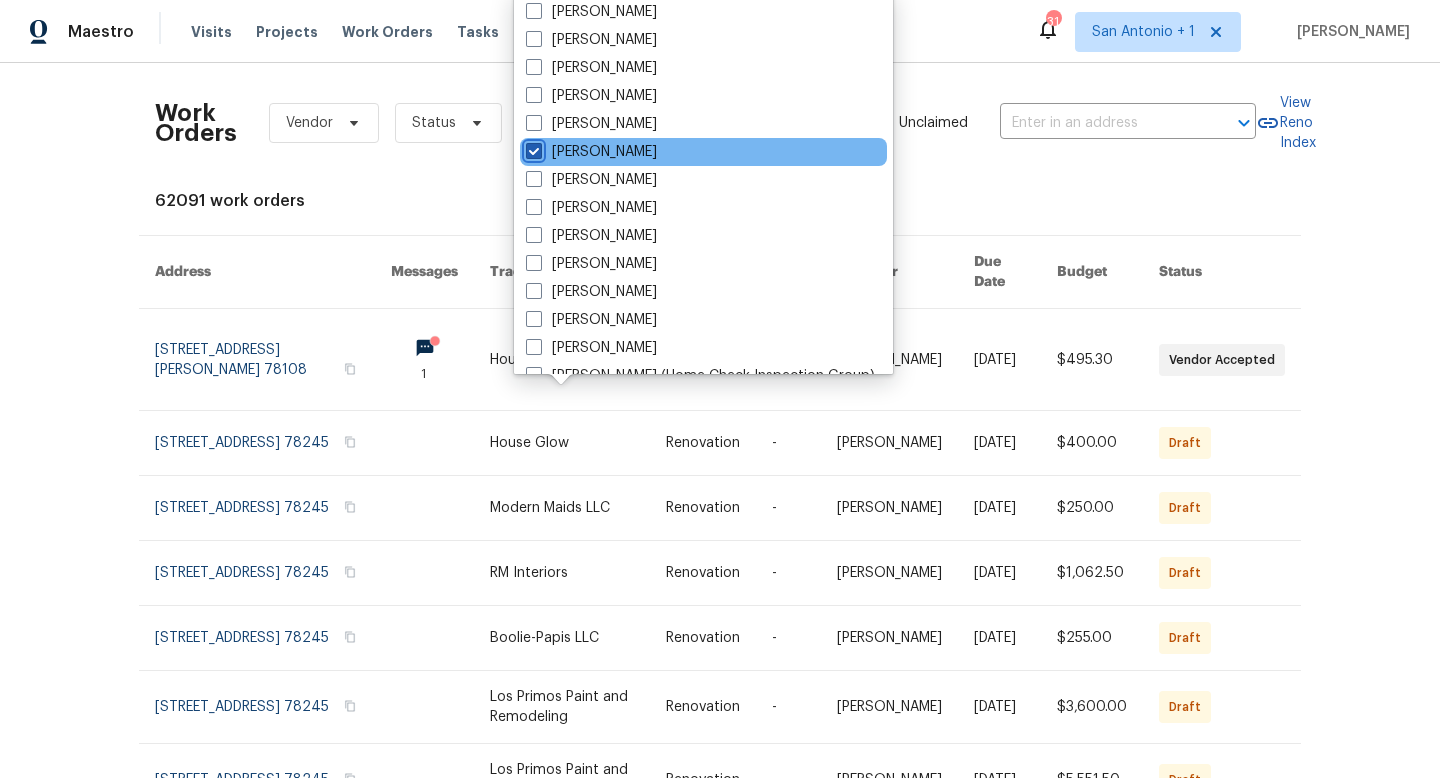 checkbox on "true" 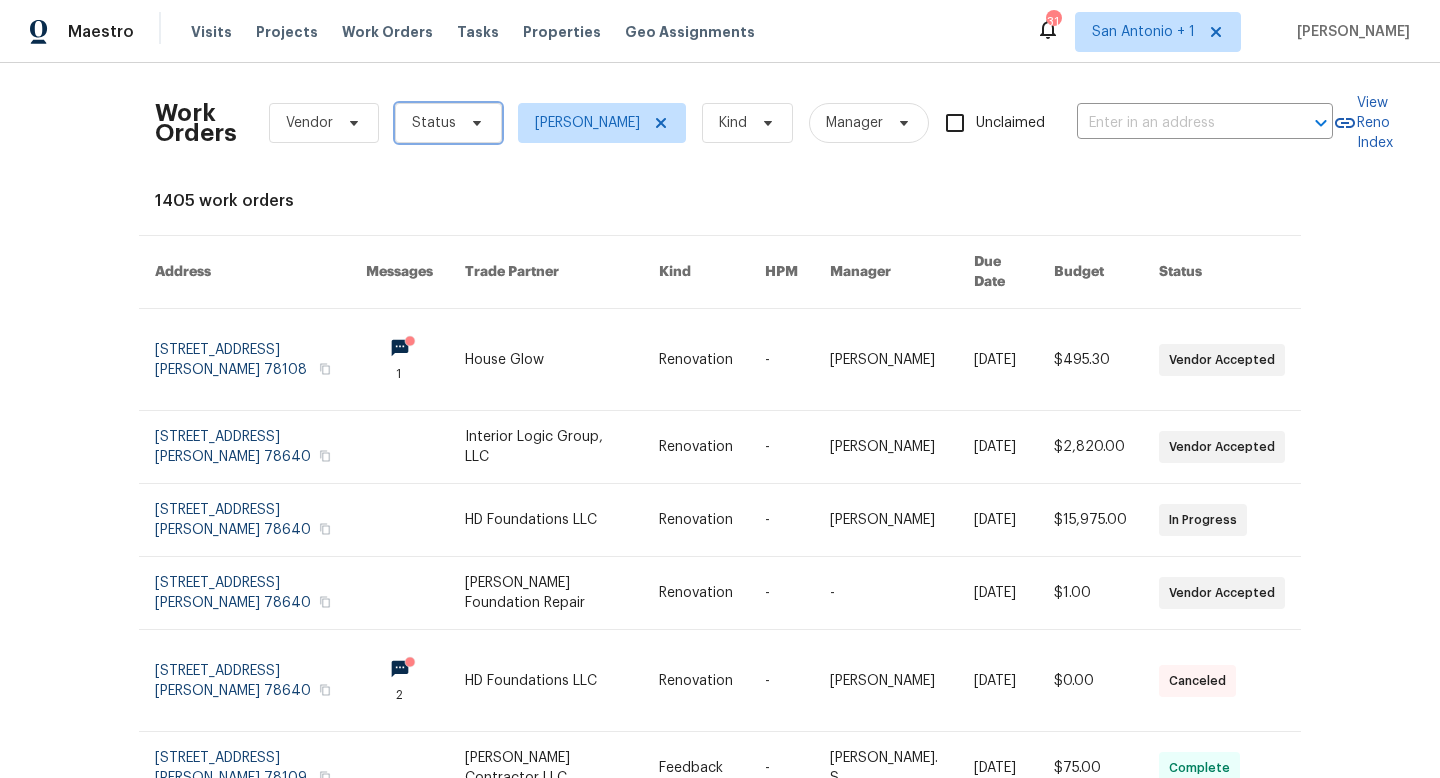 click 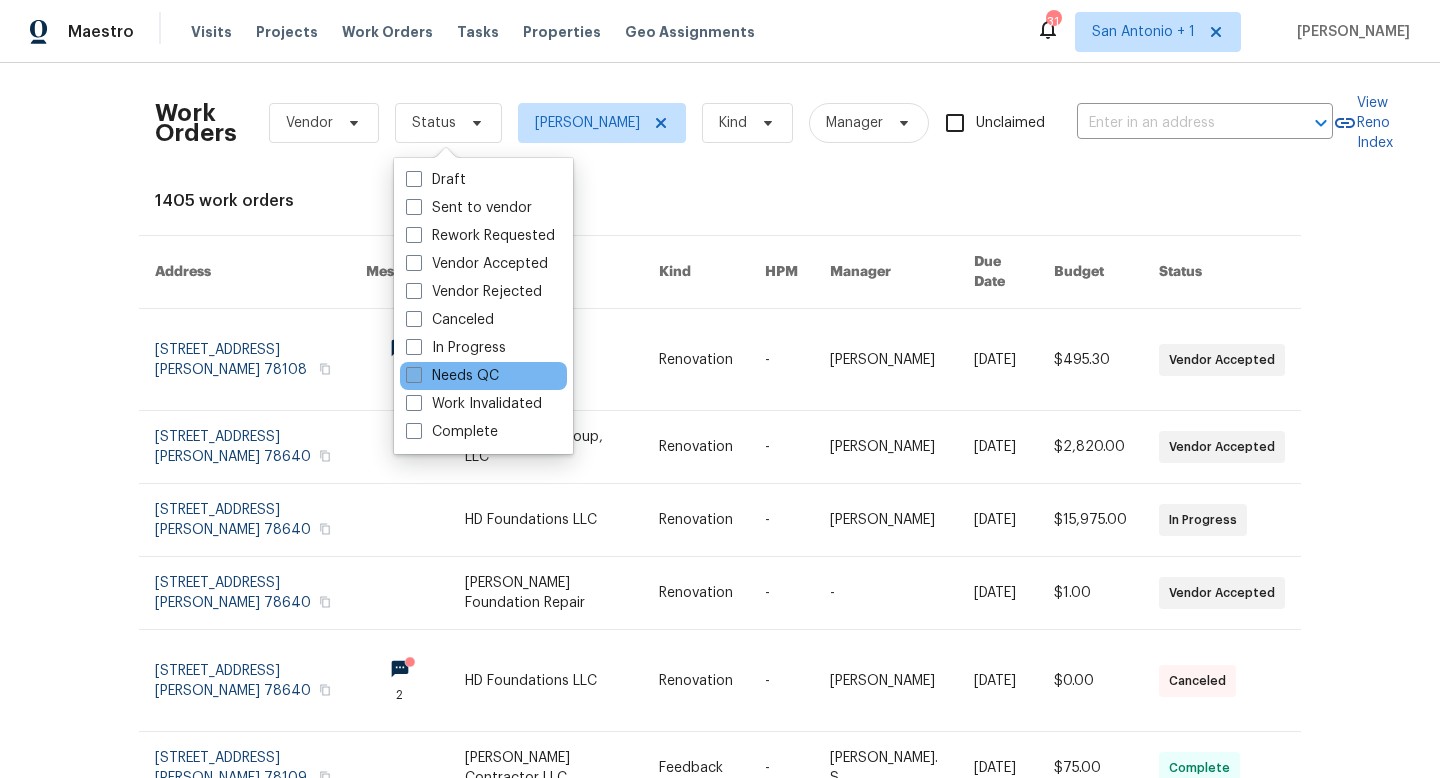 click on "Needs QC" at bounding box center [452, 376] 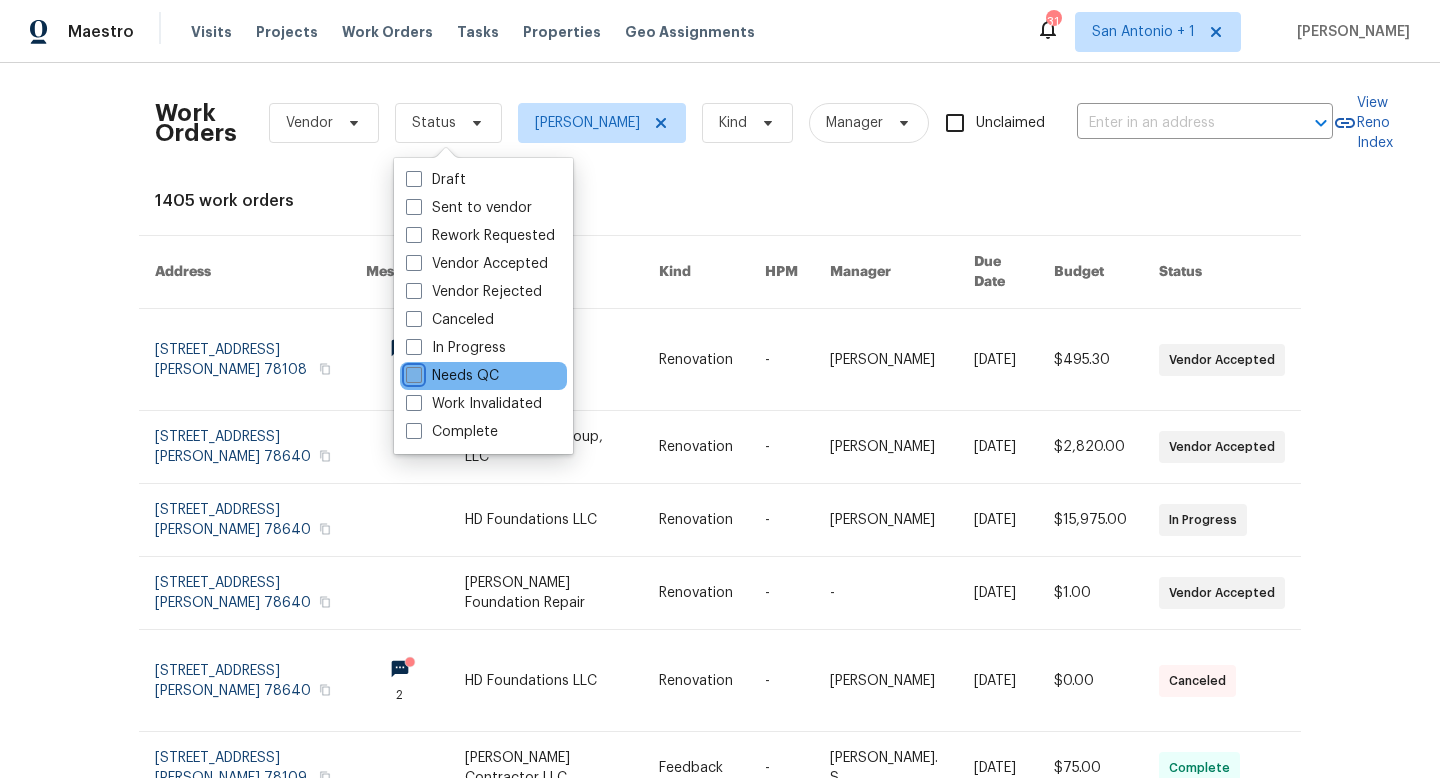 click on "Needs QC" at bounding box center (412, 372) 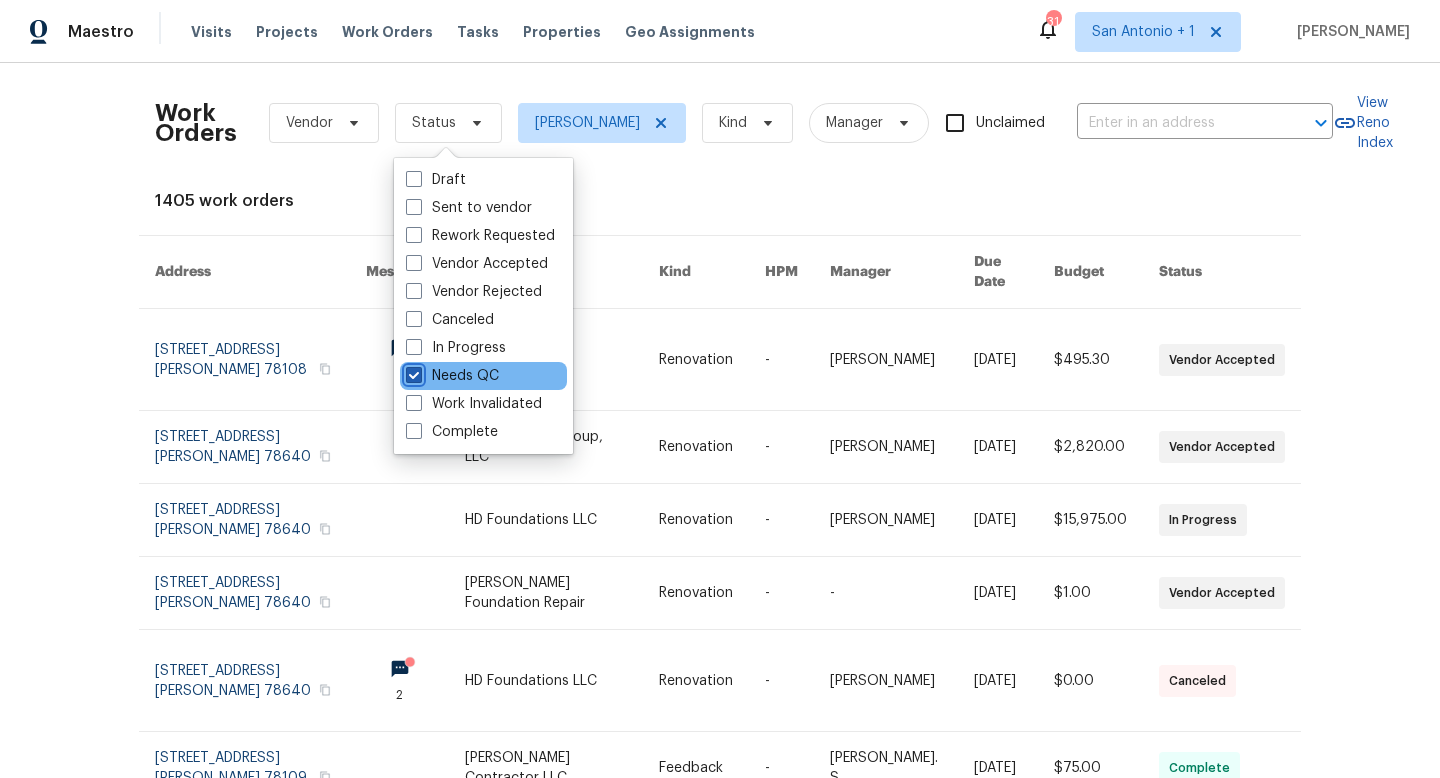 checkbox on "true" 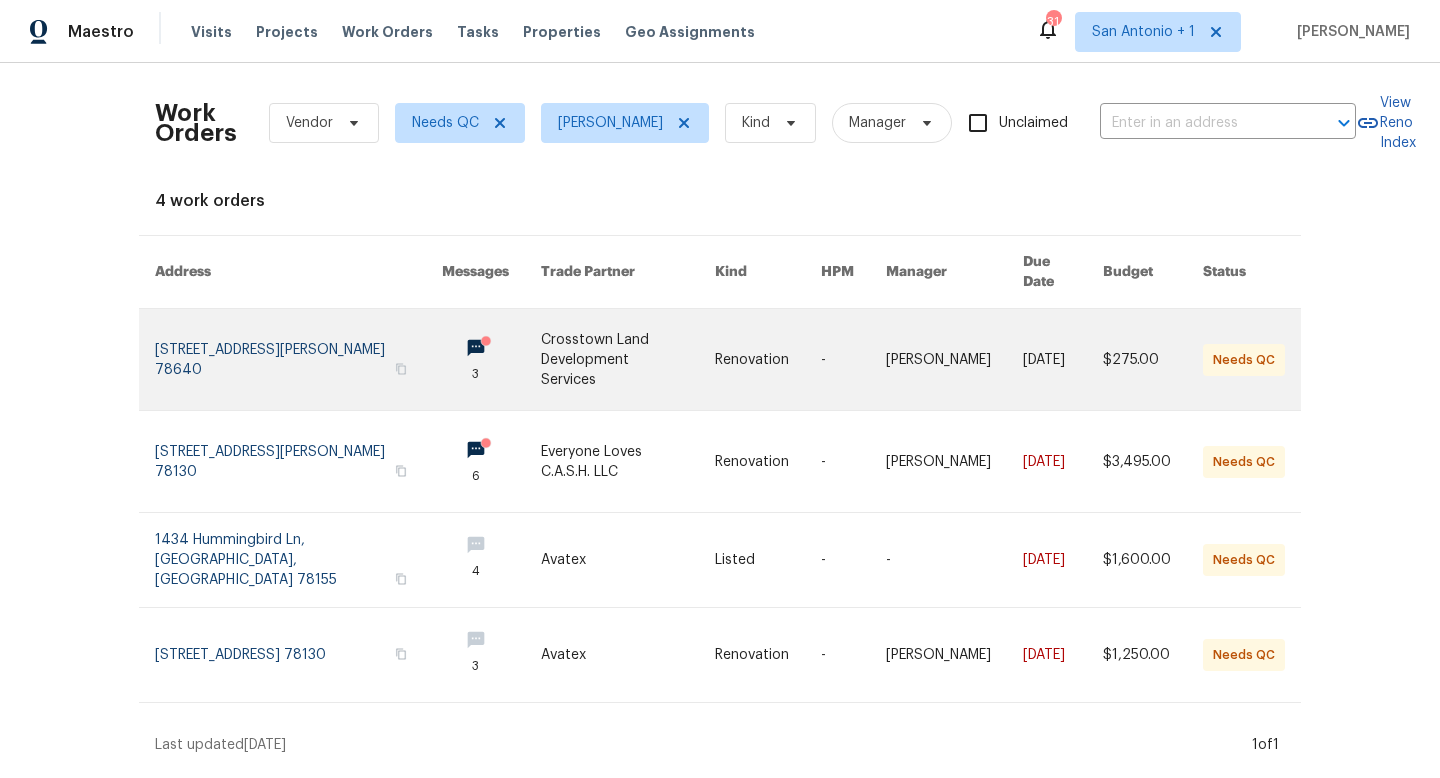 click at bounding box center (298, 359) 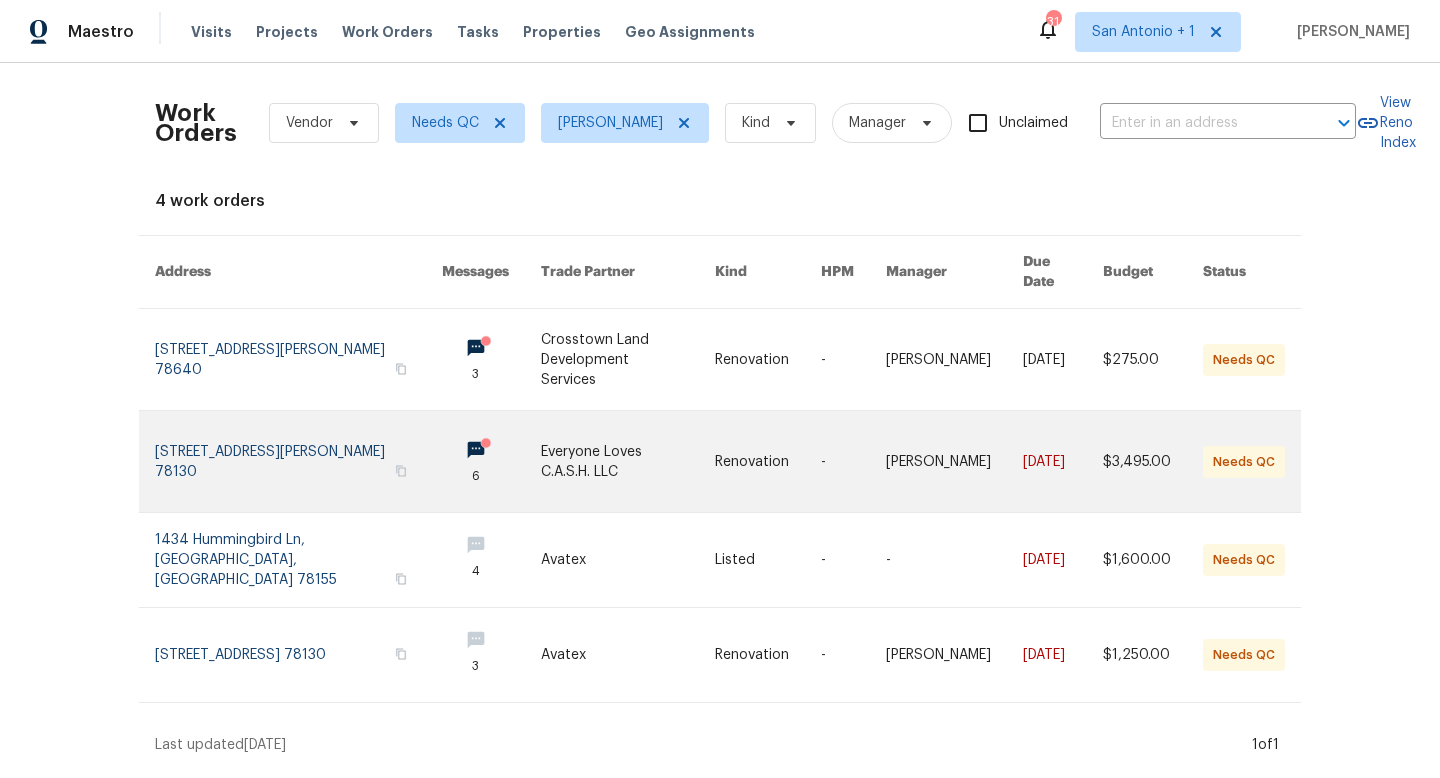 click at bounding box center (298, 461) 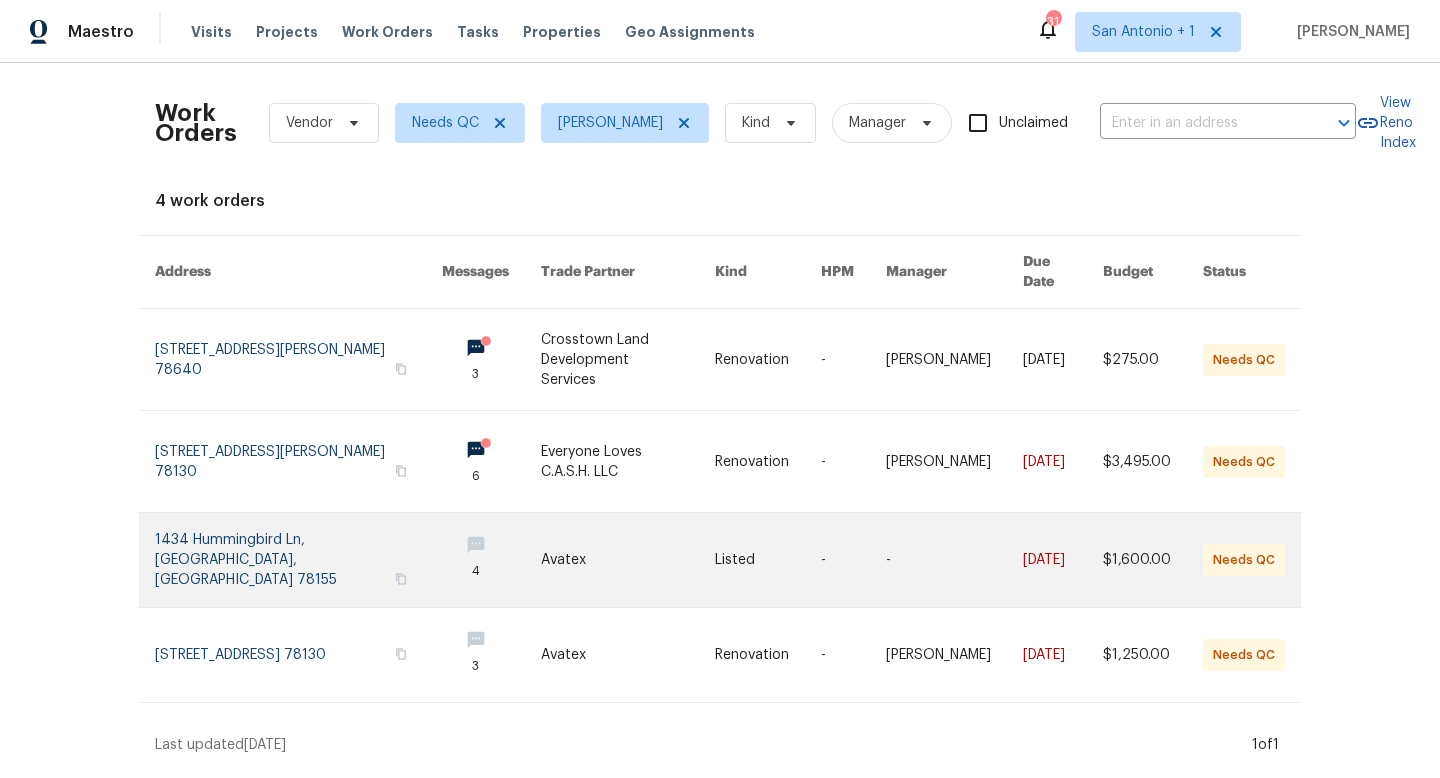click at bounding box center [298, 560] 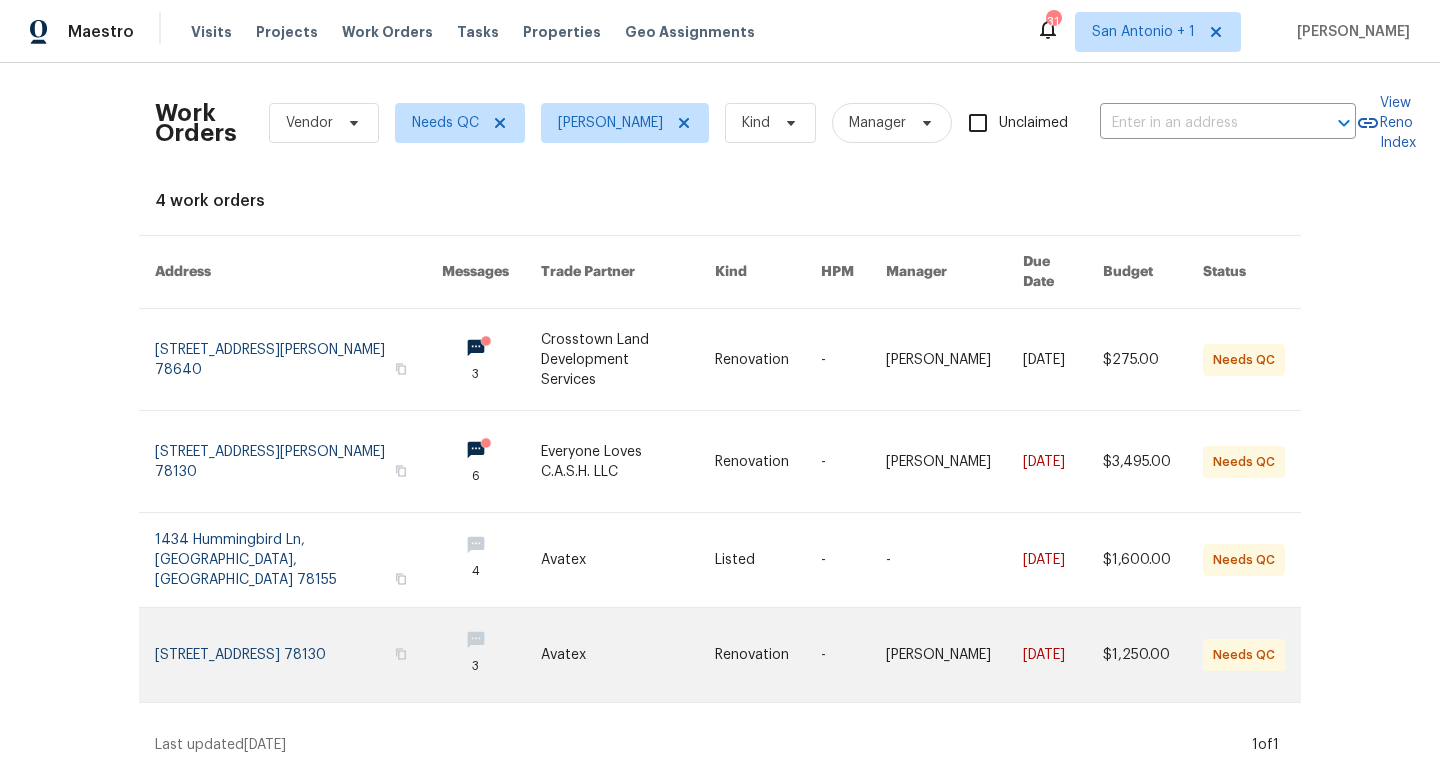 click at bounding box center [298, 655] 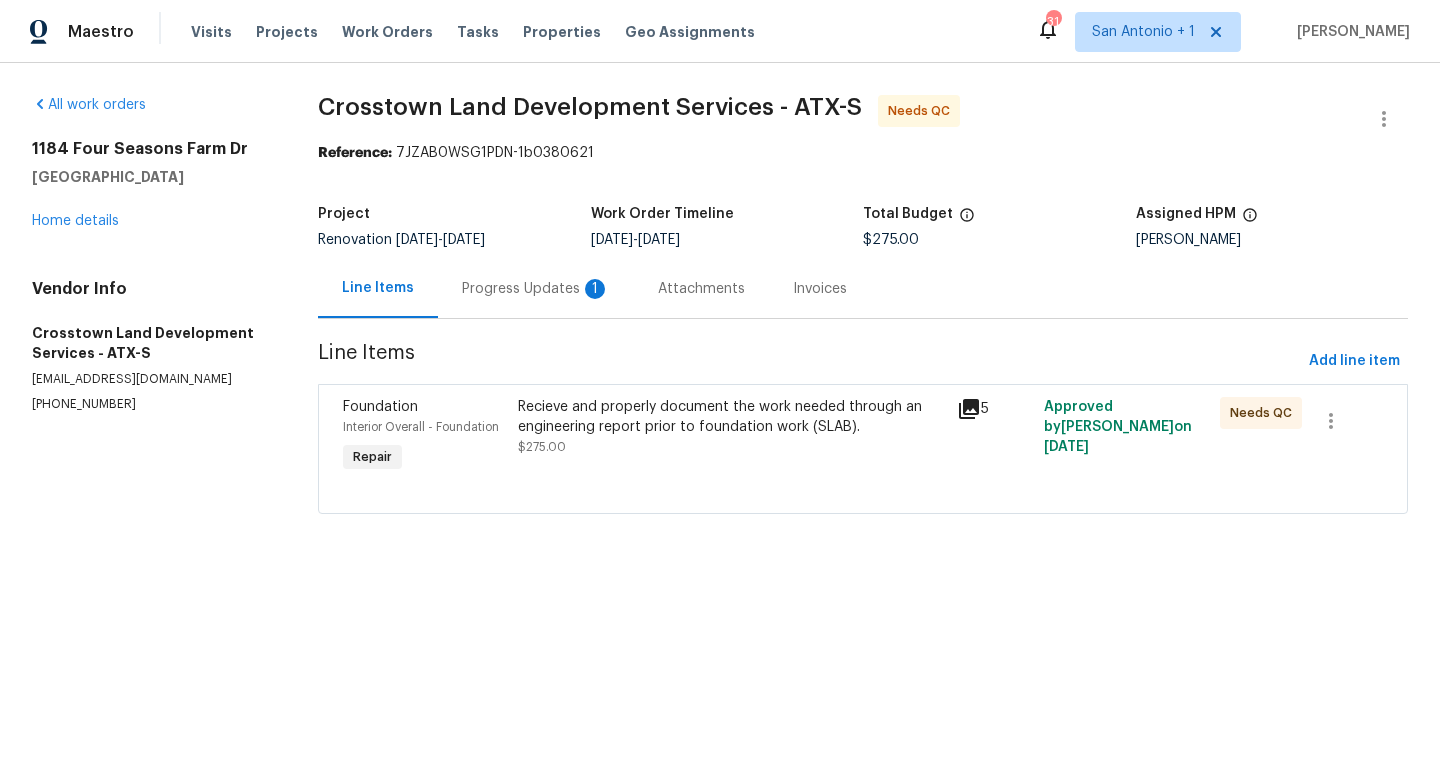 scroll, scrollTop: 0, scrollLeft: 0, axis: both 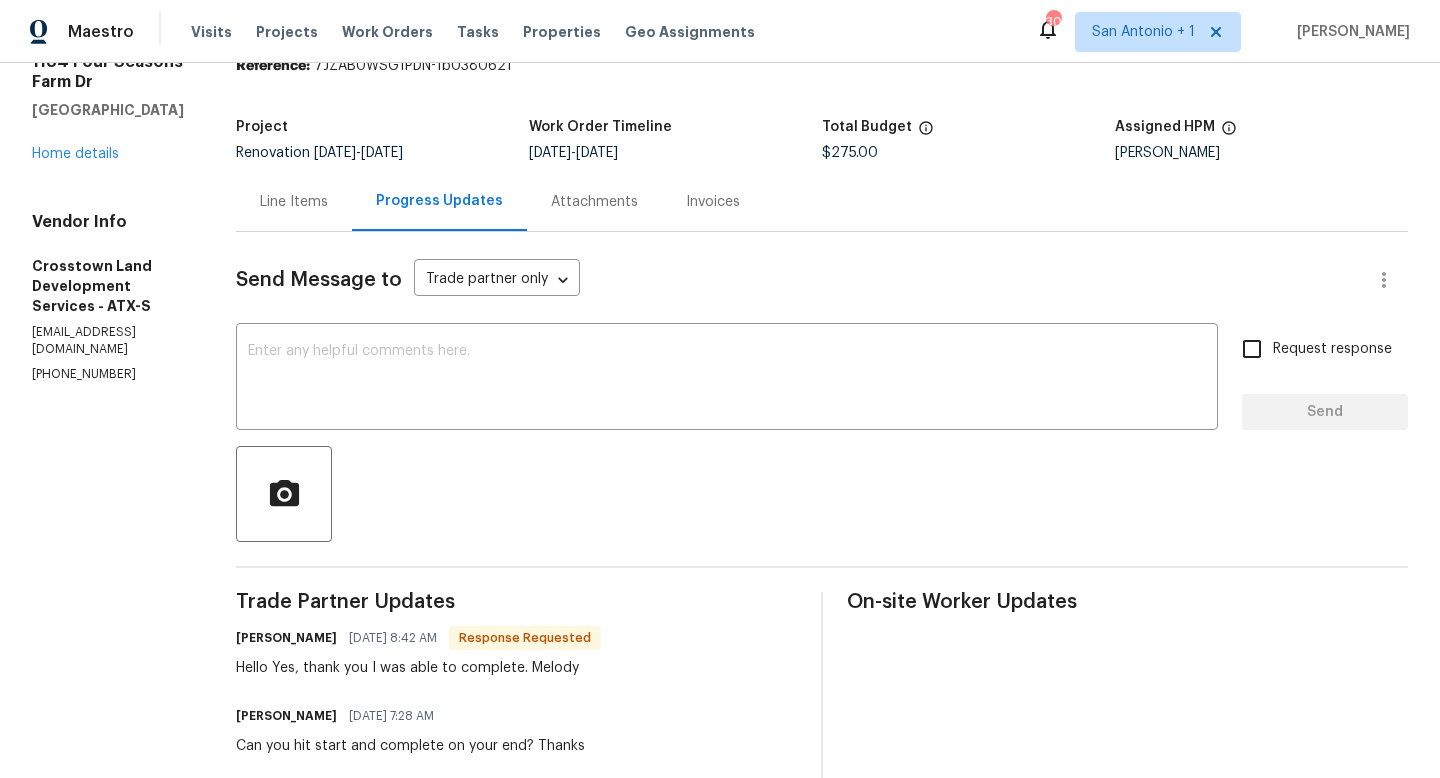 click on "Line Items" at bounding box center [294, 202] 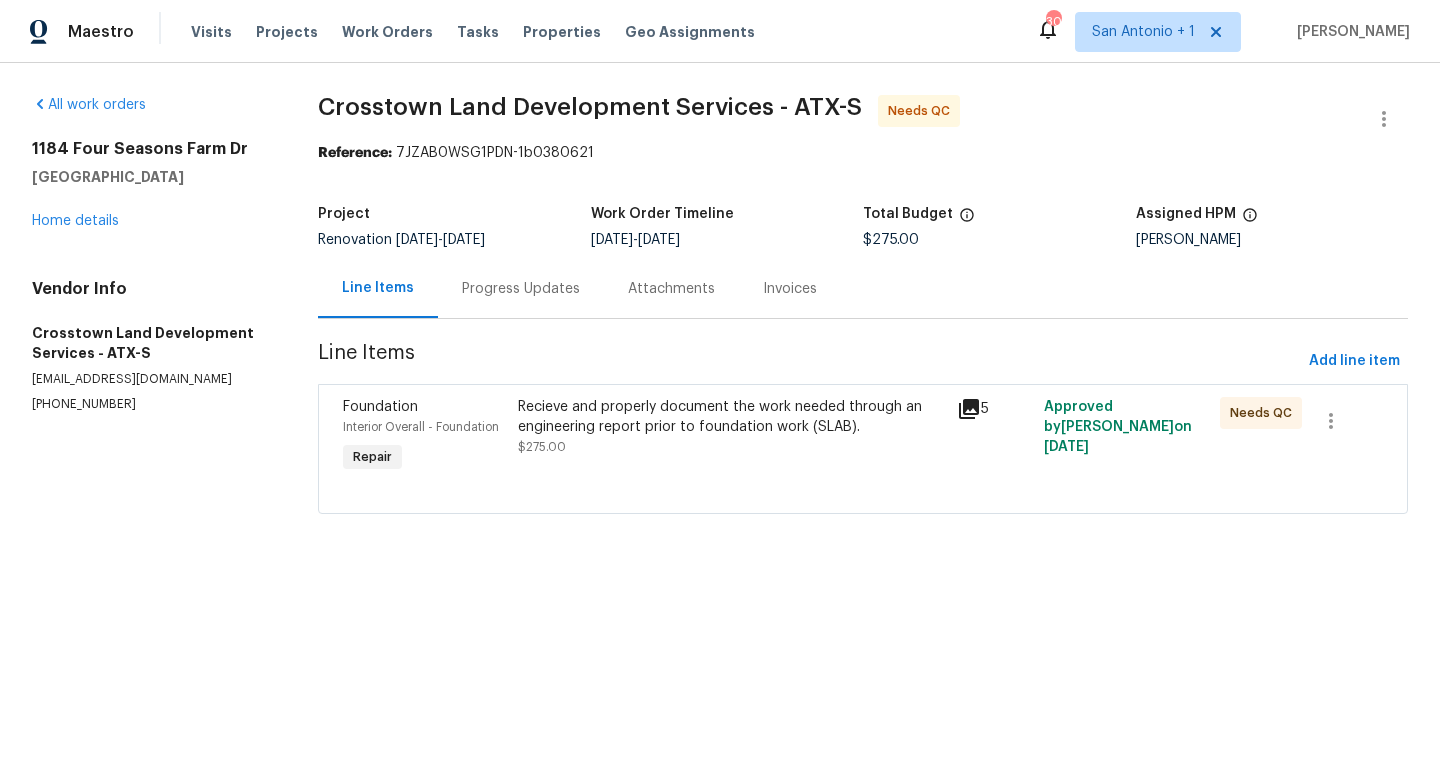 click on "Recieve and properly document the work needed through an engineering report prior to foundation work (SLAB)." at bounding box center [731, 417] 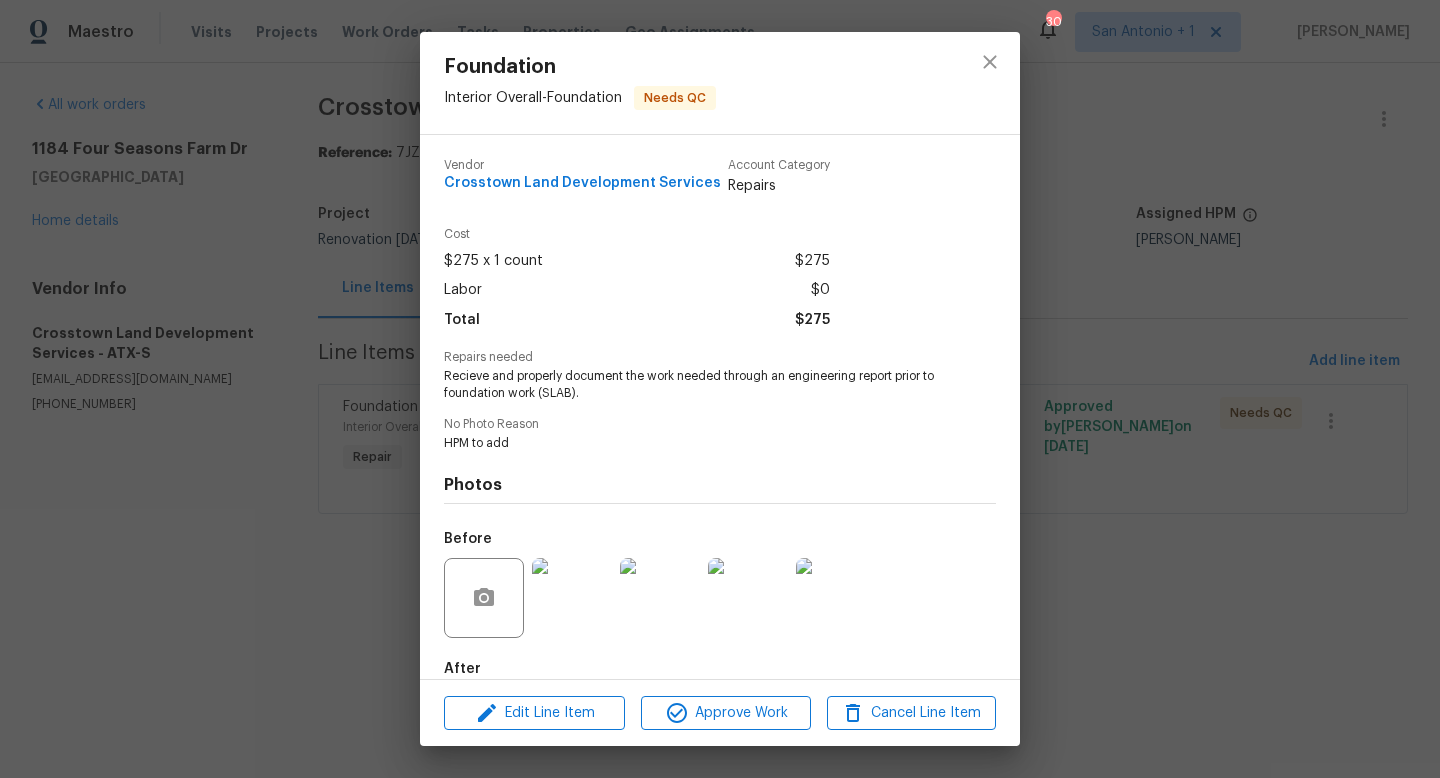 scroll, scrollTop: 109, scrollLeft: 0, axis: vertical 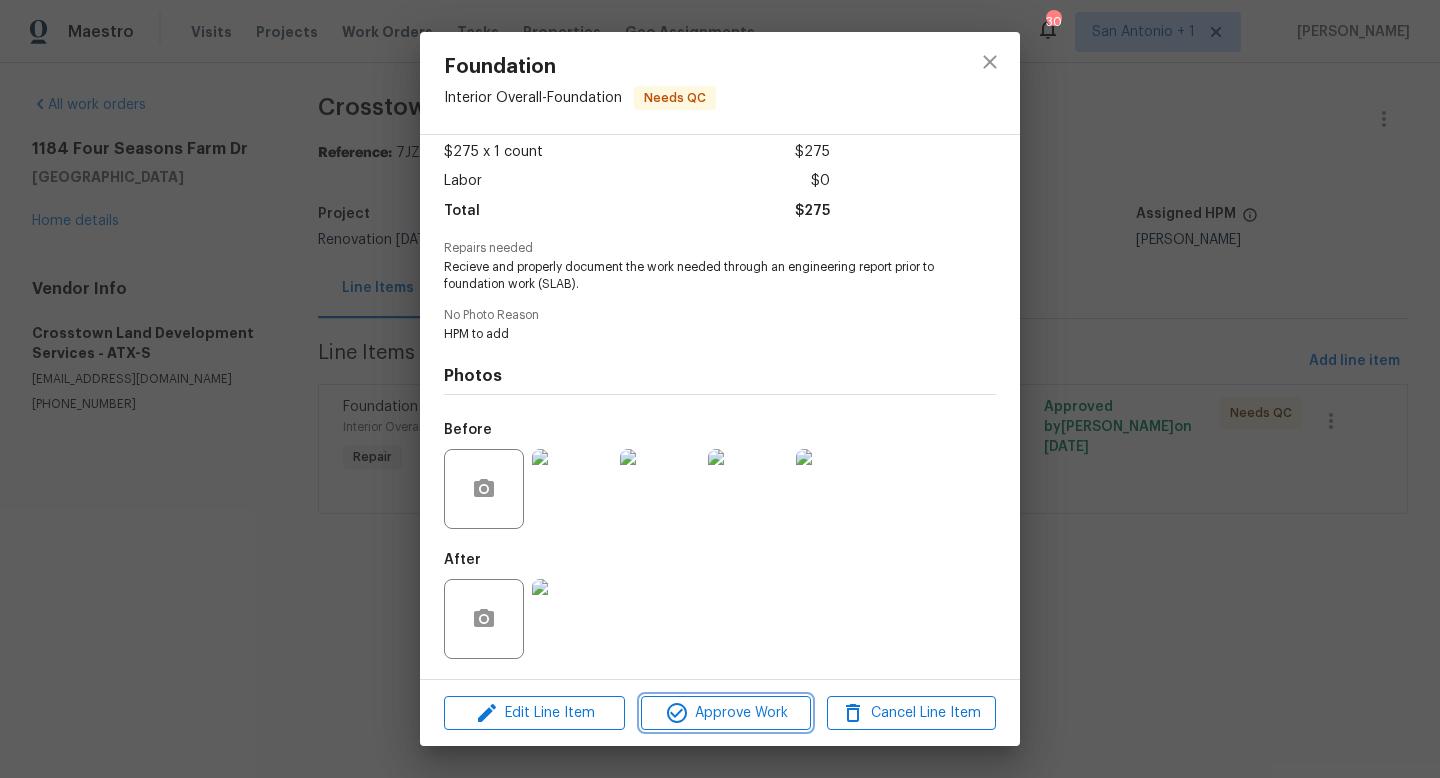 click on "Approve Work" at bounding box center [725, 713] 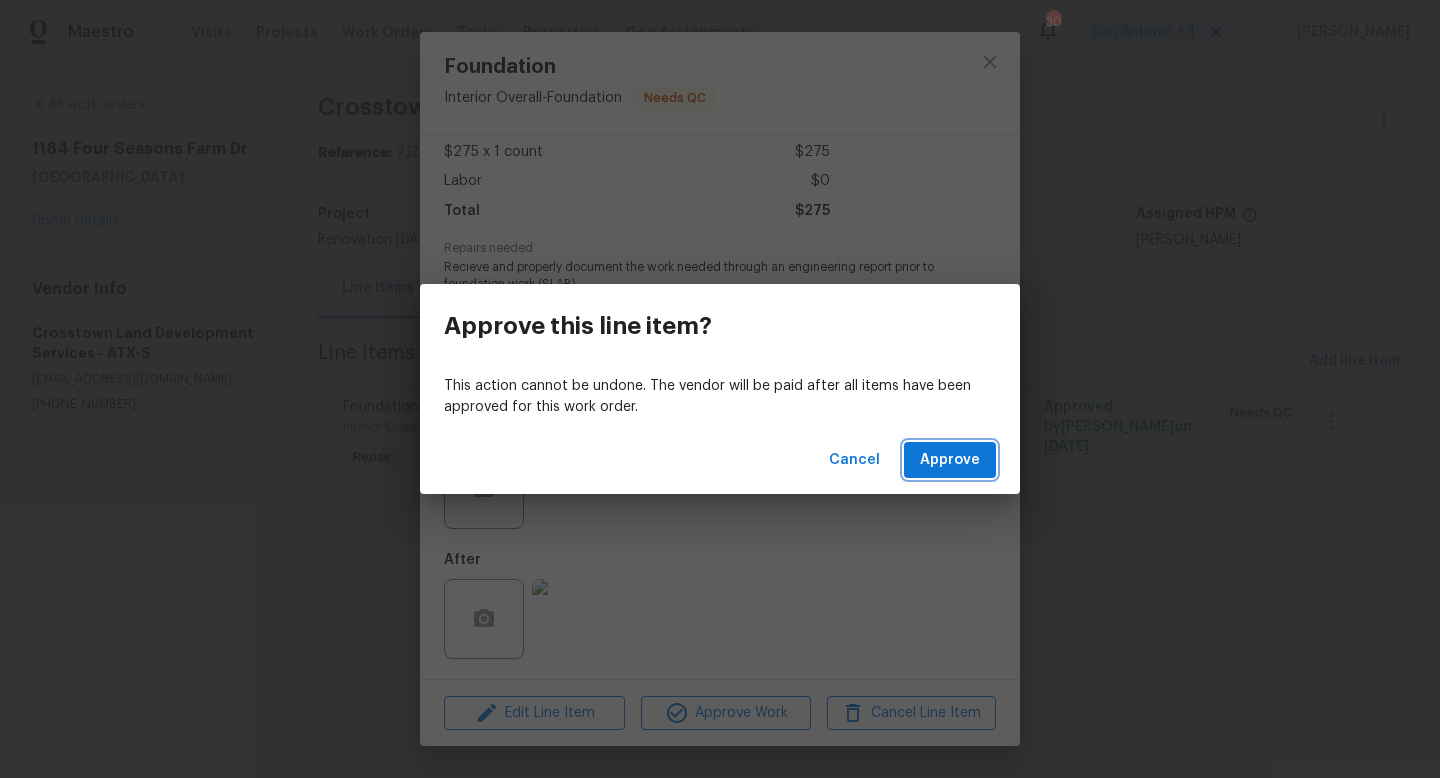 click on "Approve" at bounding box center [950, 460] 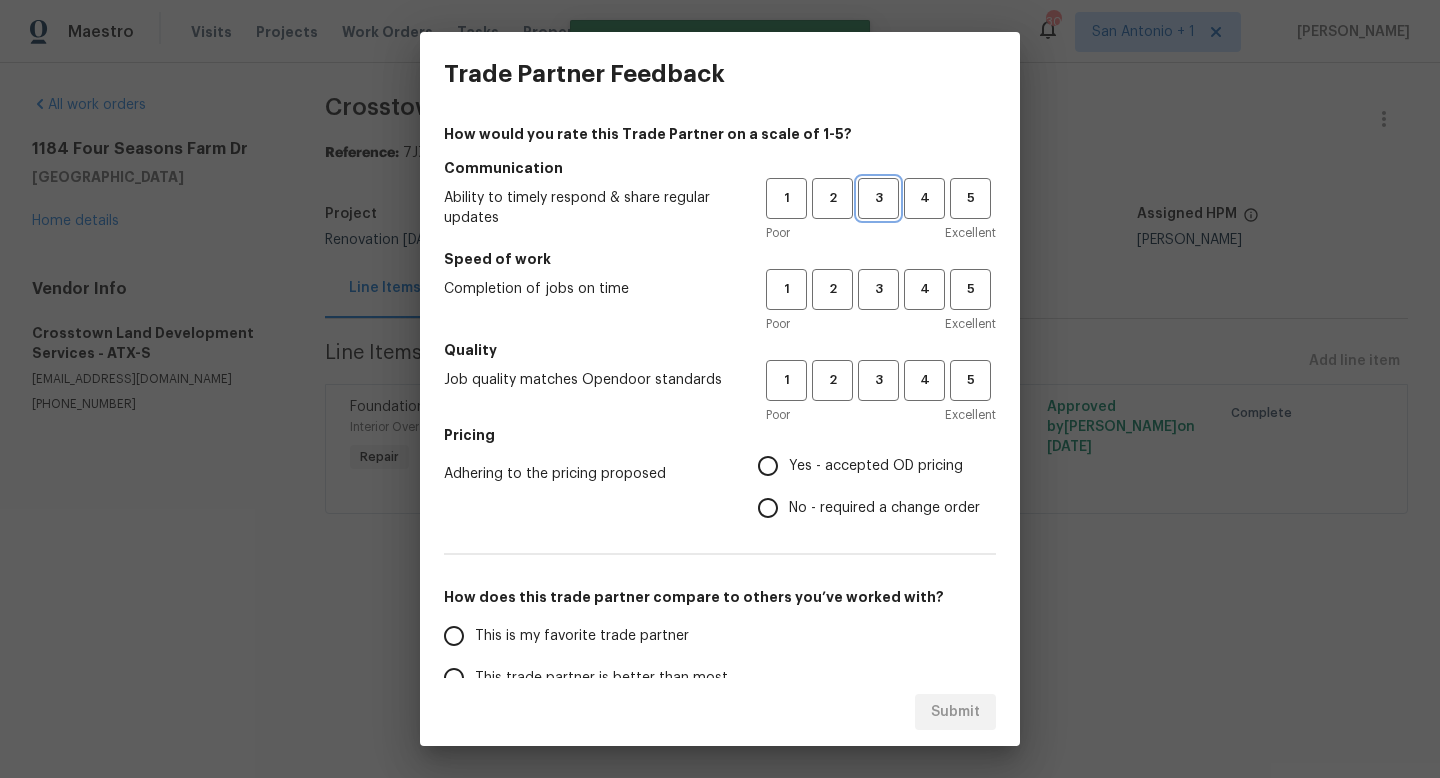 click on "3" at bounding box center (878, 198) 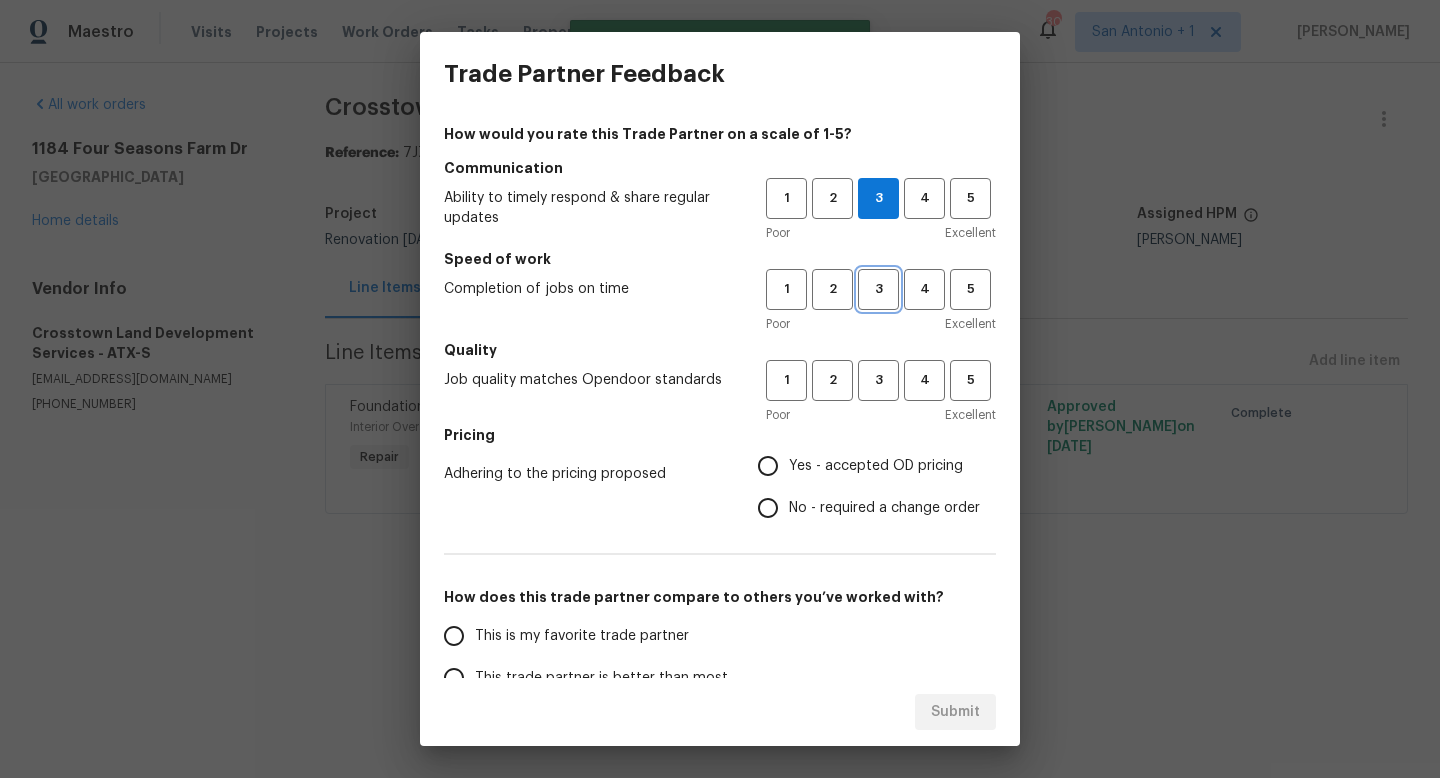 click on "3" at bounding box center [878, 289] 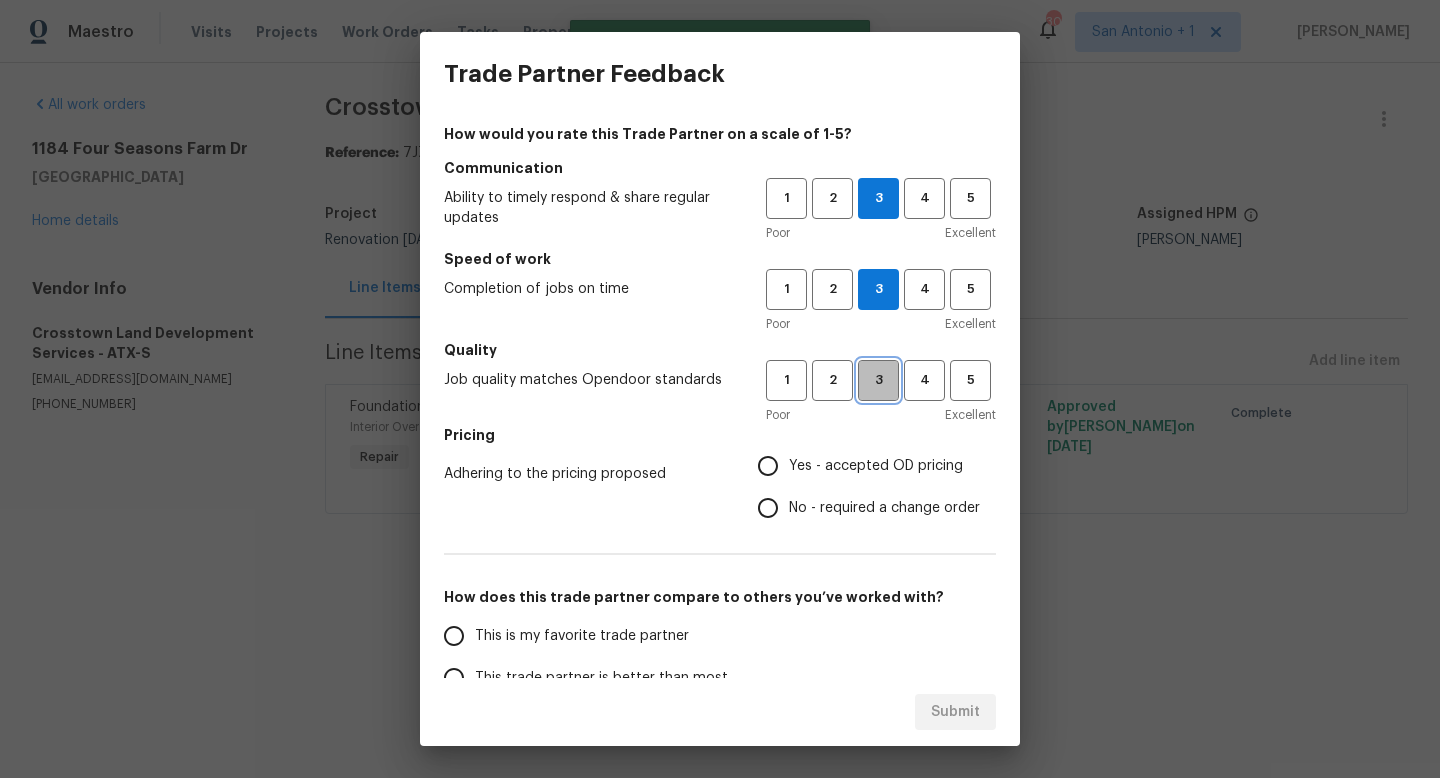 click on "3" at bounding box center [878, 380] 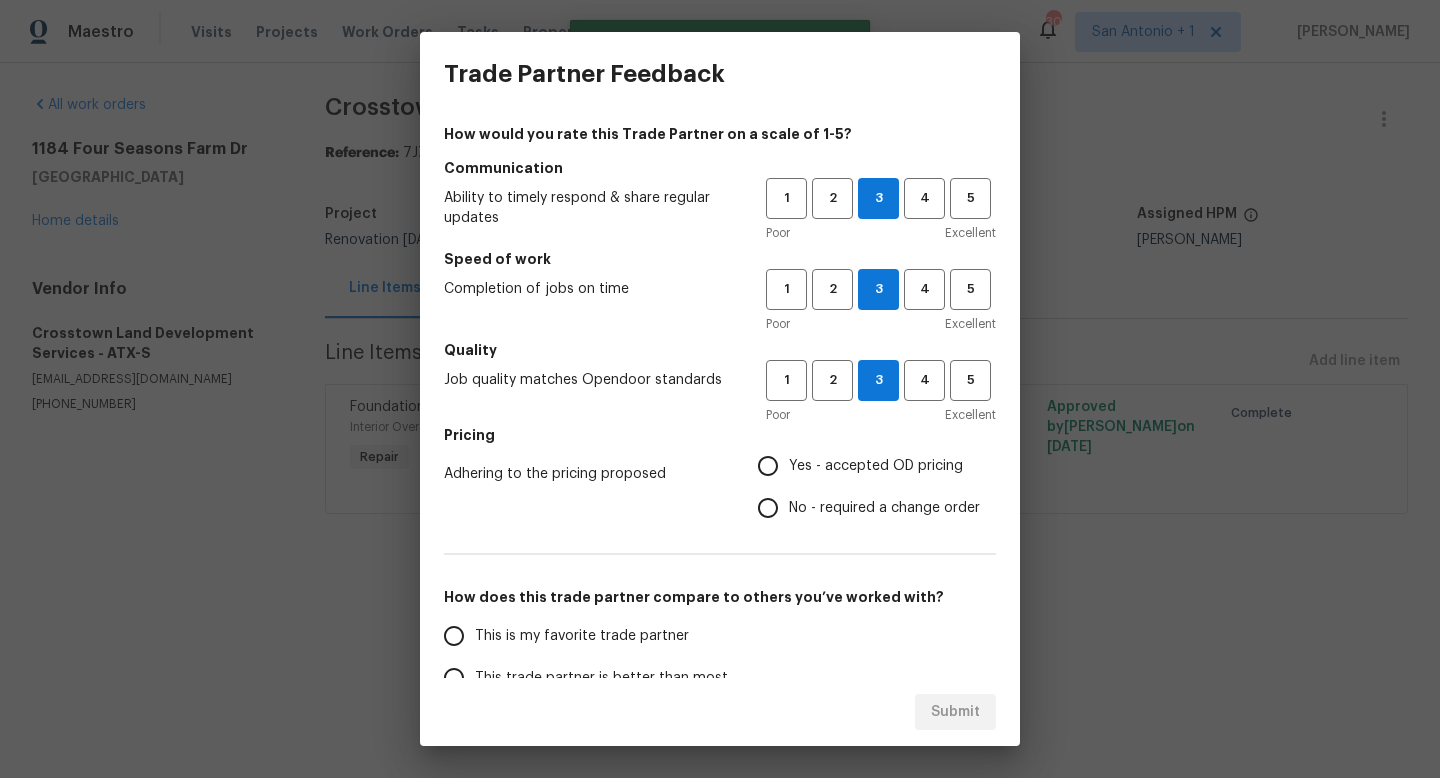 click on "Yes - accepted OD pricing" at bounding box center [876, 466] 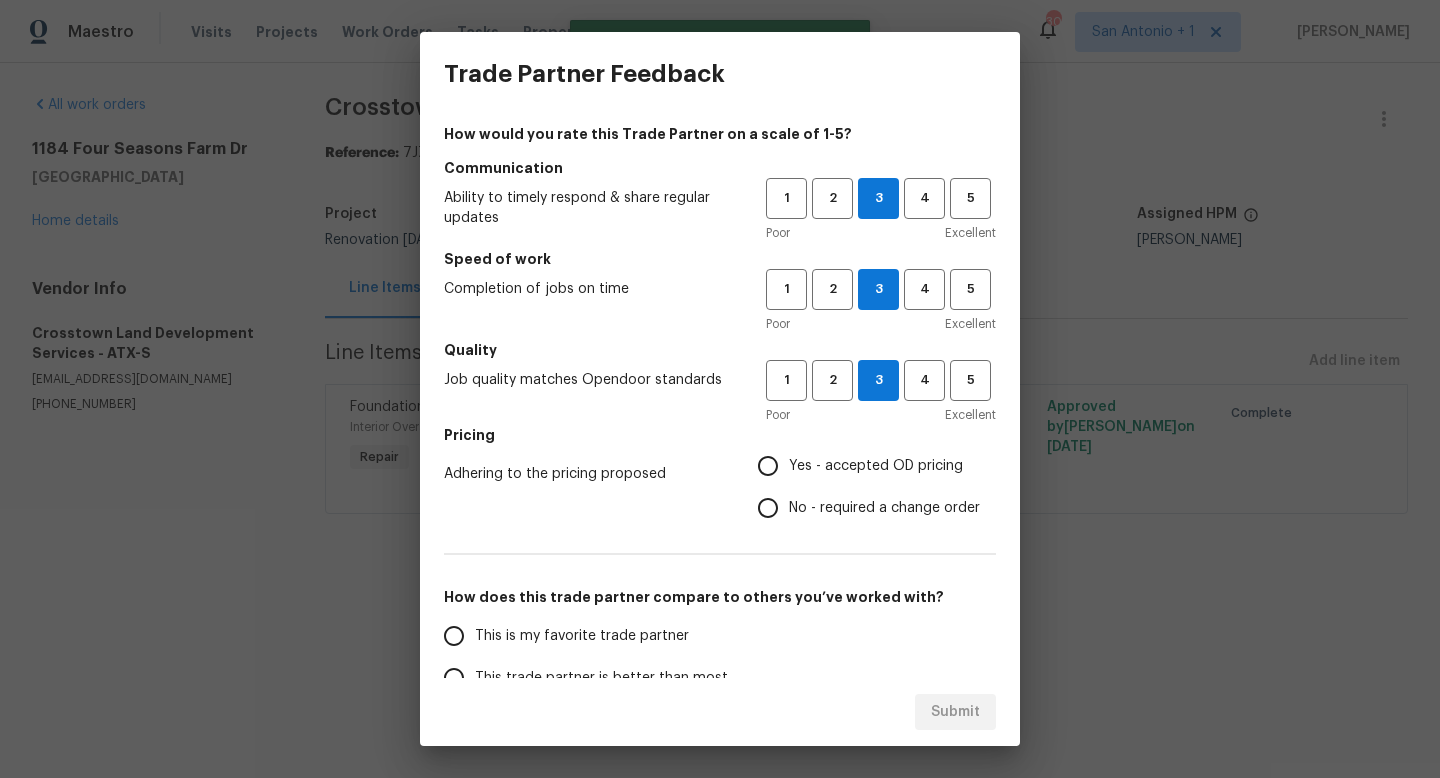 click on "Yes - accepted OD pricing" at bounding box center [768, 466] 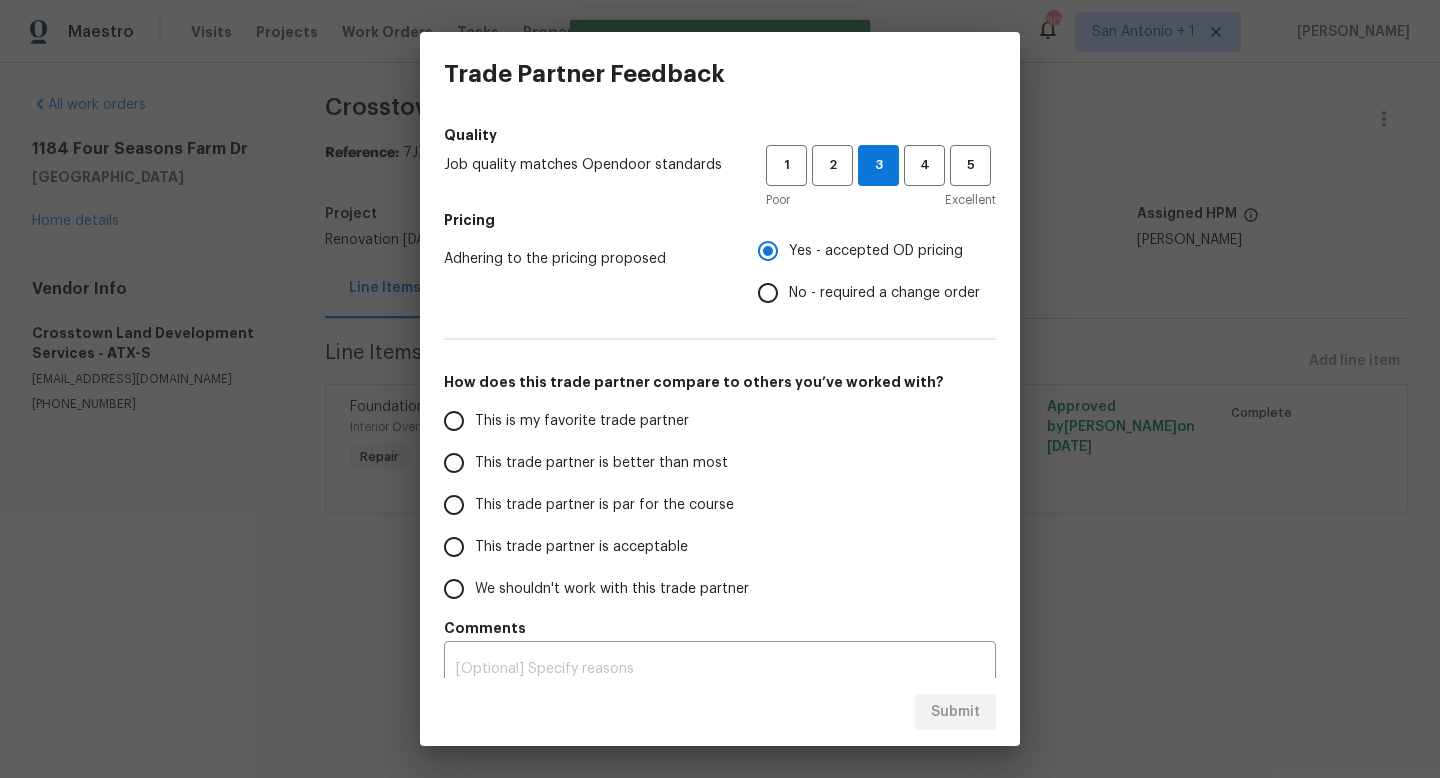 scroll, scrollTop: 237, scrollLeft: 0, axis: vertical 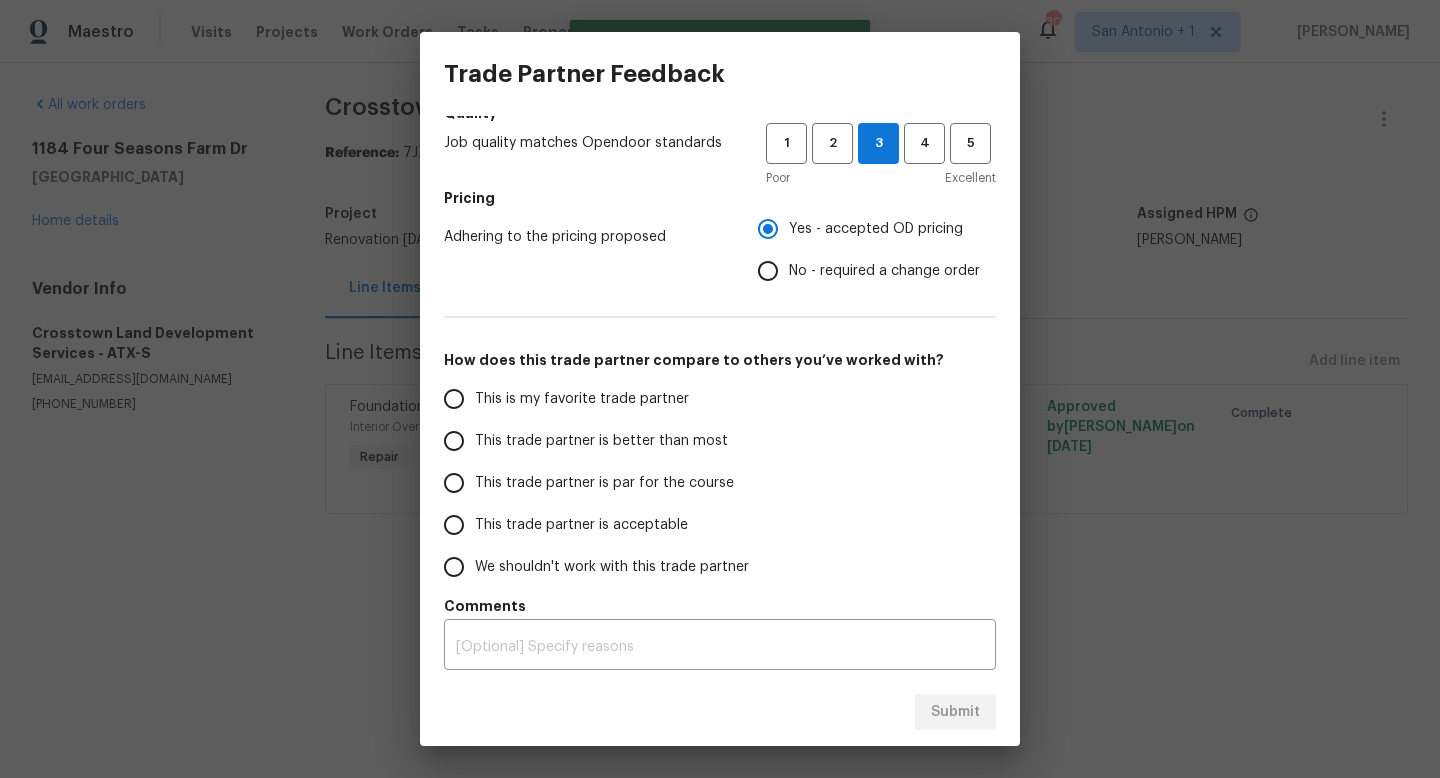 click on "This trade partner is par for the course" at bounding box center (604, 483) 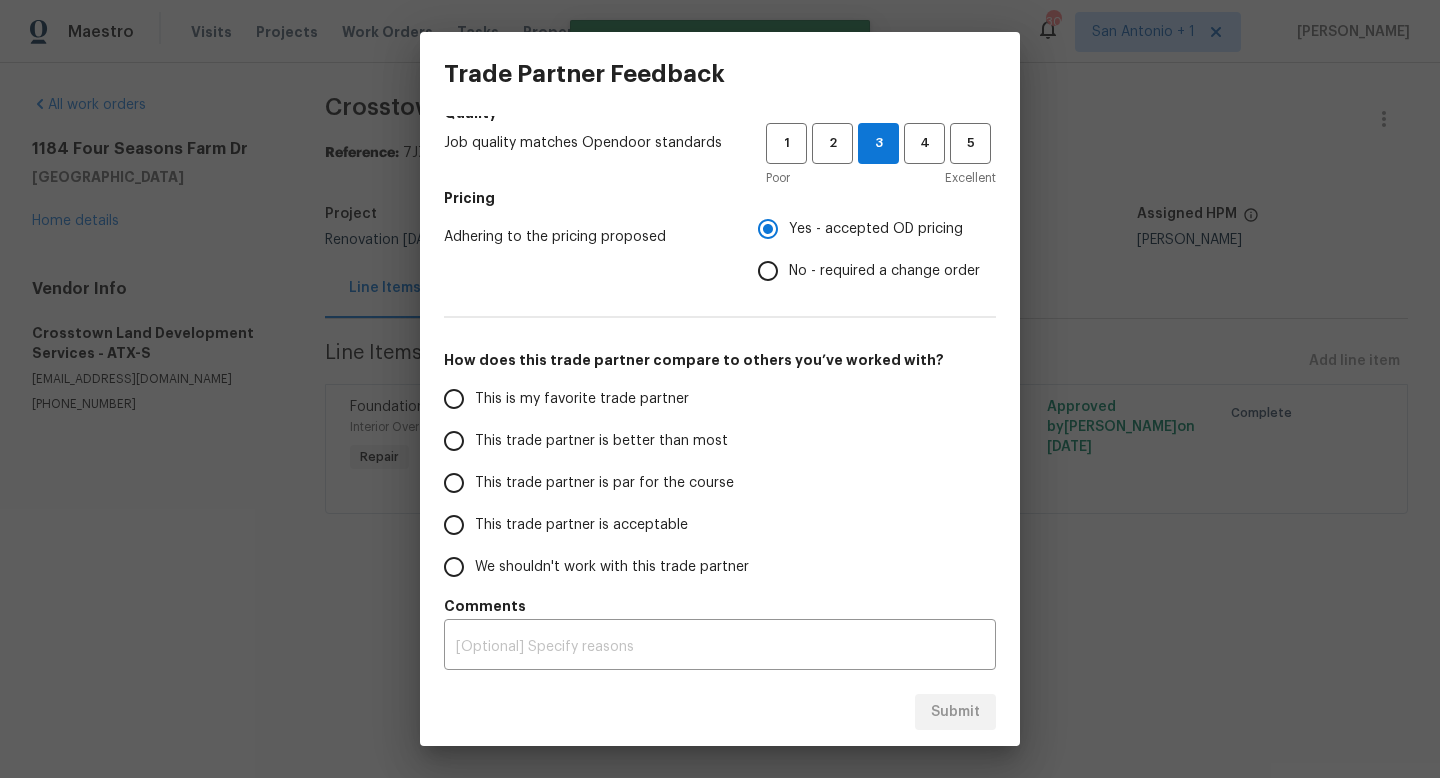 click on "This trade partner is par for the course" at bounding box center [454, 483] 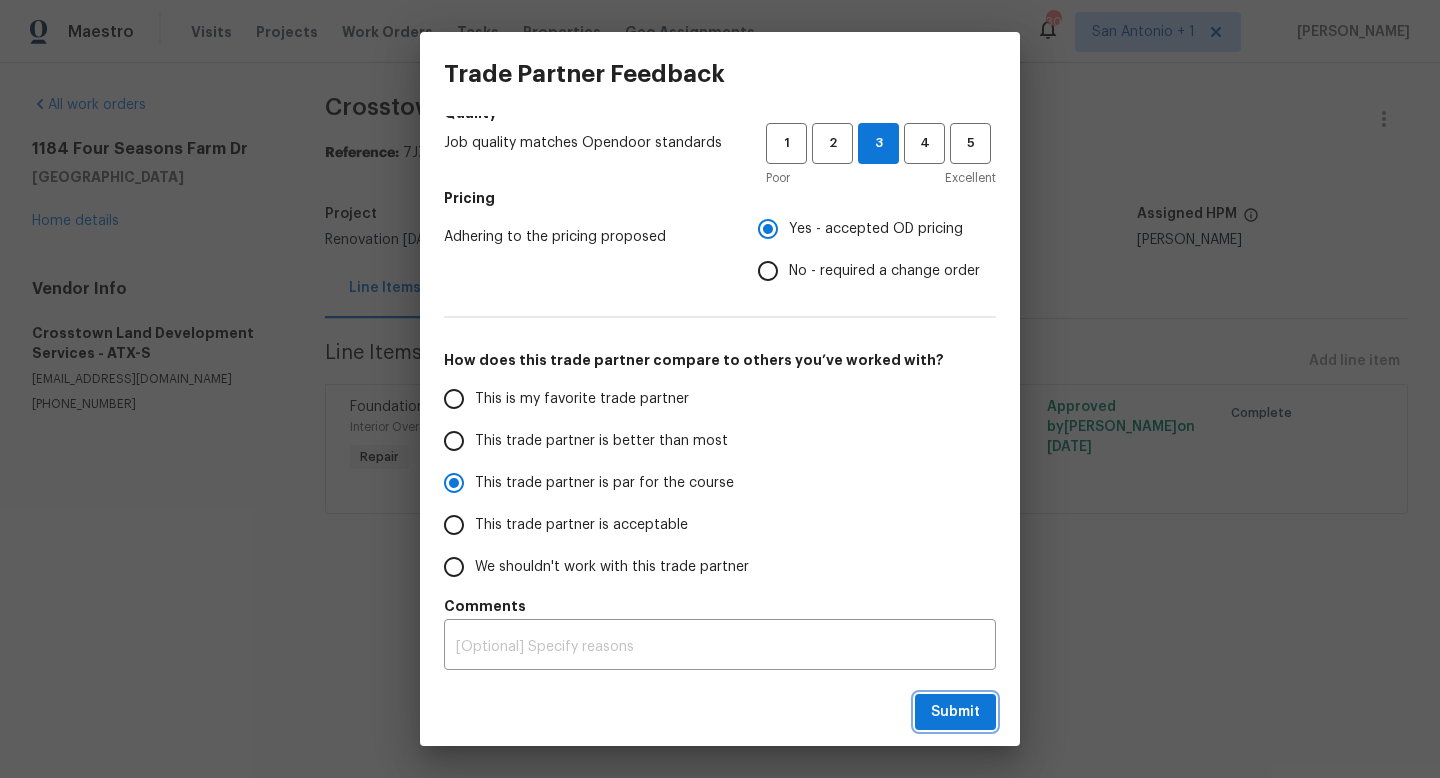 click on "Submit" at bounding box center (955, 712) 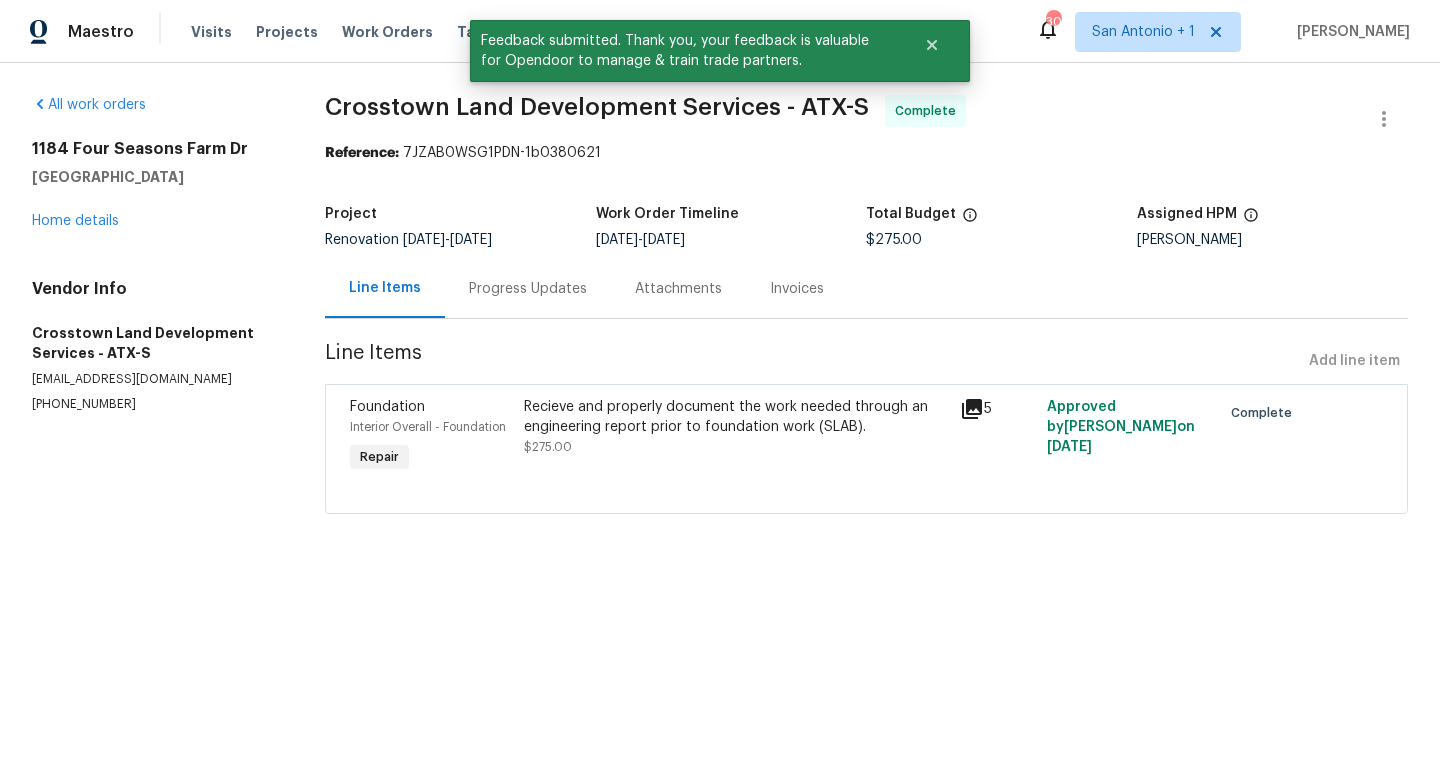 click on "Progress Updates" at bounding box center (528, 289) 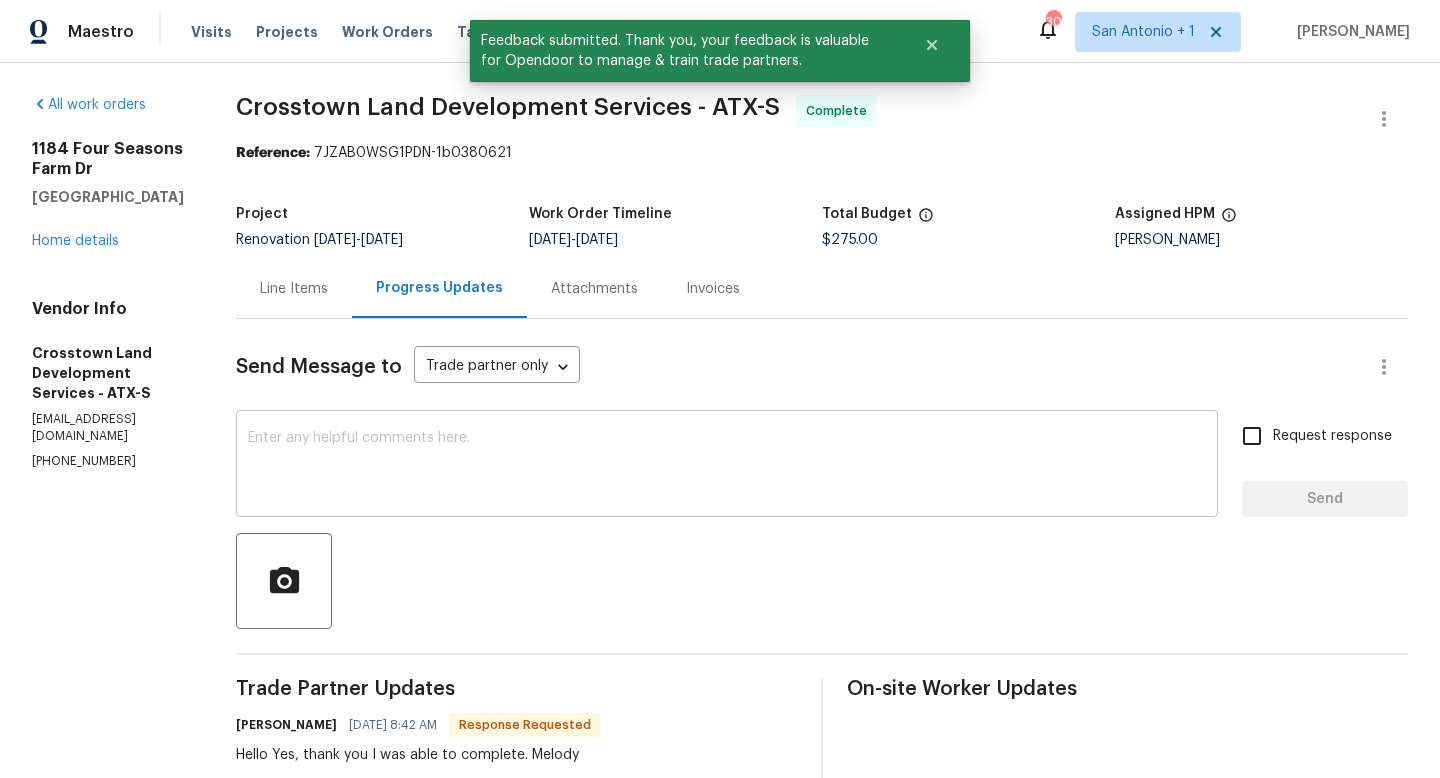 click on "x ​" at bounding box center (727, 466) 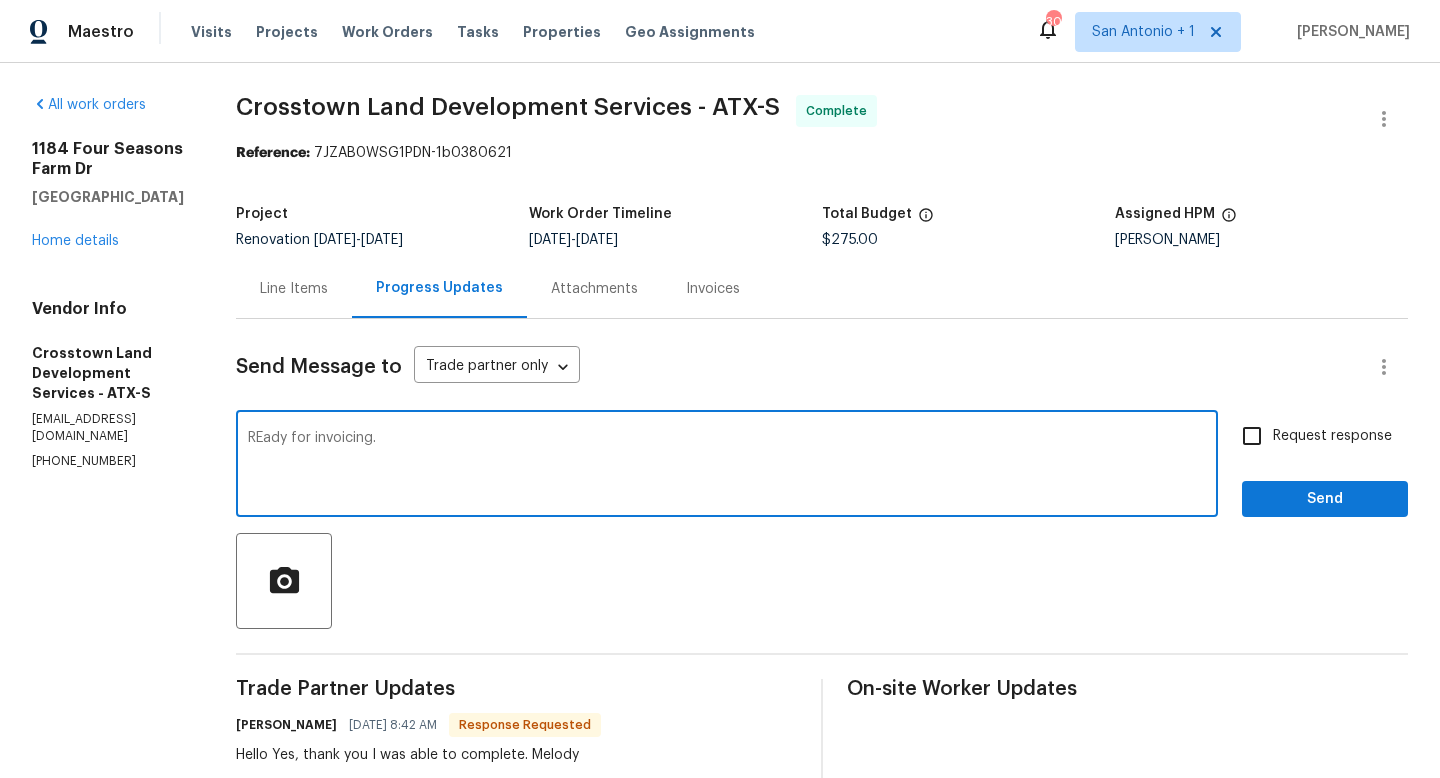 click on "REady for invoicing." at bounding box center [727, 466] 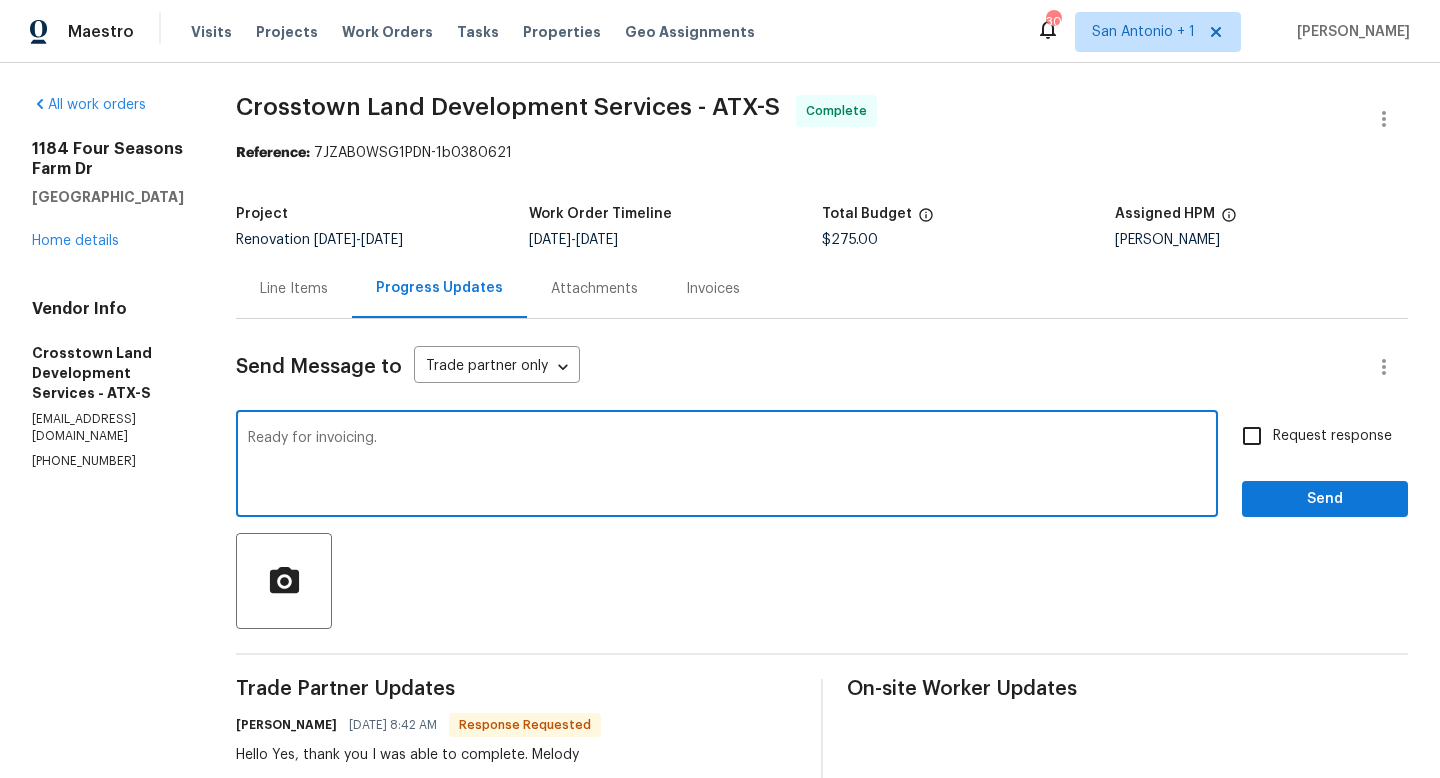 type on "Ready for invoicing." 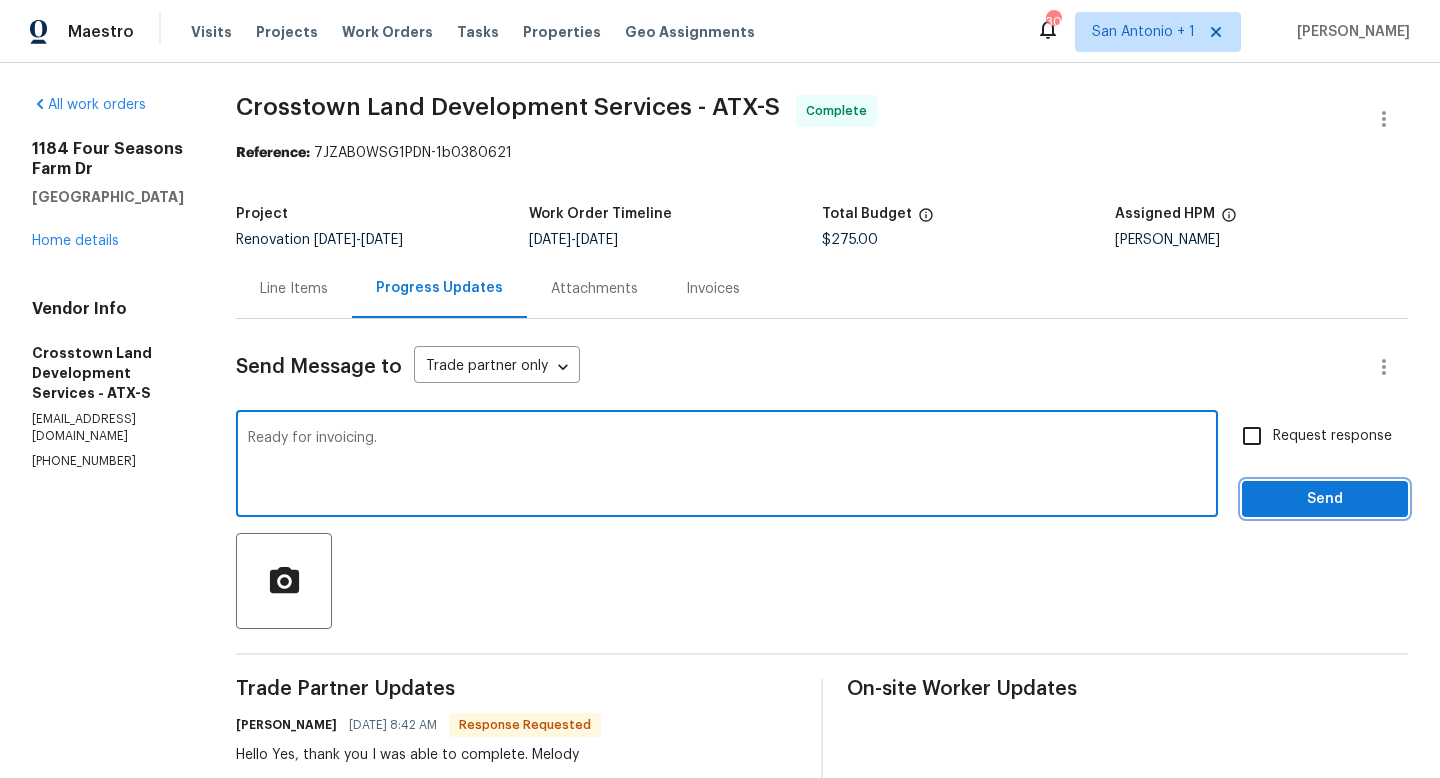 click on "Send" at bounding box center [1325, 499] 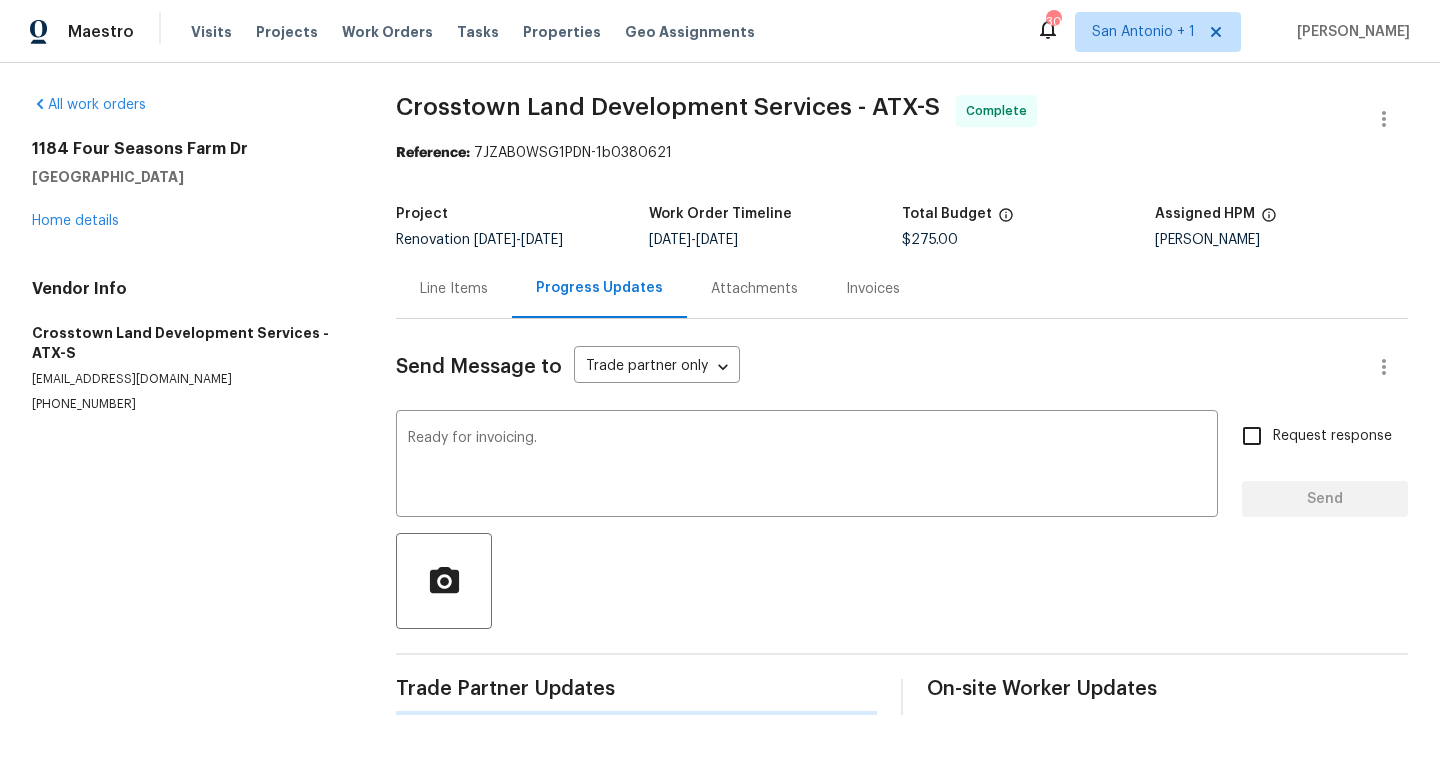 type 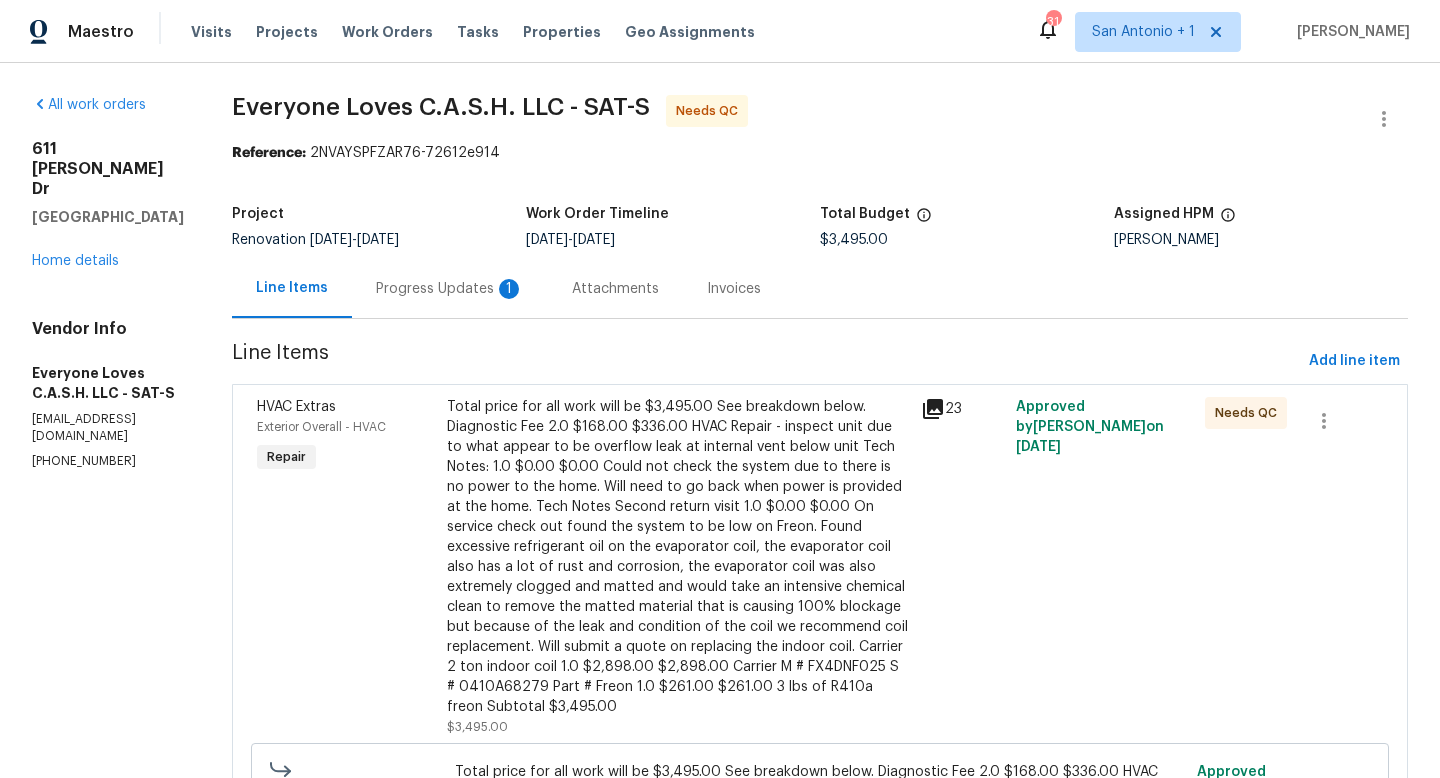 scroll, scrollTop: 0, scrollLeft: 0, axis: both 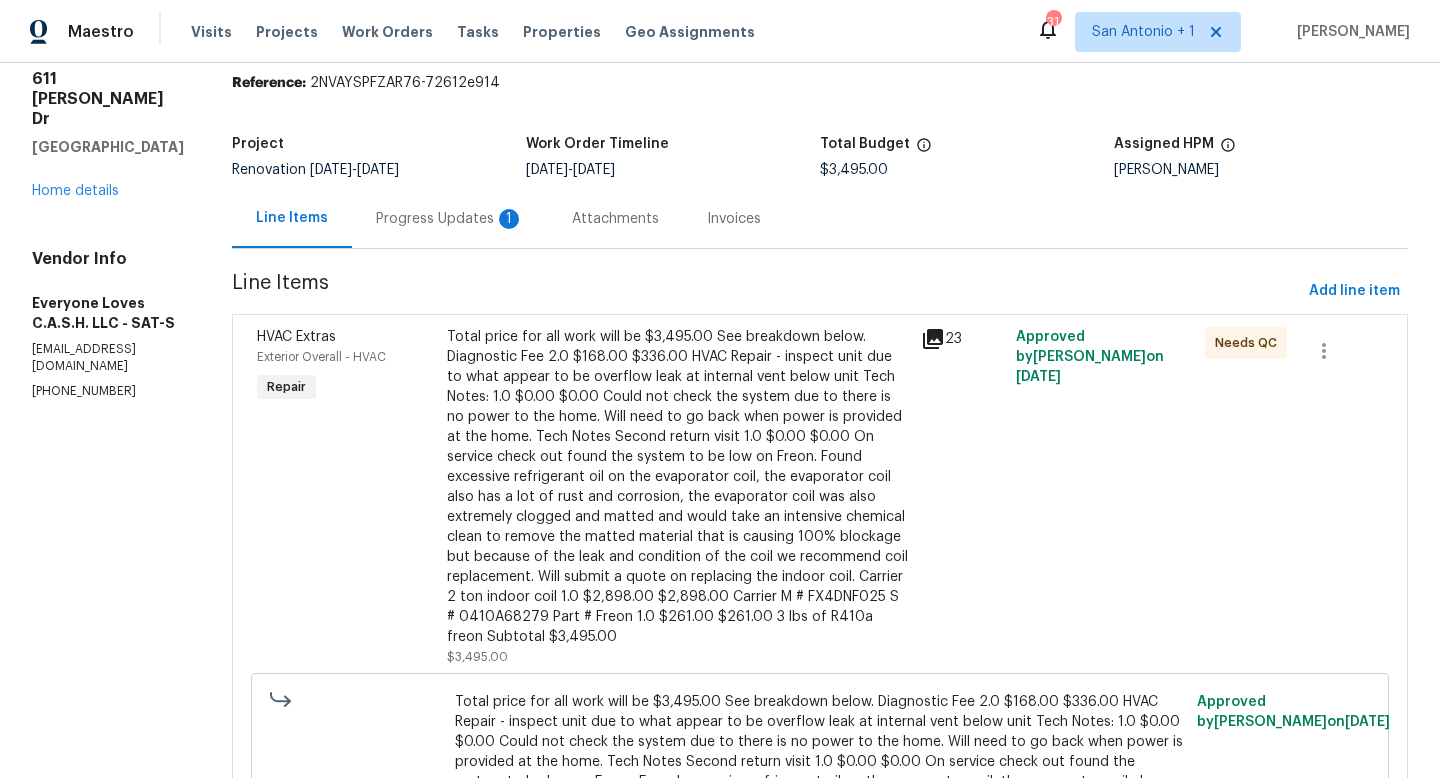 click on "Progress Updates 1" at bounding box center [450, 219] 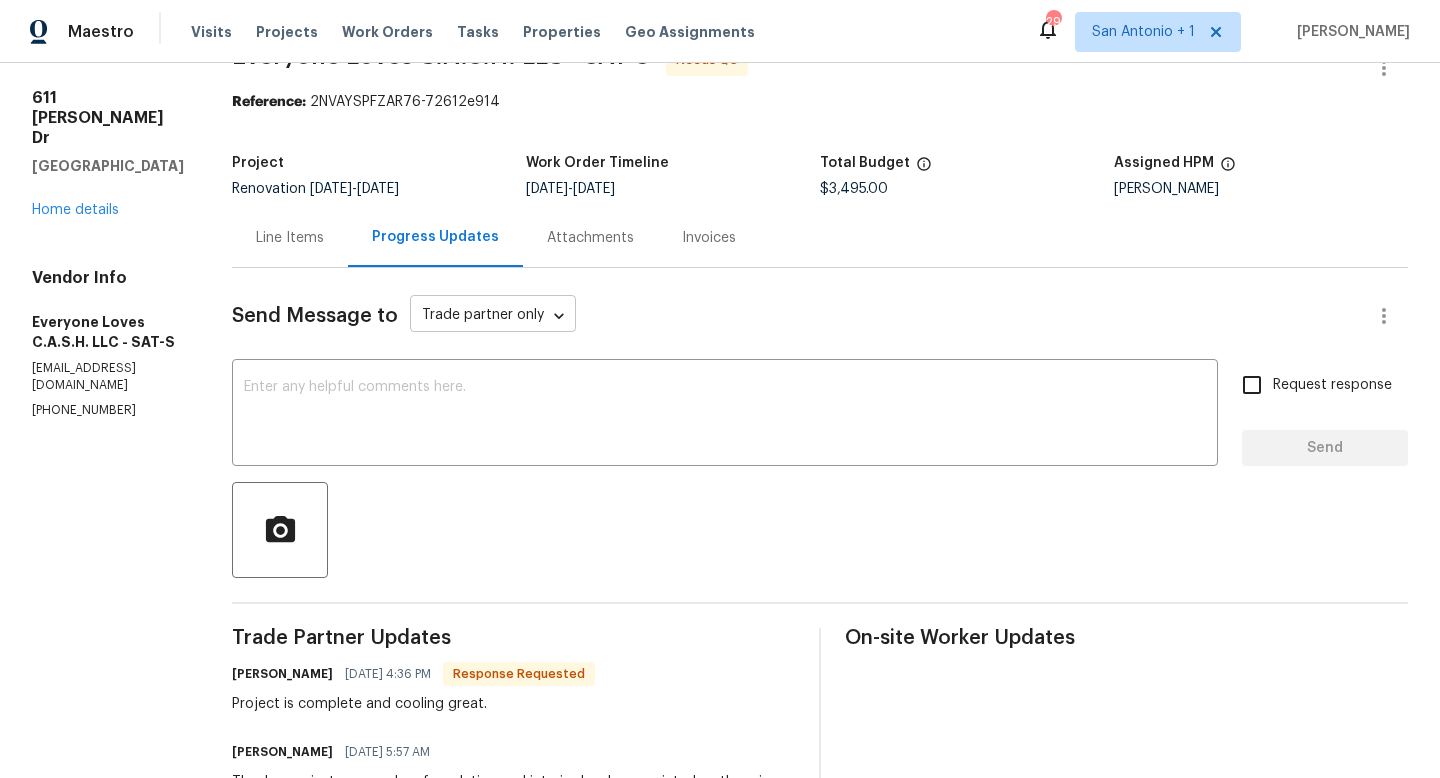 scroll, scrollTop: 0, scrollLeft: 0, axis: both 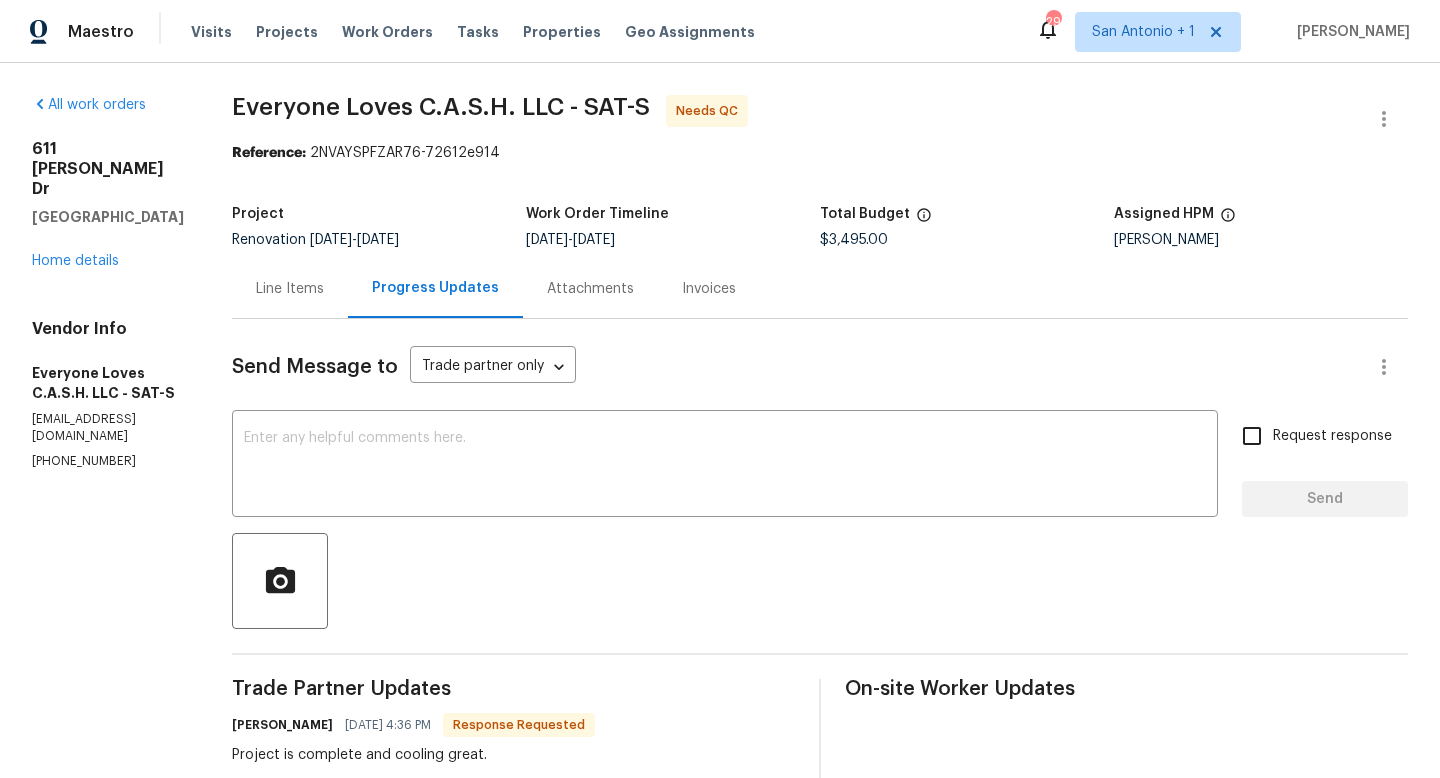 click on "Line Items" at bounding box center (290, 289) 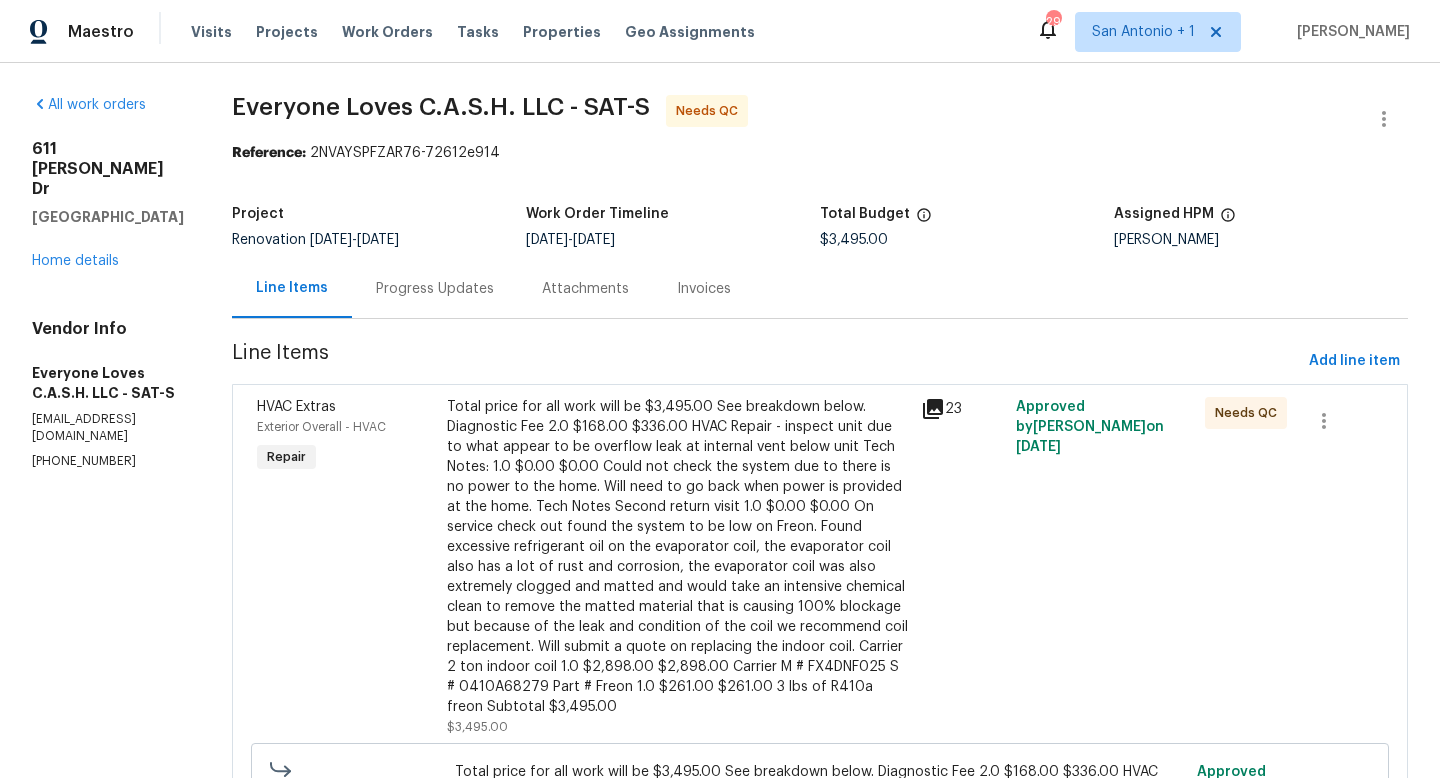 click on "Total price for all work will be $3,495.00 See breakdown below. Diagnostic Fee 2.0 $168.00 $336.00 HVAC Repair - inspect unit due to what appear to be overflow leak at internal vent below unit Tech Notes: 1.0 $0.00 $0.00 Could not check the system due to there is no power to the home. Will need to go back when power is provided at the home. Tech Notes Second return visit 1.0 $0.00 $0.00 On service check out found the system to be low on Freon. Found excessive refrigerant oil on the evaporator coil, the evaporator coil also has a lot of rust and corrosion, the evaporator coil was also extremely clogged and matted and would take an intensive chemical clean to remove the matted material that is causing 100% blockage but because of the leak and condition of the coil we recommend coil replacement. Will submit a quote on replacing the indoor coil. Carrier 2 ton indoor coil 1.0 $2,898.00 $2,898.00 Carrier M # FX4DNF025 S # 0410A68279 Part # Freon 1.0 $261.00 $261.00 3 lbs of R410a freon Subtotal $3,495.00" at bounding box center [678, 557] 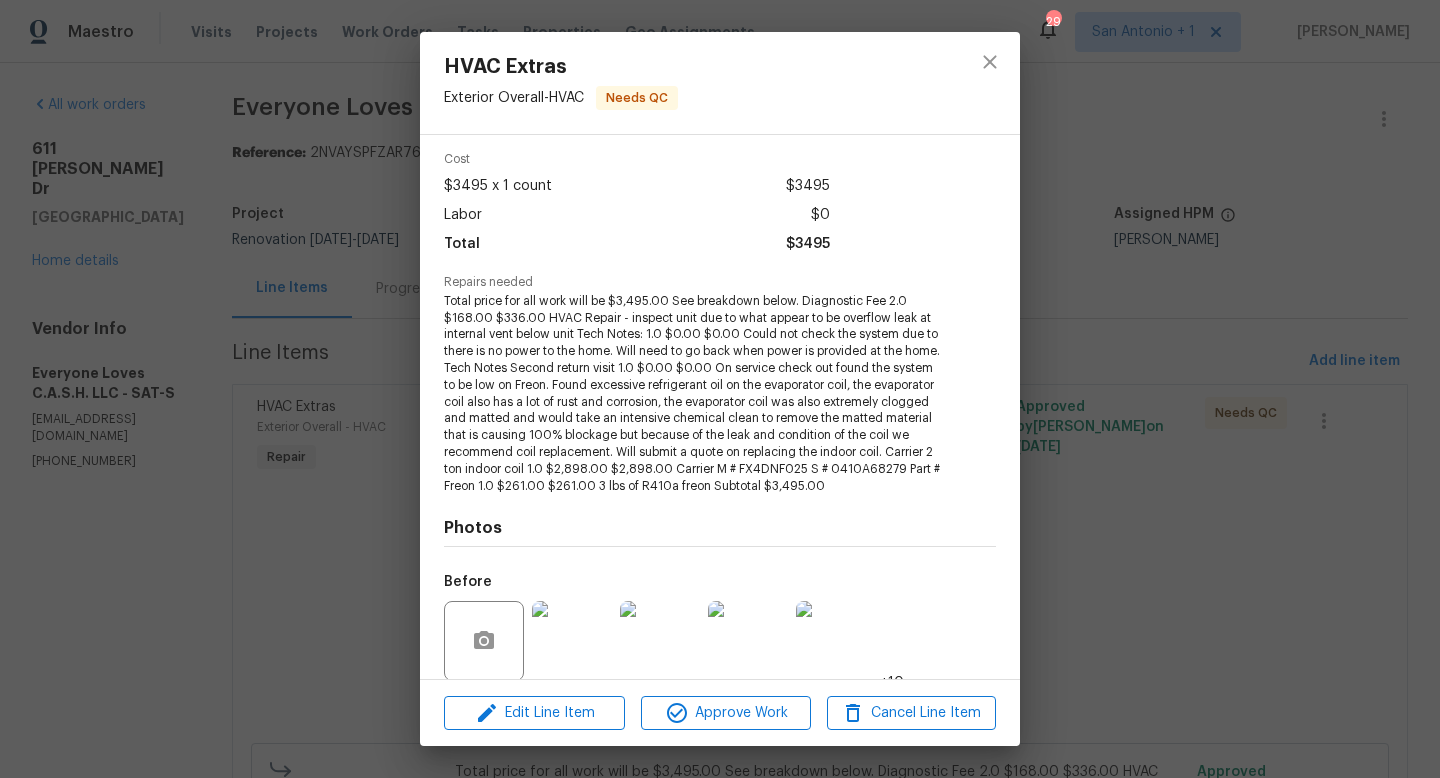 scroll, scrollTop: 244, scrollLeft: 0, axis: vertical 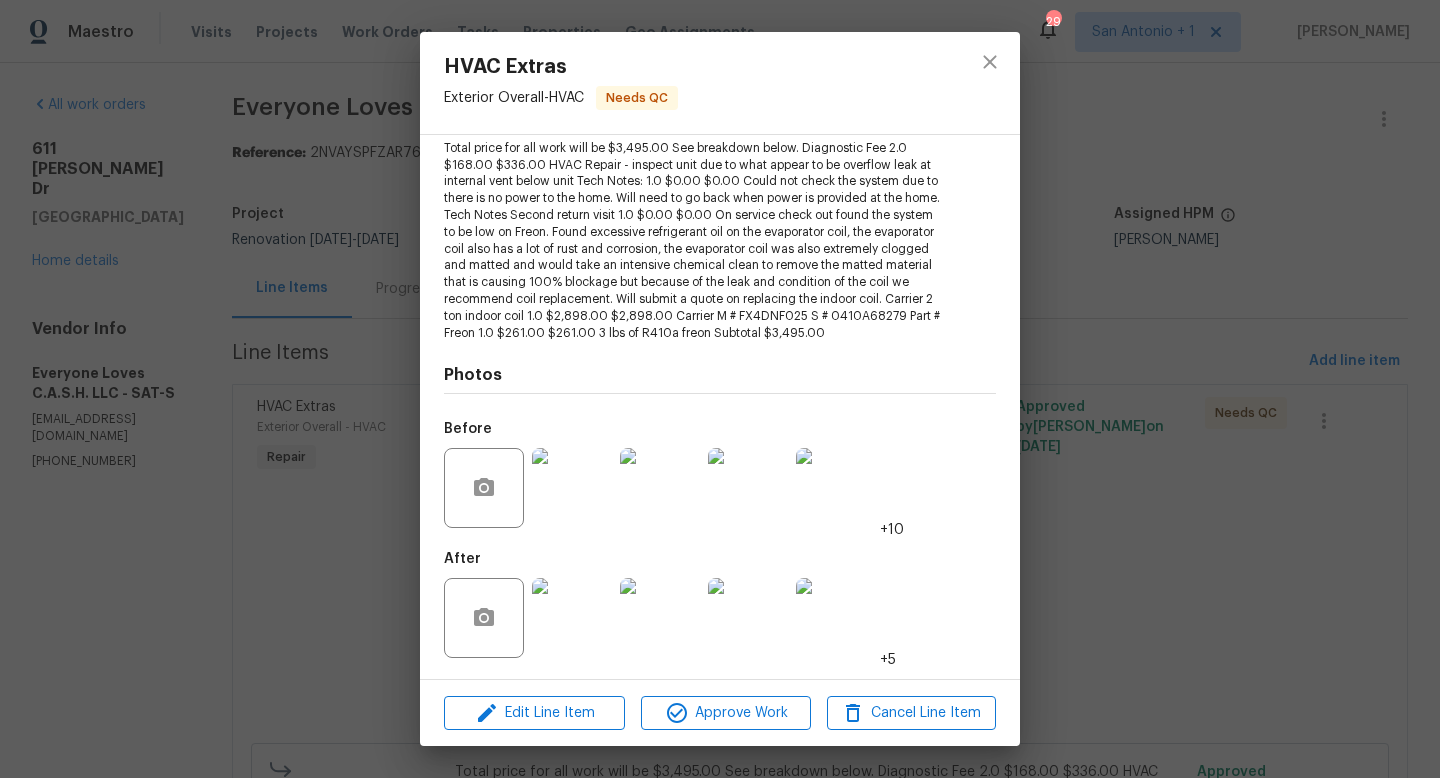 click at bounding box center (572, 618) 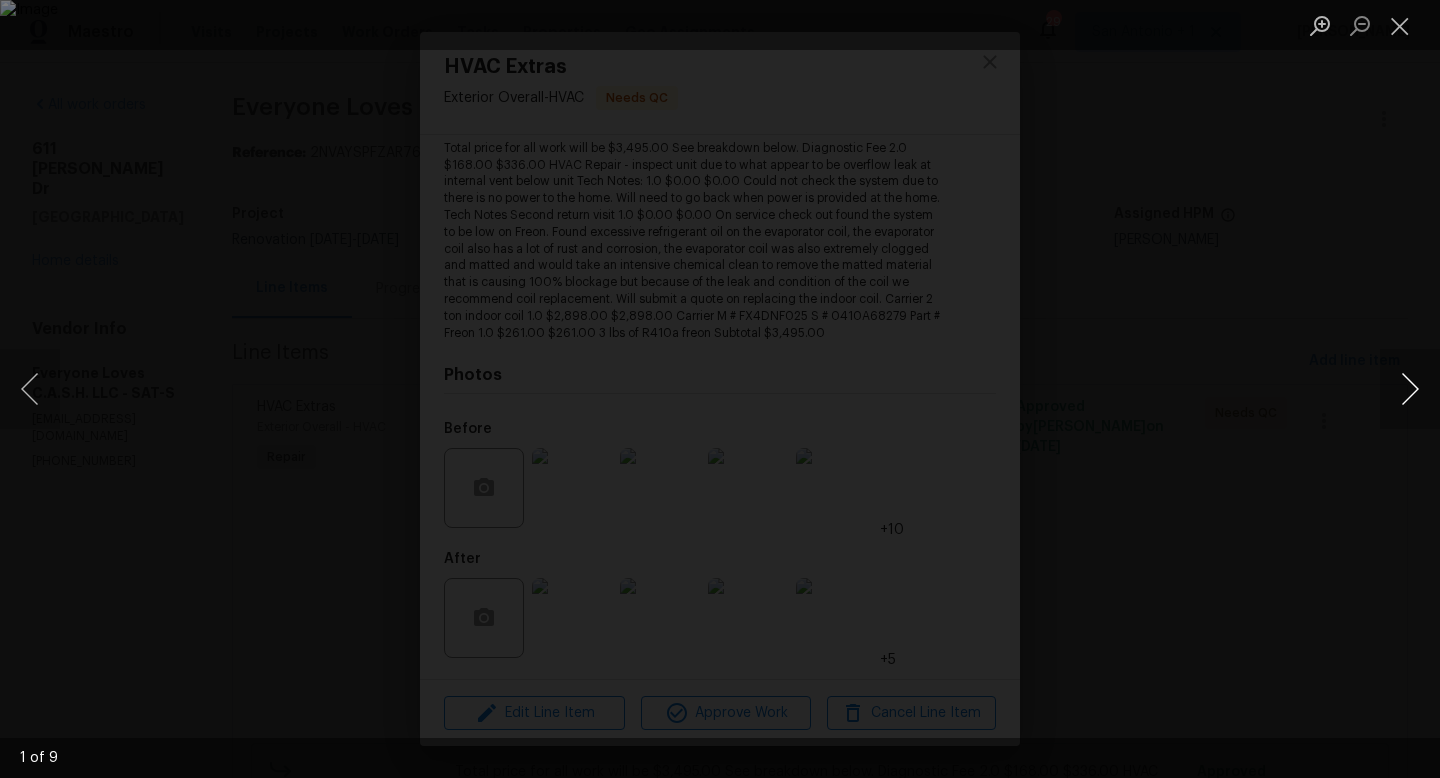 click at bounding box center (1410, 389) 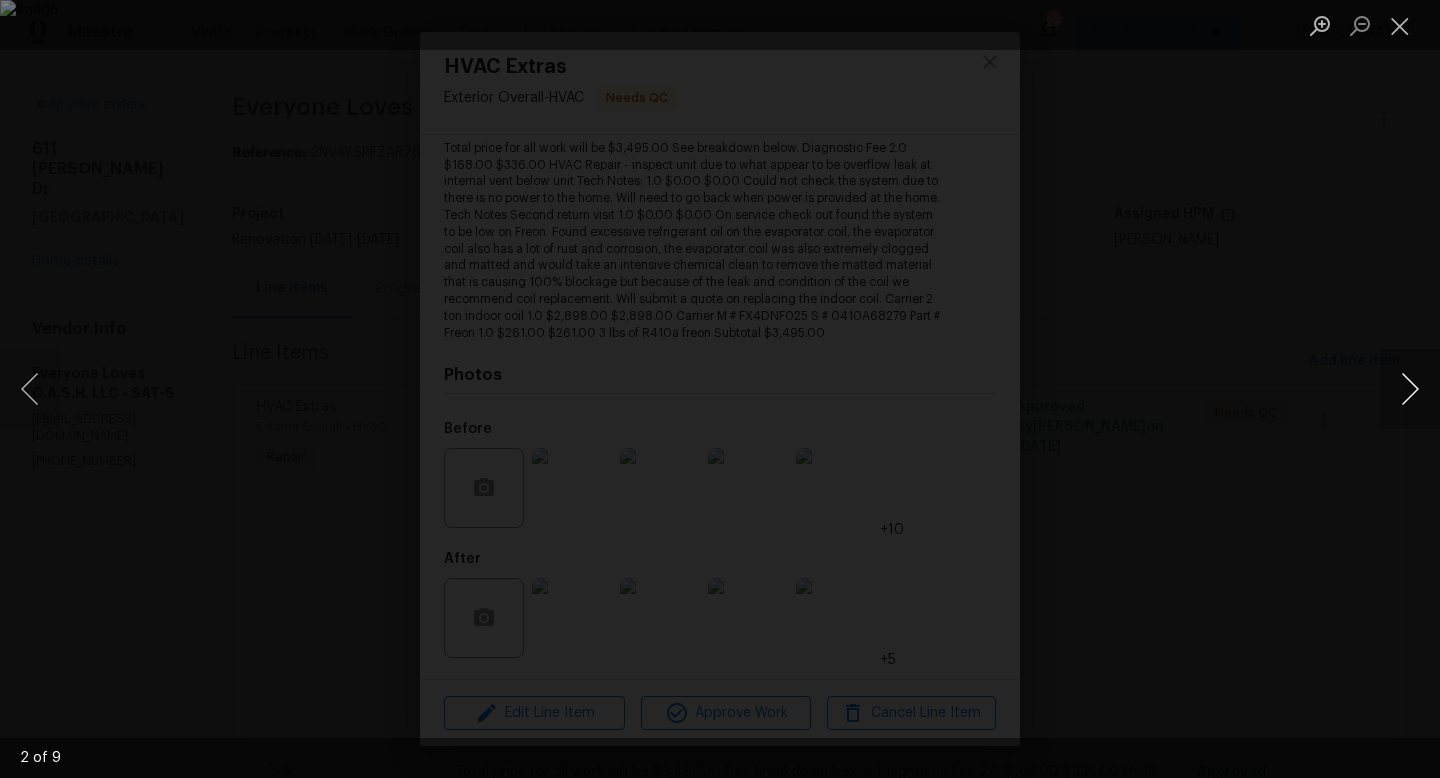 click at bounding box center (1410, 389) 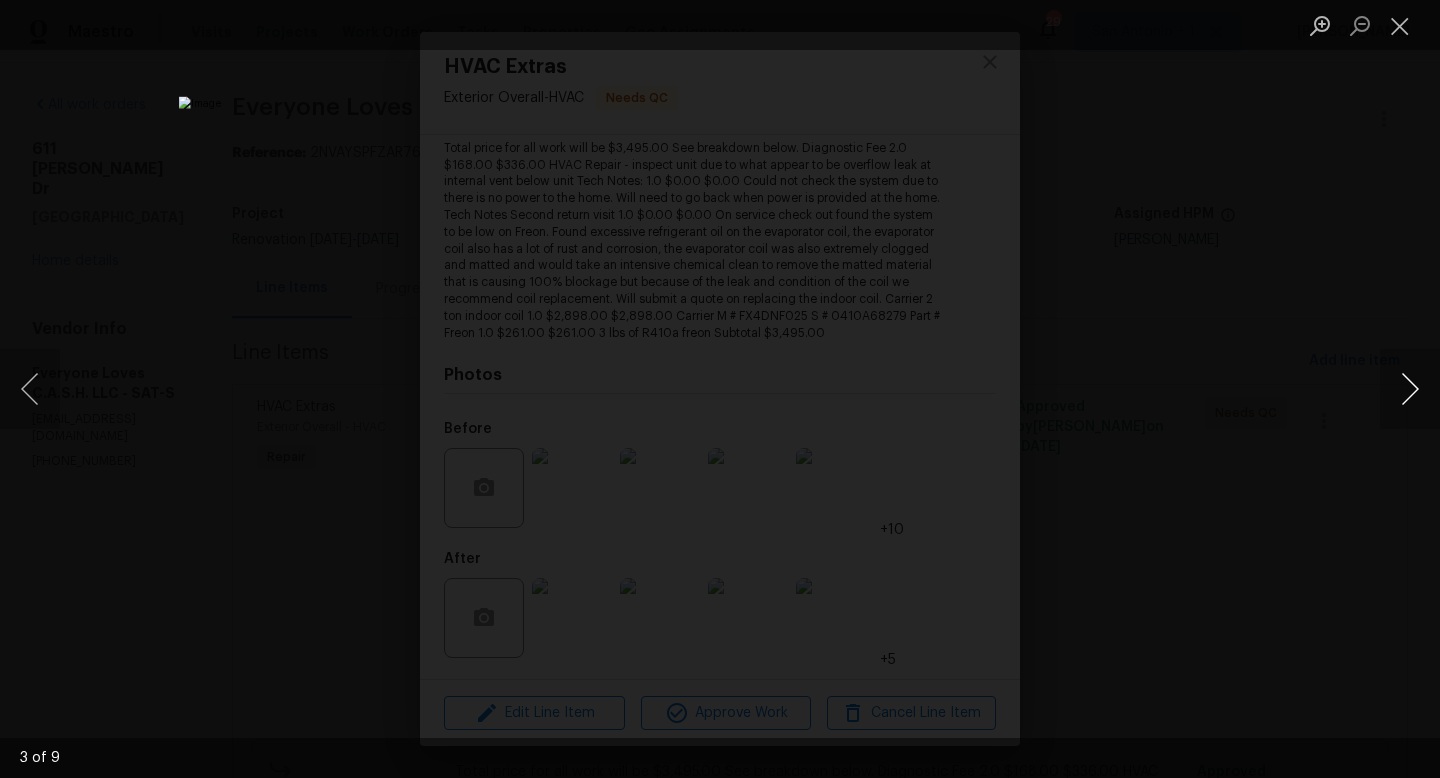 click at bounding box center [1410, 389] 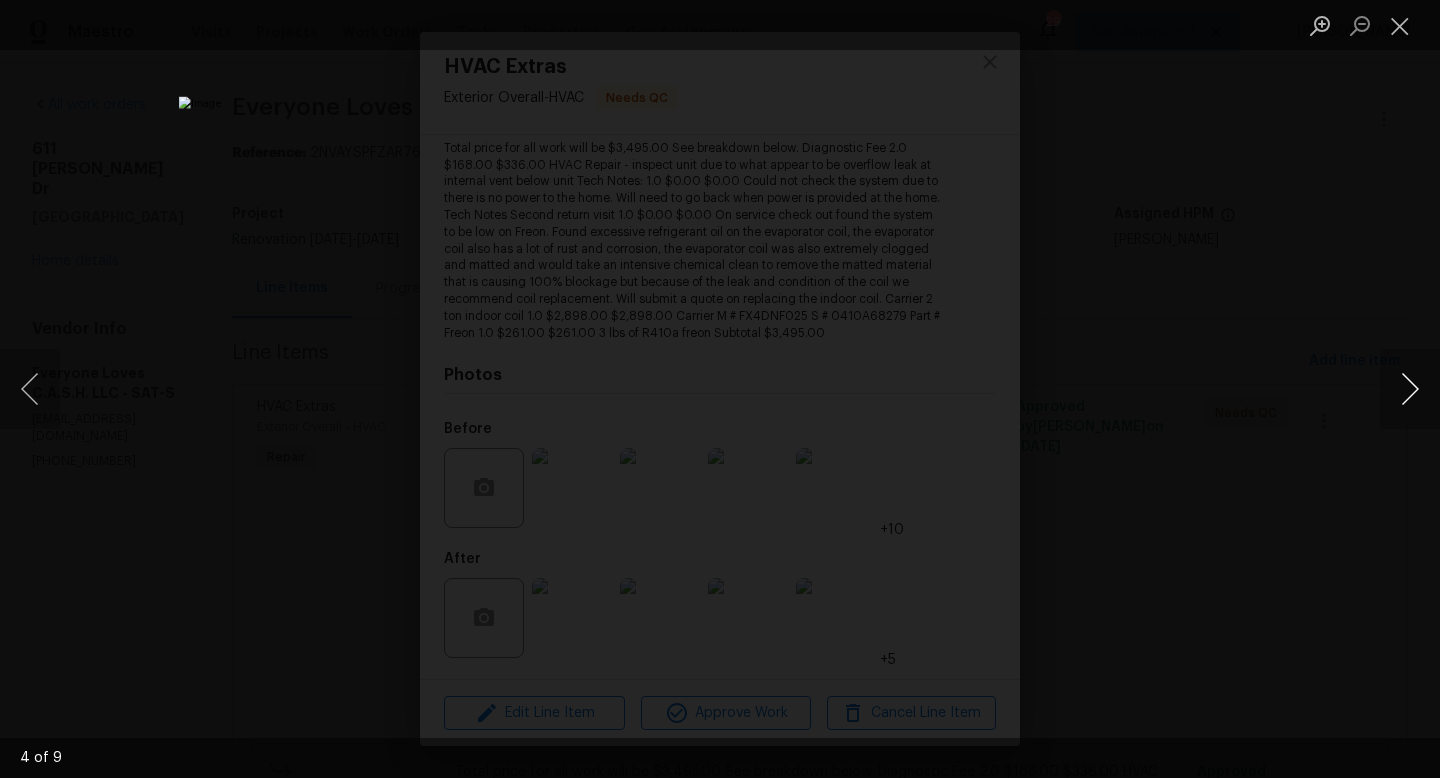 click at bounding box center [1410, 389] 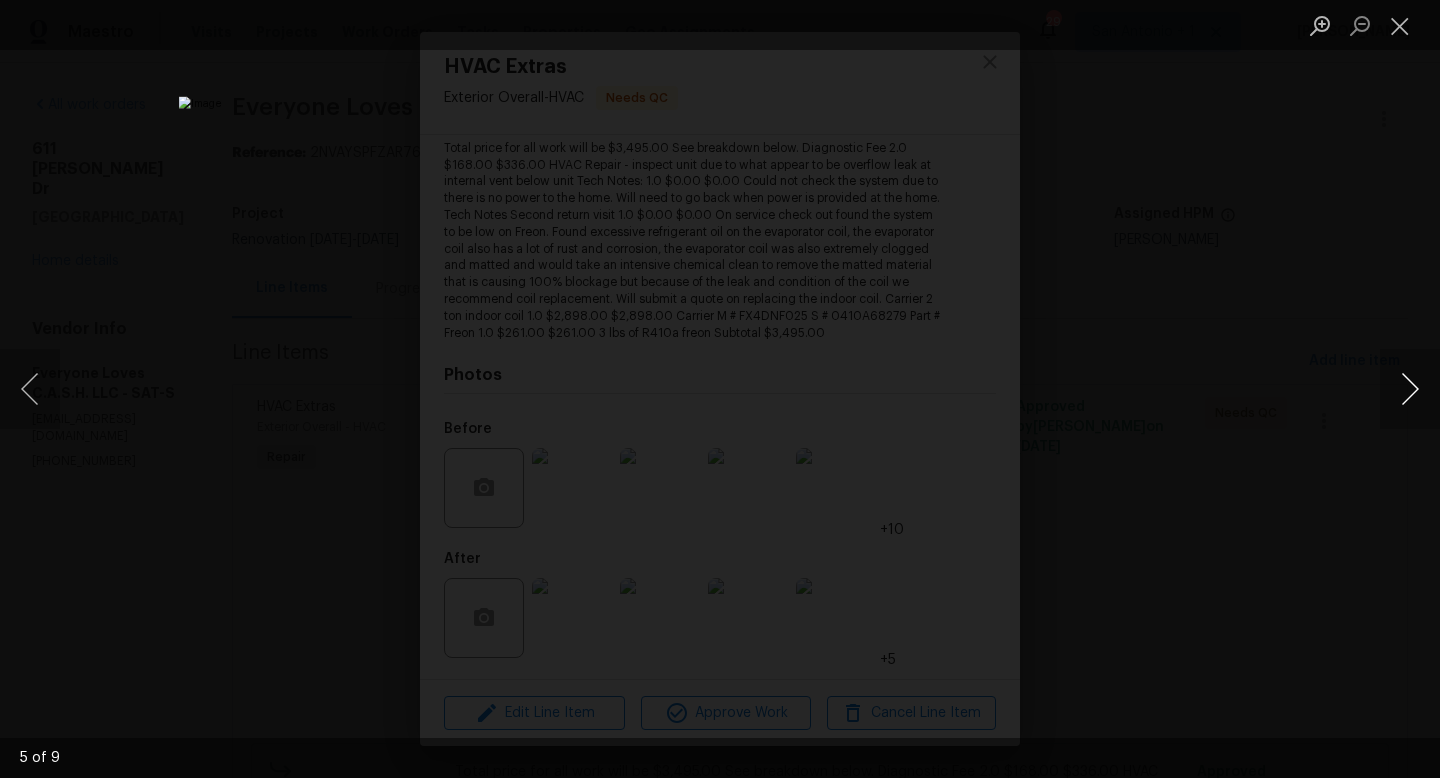 click at bounding box center (1410, 389) 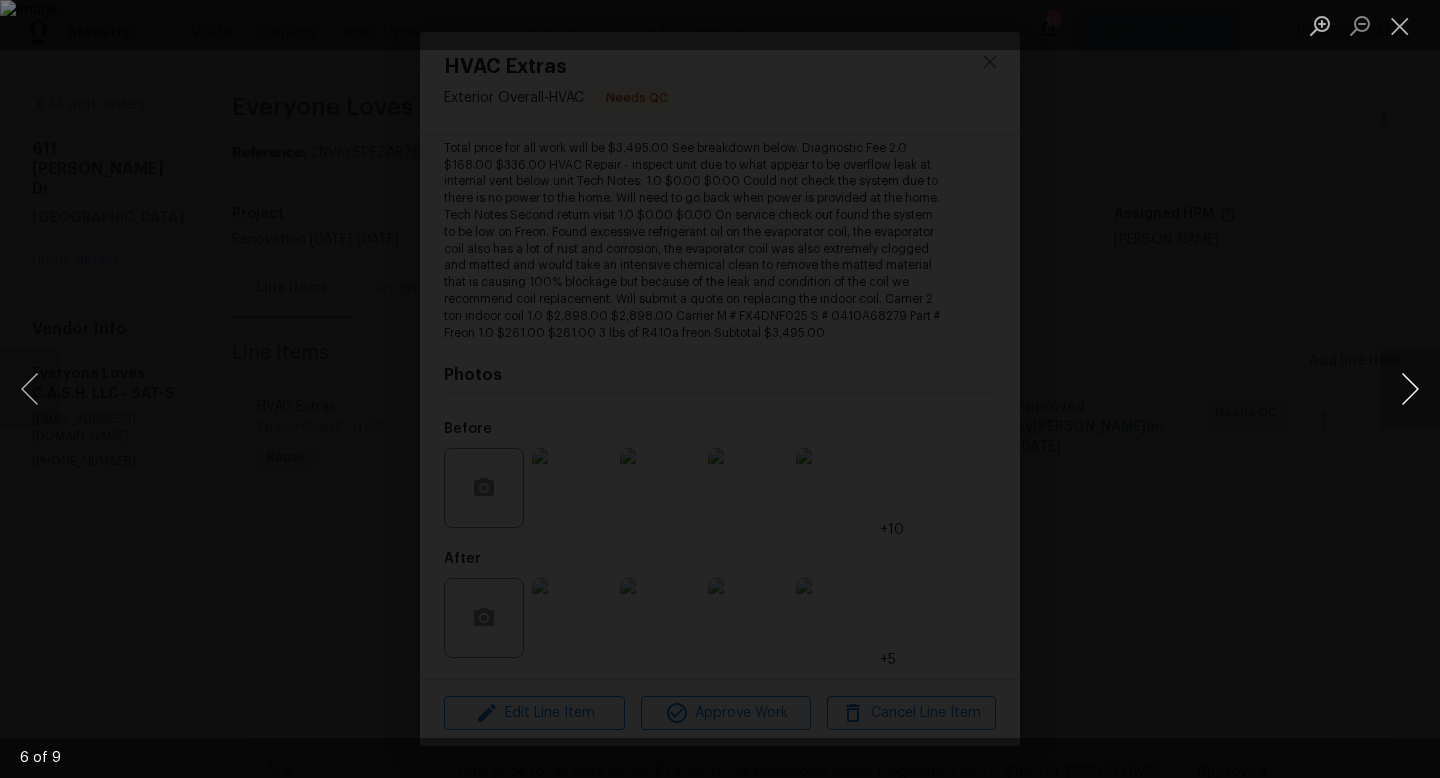 click at bounding box center (1410, 389) 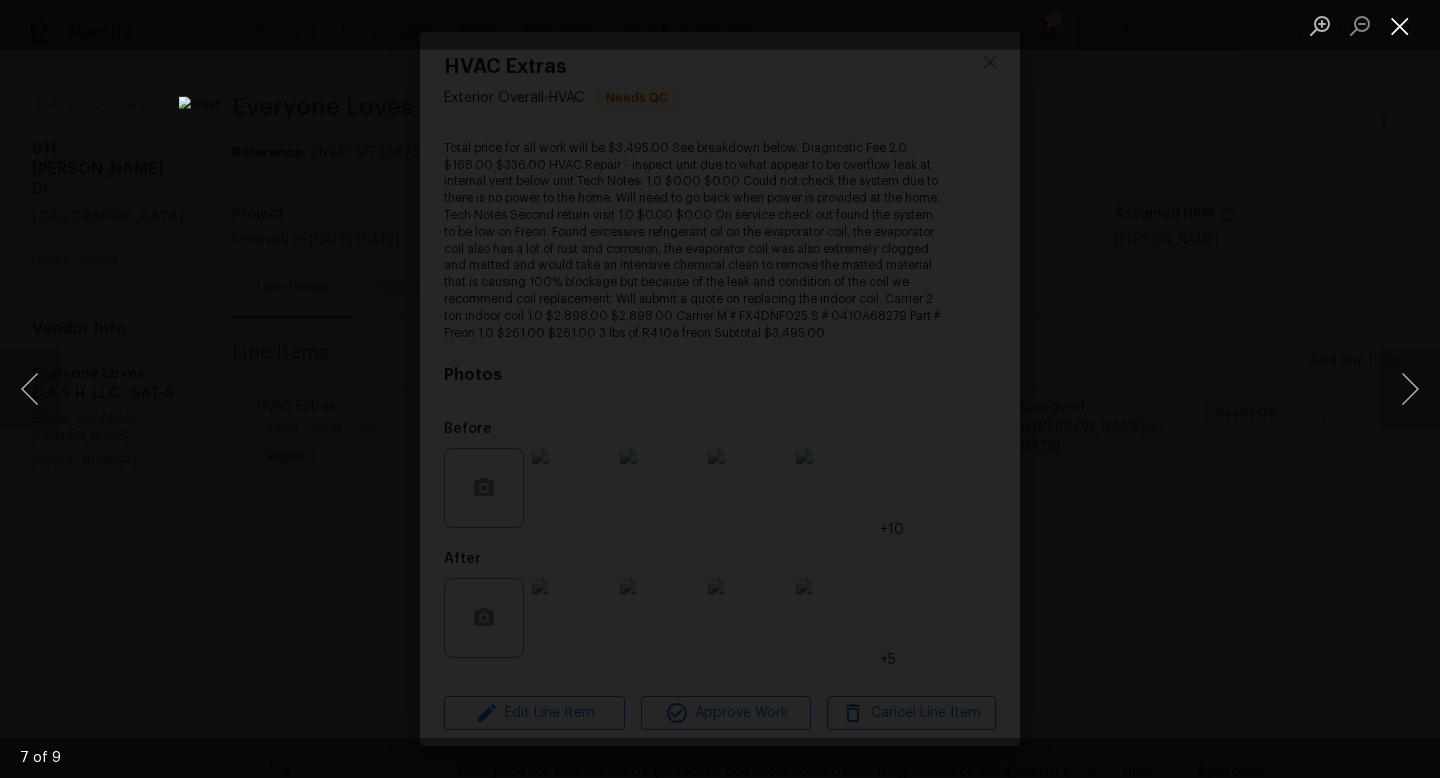 click at bounding box center (1400, 25) 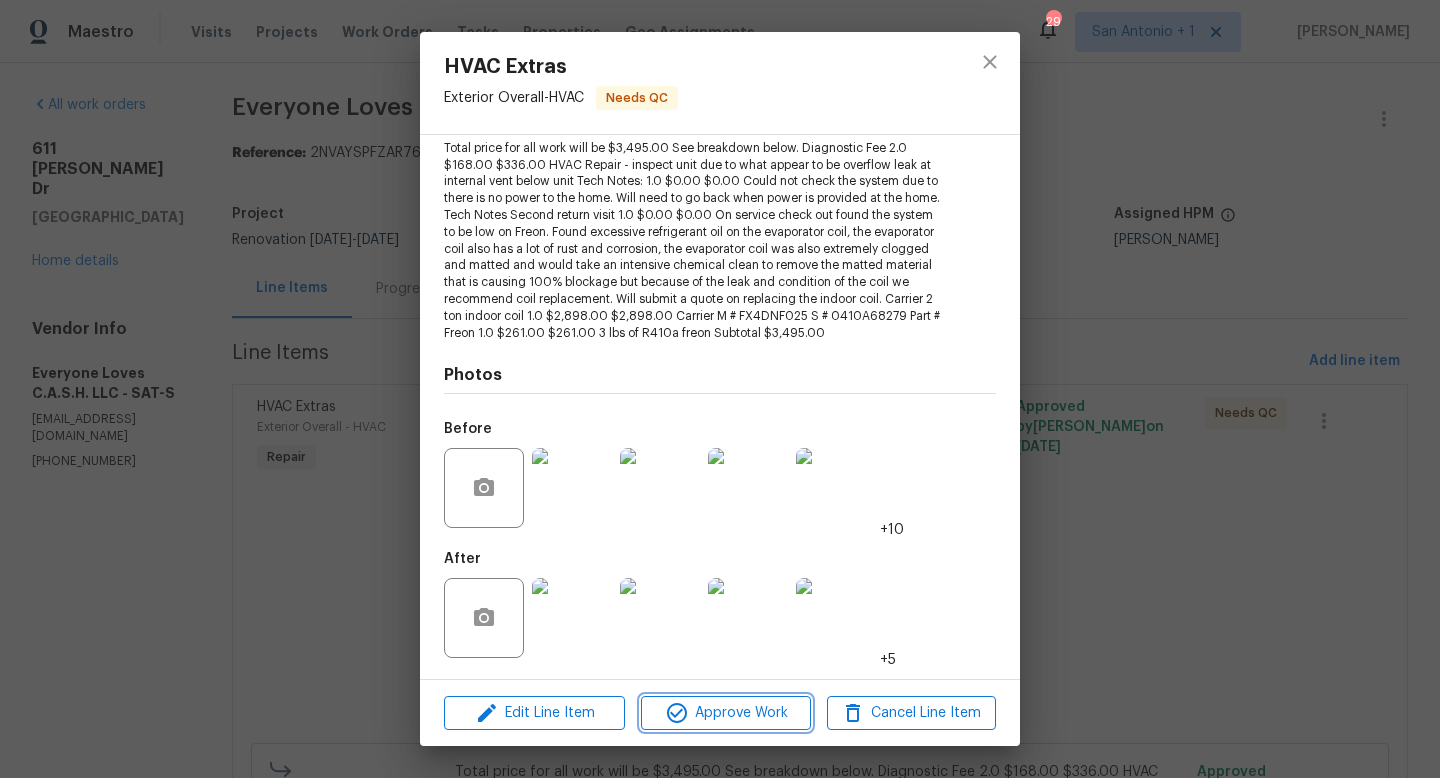click on "Approve Work" at bounding box center (725, 713) 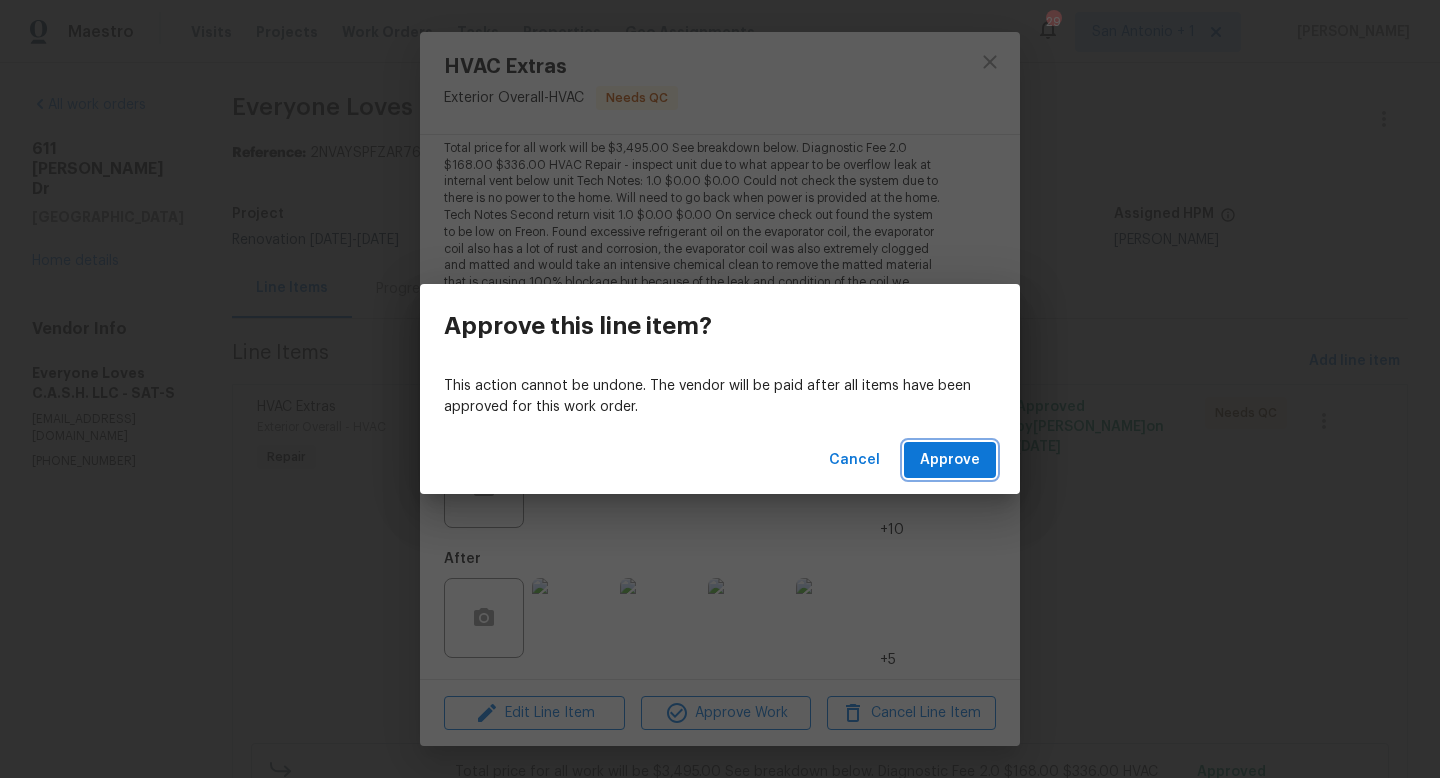 click on "Approve" at bounding box center [950, 460] 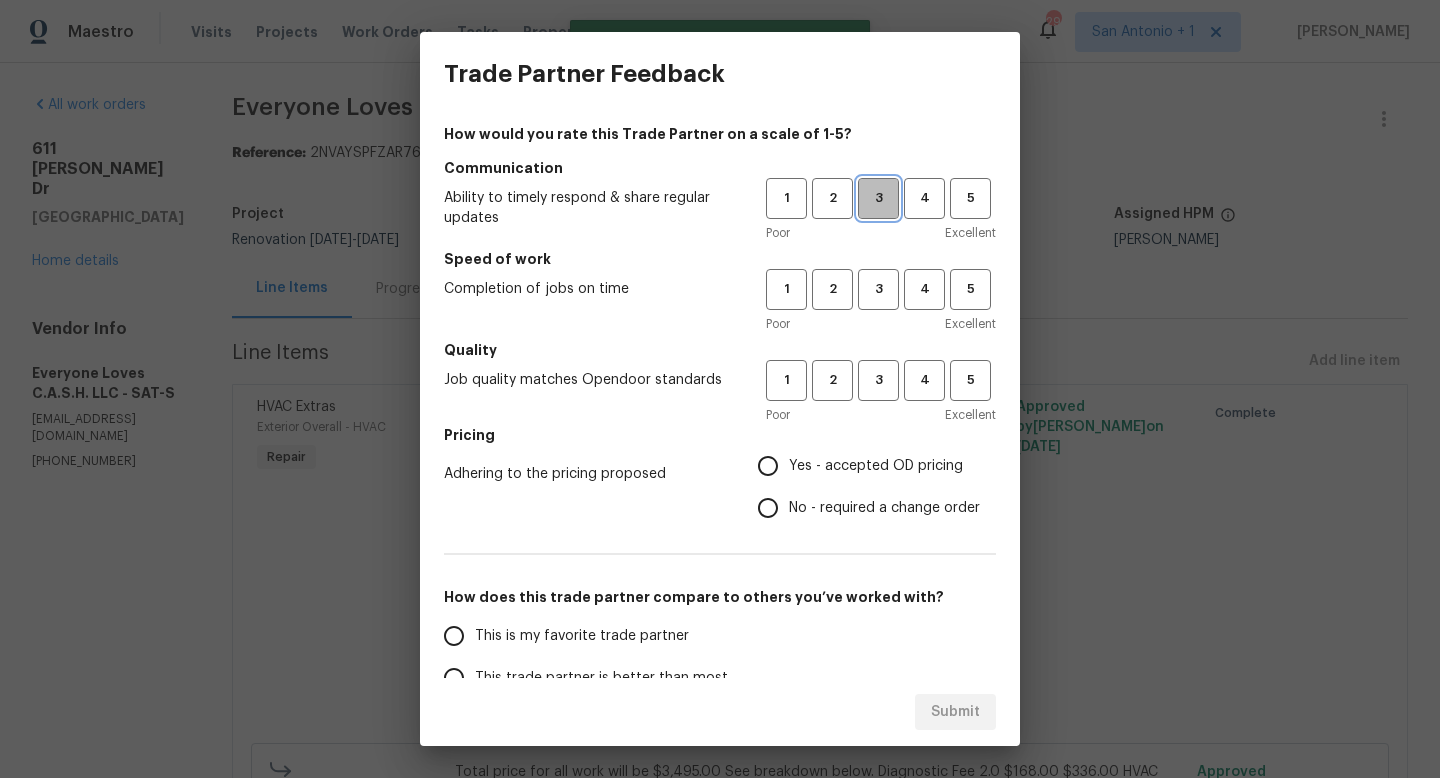 click on "3" at bounding box center [878, 198] 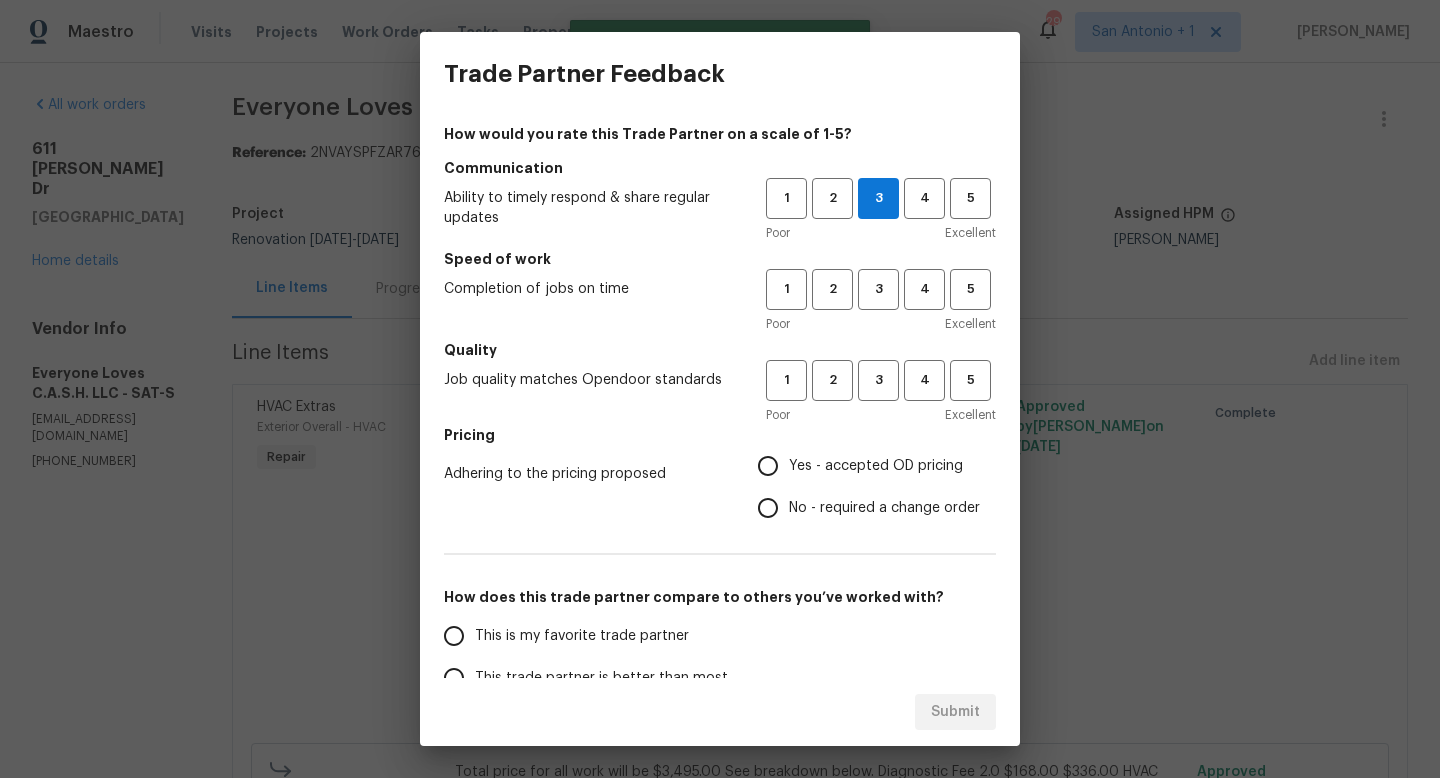 click on "Poor Excellent" at bounding box center (881, 324) 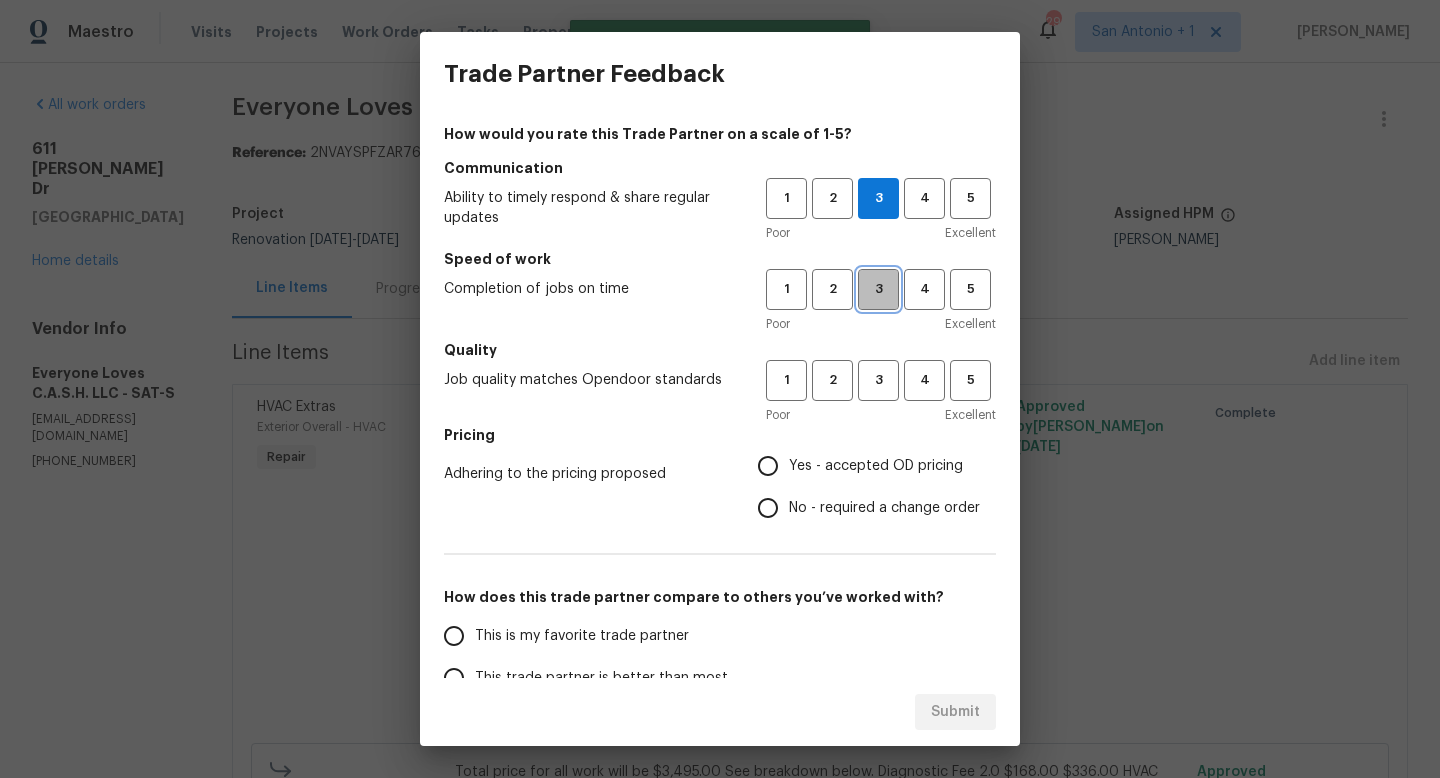 click on "3" at bounding box center (878, 289) 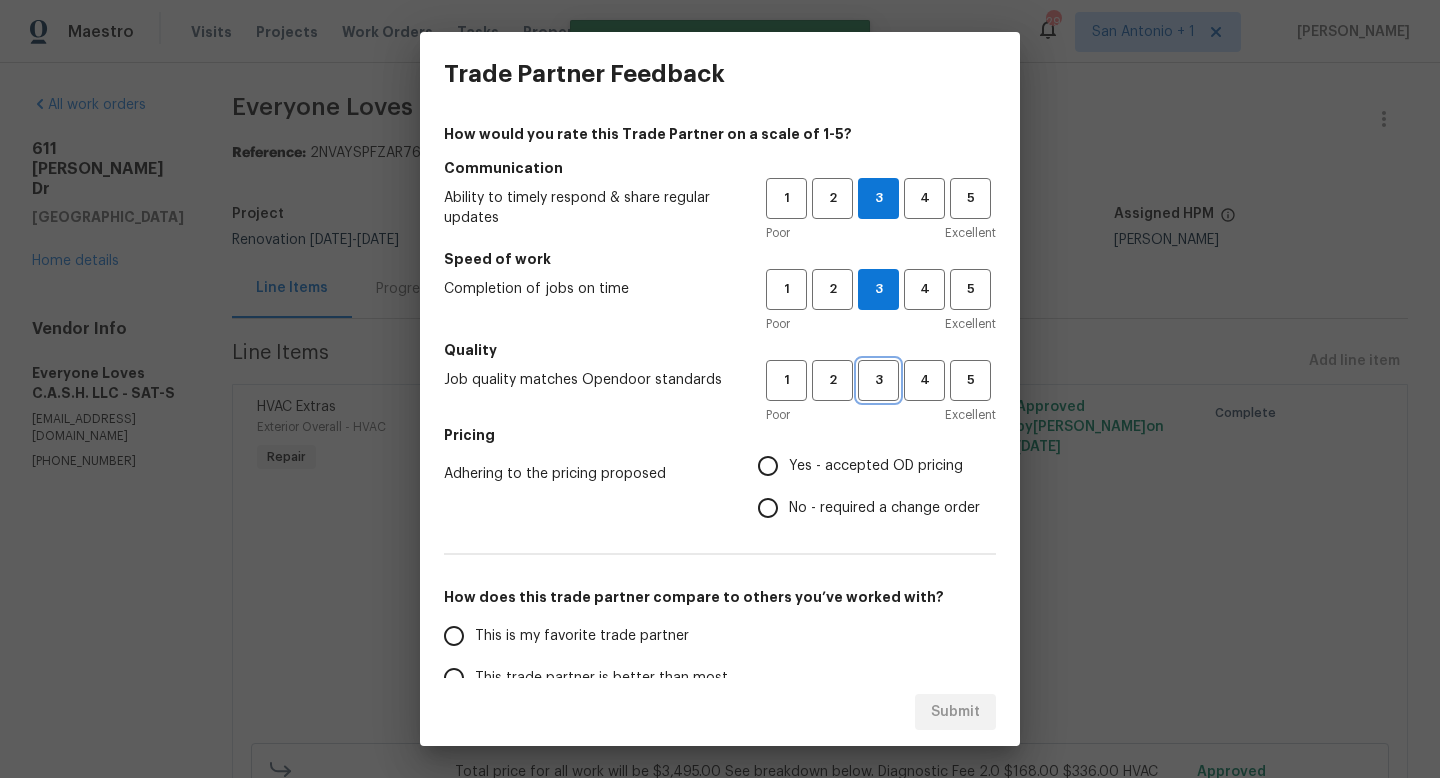click on "3" at bounding box center (878, 380) 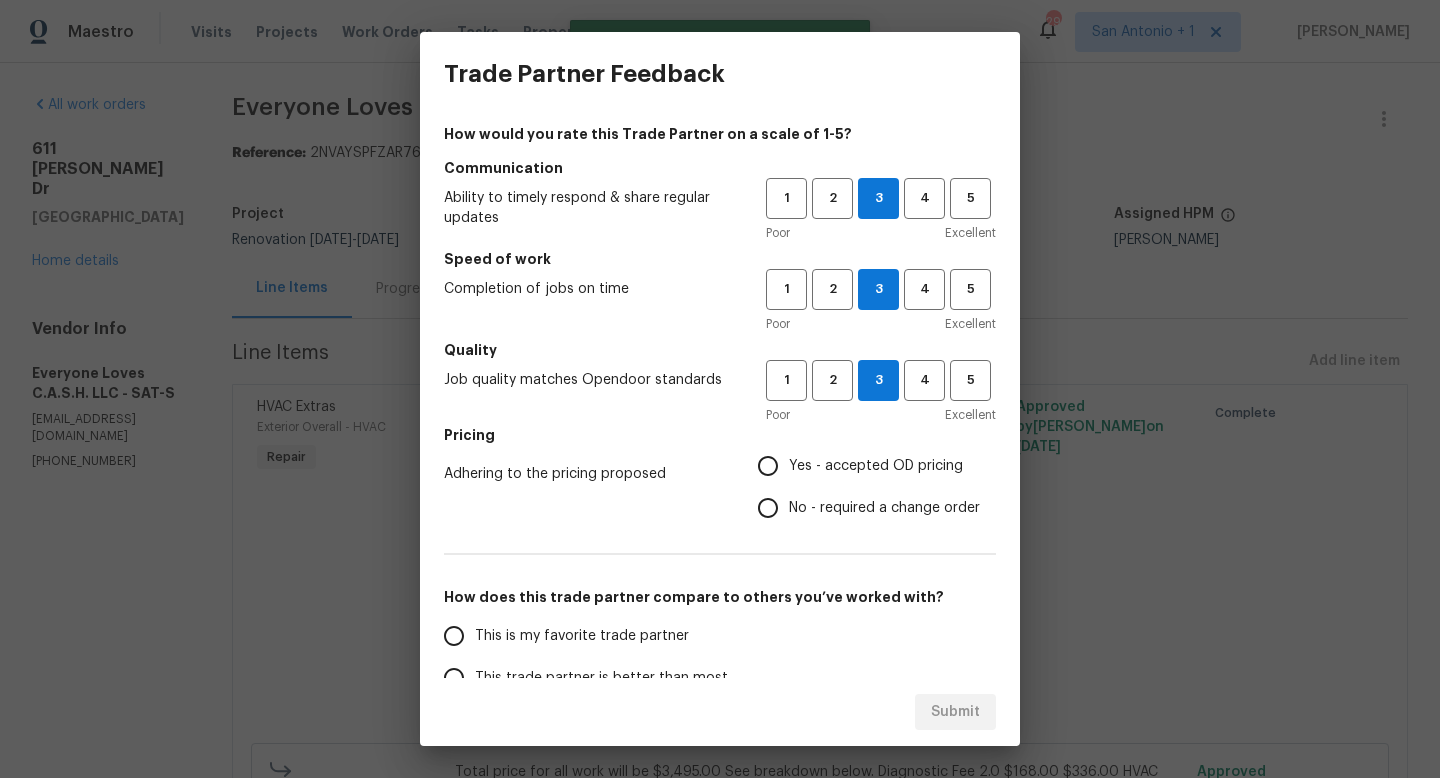 click on "Yes - accepted OD pricing" at bounding box center [876, 466] 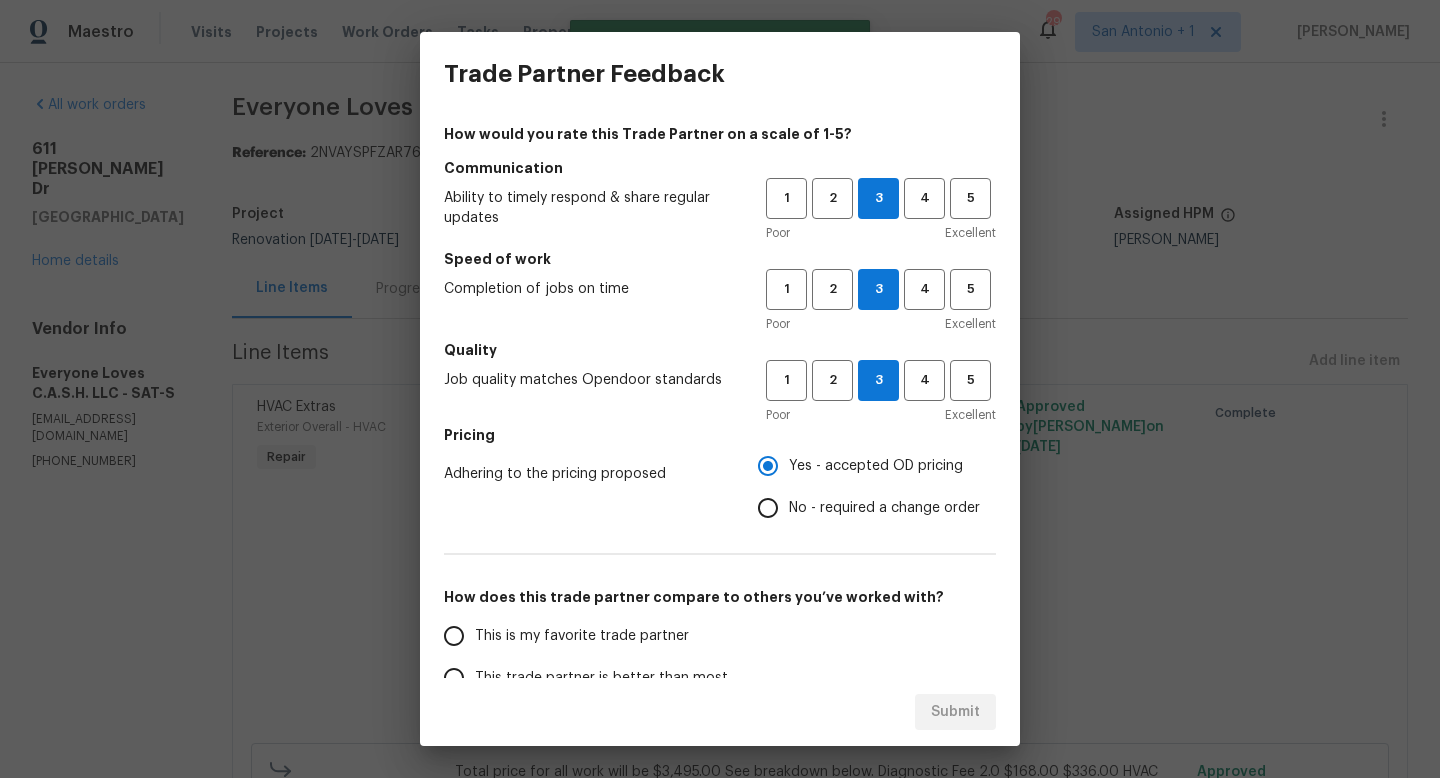 scroll, scrollTop: 237, scrollLeft: 0, axis: vertical 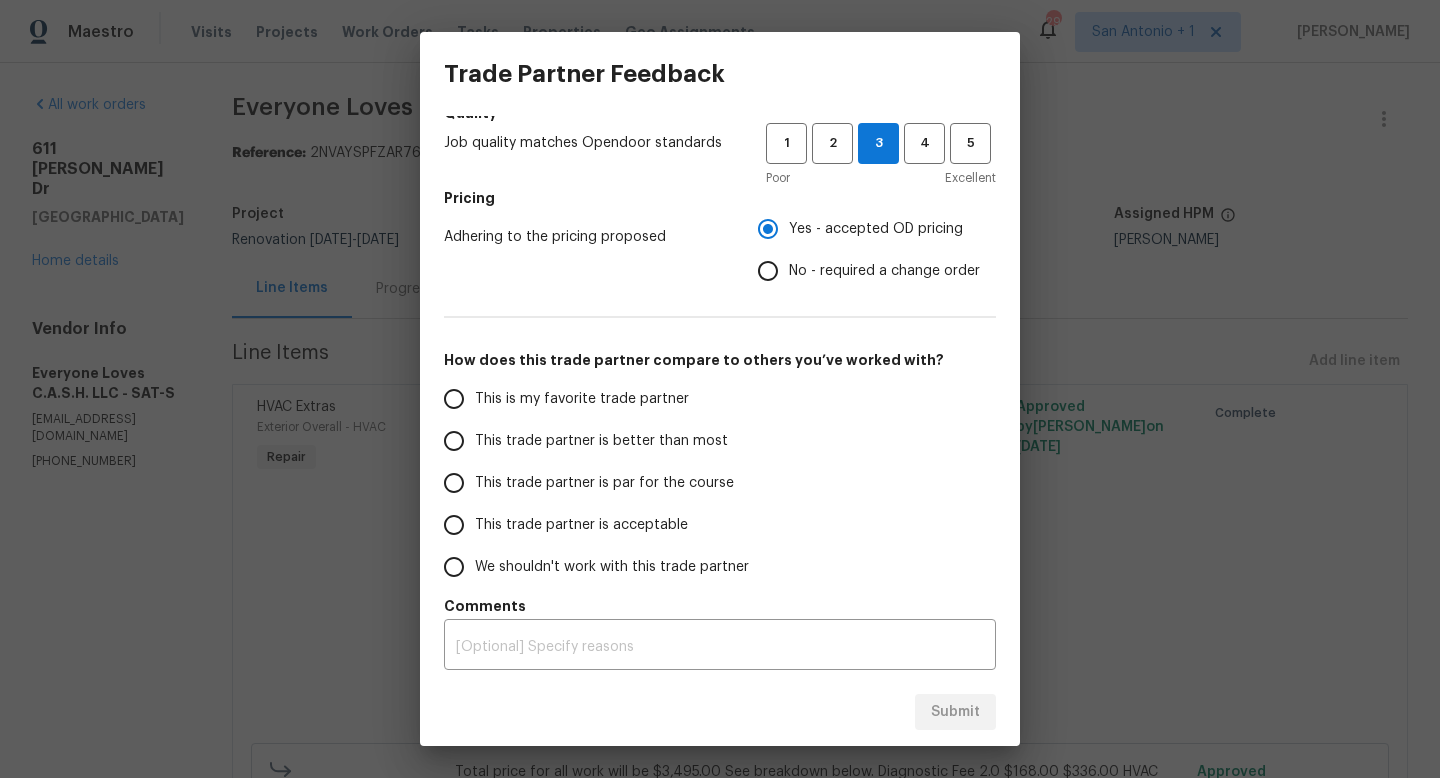 click on "This trade partner is par for the course" at bounding box center [604, 483] 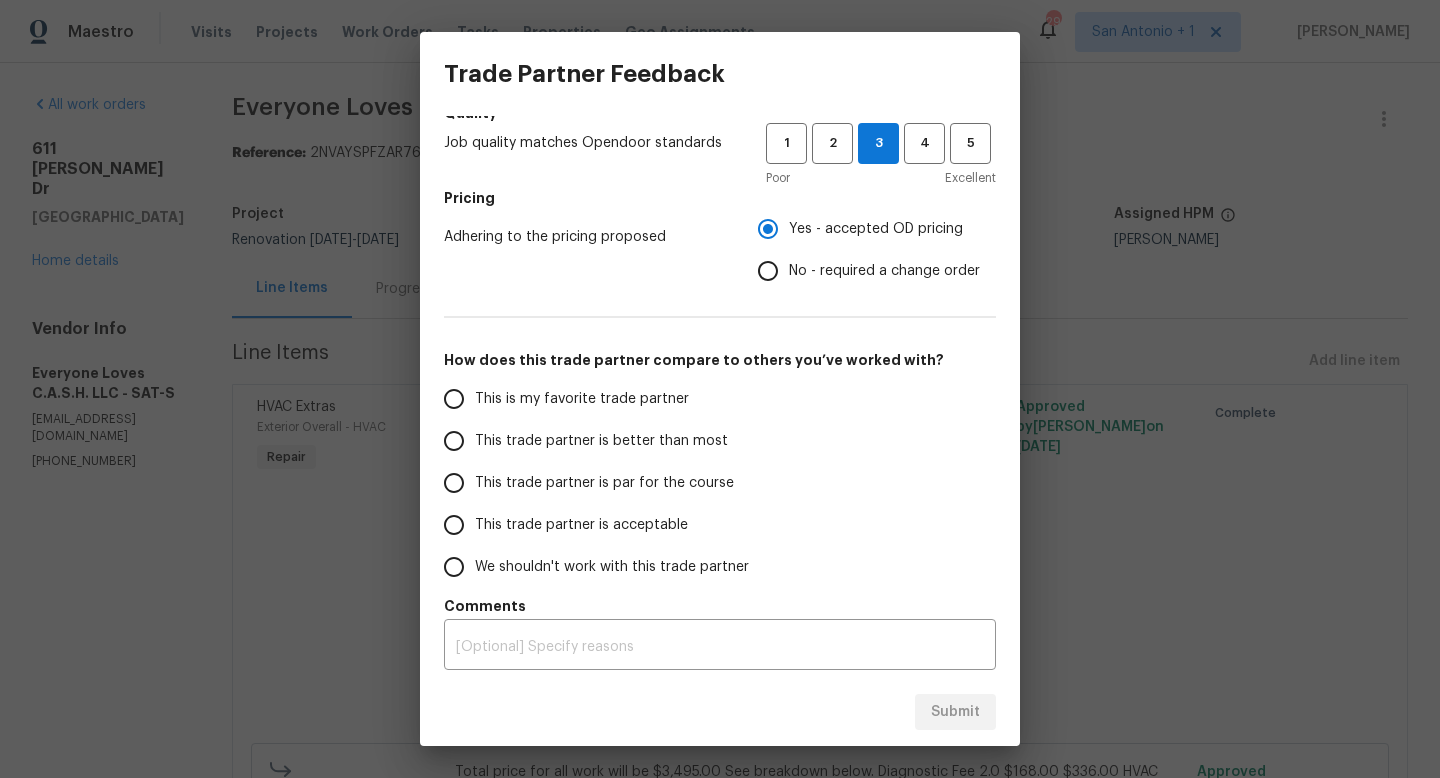click on "This trade partner is par for the course" at bounding box center [454, 483] 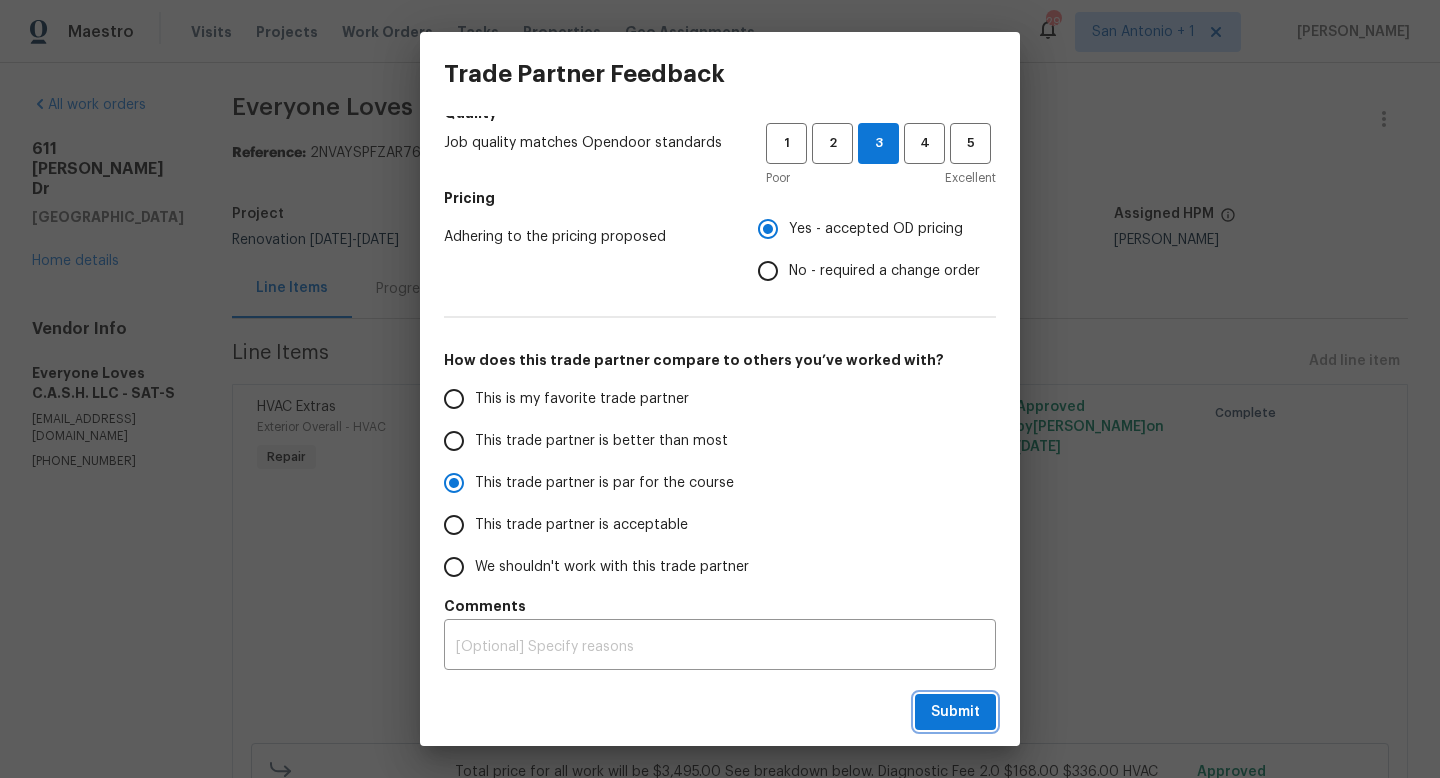 click on "Submit" at bounding box center [955, 712] 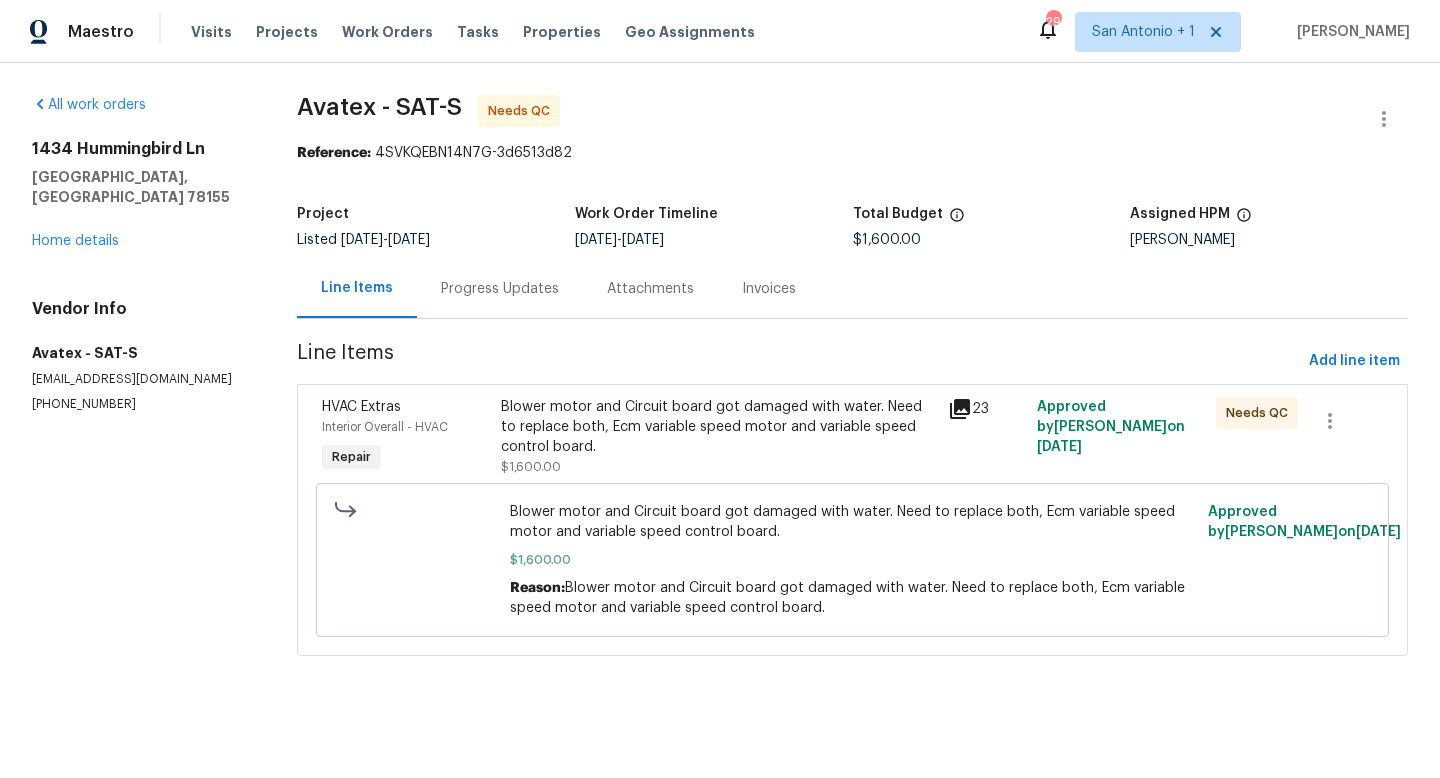 scroll, scrollTop: 0, scrollLeft: 0, axis: both 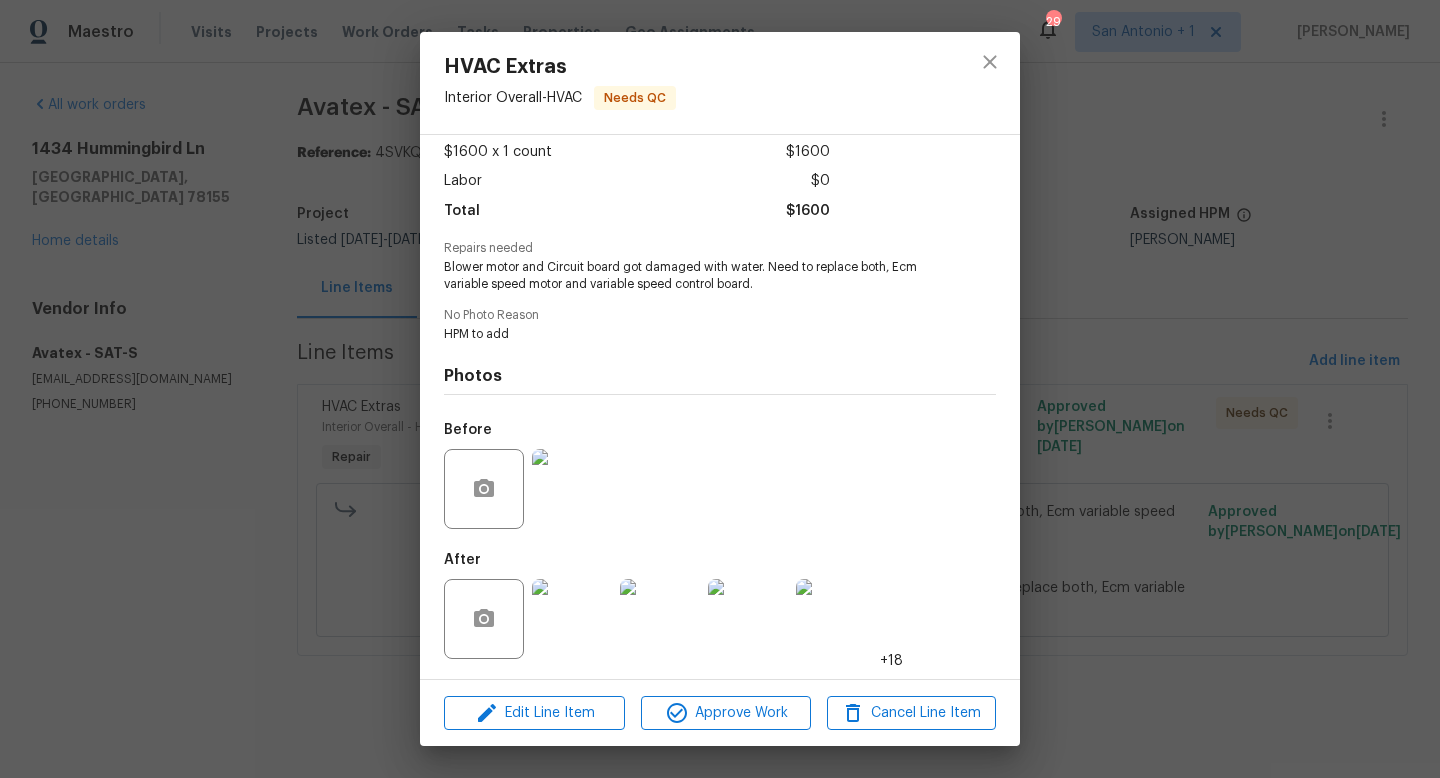 click at bounding box center (572, 619) 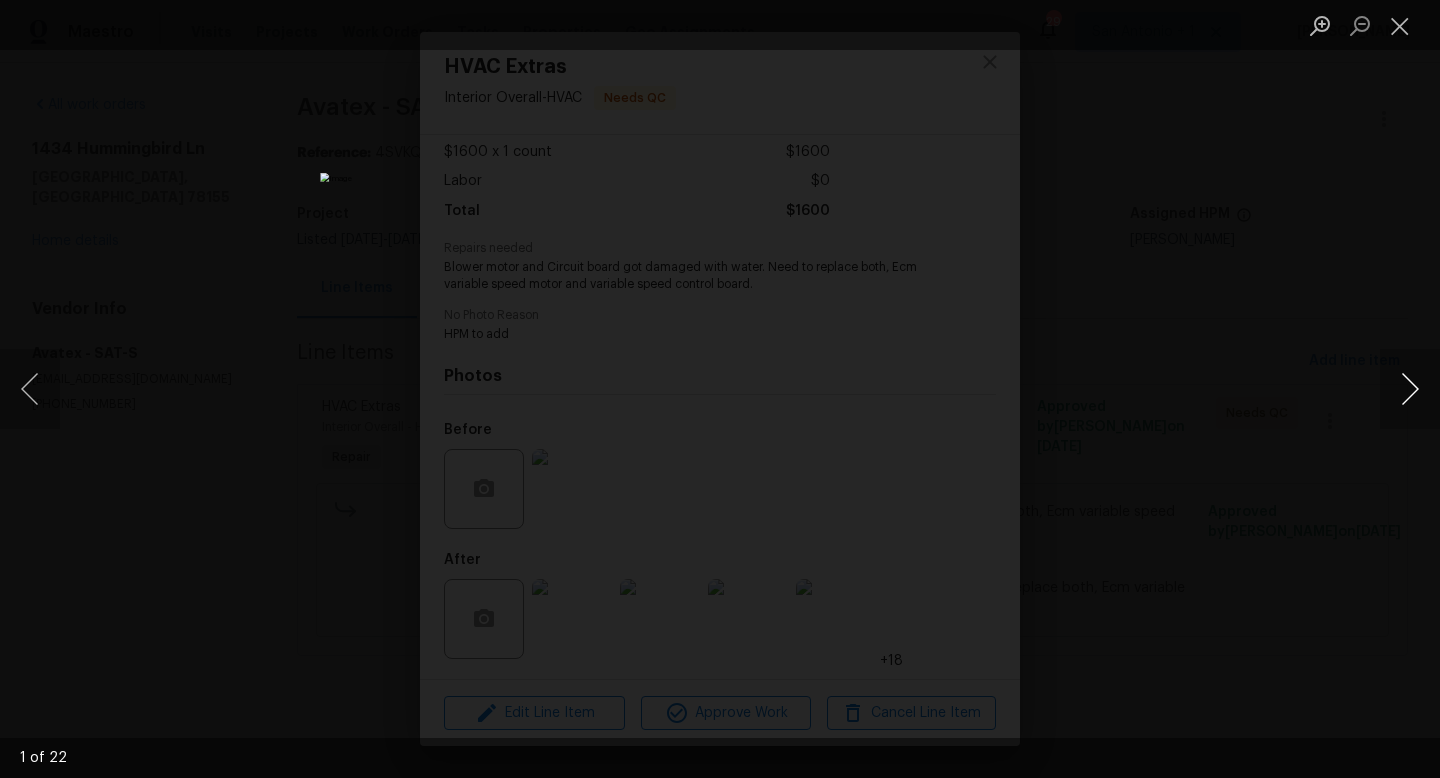 click at bounding box center (1410, 389) 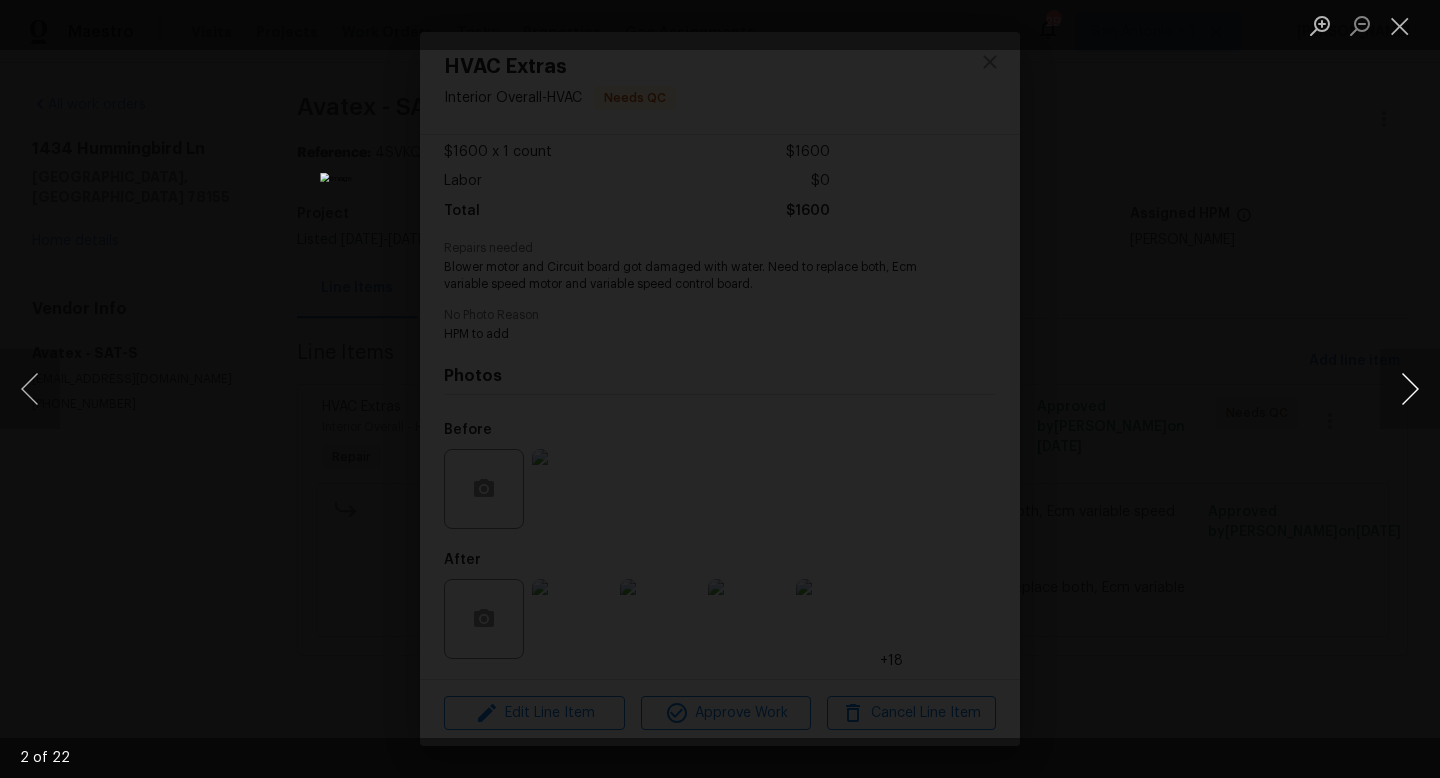 click at bounding box center (1410, 389) 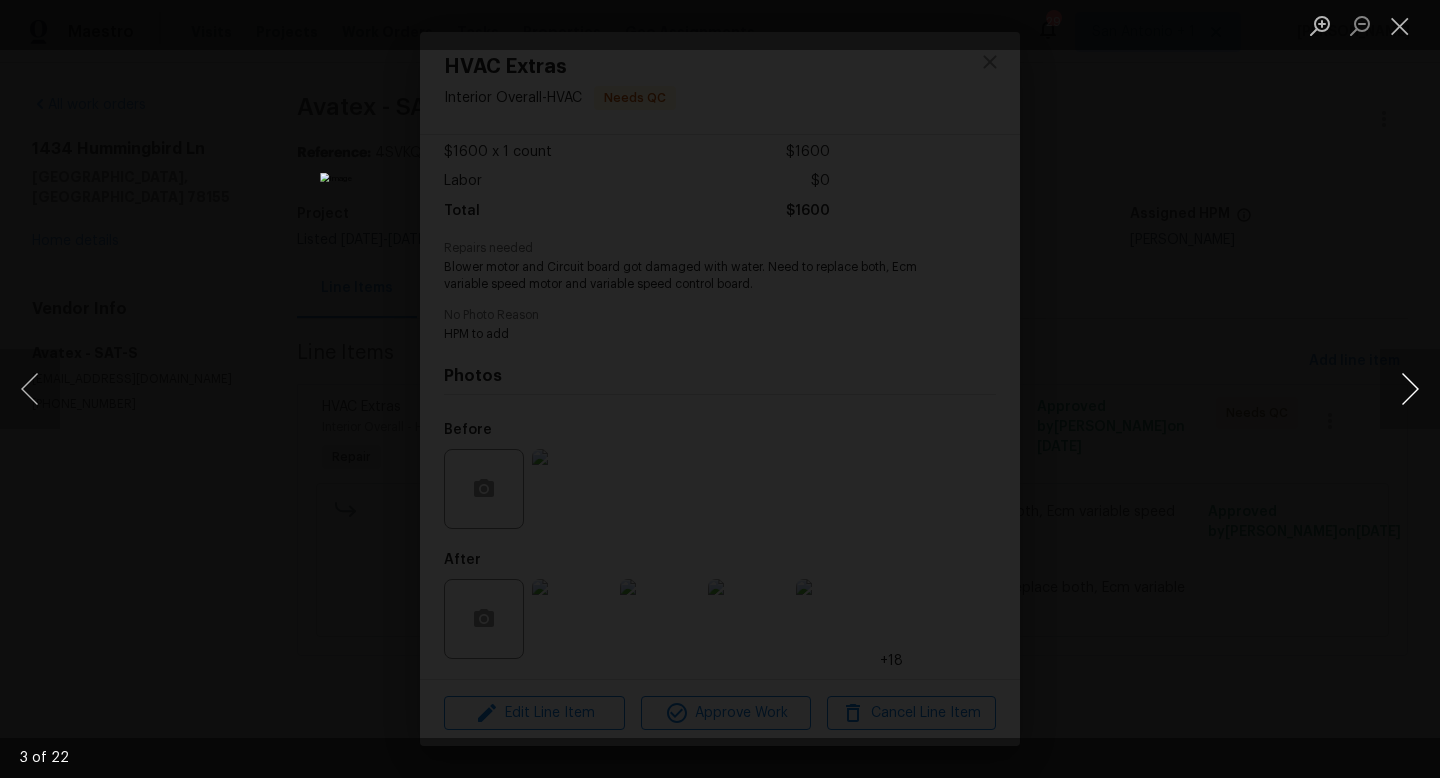 click at bounding box center (1410, 389) 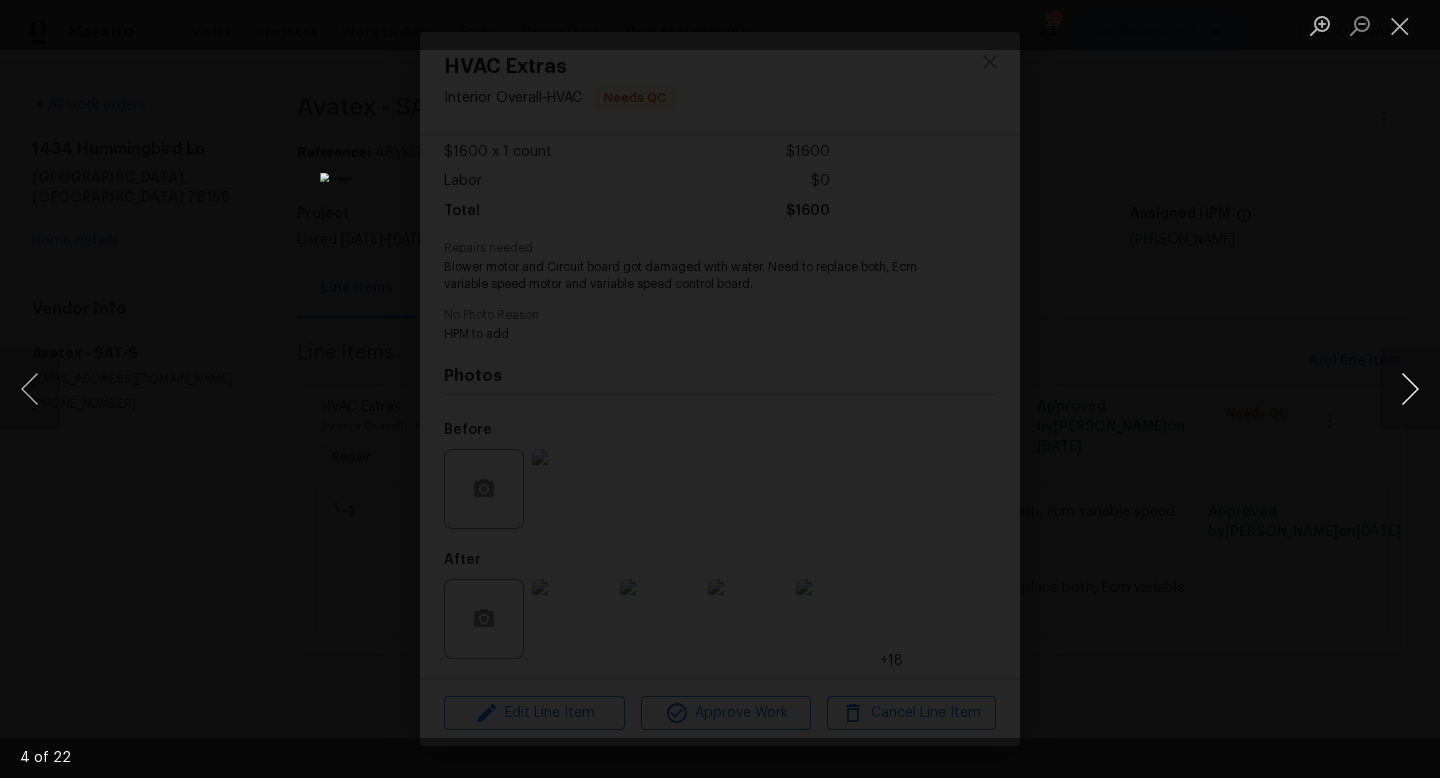 click at bounding box center (1410, 389) 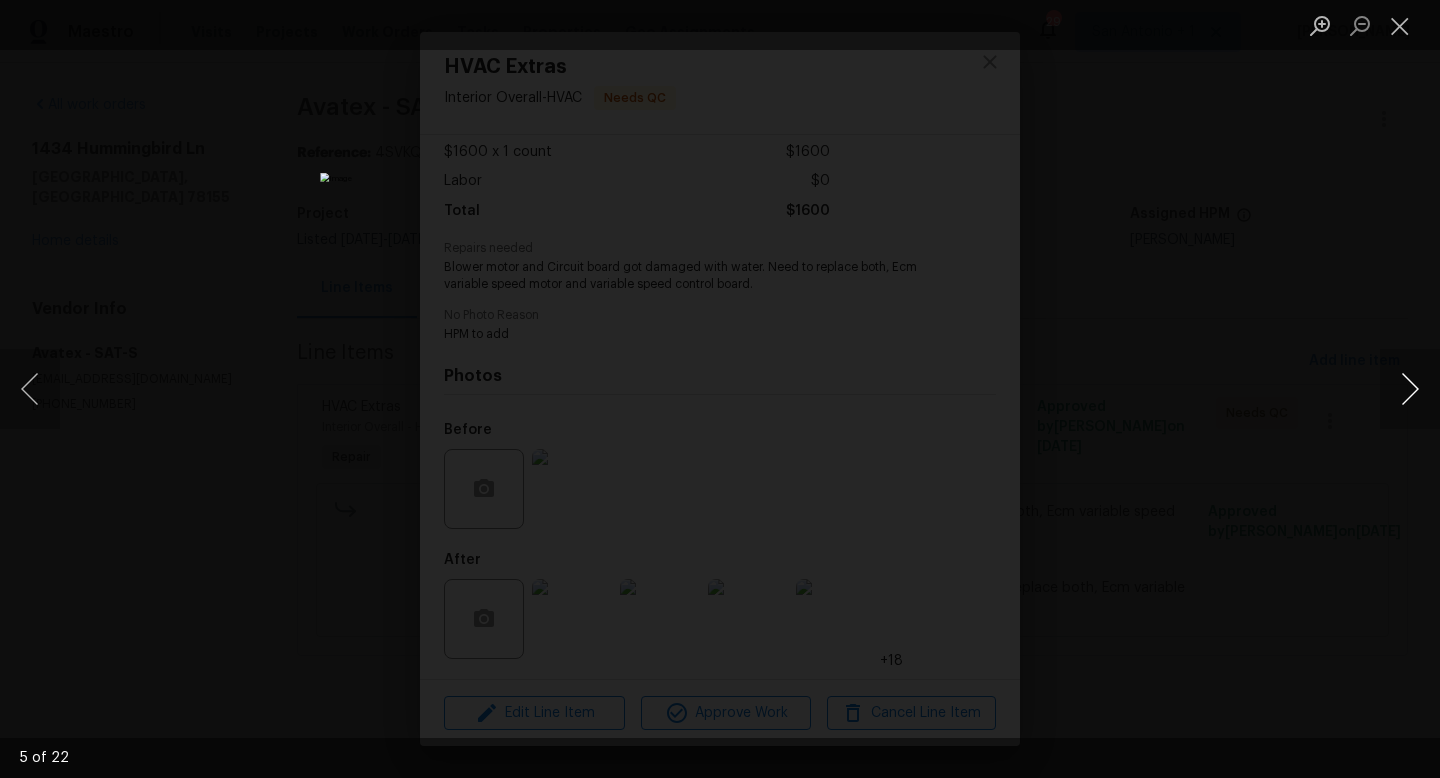 click at bounding box center (1410, 389) 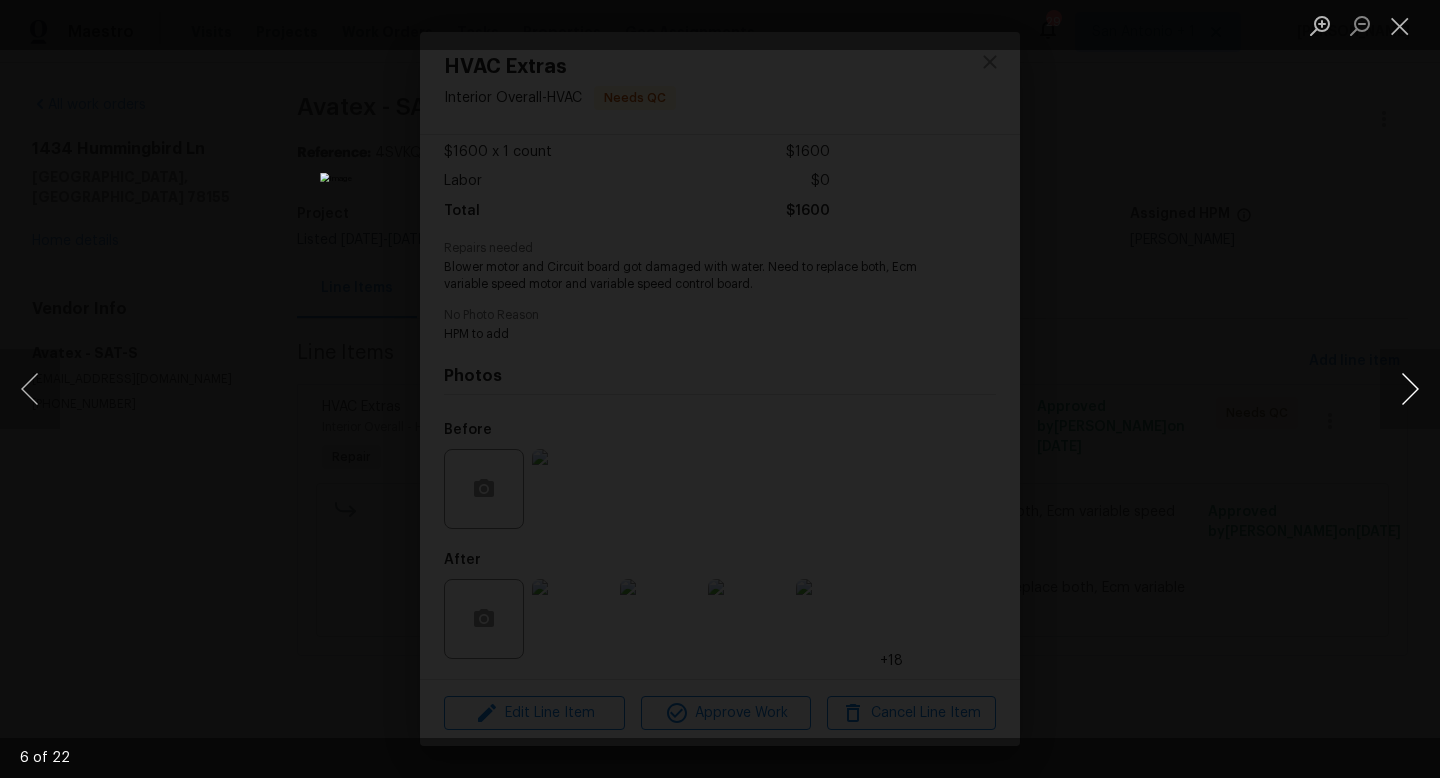 click at bounding box center (1410, 389) 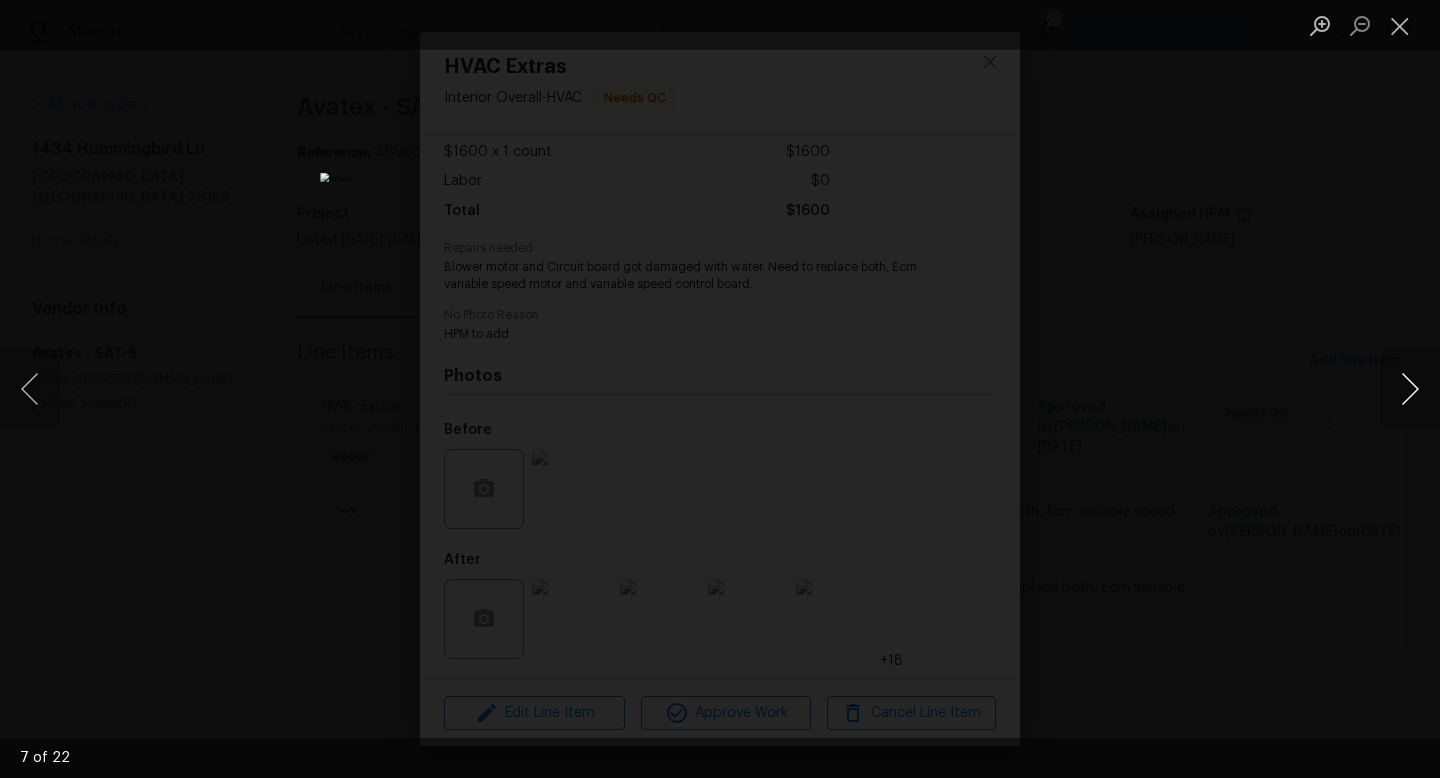 click at bounding box center (1410, 389) 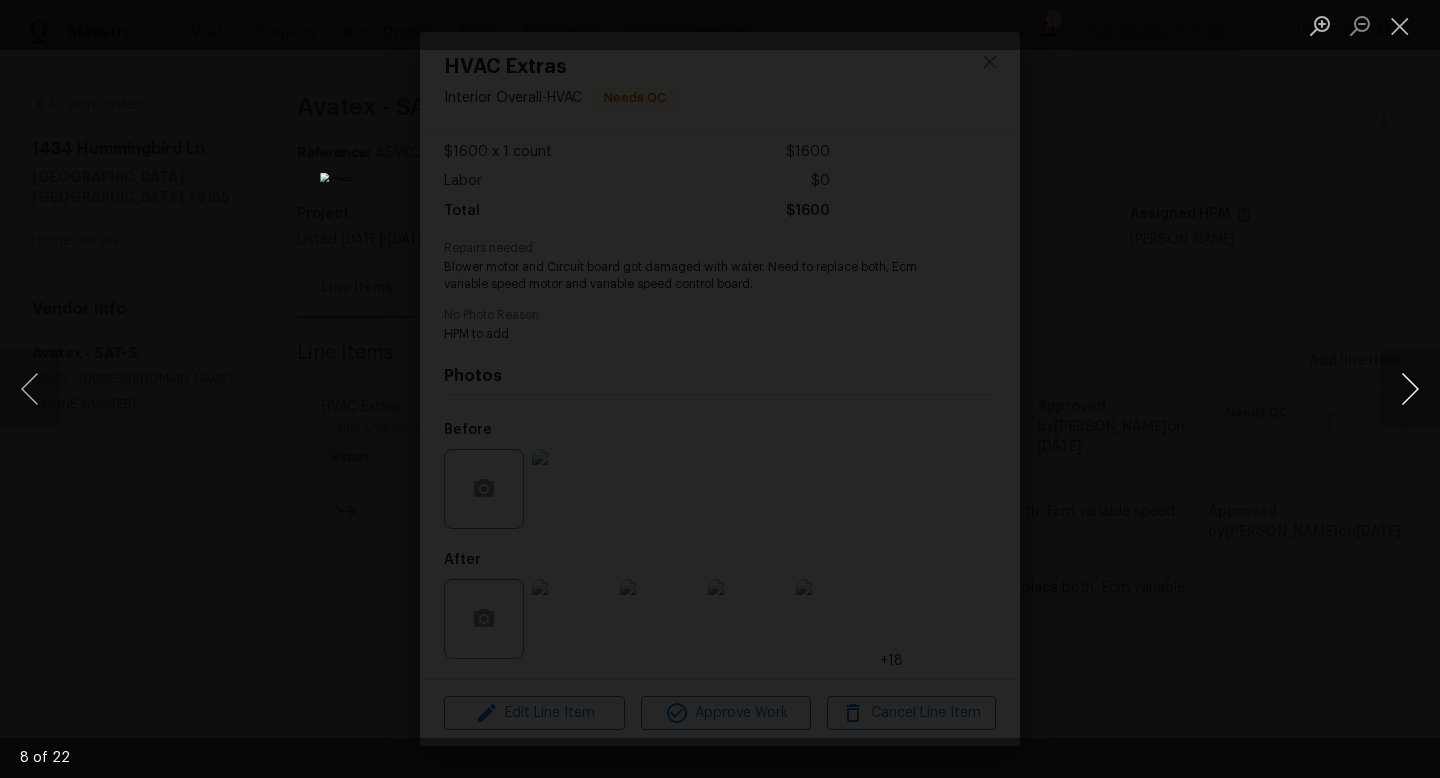 click at bounding box center (1410, 389) 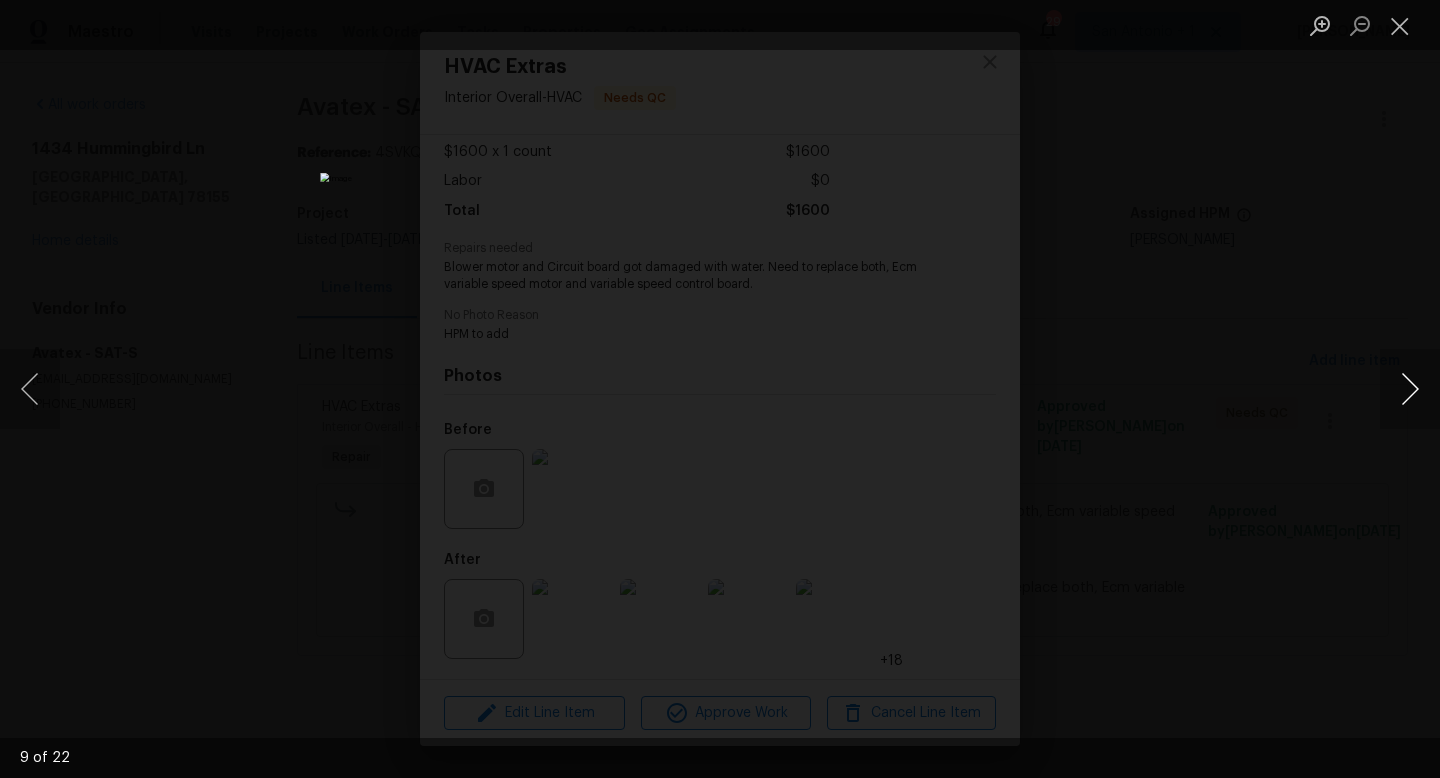 click at bounding box center (1410, 389) 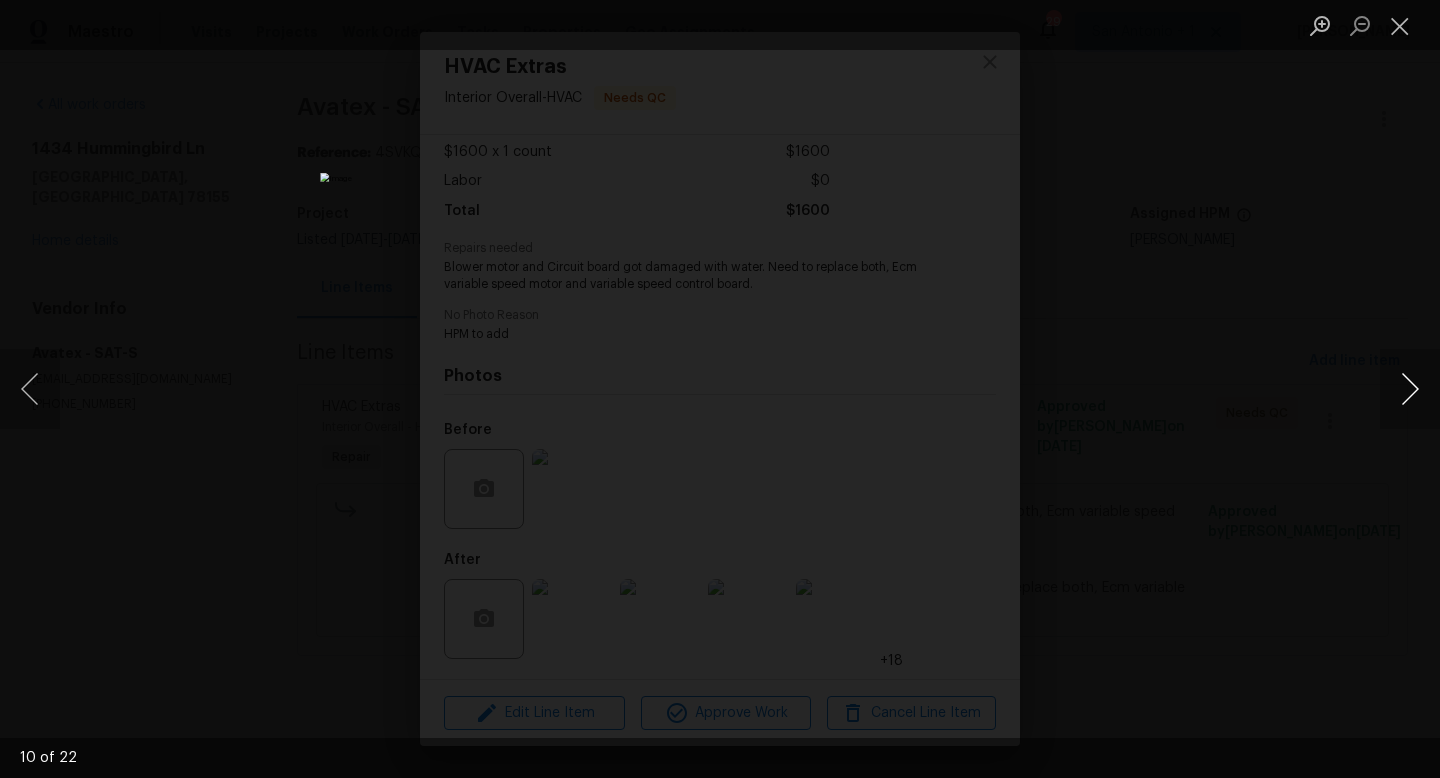 click at bounding box center (1410, 389) 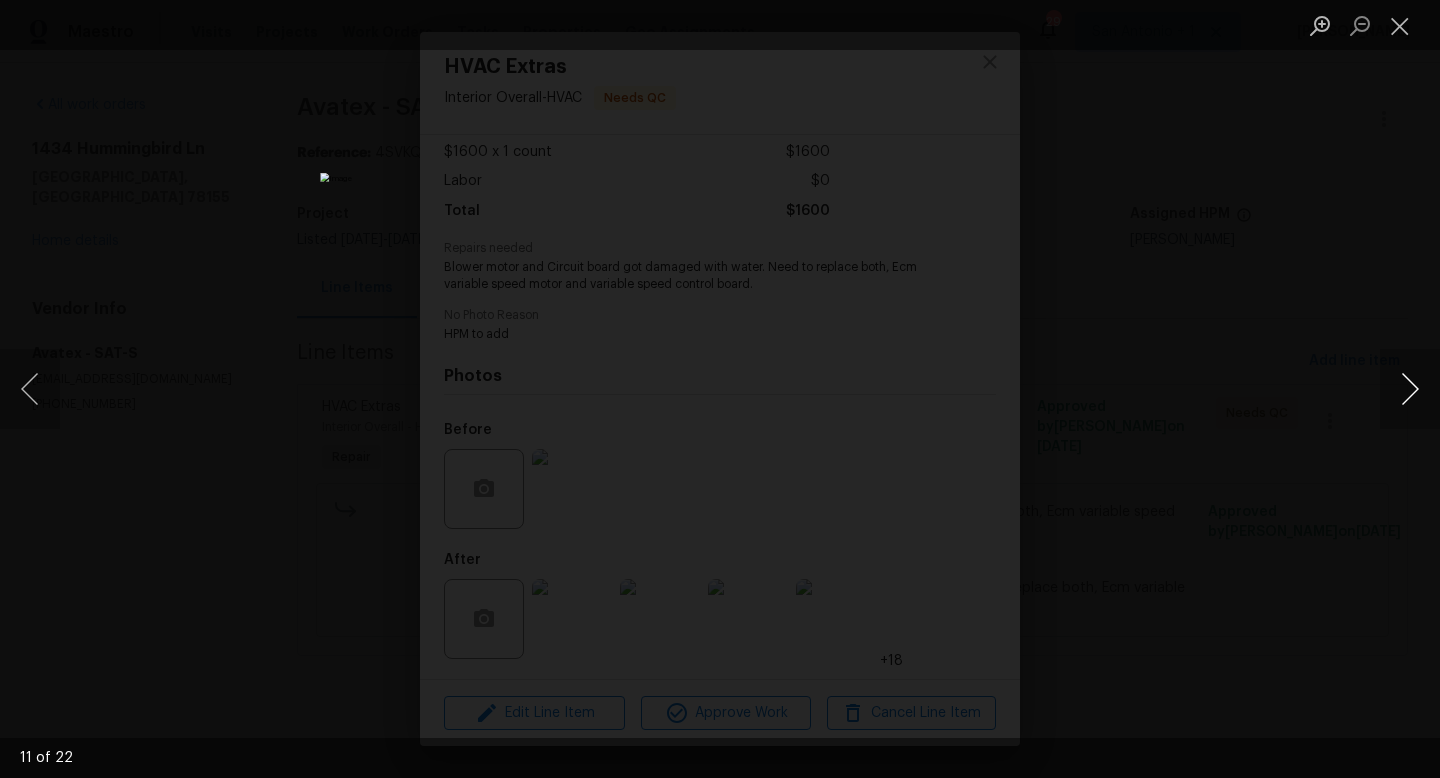 click at bounding box center [1410, 389] 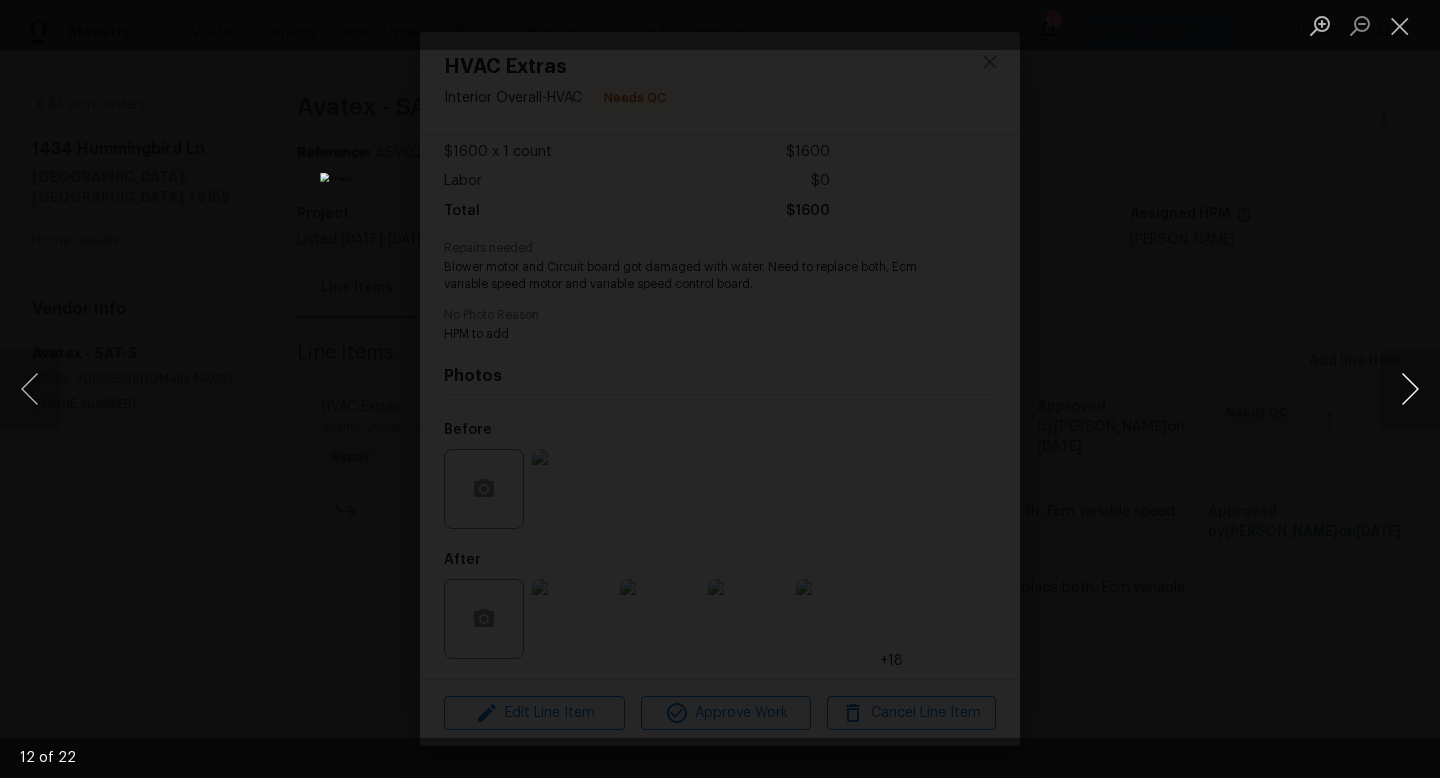 click at bounding box center [1410, 389] 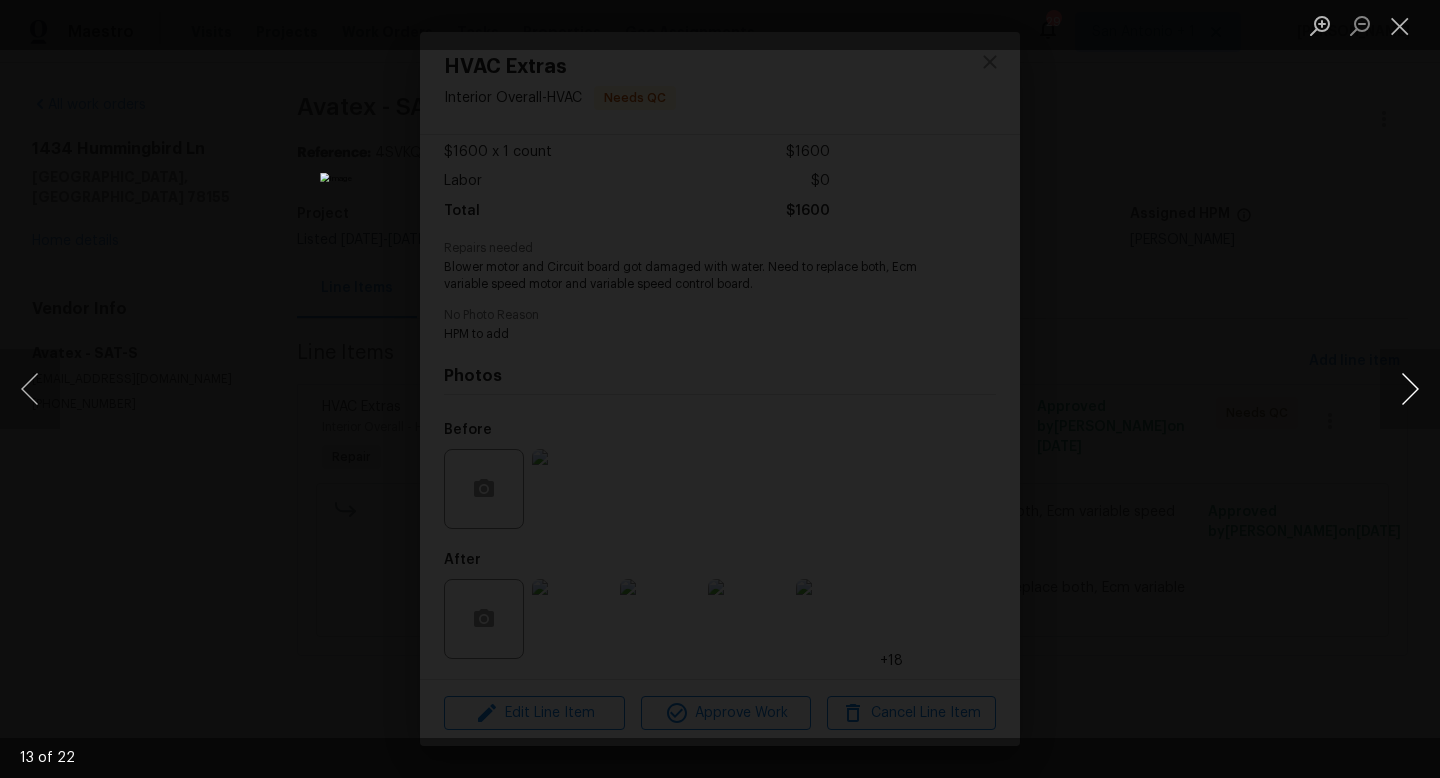 click at bounding box center (1410, 389) 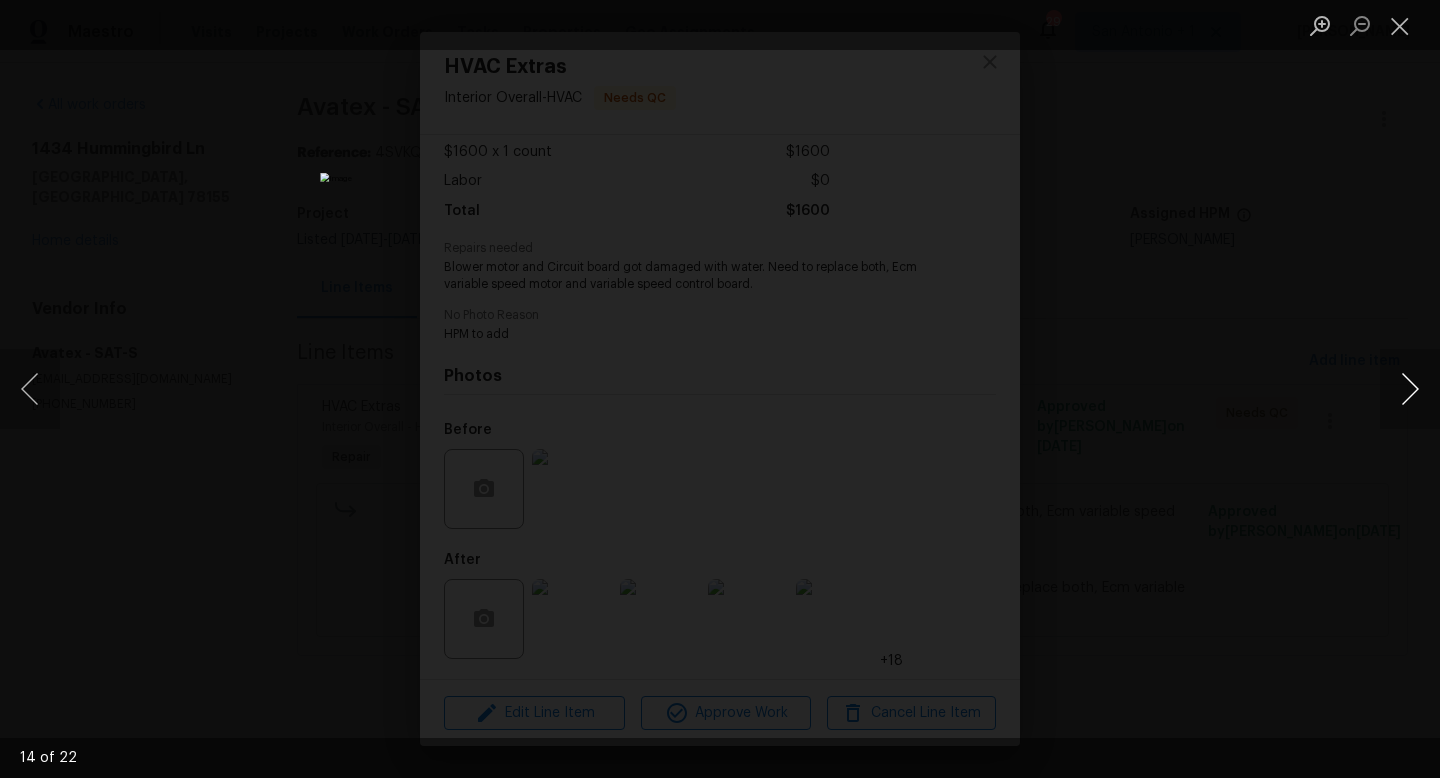 click at bounding box center [1410, 389] 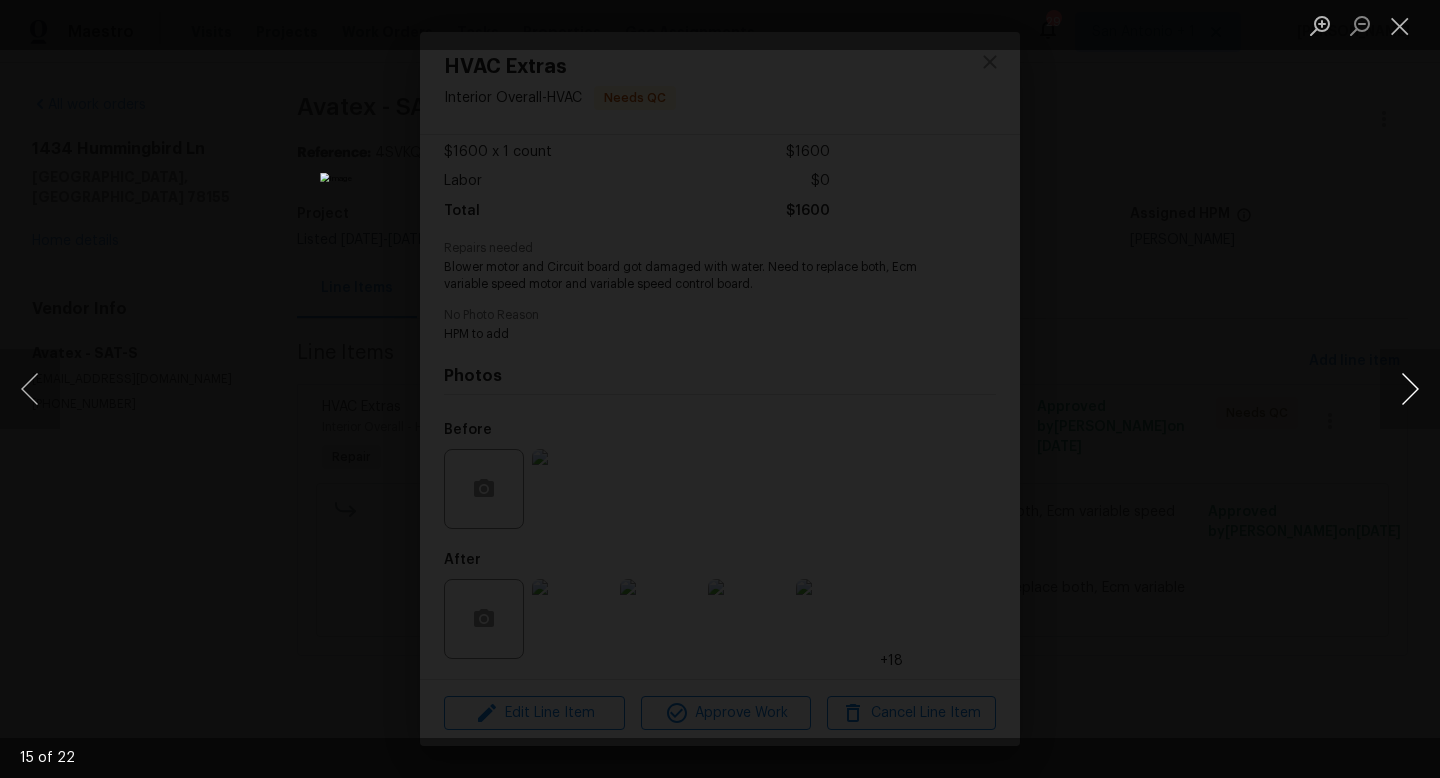 click at bounding box center [1410, 389] 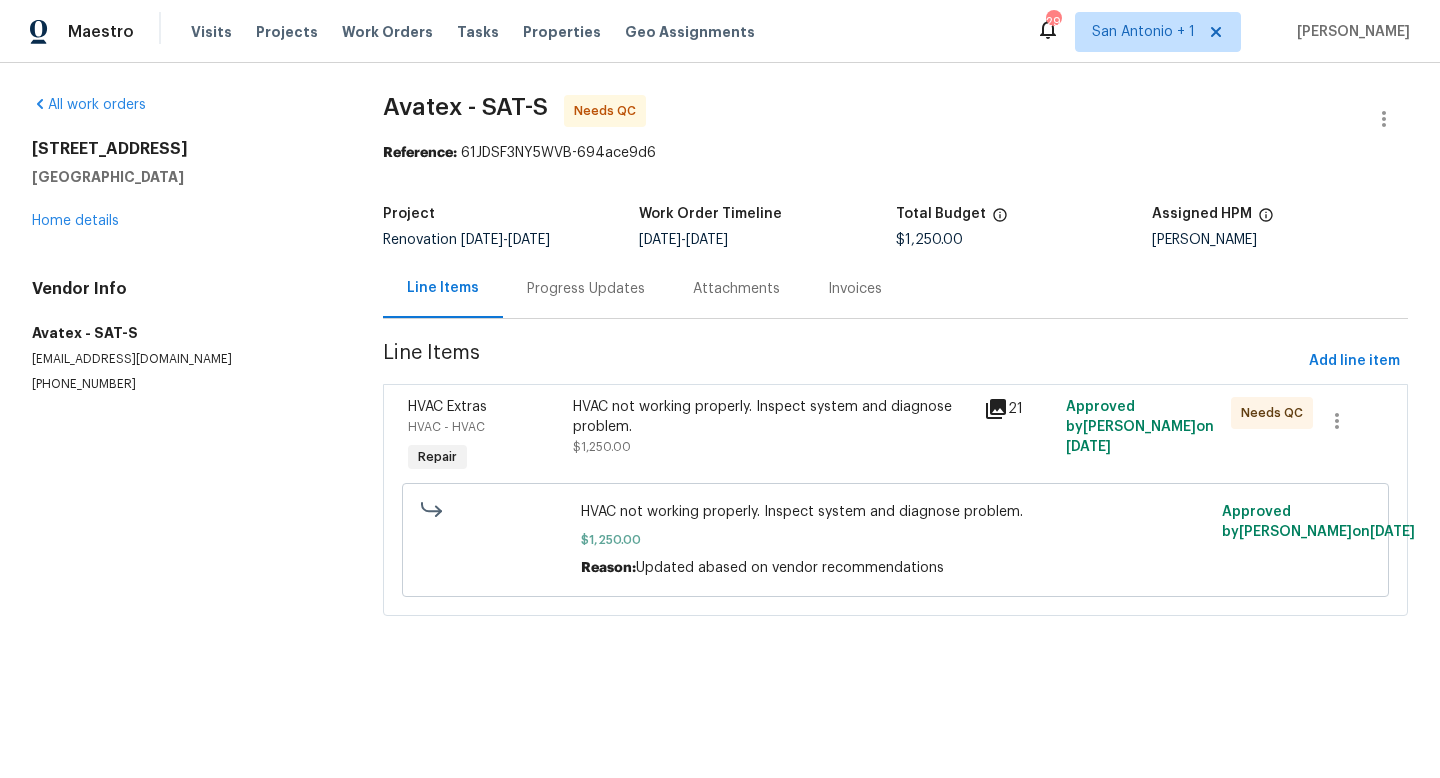 scroll, scrollTop: 0, scrollLeft: 0, axis: both 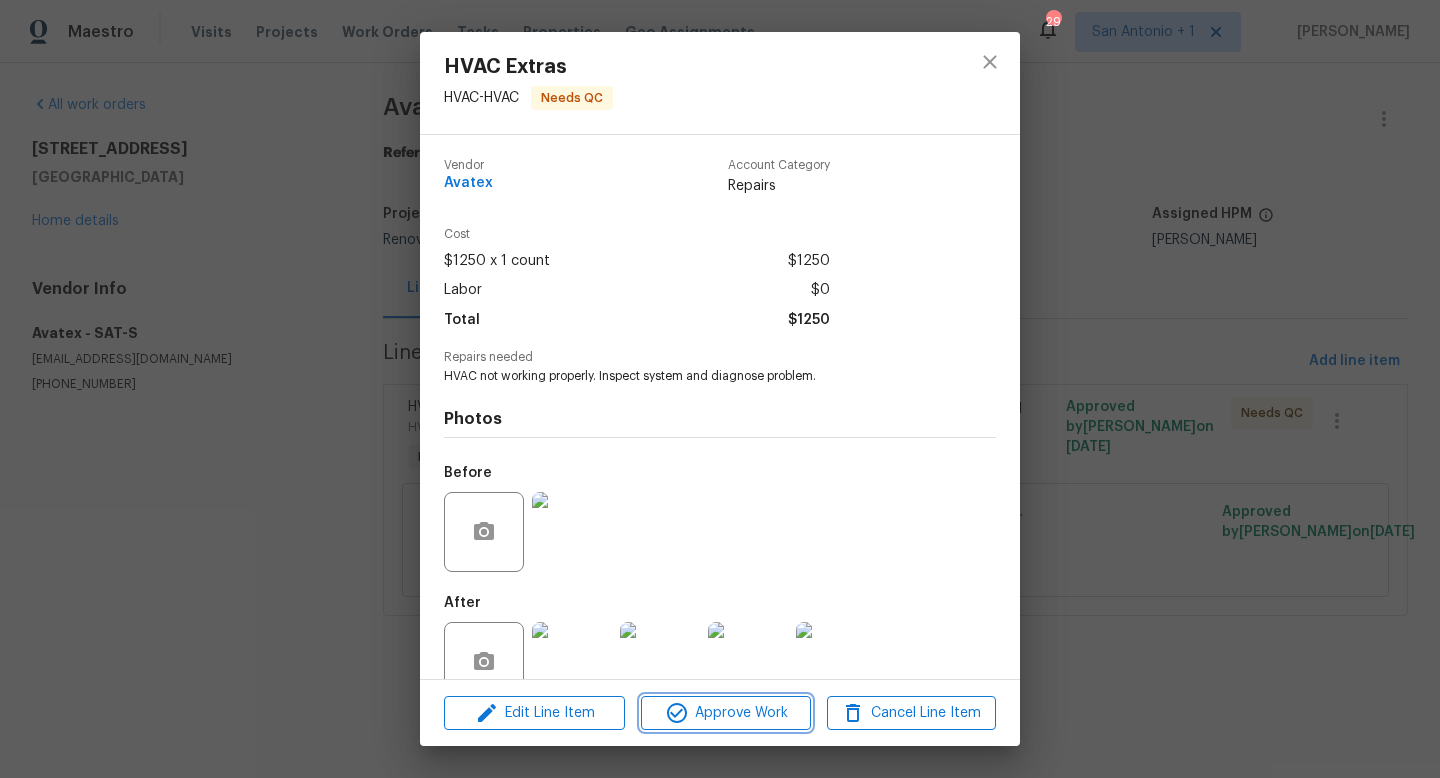 click on "Approve Work" at bounding box center (725, 713) 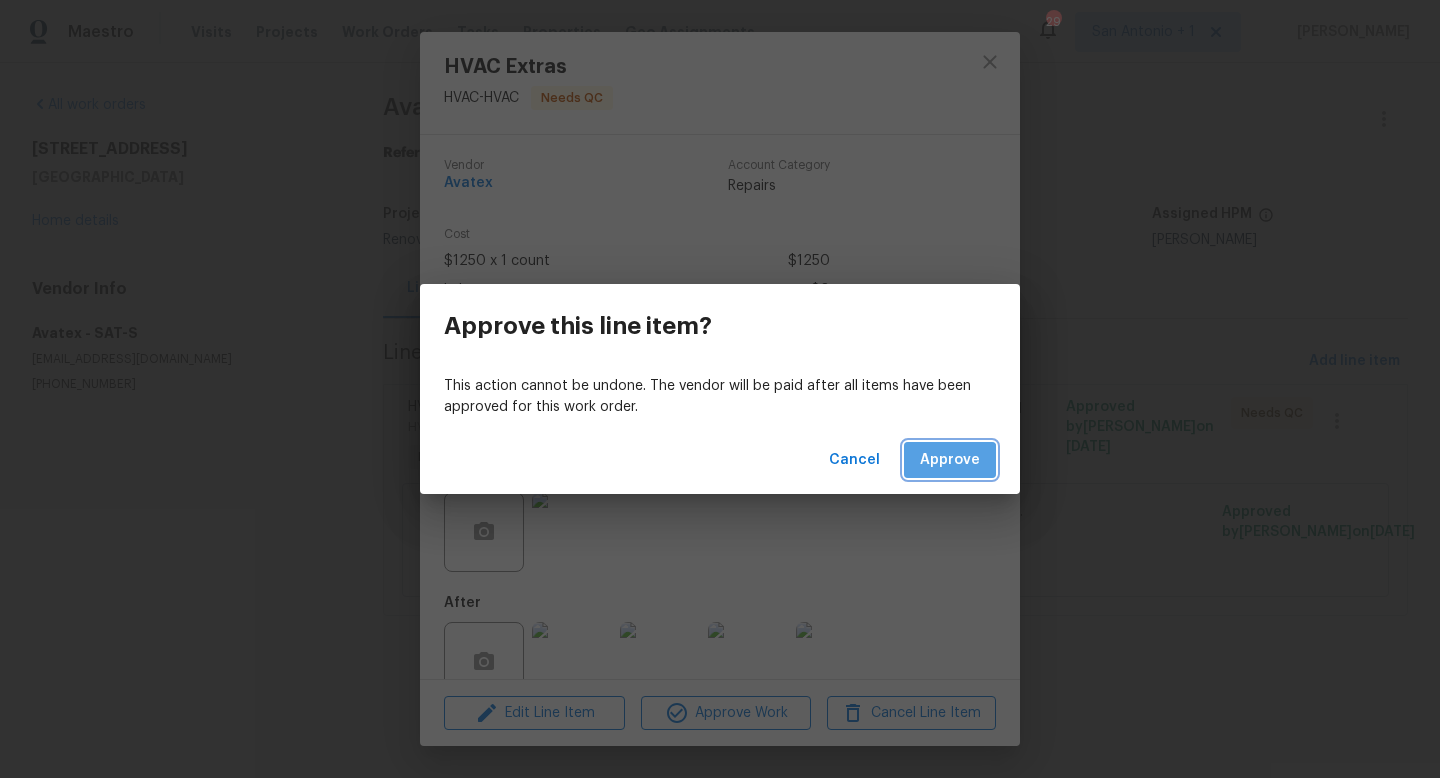click on "Approve" at bounding box center (950, 460) 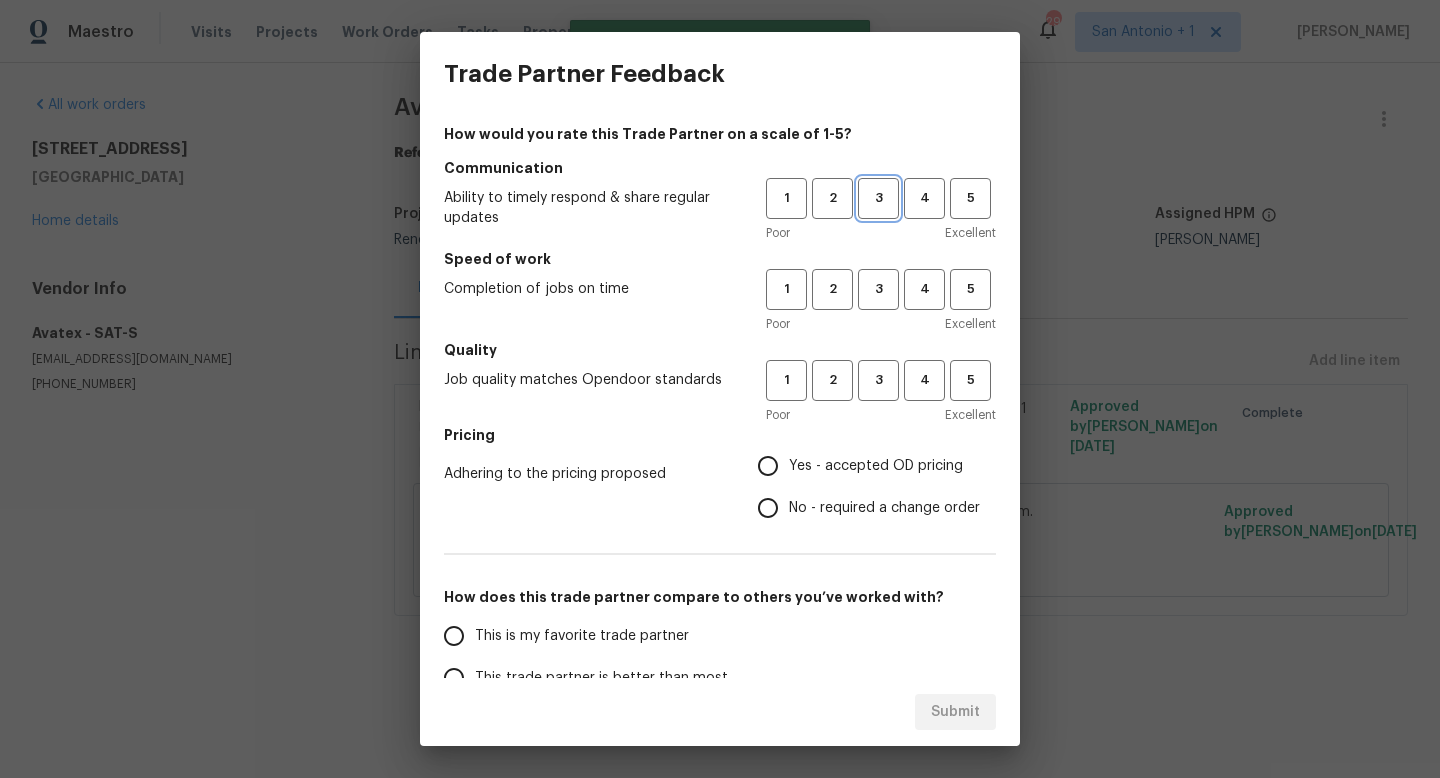 click on "3" at bounding box center [878, 198] 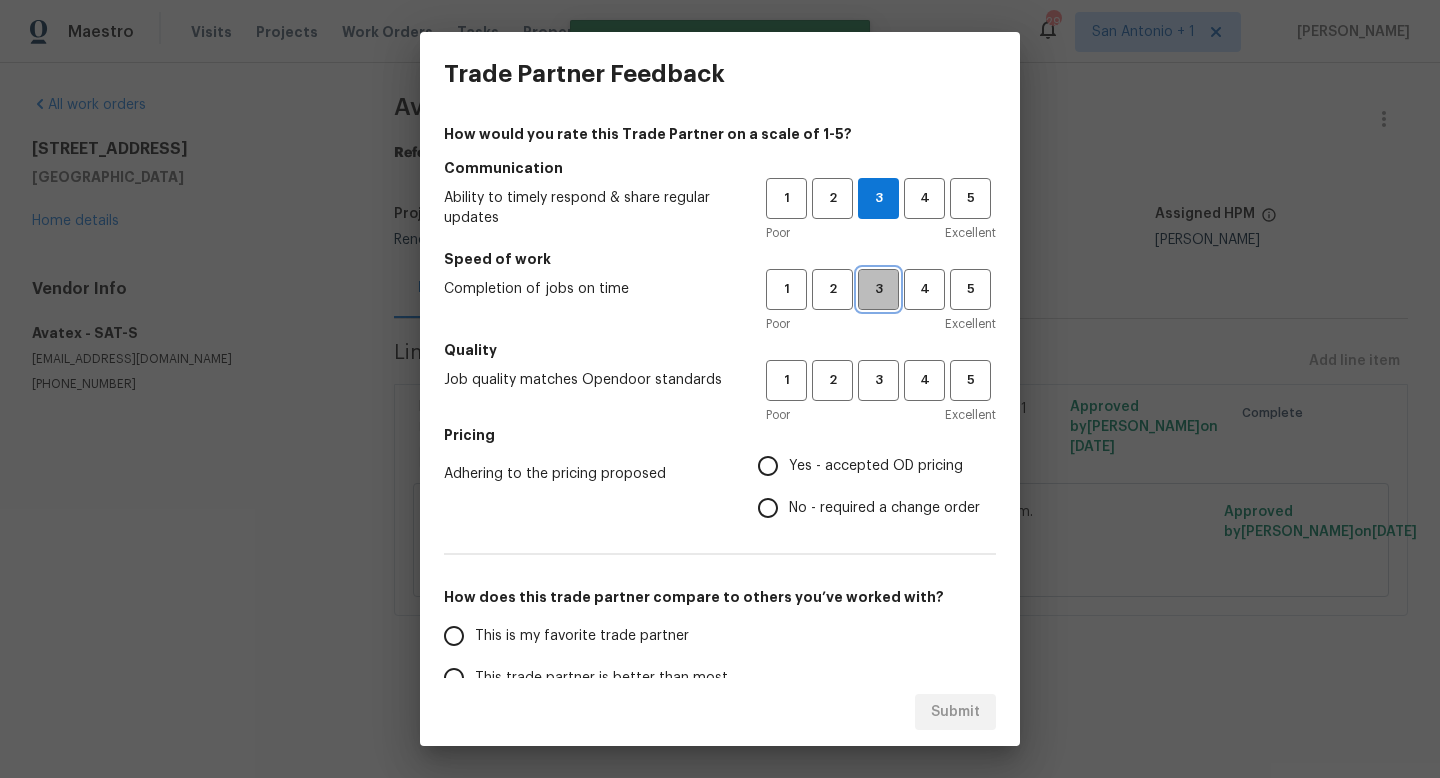 click on "3" at bounding box center [878, 289] 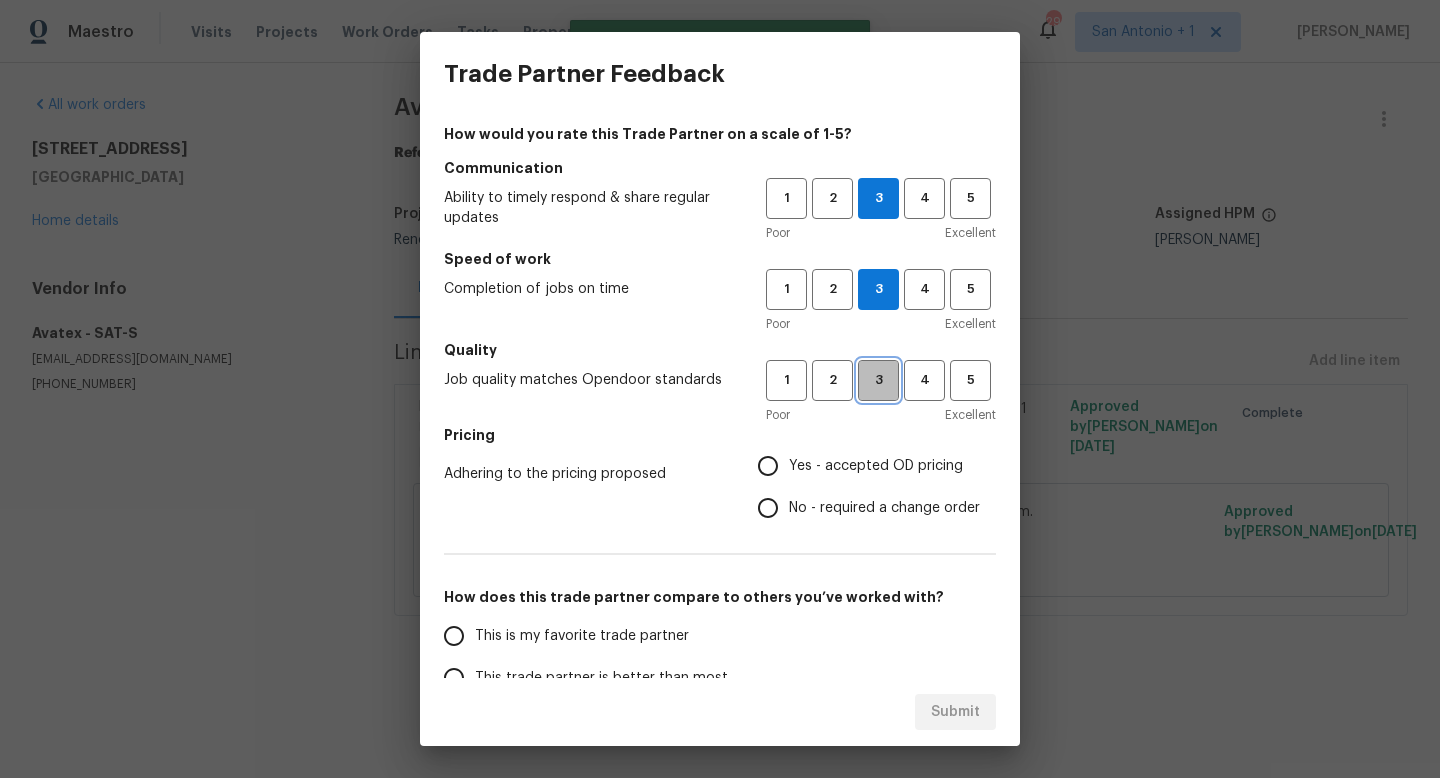click on "3" at bounding box center (878, 380) 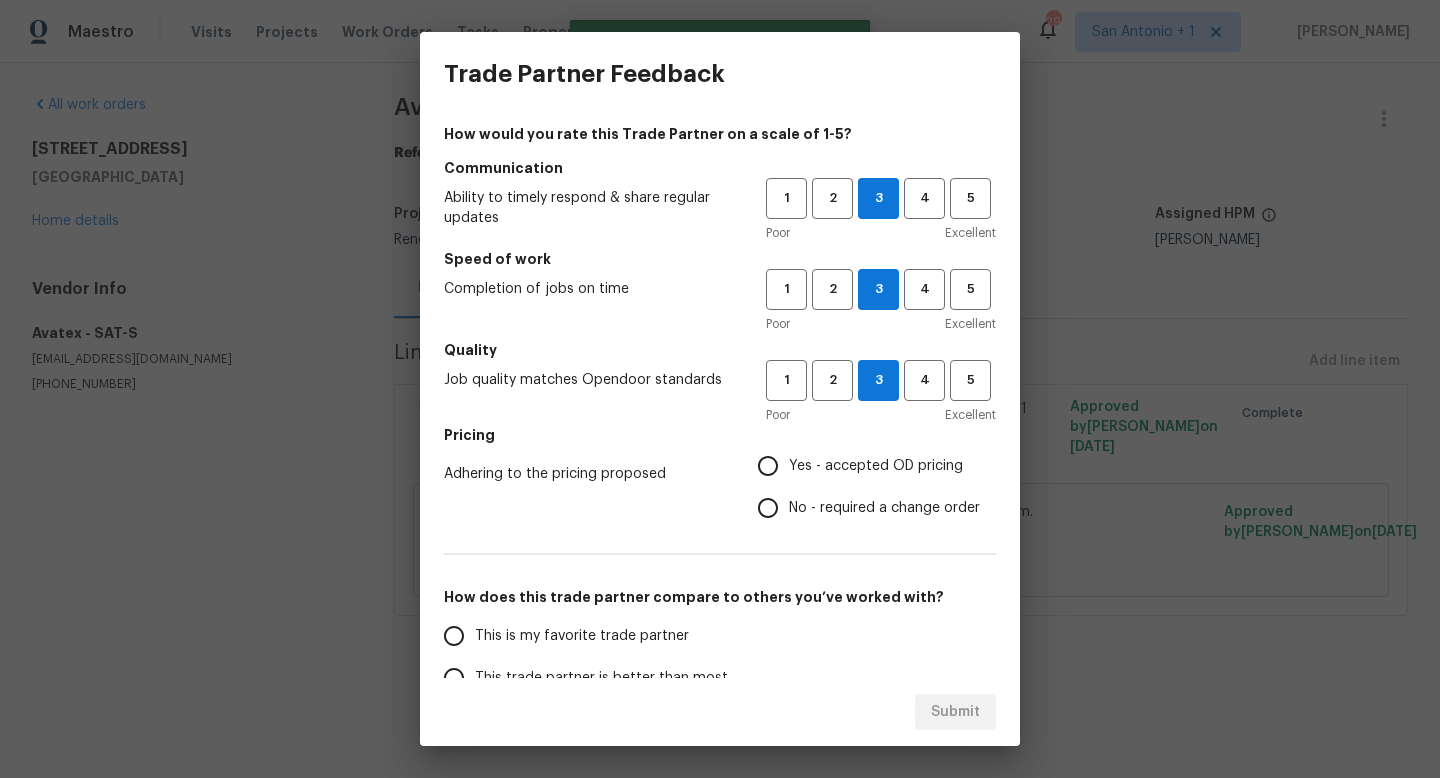 click on "Yes - accepted OD pricing" at bounding box center (876, 466) 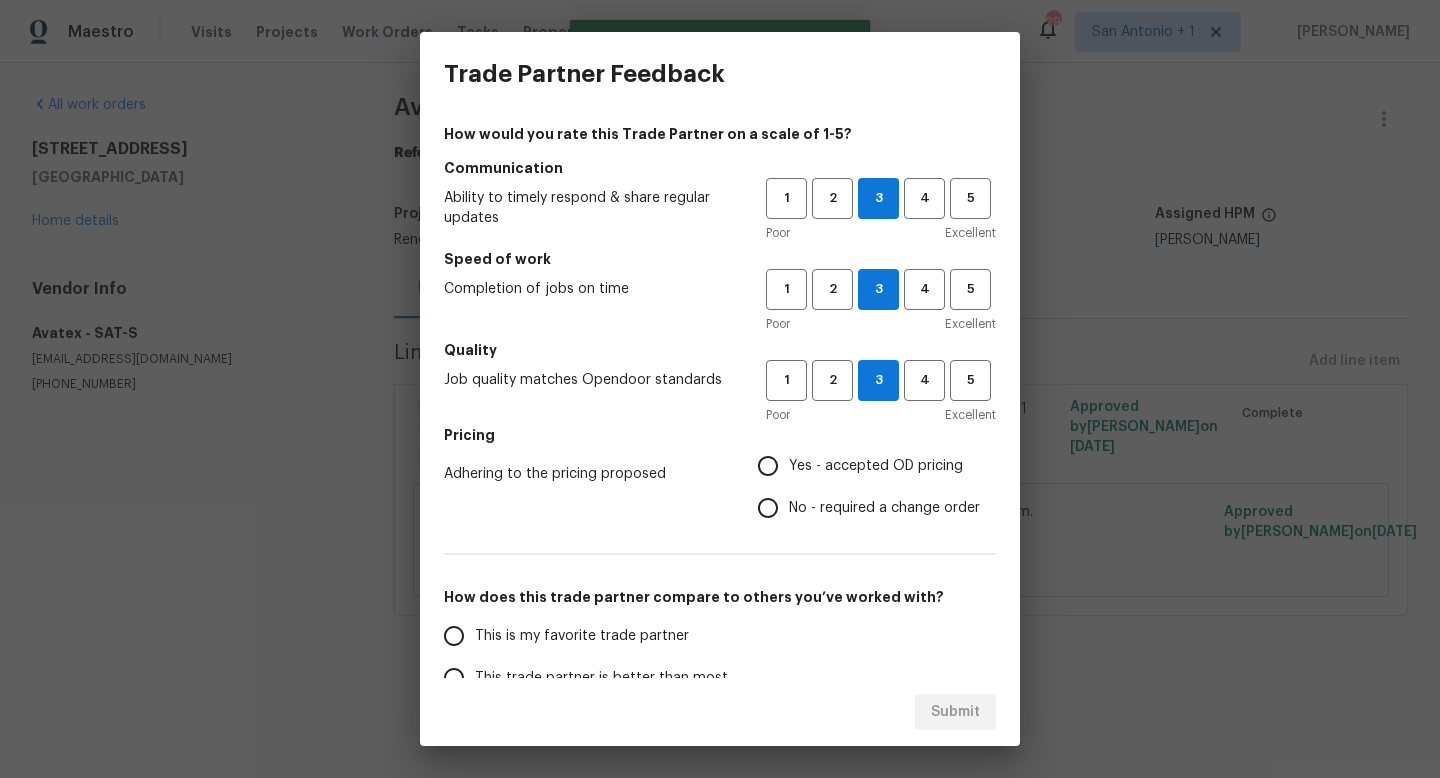 click on "Yes - accepted OD pricing" at bounding box center [768, 466] 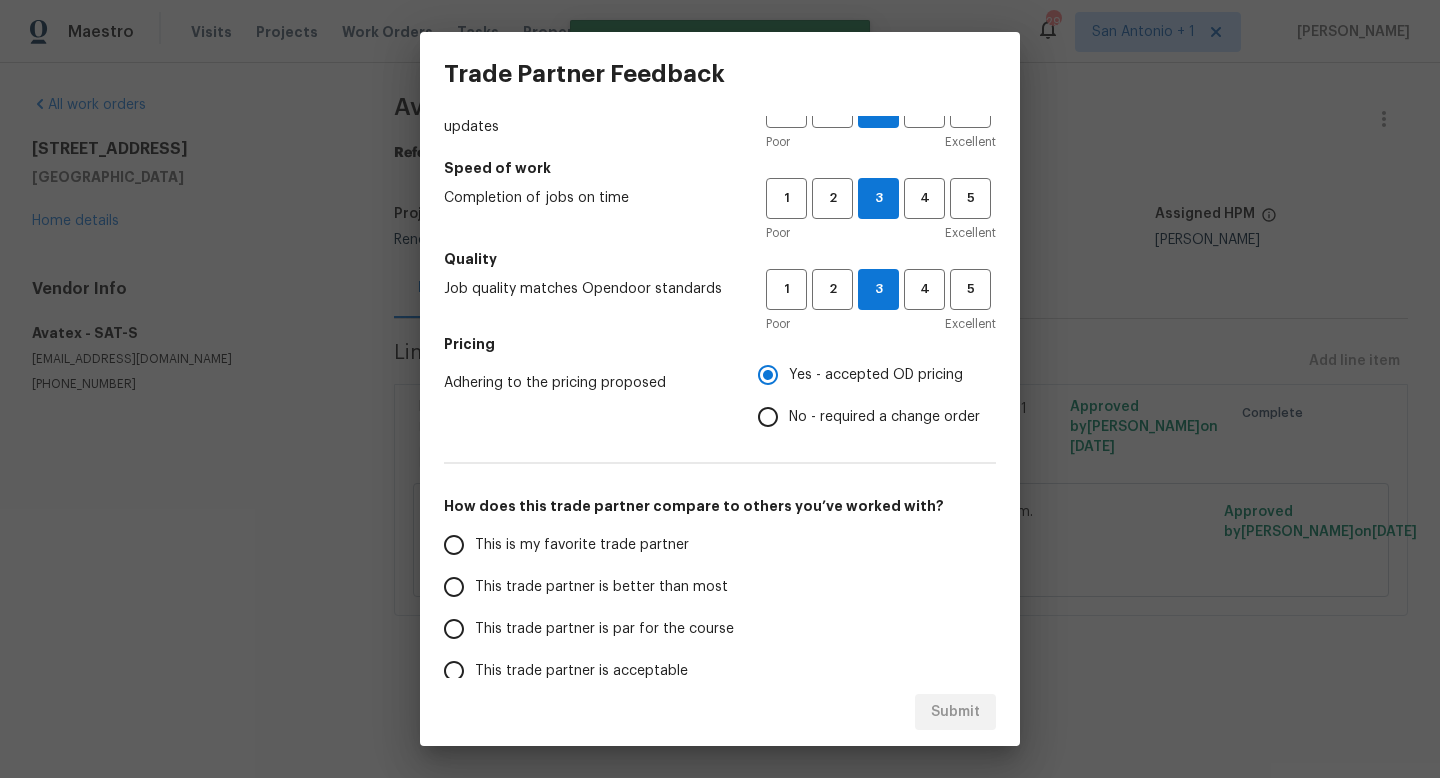 scroll, scrollTop: 188, scrollLeft: 0, axis: vertical 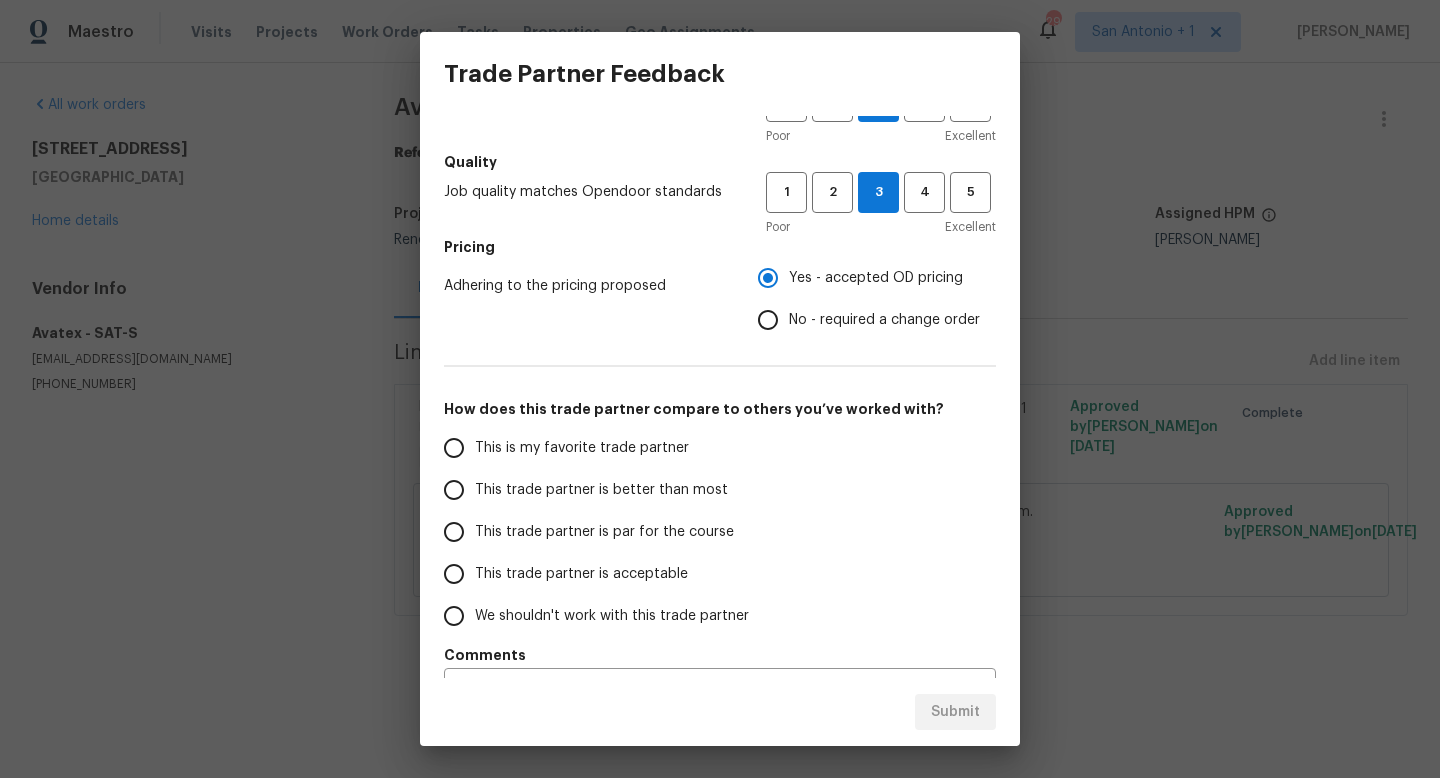 click on "This trade partner is par for the course" at bounding box center [604, 532] 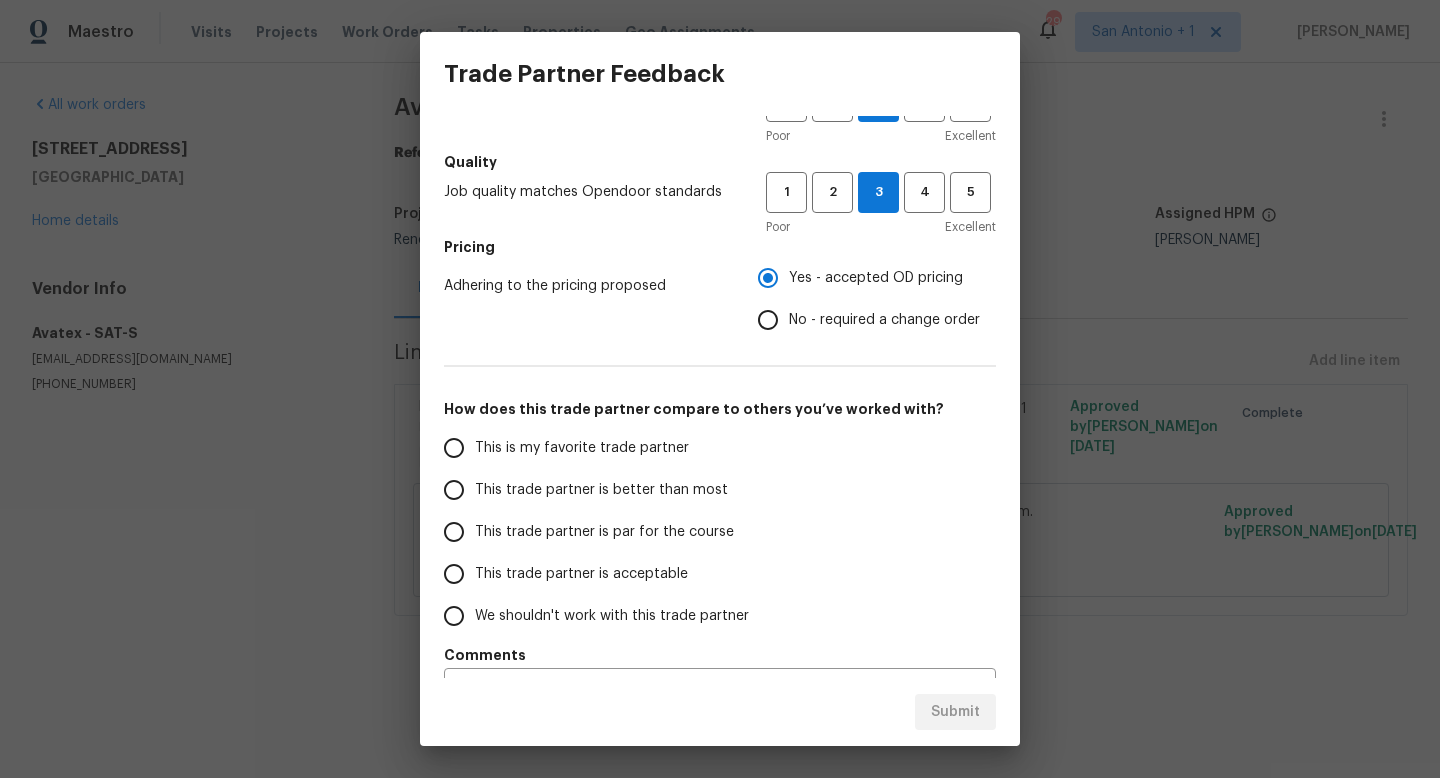 click on "This trade partner is par for the course" at bounding box center [454, 532] 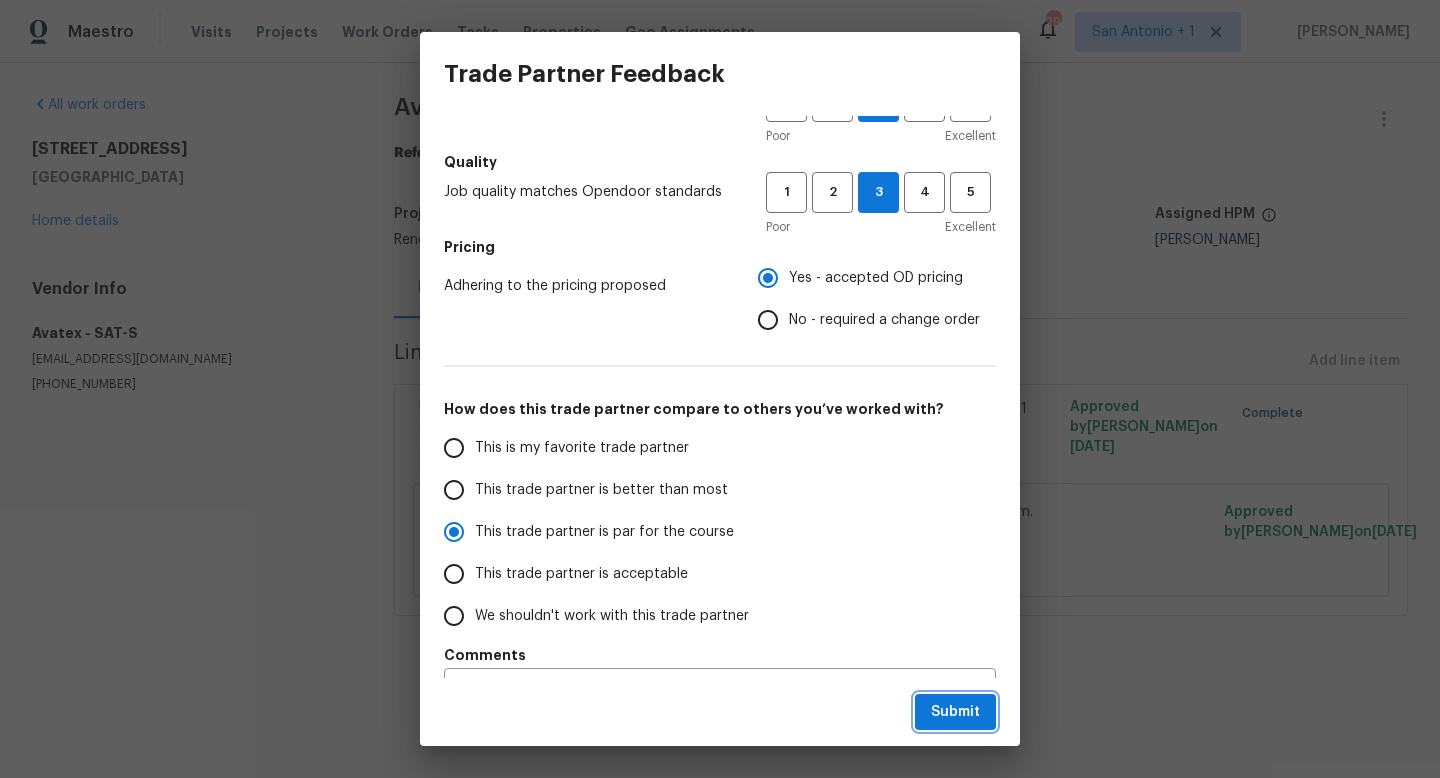 click on "Submit" at bounding box center [955, 712] 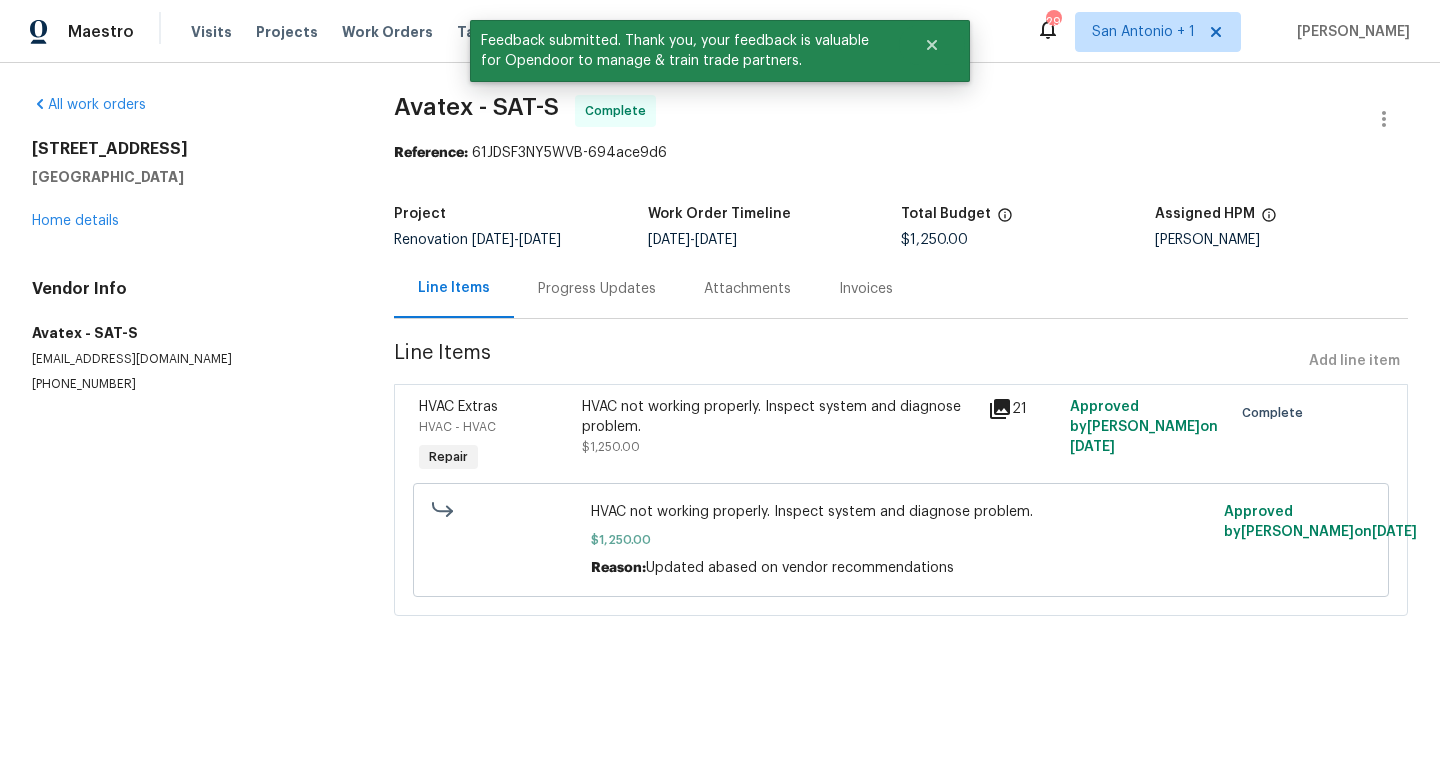 click on "Progress Updates" at bounding box center (597, 289) 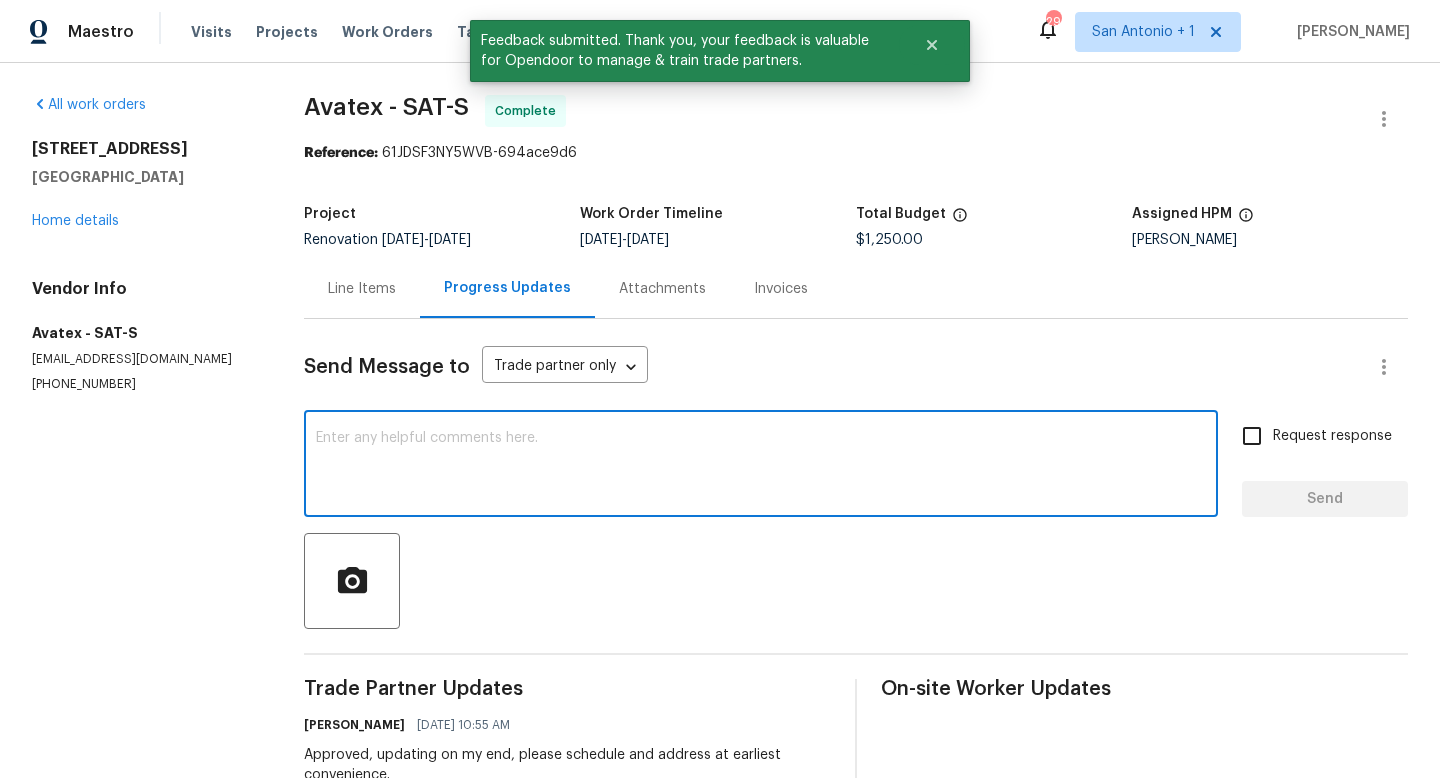 click at bounding box center (761, 466) 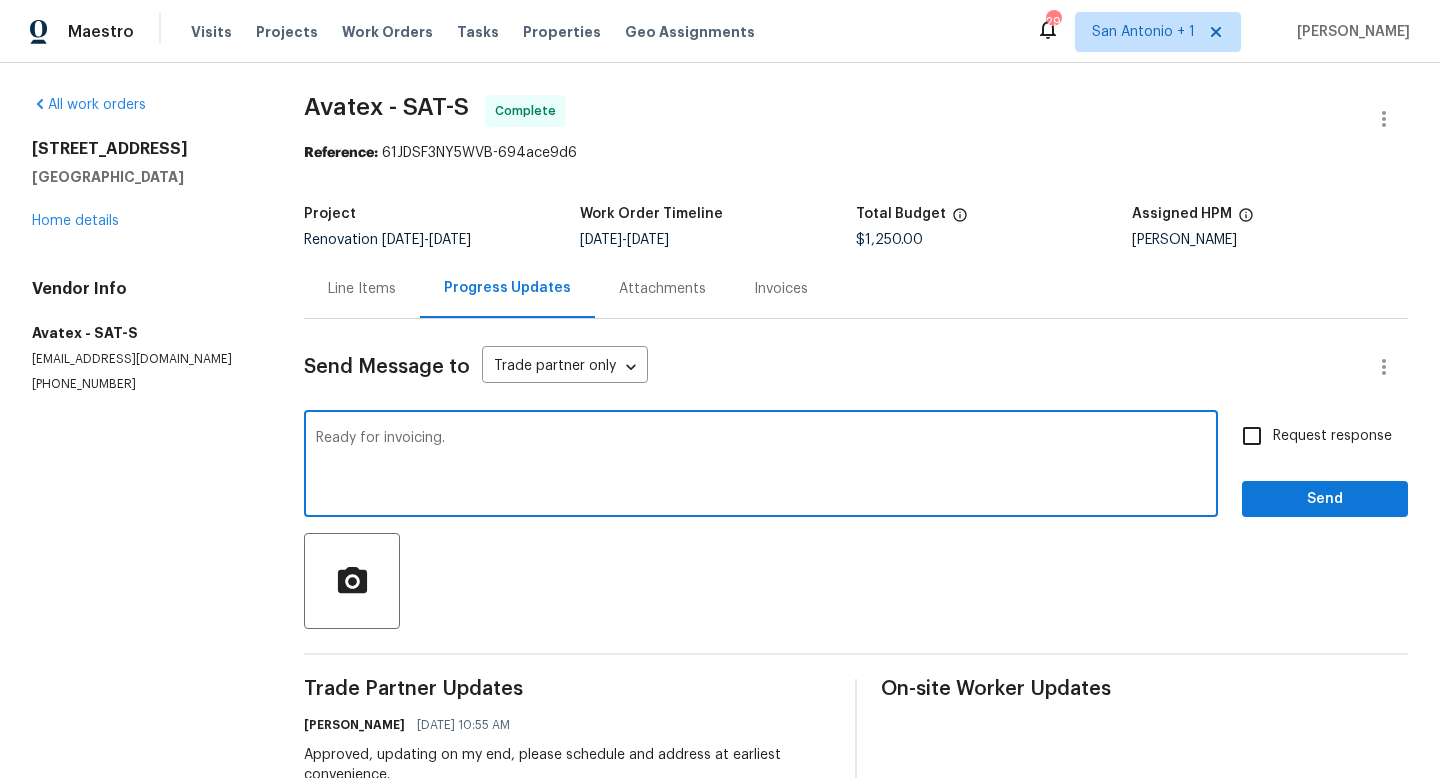 type on "Ready for invoicing." 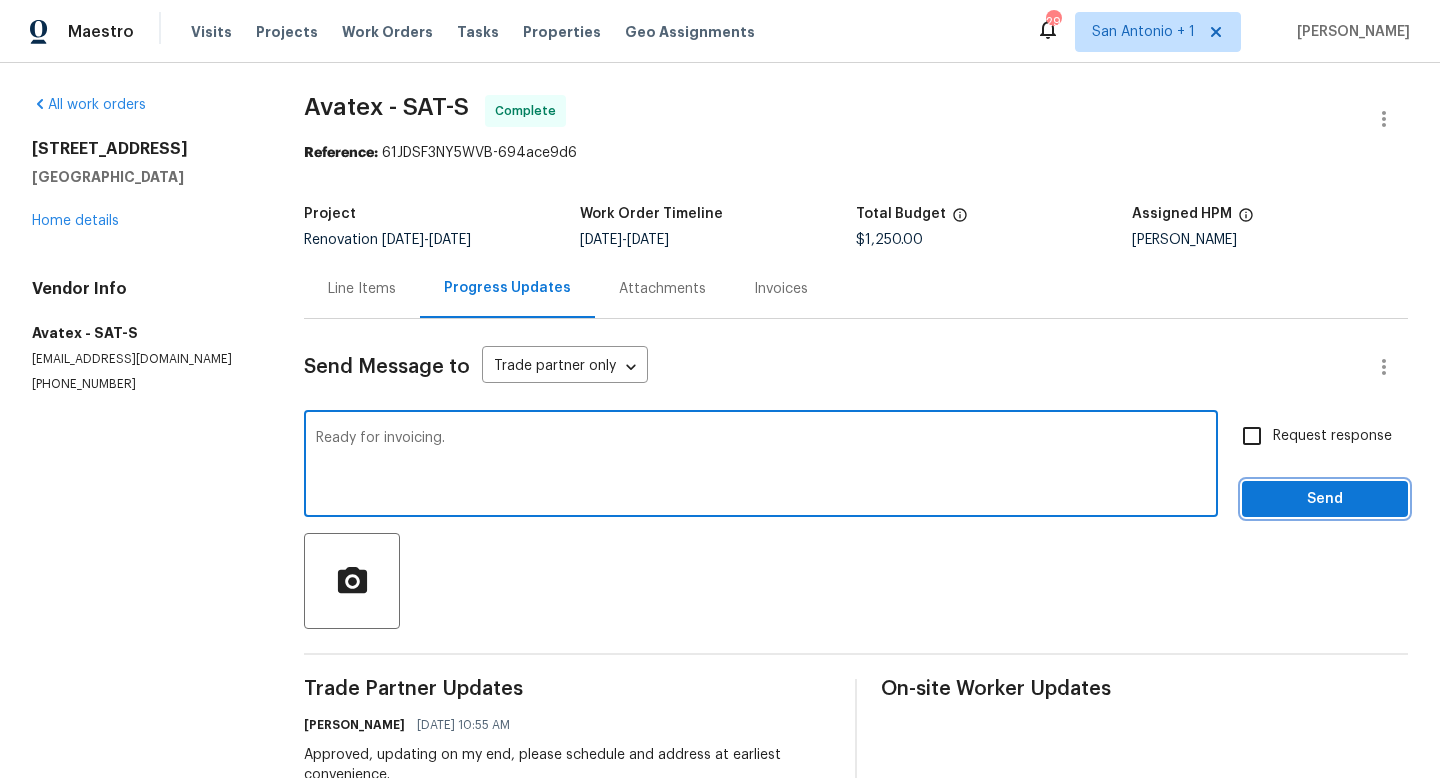 click on "Send" at bounding box center [1325, 499] 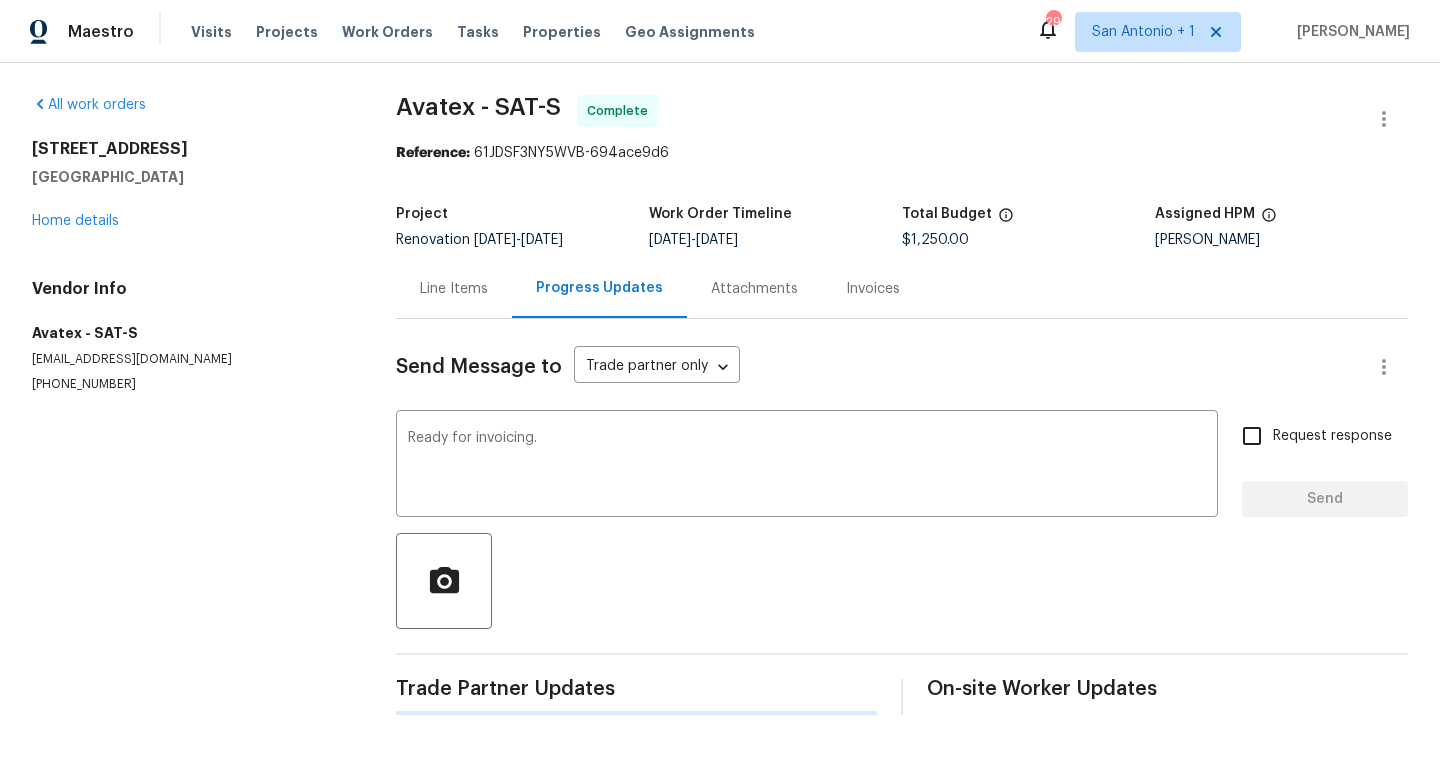 type 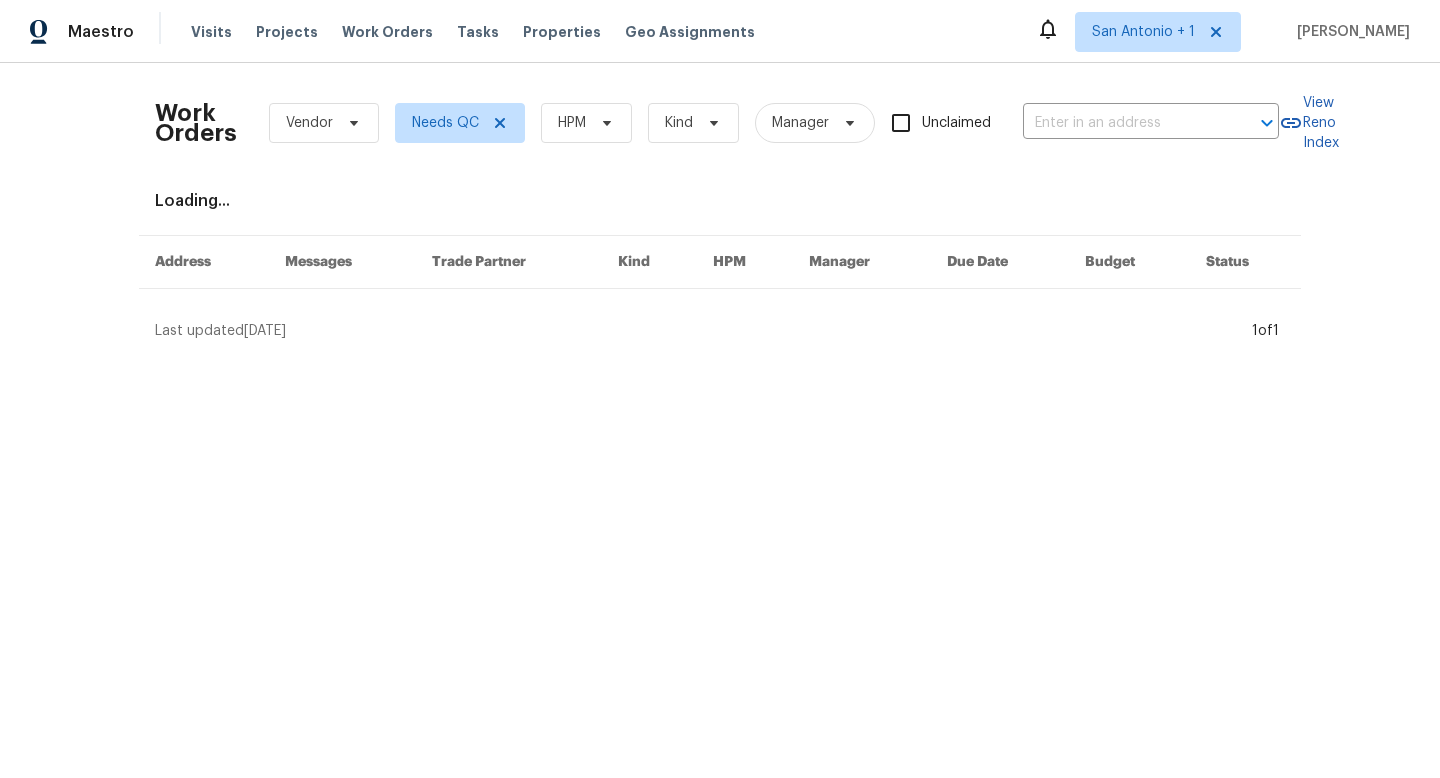 scroll, scrollTop: 0, scrollLeft: 0, axis: both 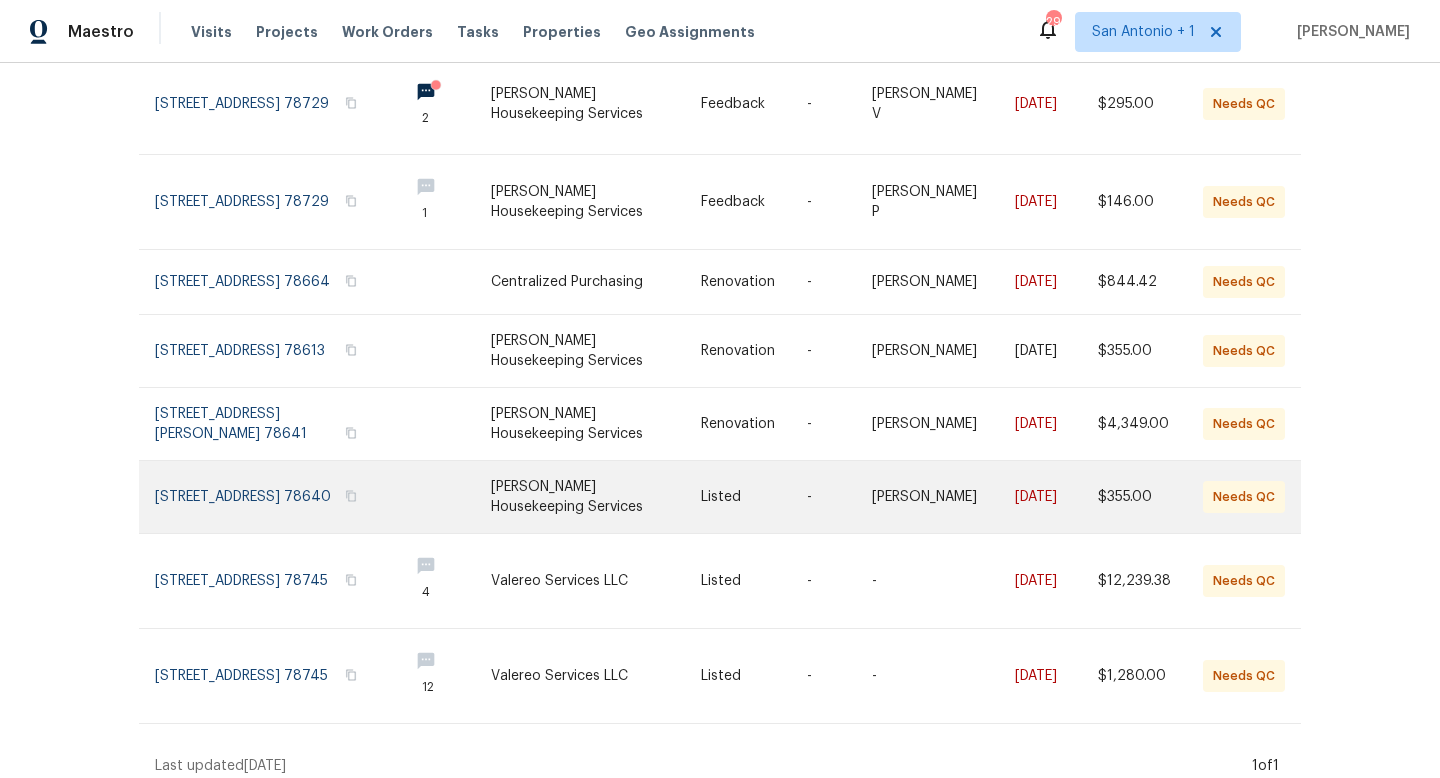 click at bounding box center (273, 497) 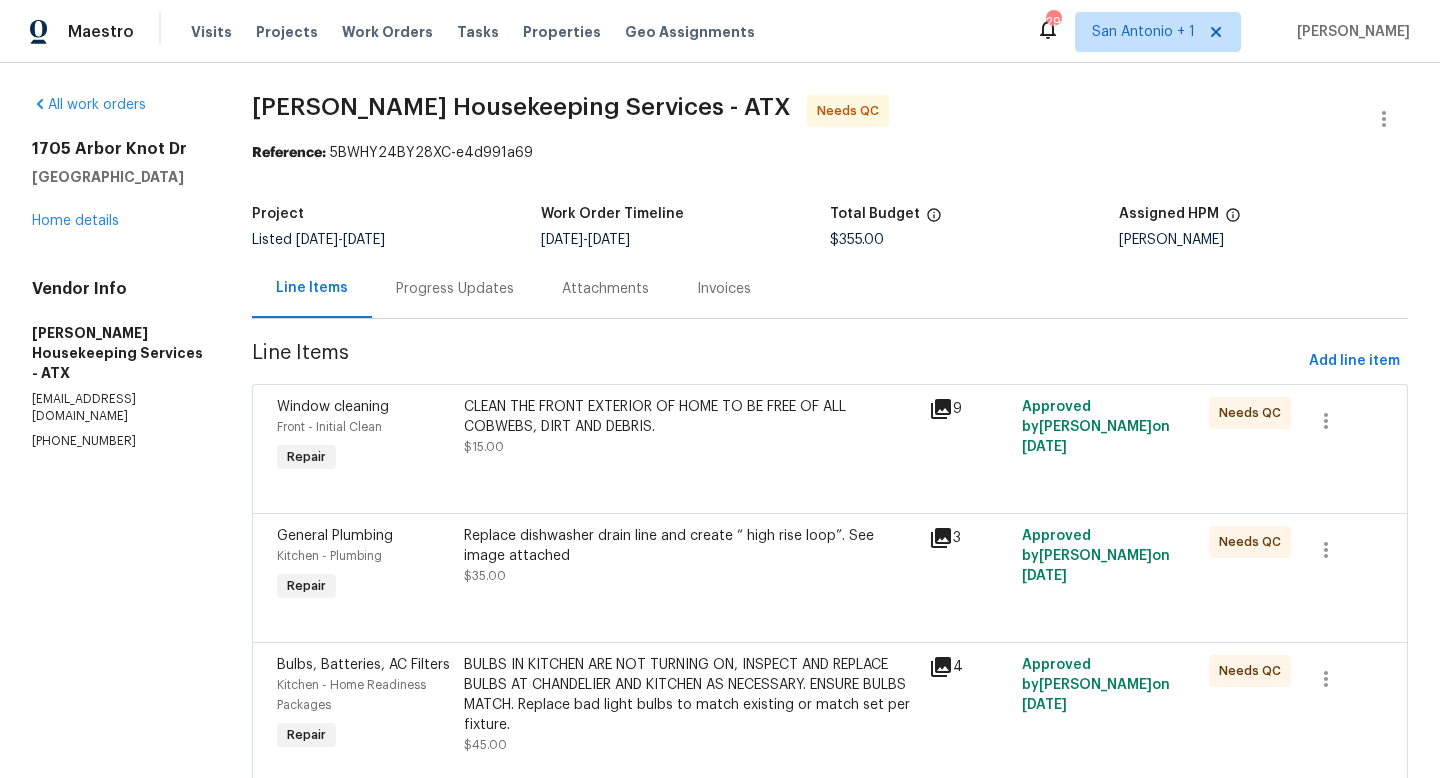 click on "CLEAN THE FRONT EXTERIOR OF HOME TO BE FREE OF ALL COBWEBS, DIRT AND DEBRIS. $15.00" at bounding box center [691, 427] 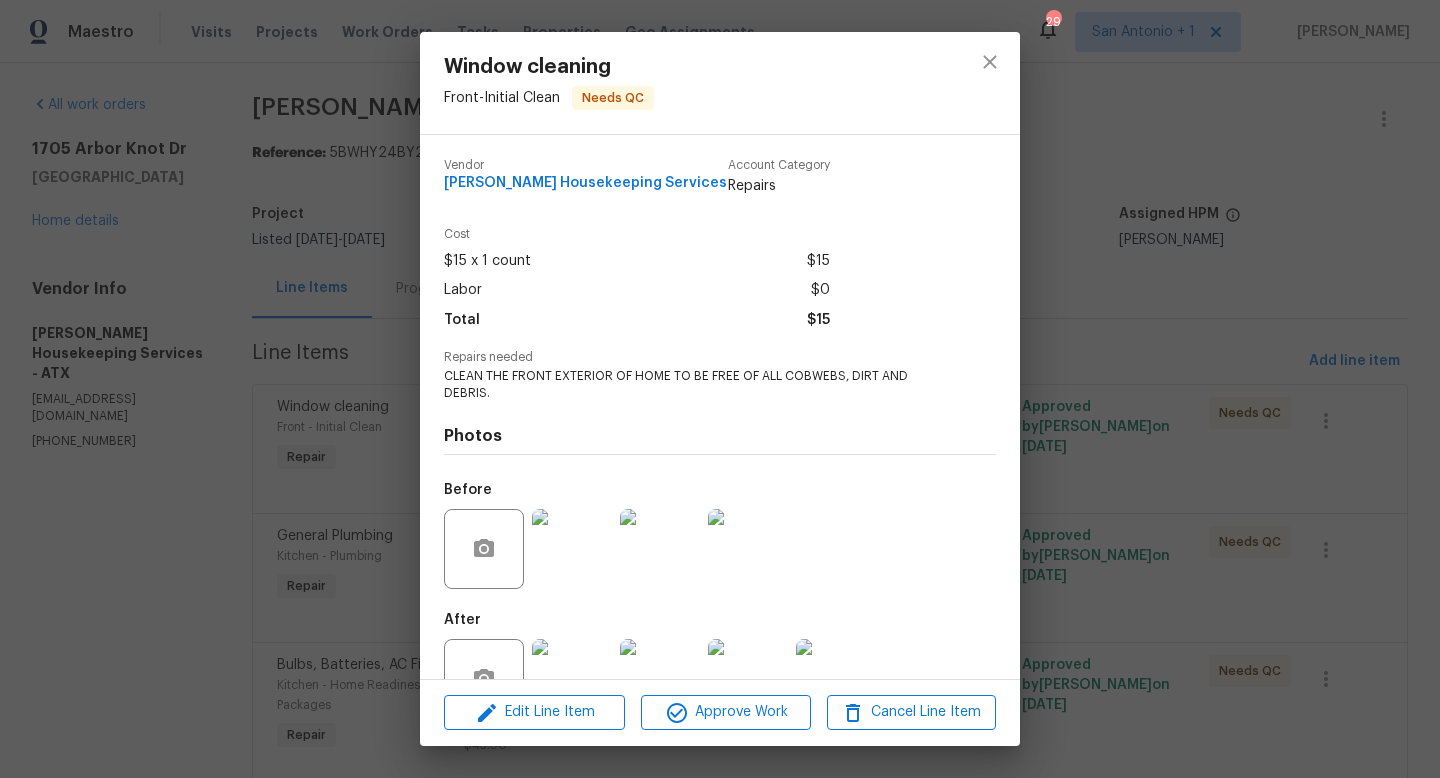 scroll, scrollTop: 60, scrollLeft: 0, axis: vertical 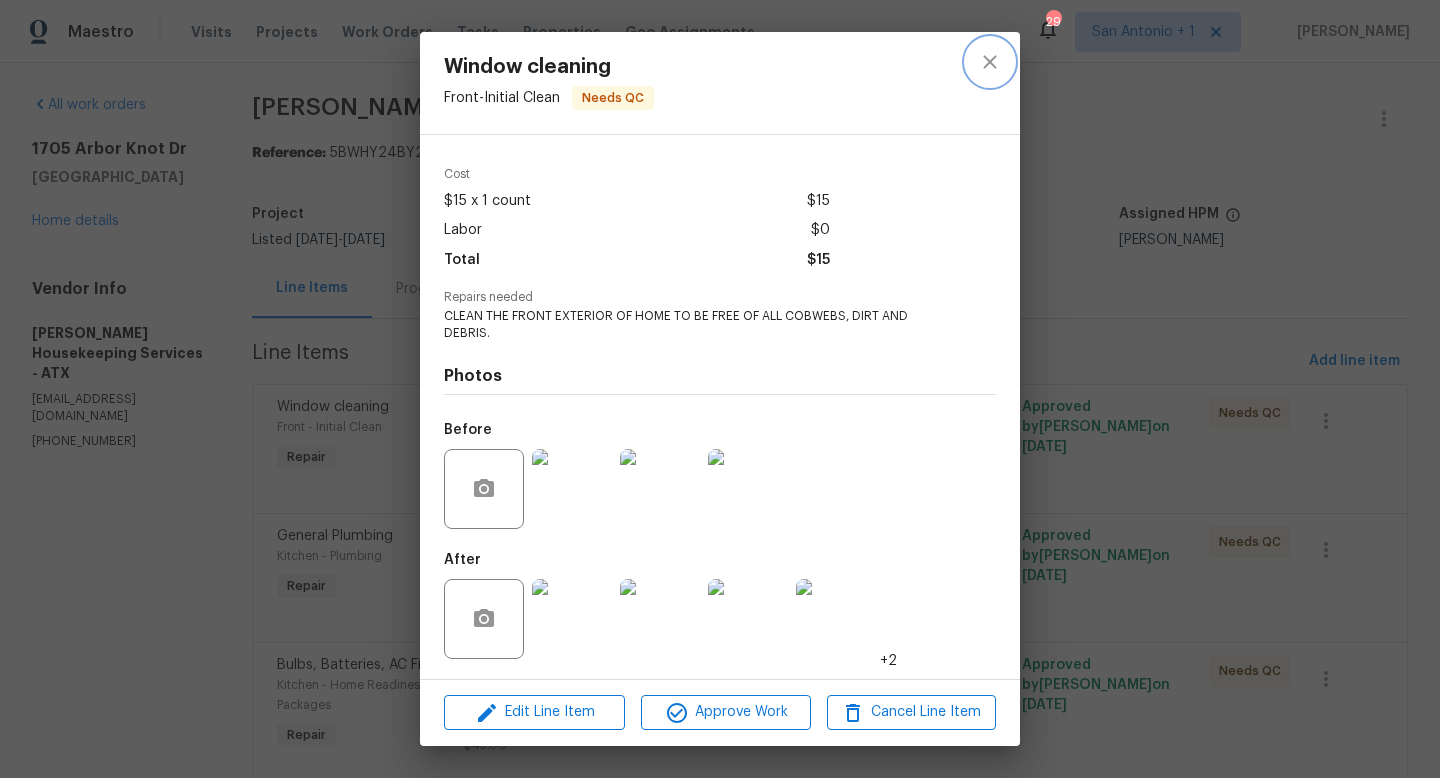 click 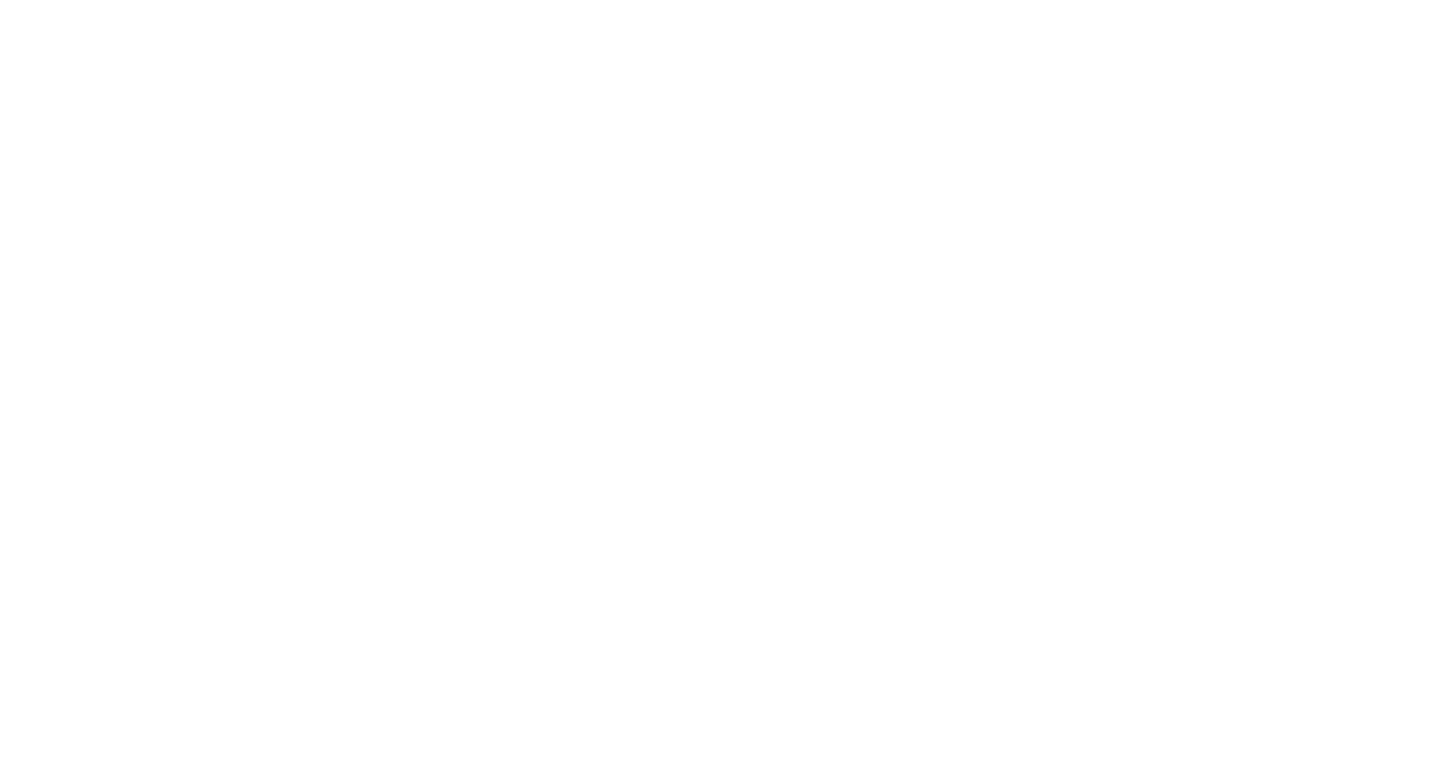 scroll, scrollTop: 0, scrollLeft: 0, axis: both 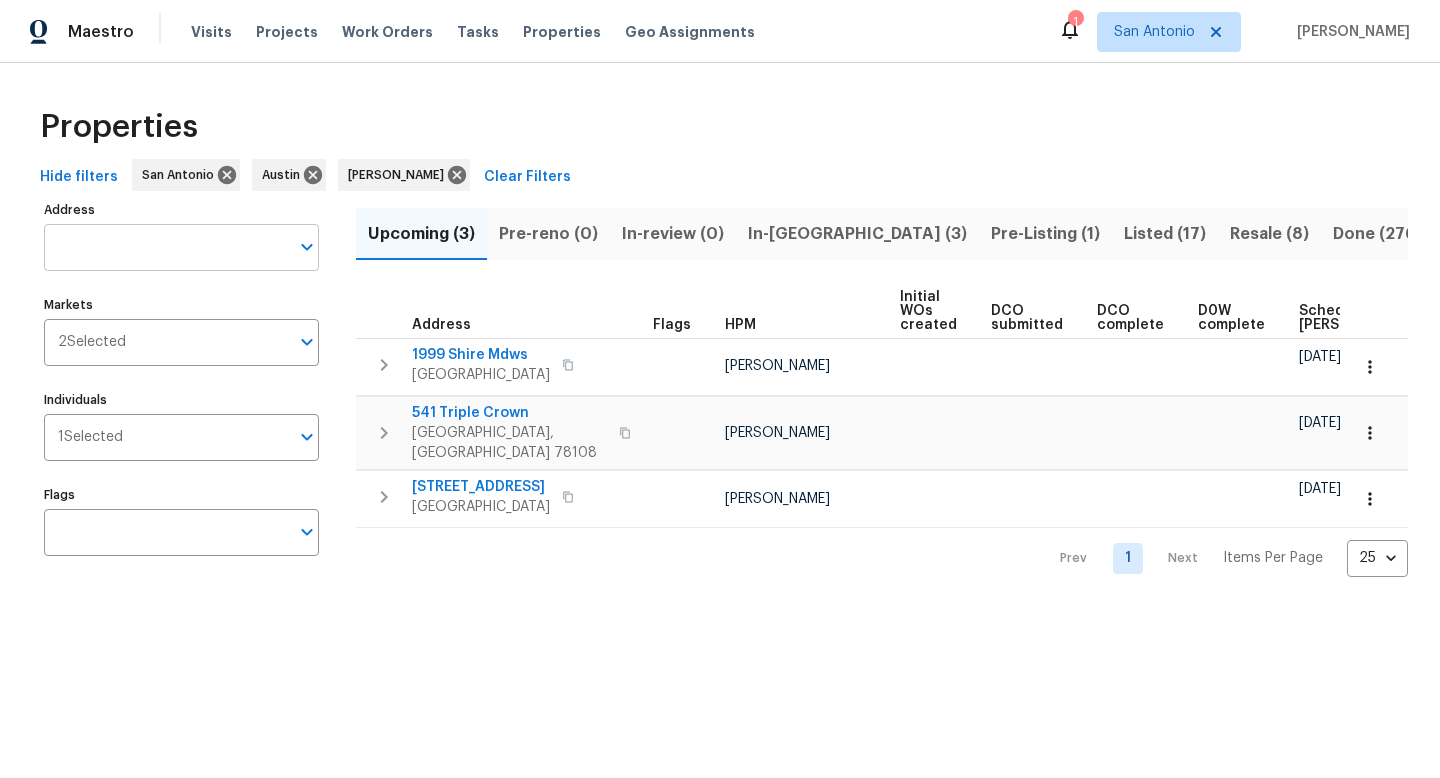 click on "Address" at bounding box center [166, 247] 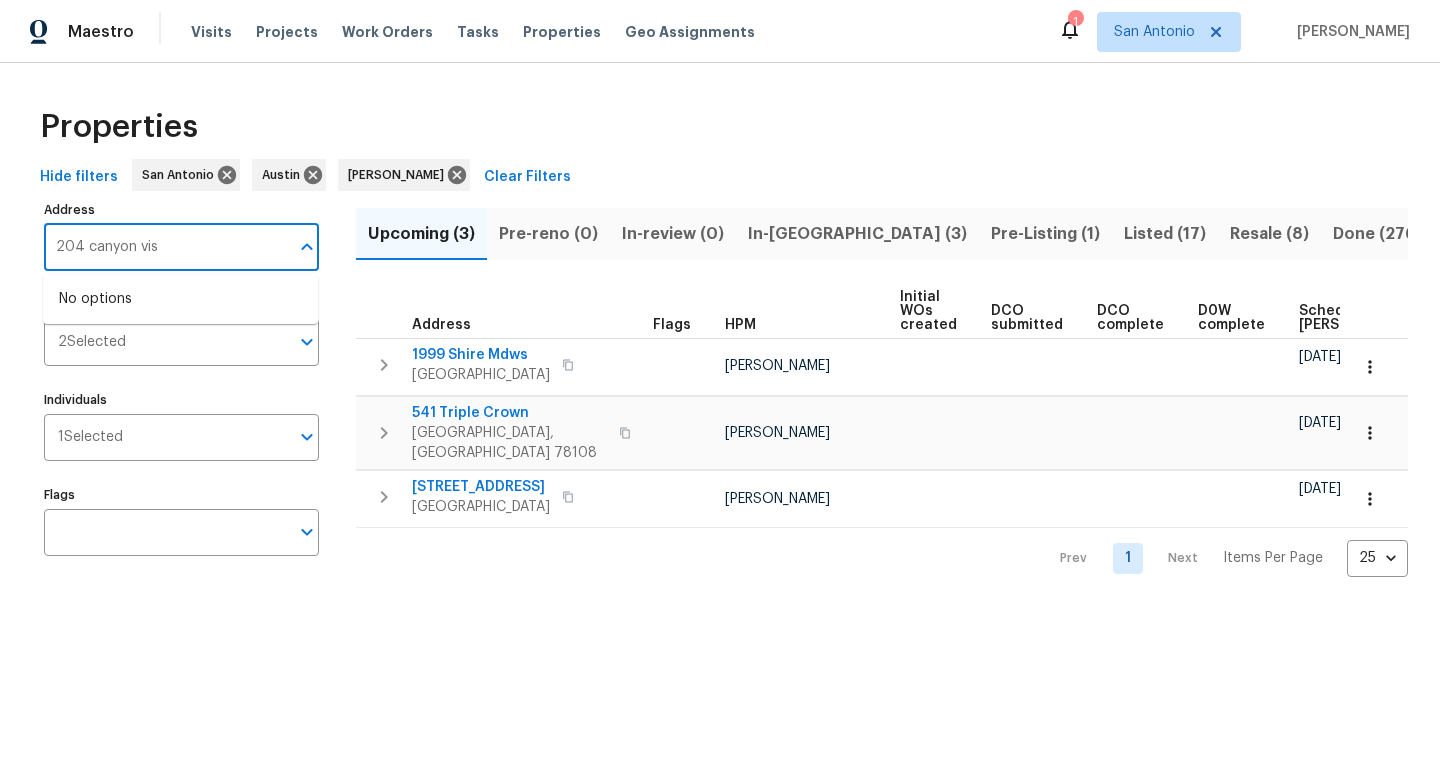 click on "204 canyon vis" at bounding box center (166, 247) 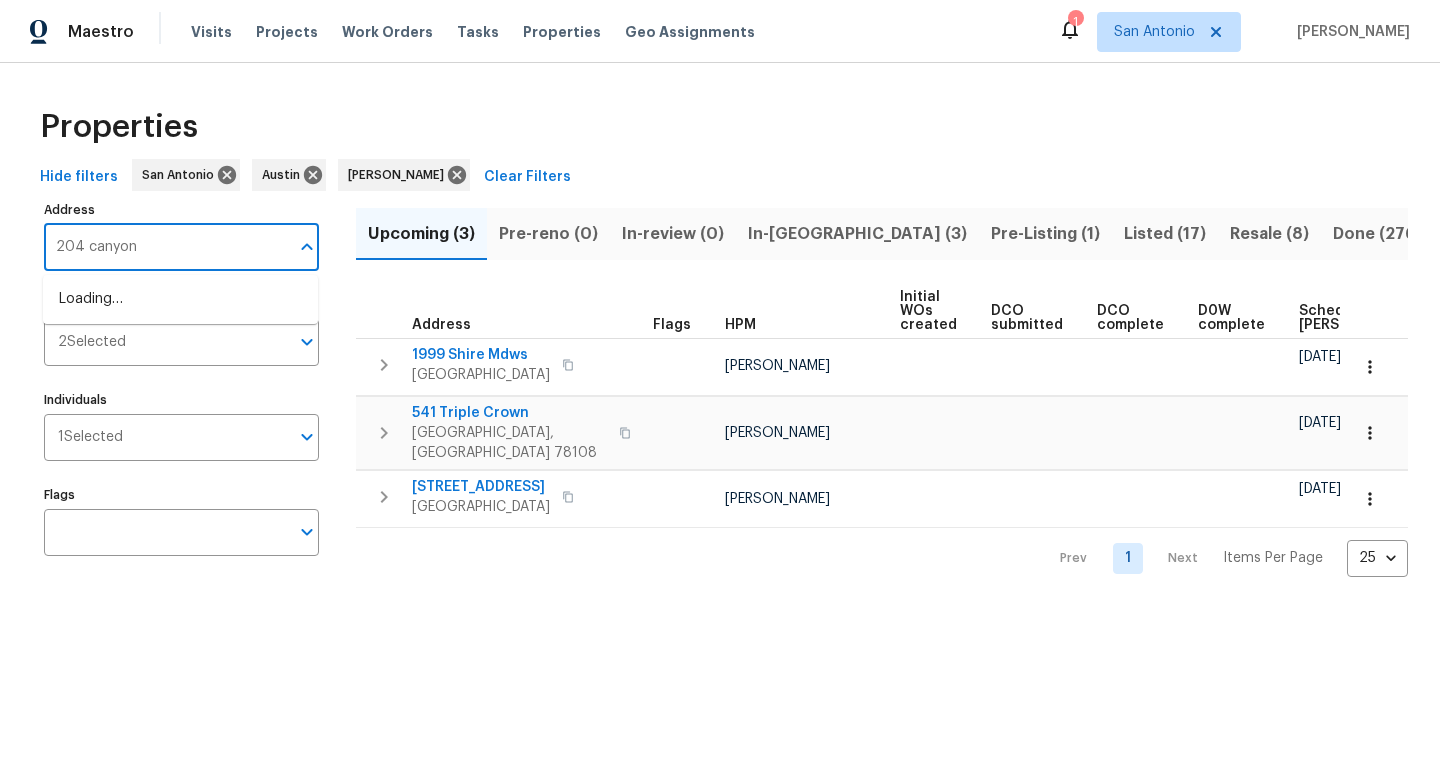 type on "204 canyon" 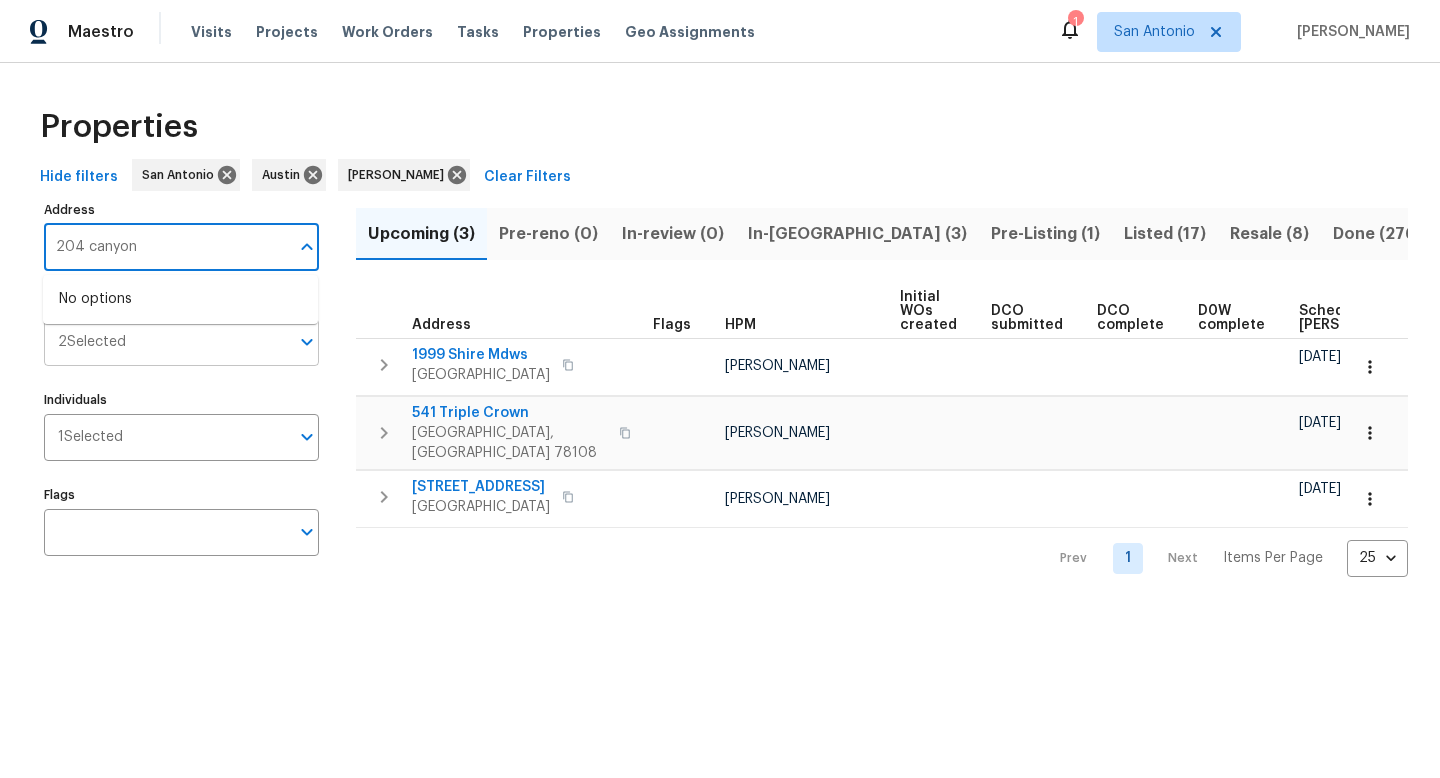 click on "Markets" at bounding box center [207, 342] 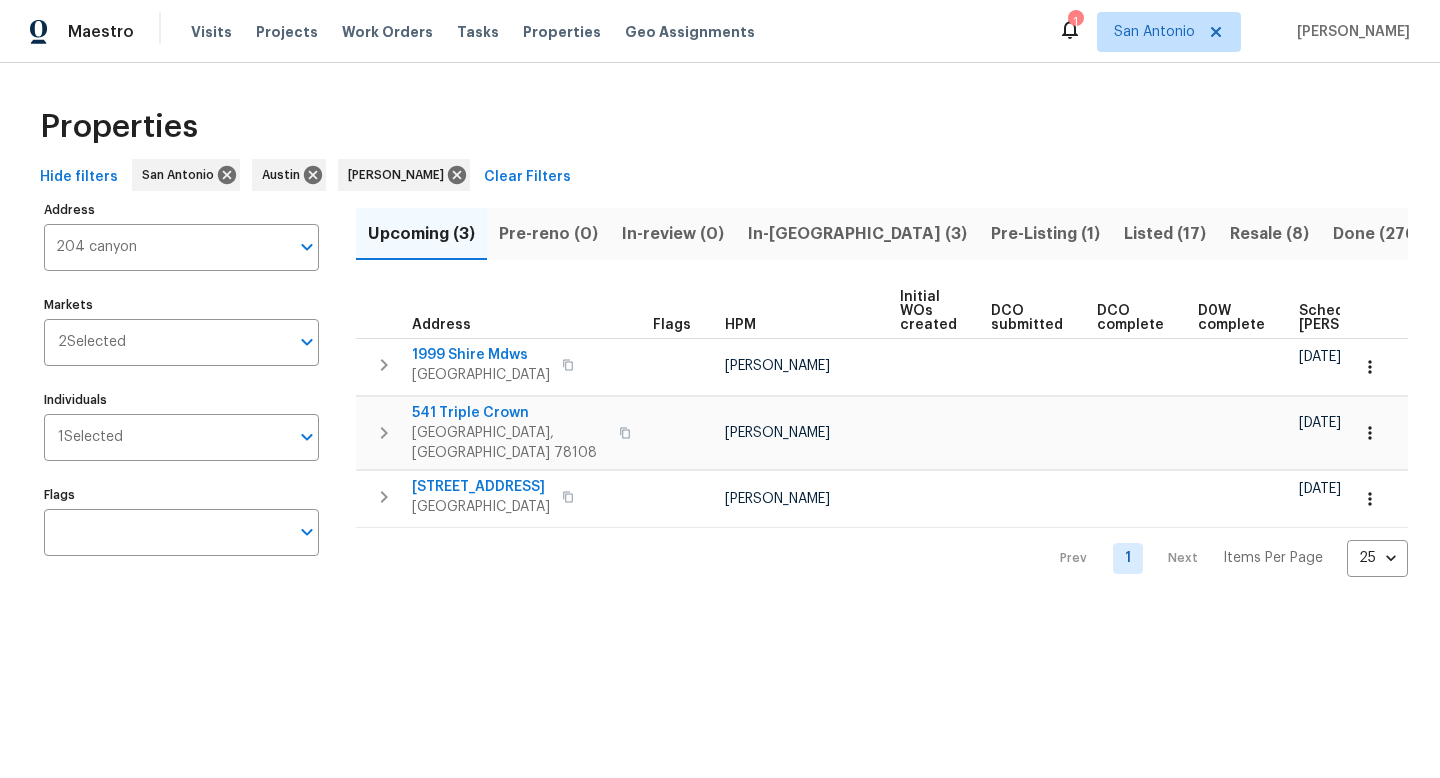 click on "Properties" at bounding box center [720, 127] 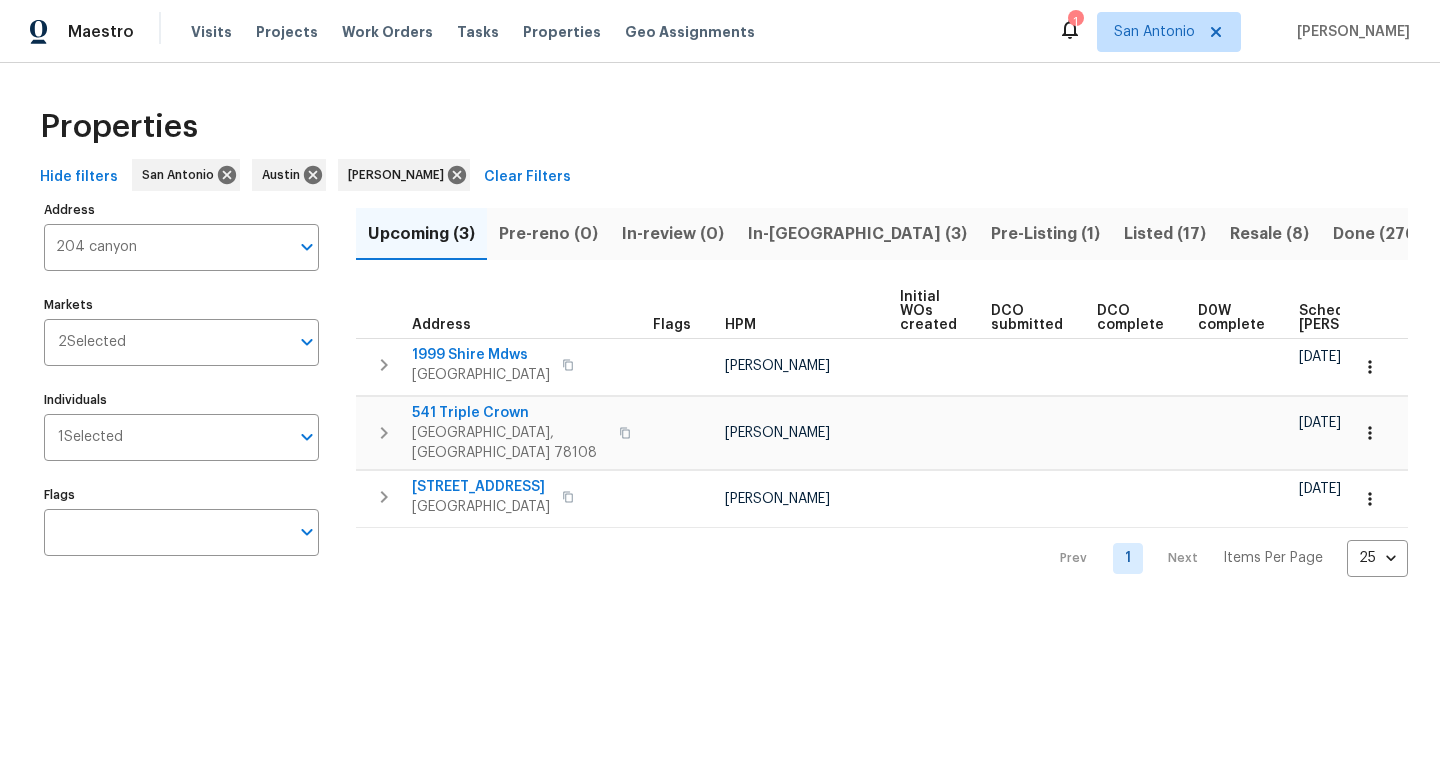 click on "In-reno (3)" at bounding box center [857, 234] 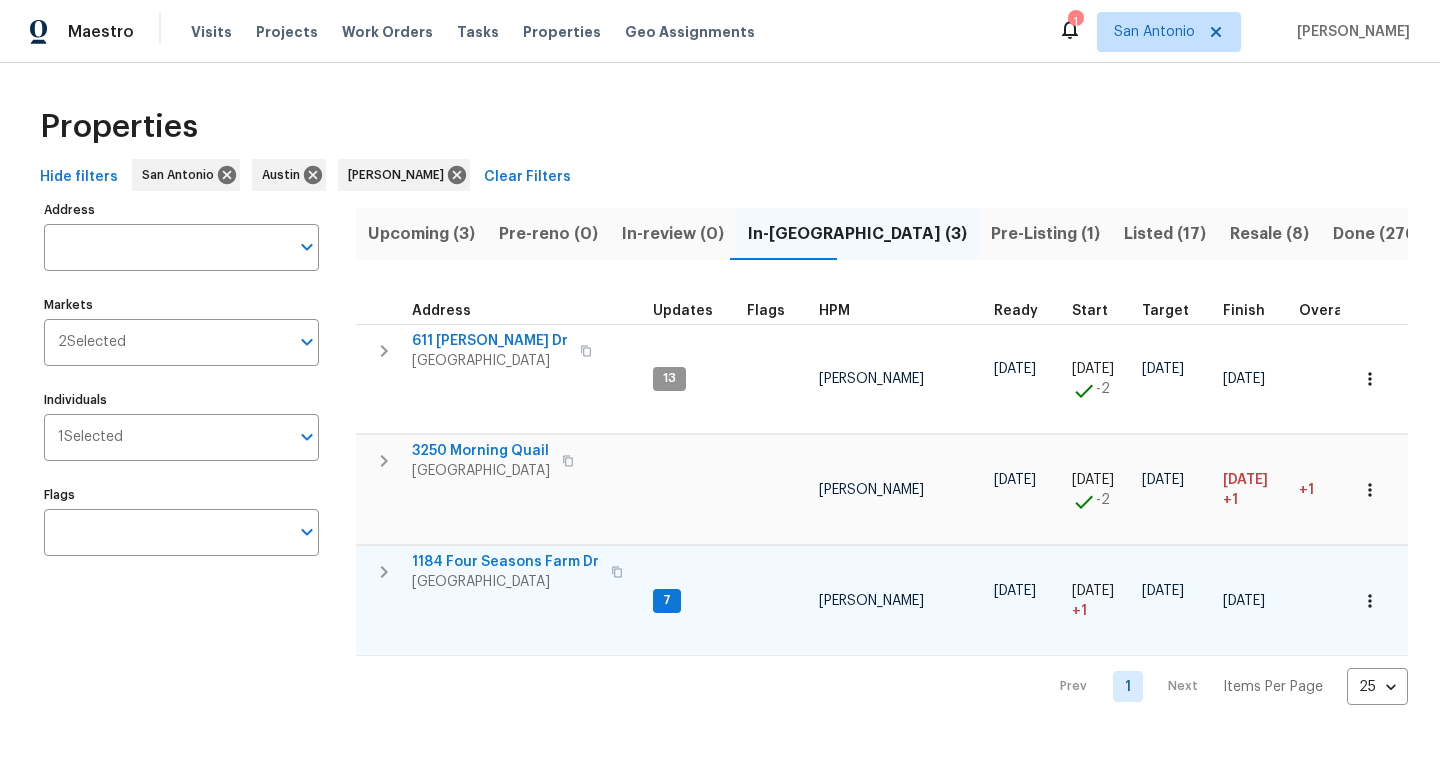 type 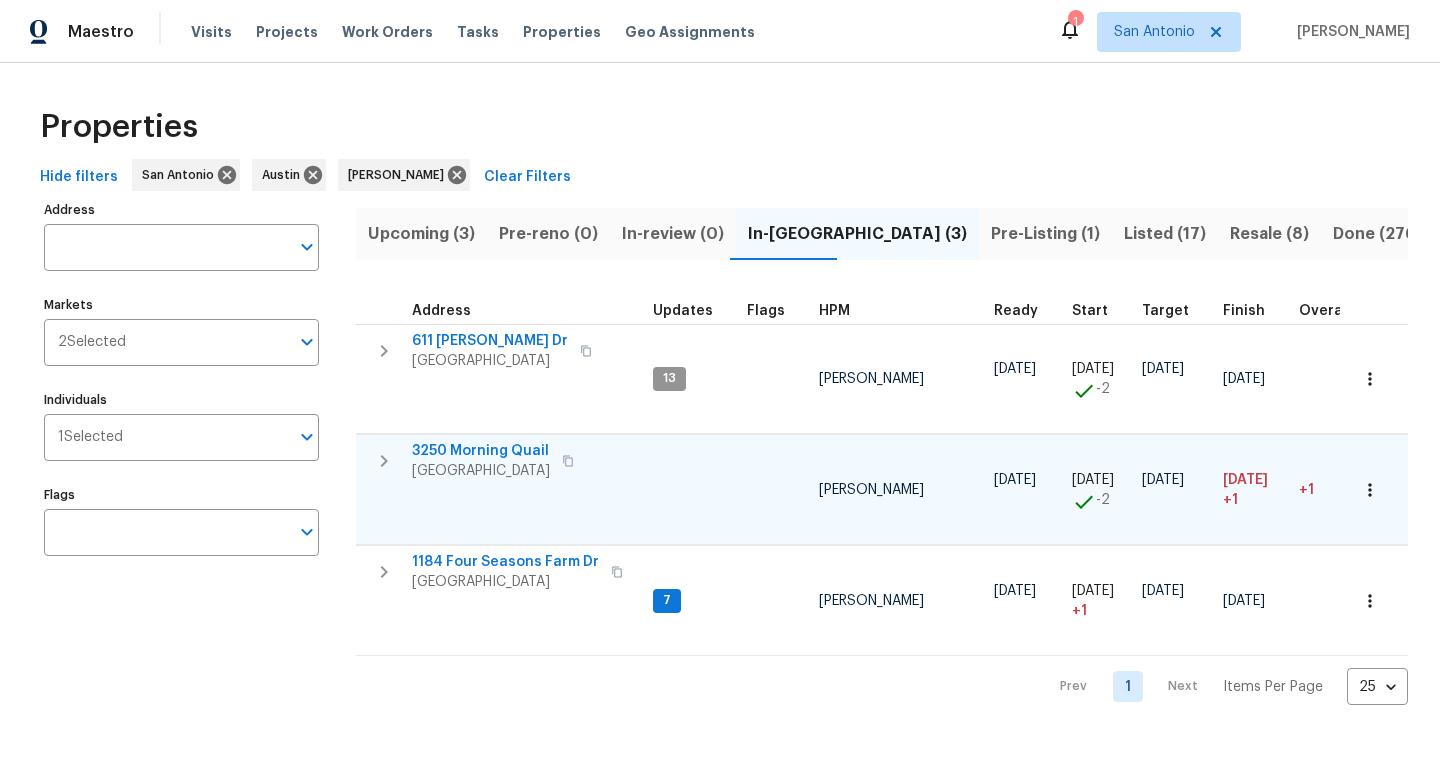 click on "3250 Morning Quail" at bounding box center [481, 451] 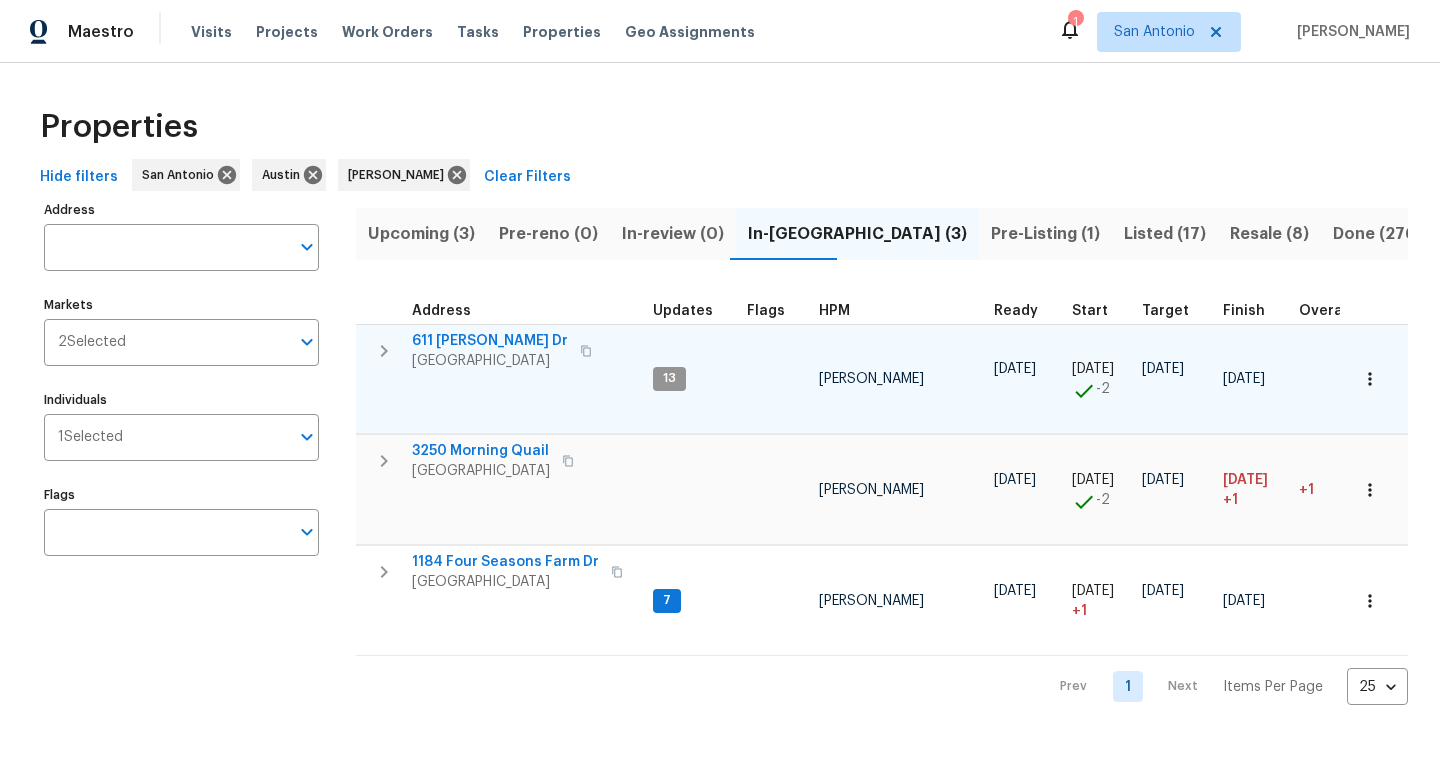 click on "611 Tom Kemp Dr" at bounding box center [490, 341] 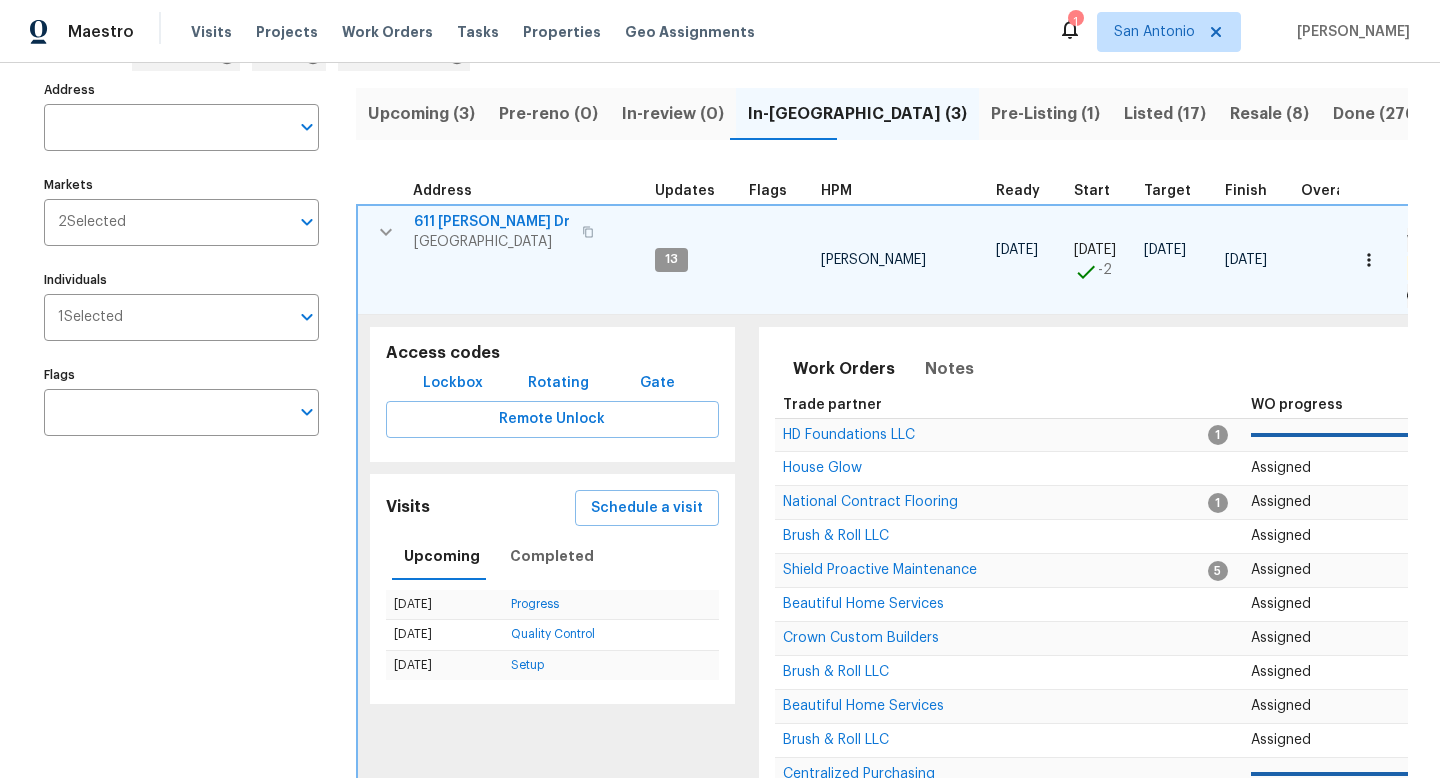 scroll, scrollTop: 127, scrollLeft: 0, axis: vertical 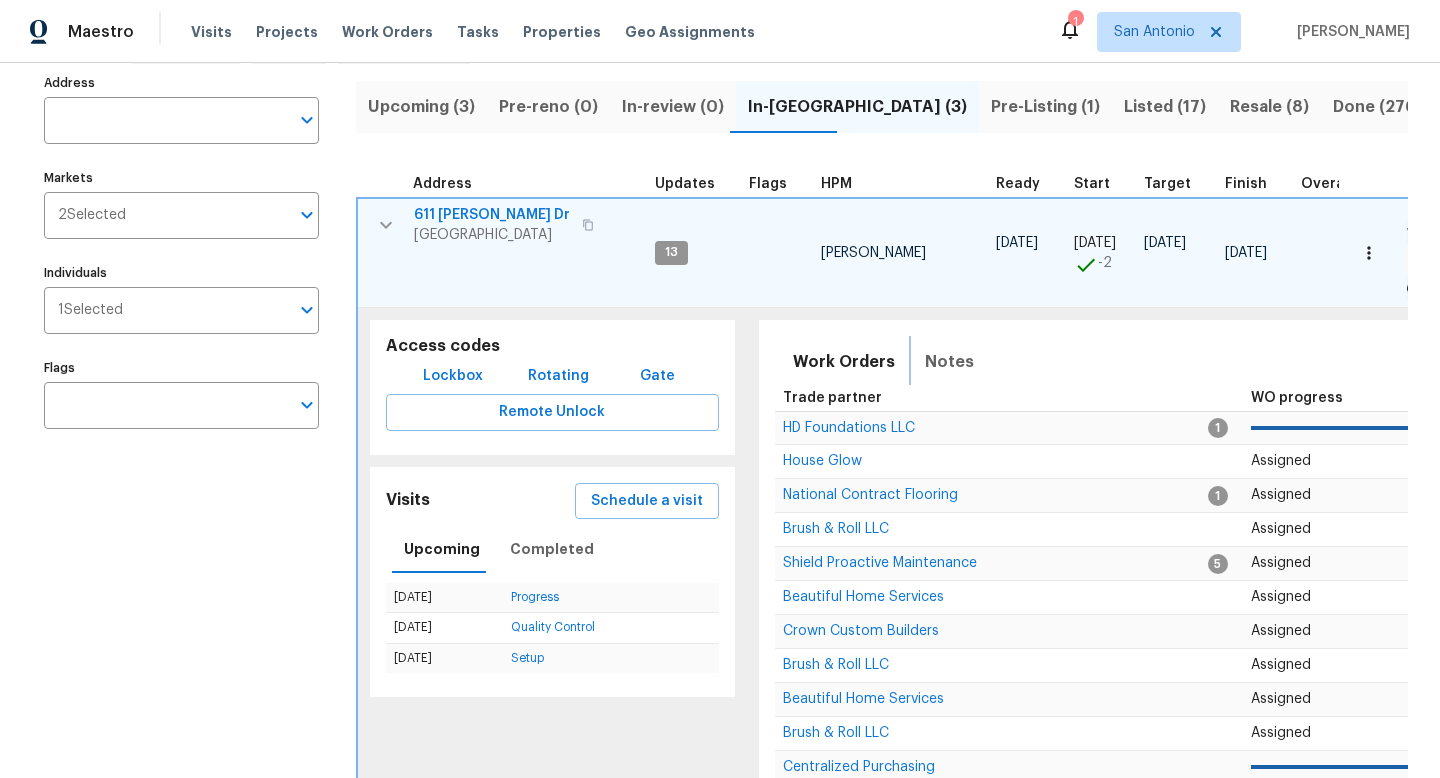 click on "Notes" at bounding box center (949, 362) 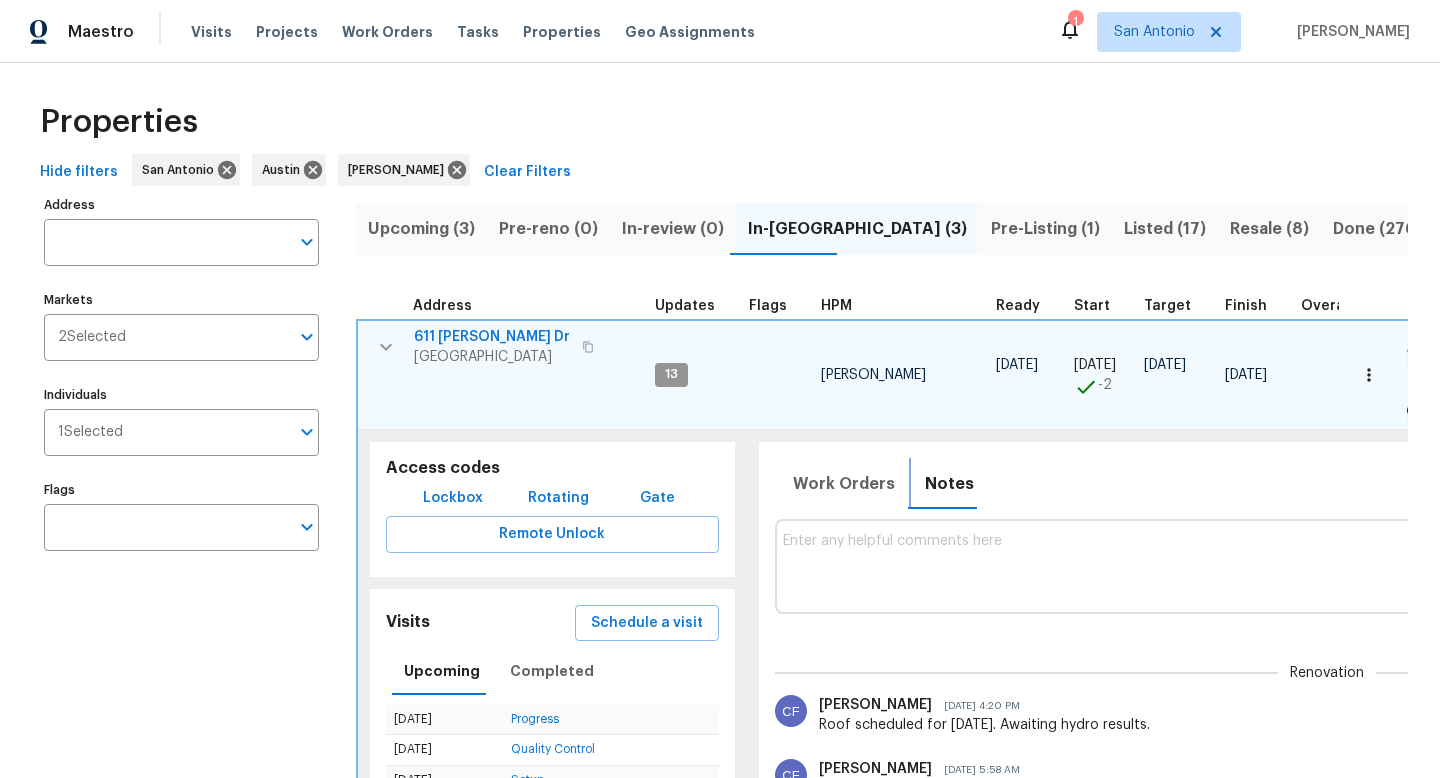 scroll, scrollTop: 2, scrollLeft: 0, axis: vertical 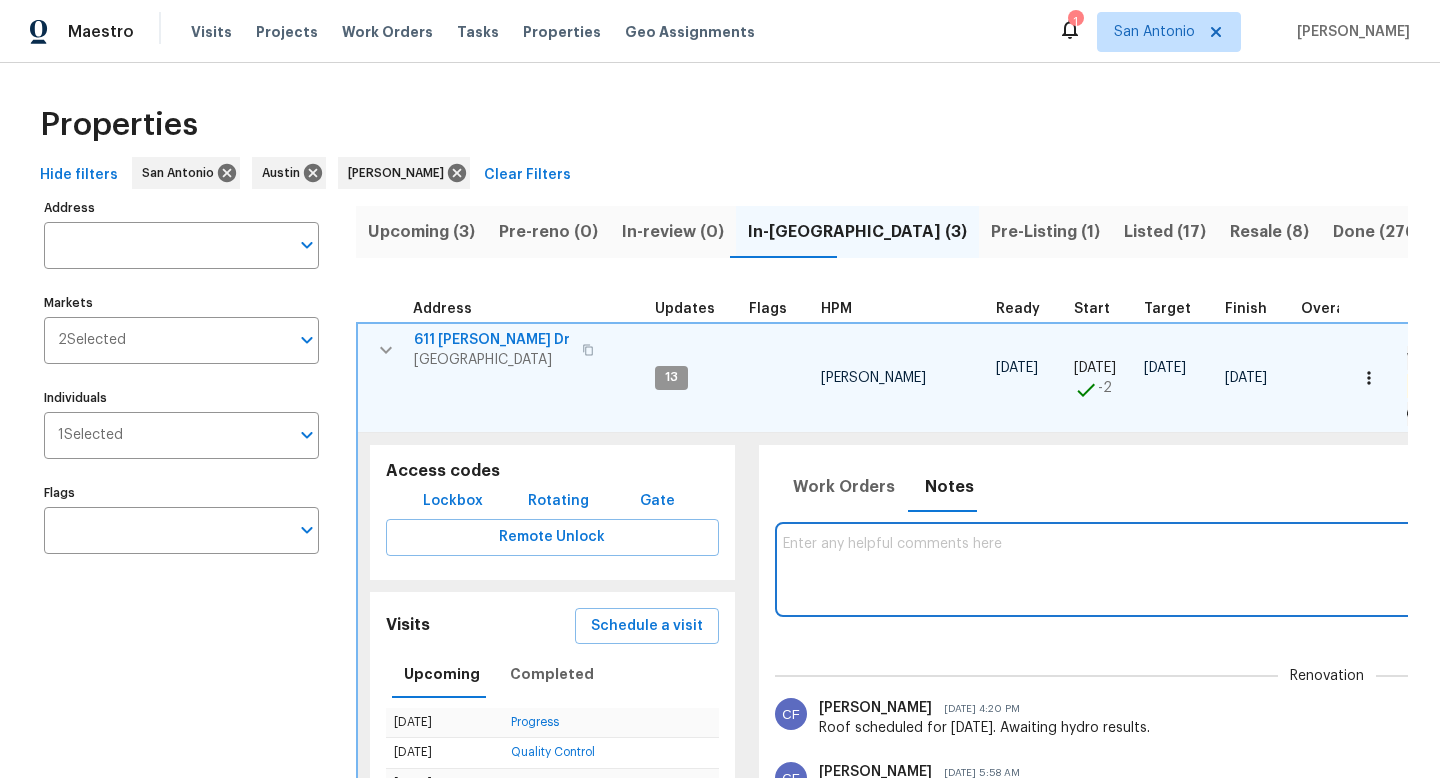 click at bounding box center (1327, 569) 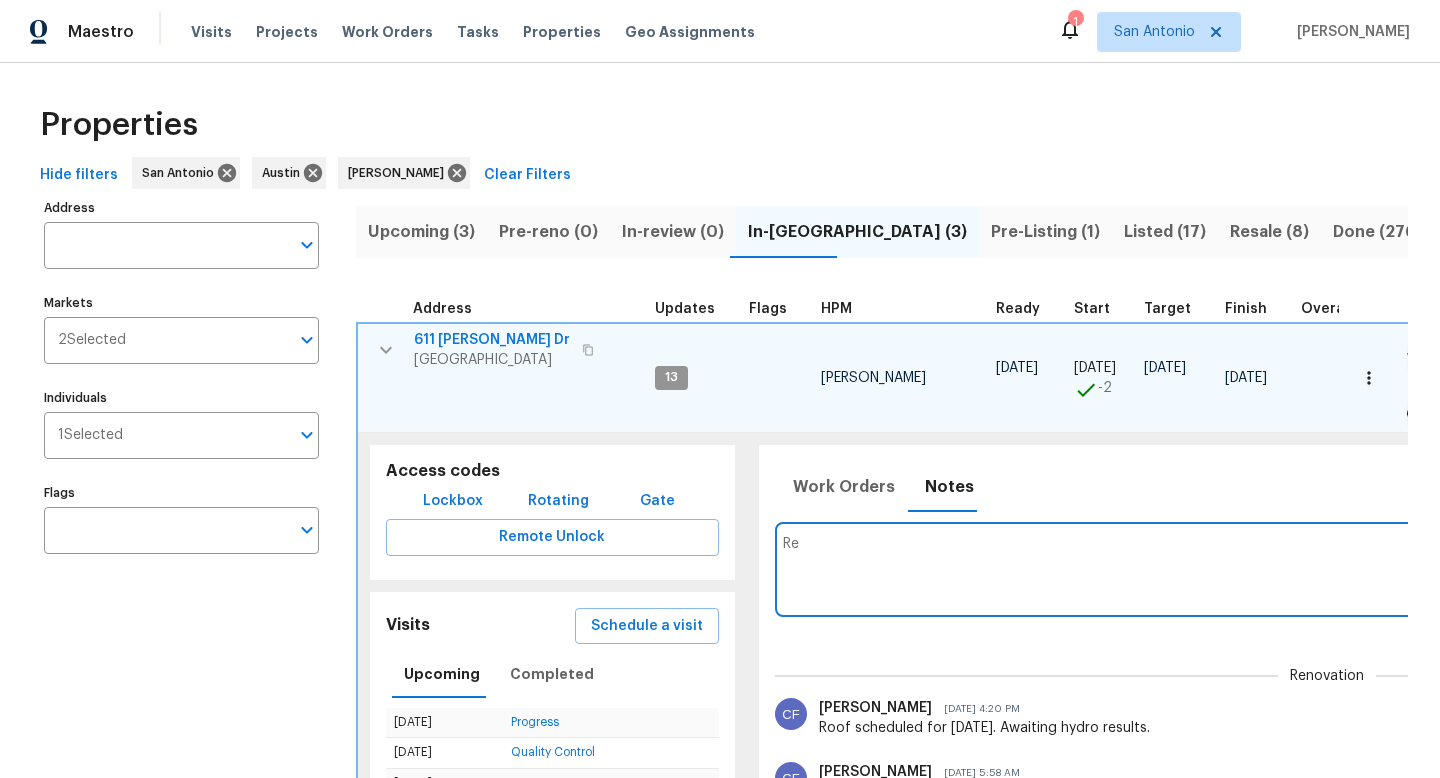 type on "R" 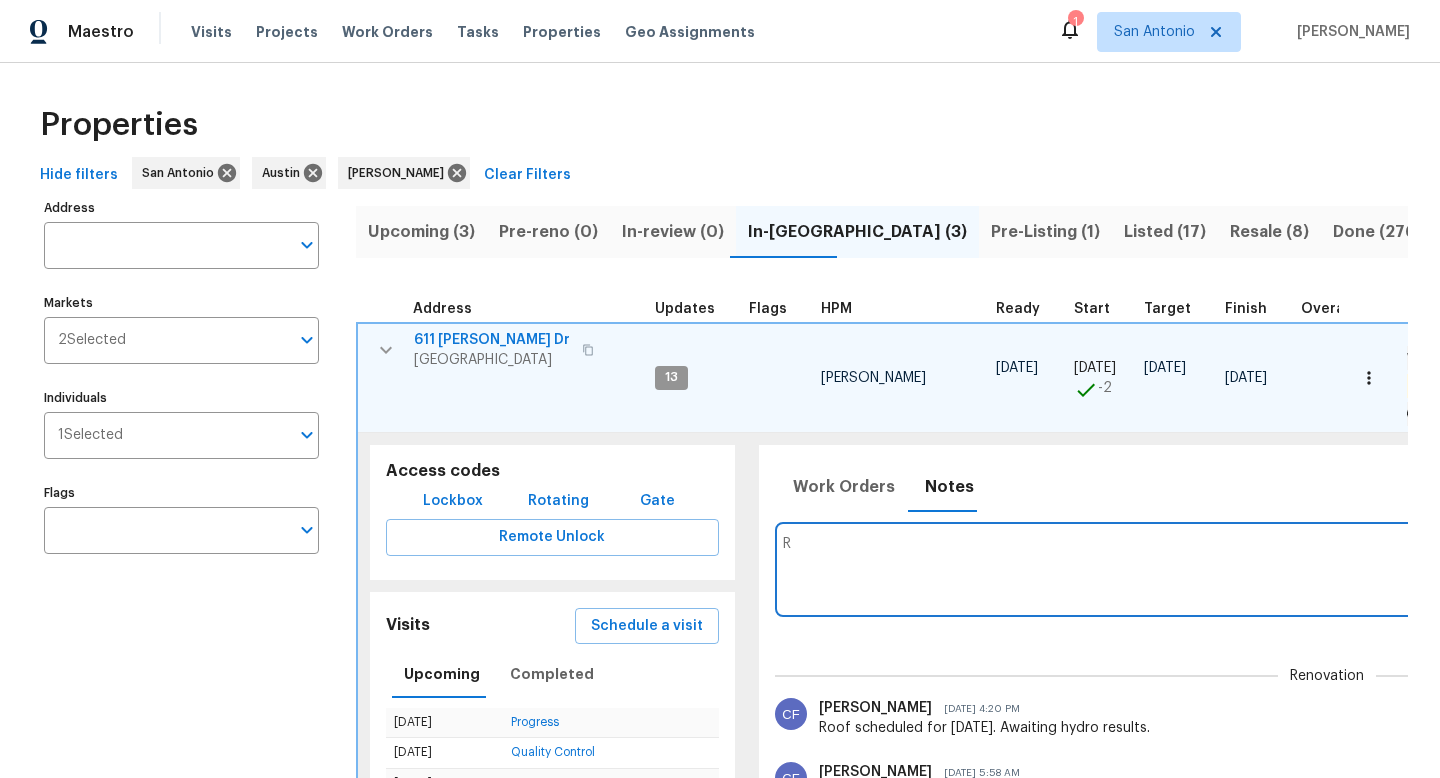type 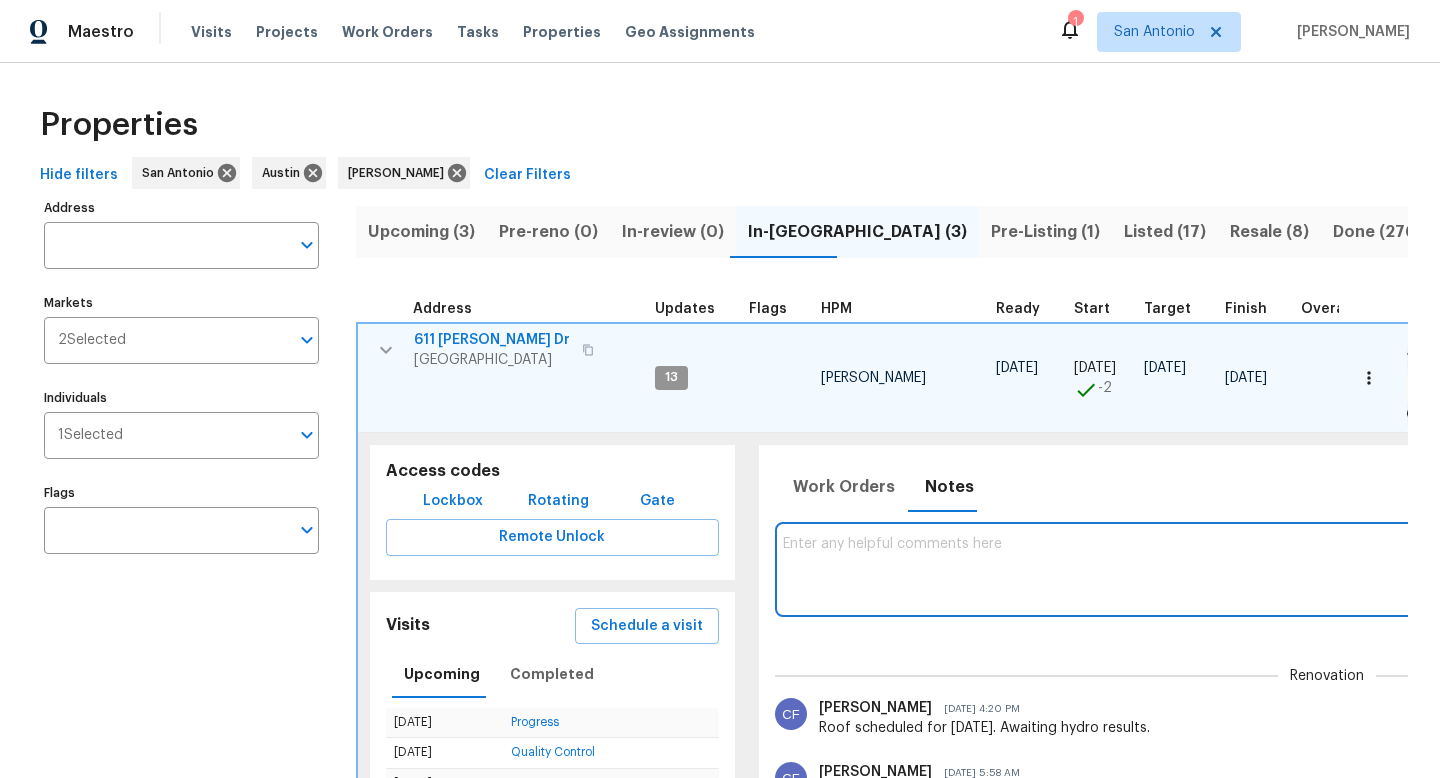 click 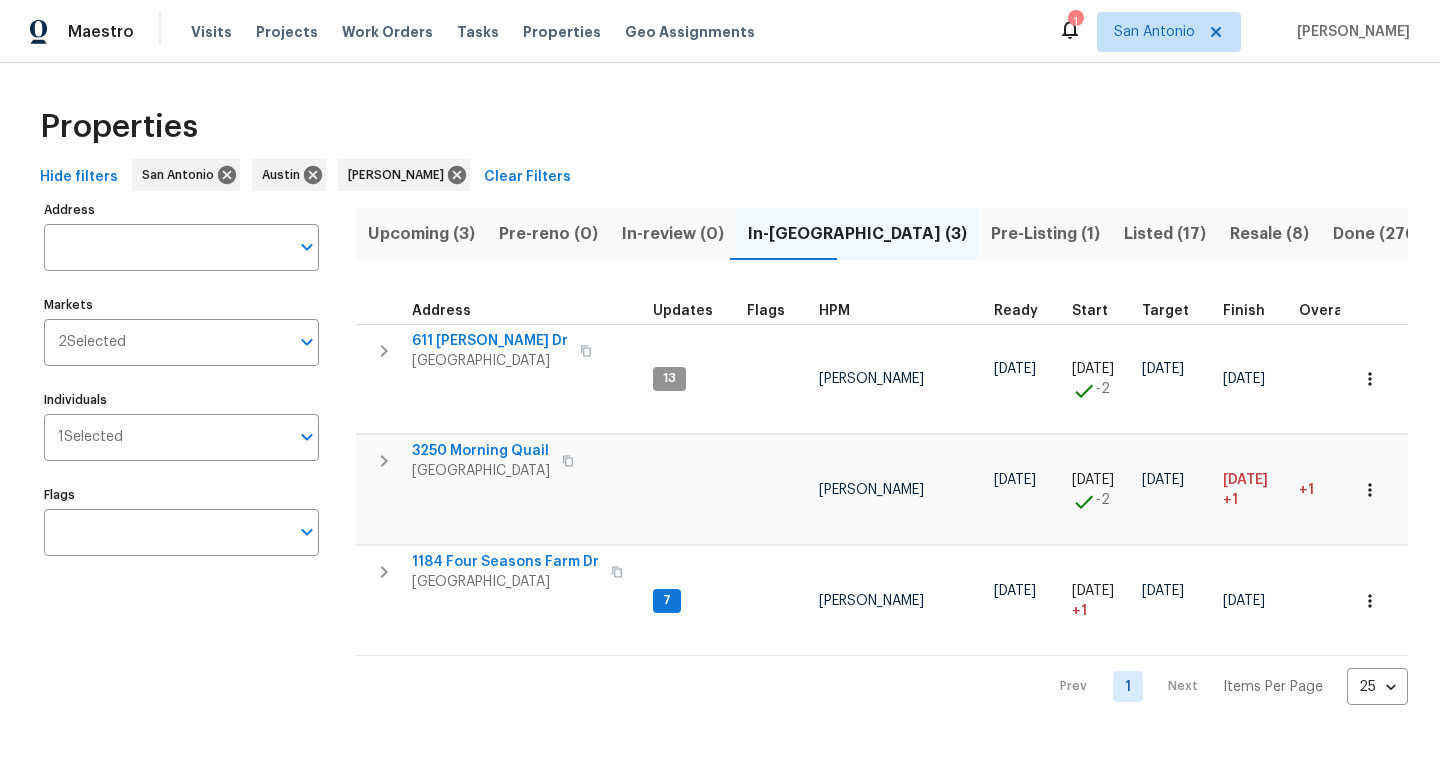 scroll, scrollTop: 0, scrollLeft: 0, axis: both 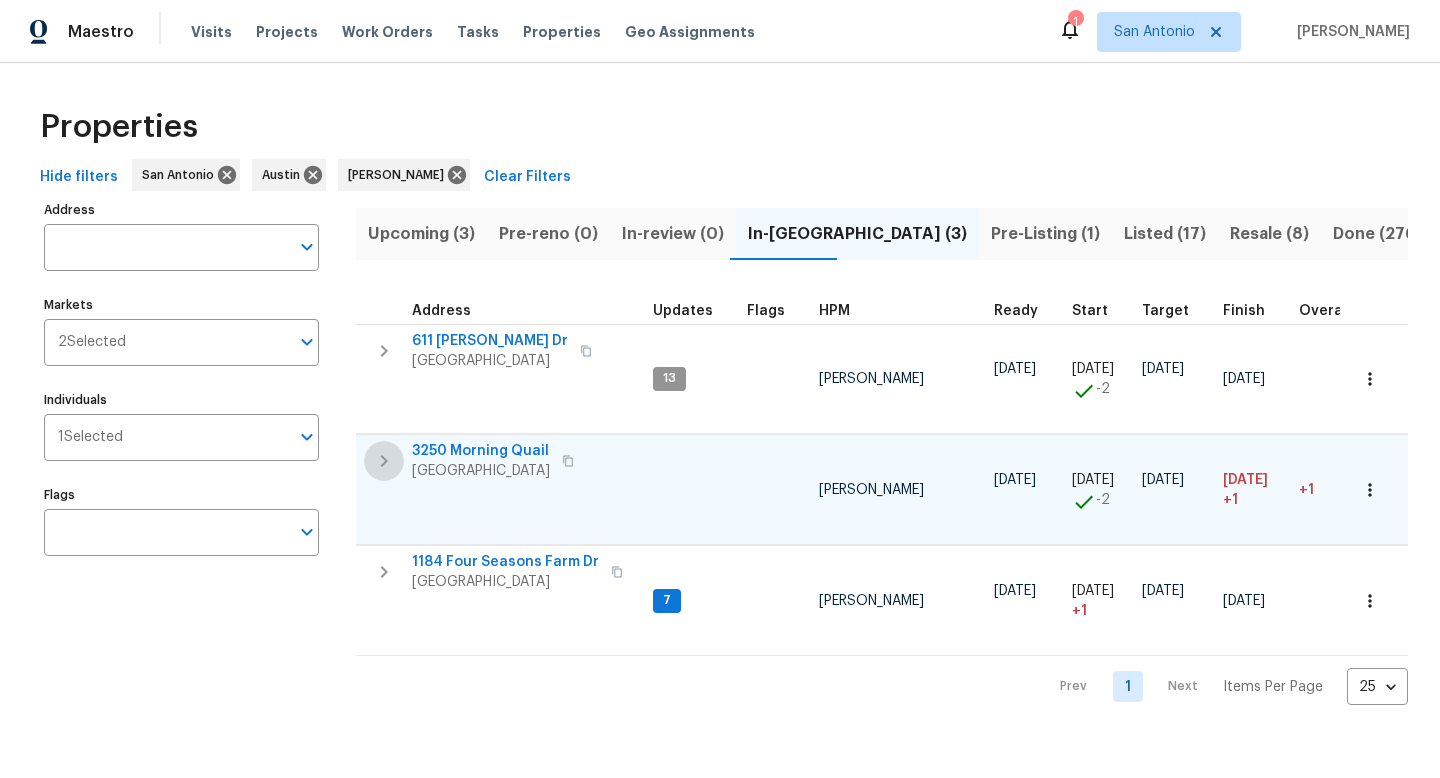 click 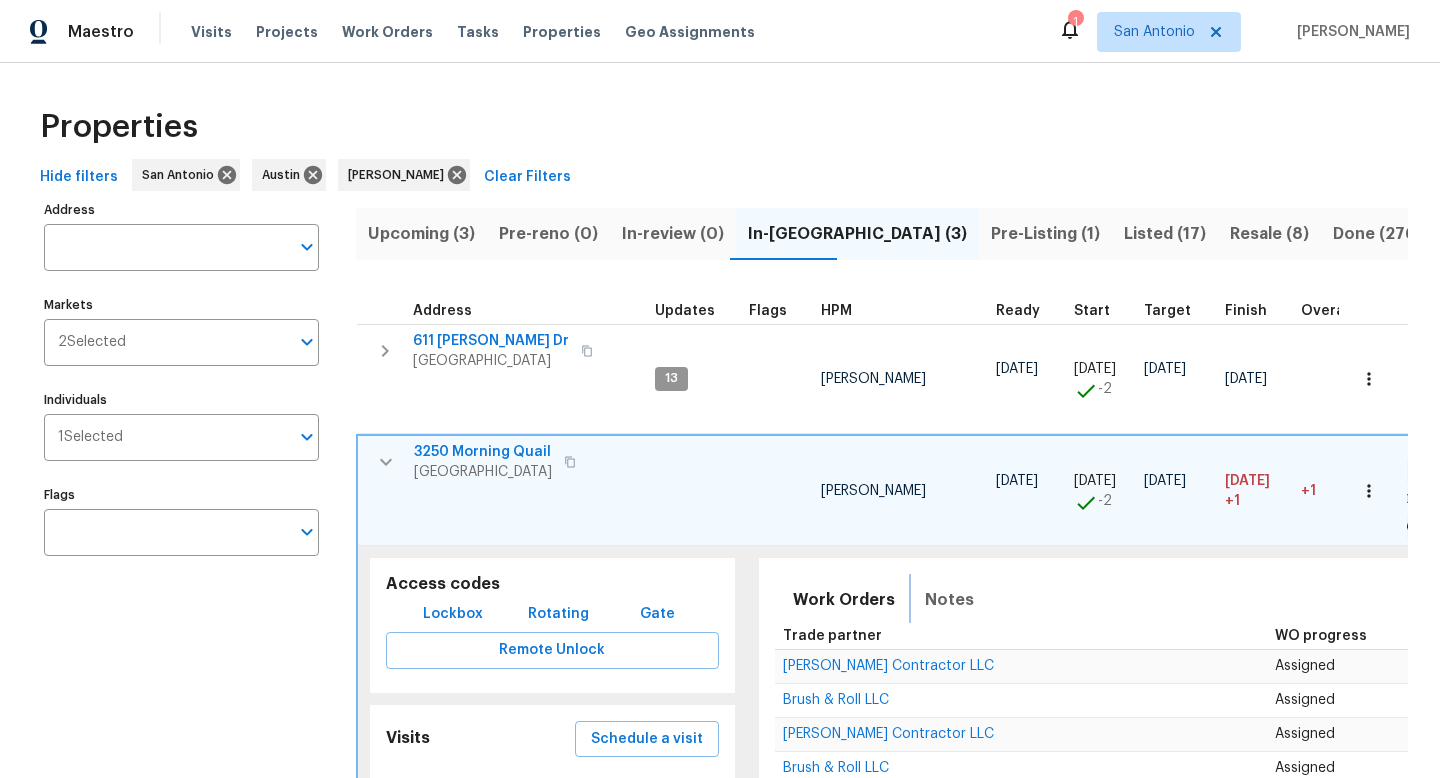 click on "Notes" at bounding box center [949, 600] 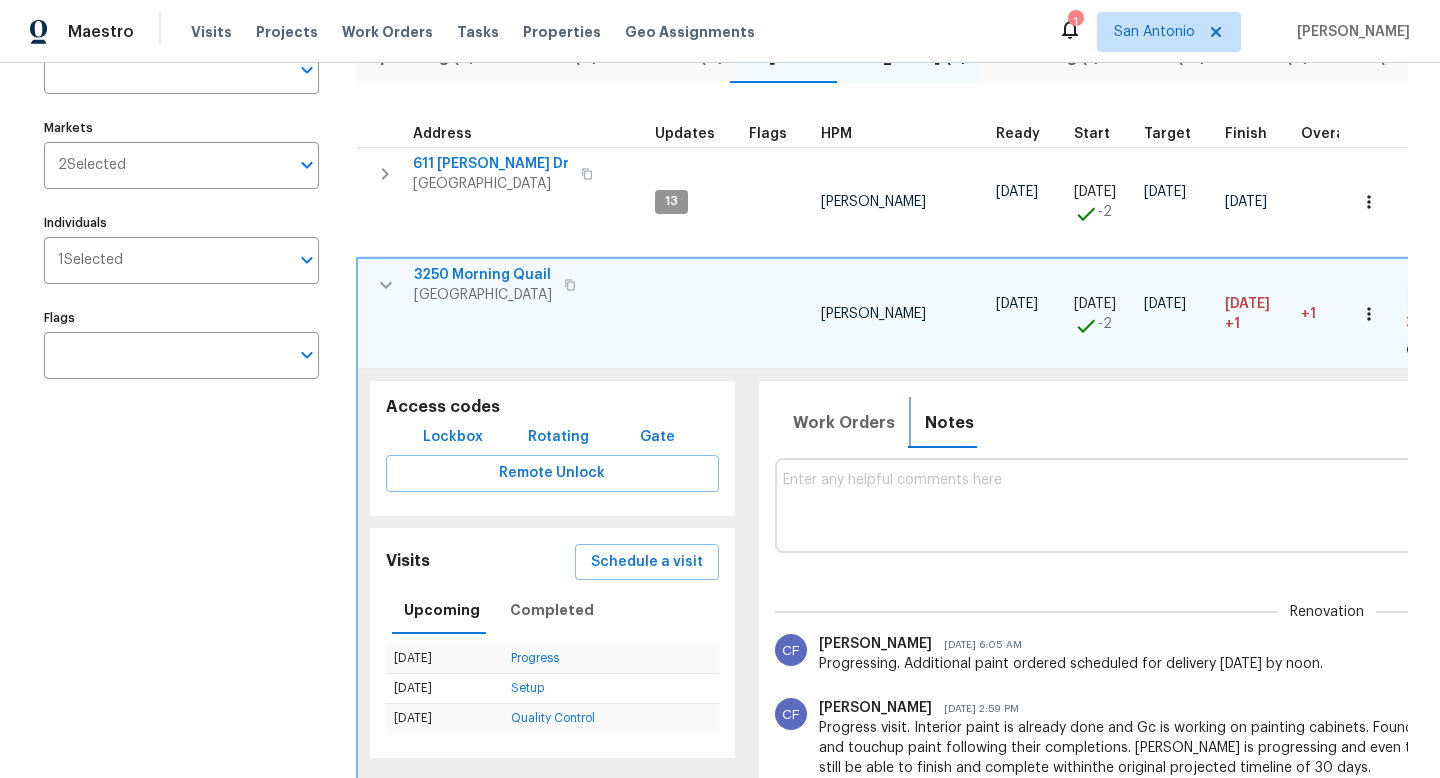 scroll, scrollTop: 184, scrollLeft: 0, axis: vertical 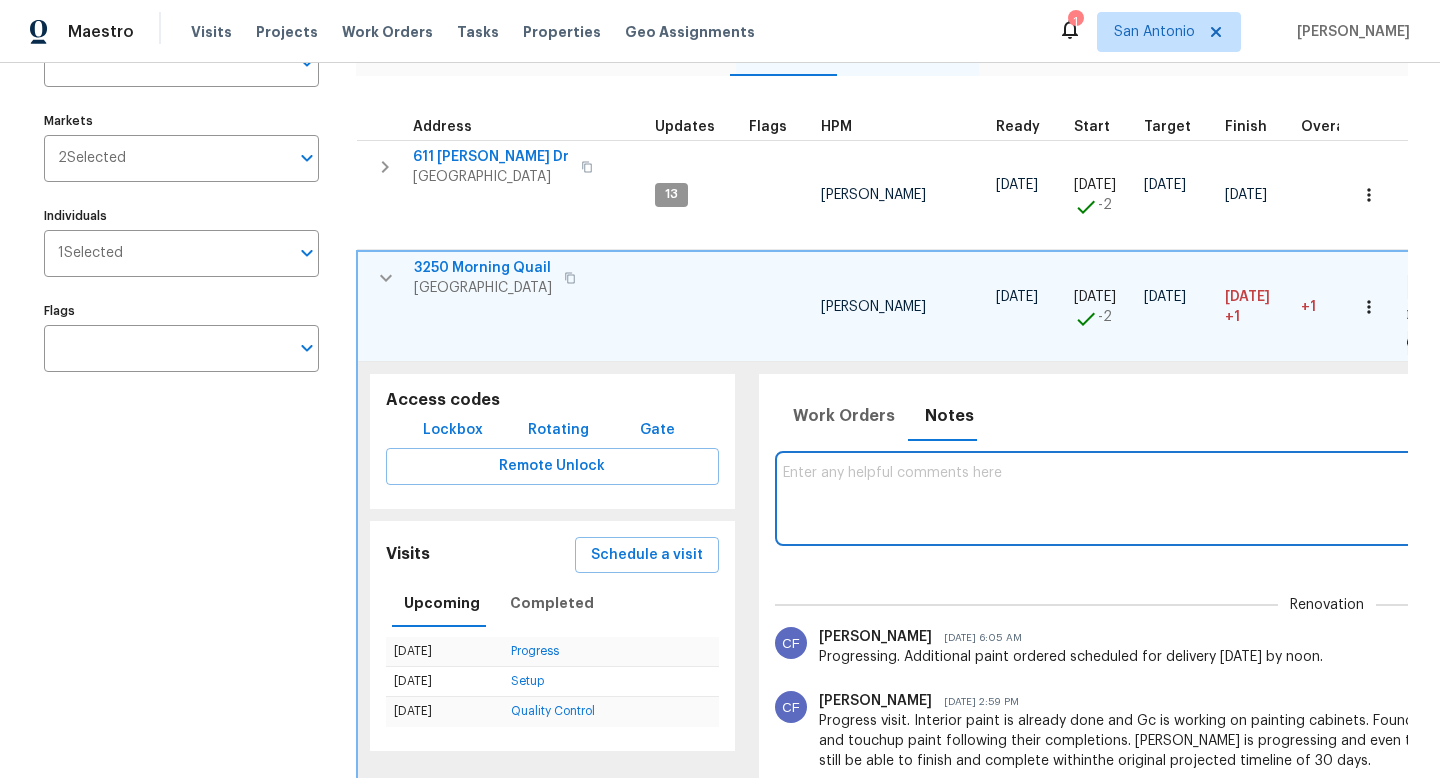 click at bounding box center [1327, 498] 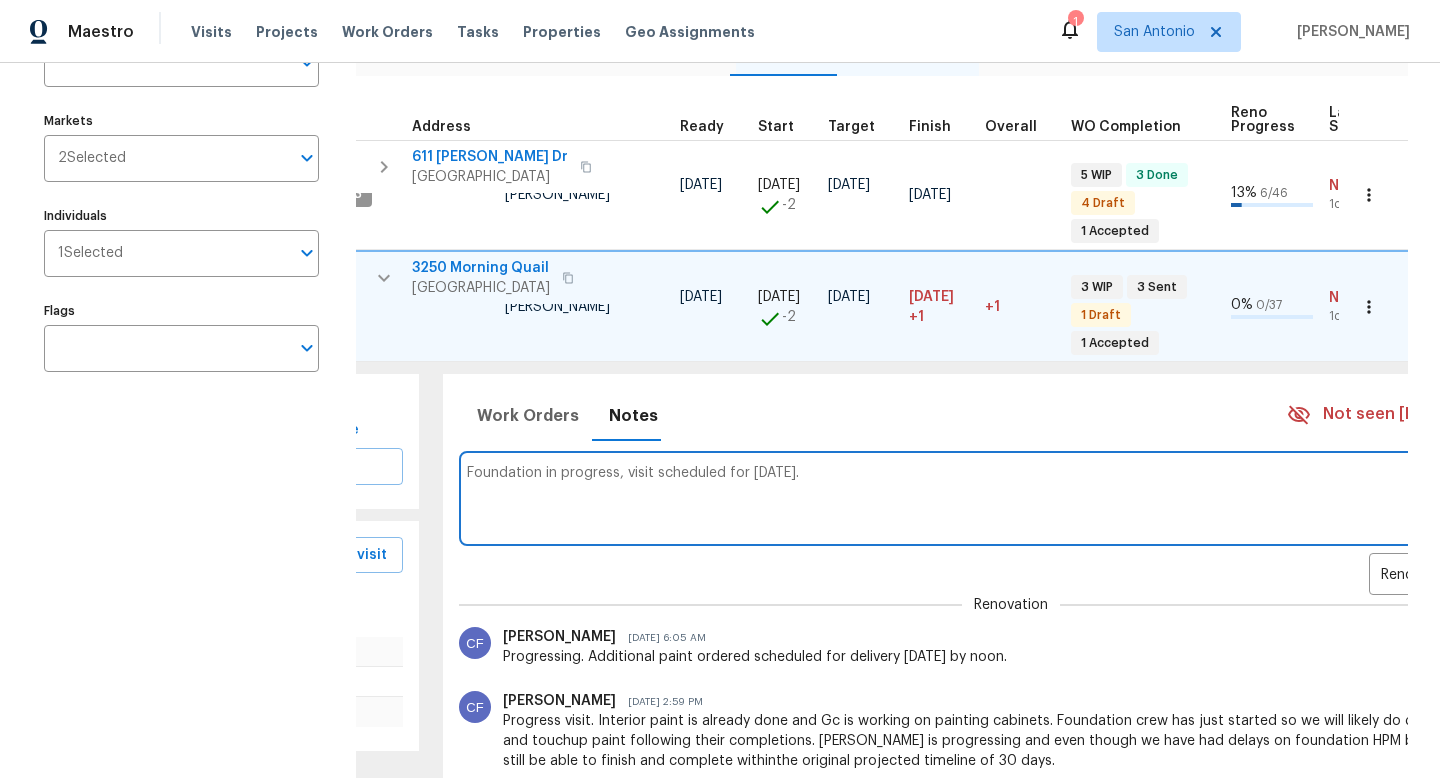 scroll, scrollTop: 0, scrollLeft: 652, axis: horizontal 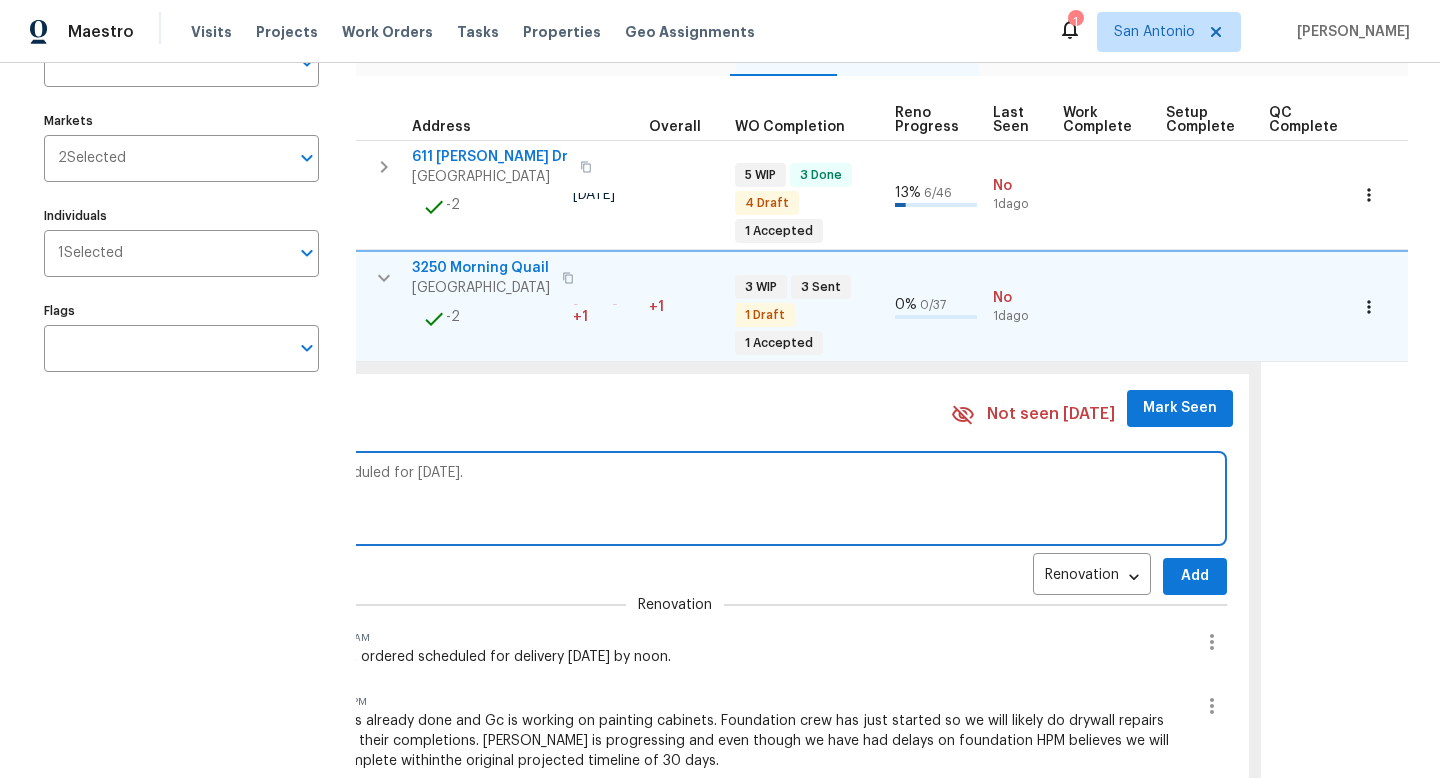 type on "Foundation in progress, visit scheduled for today." 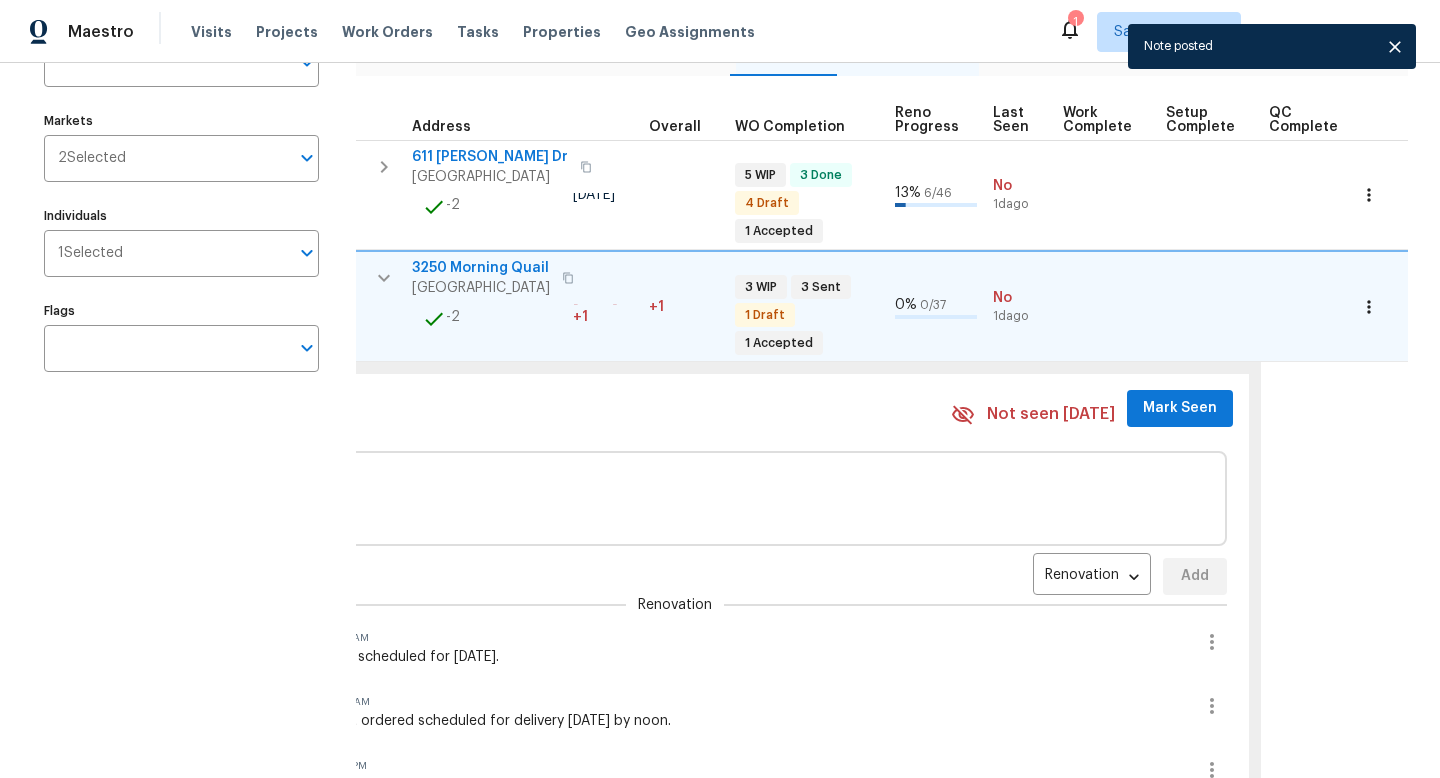 click on "Mark Seen" at bounding box center (1180, 408) 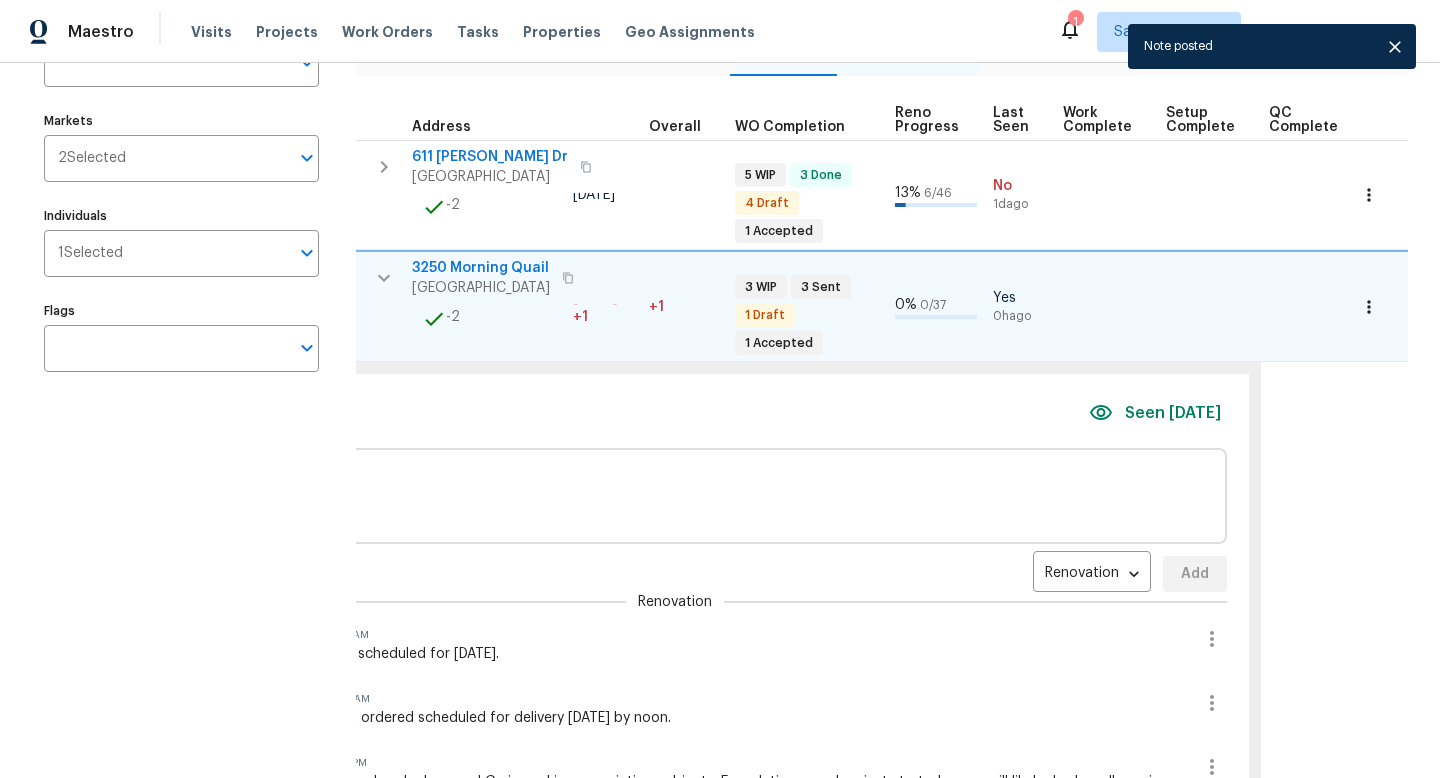 click 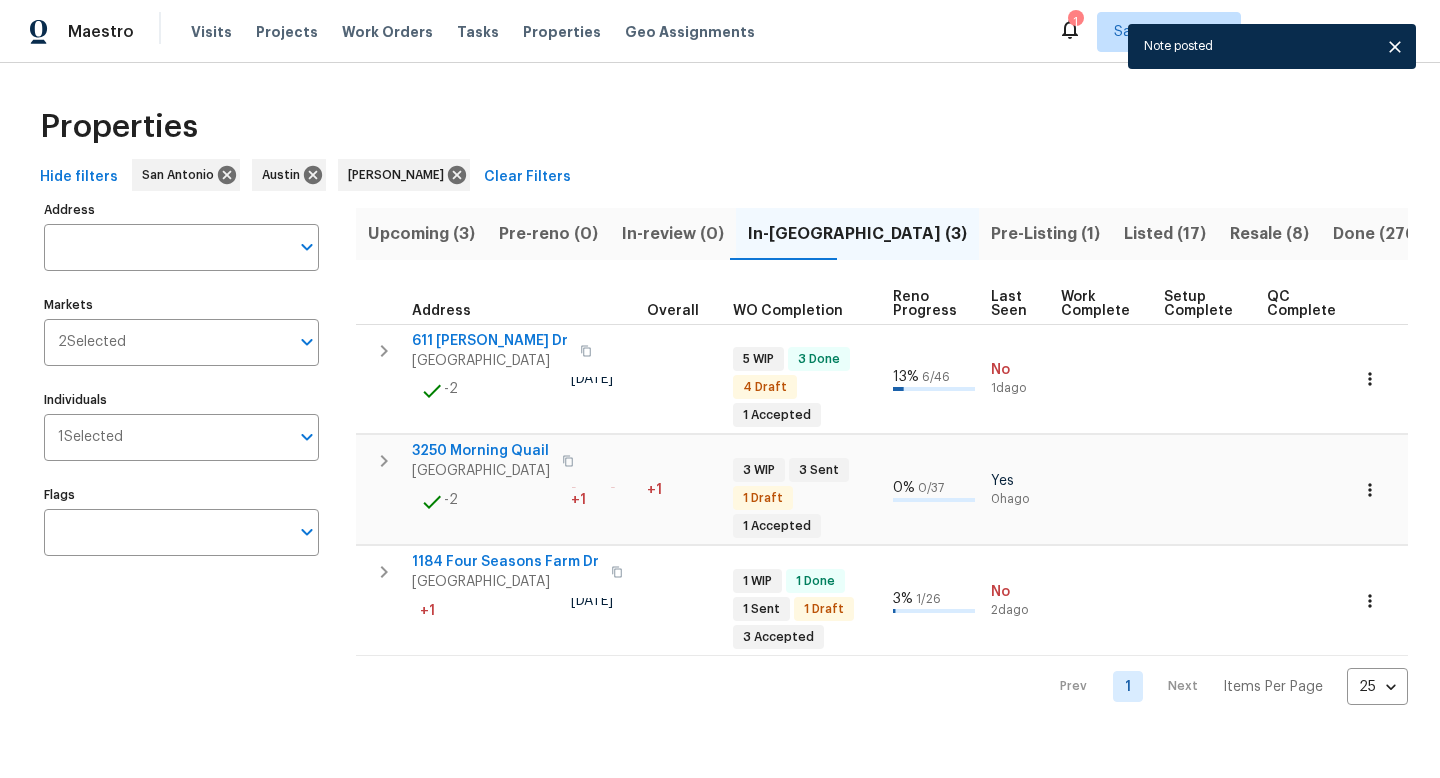scroll, scrollTop: 0, scrollLeft: 648, axis: horizontal 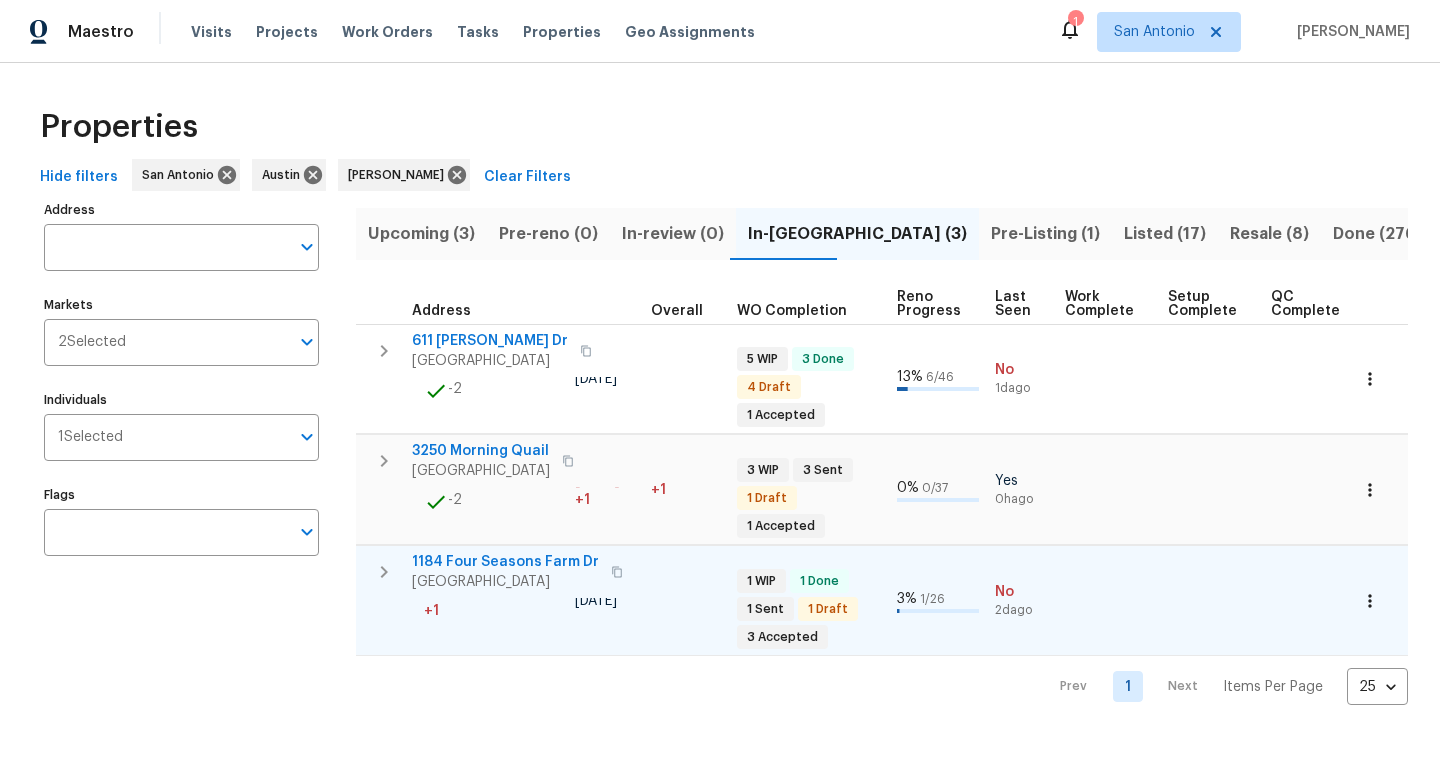 click 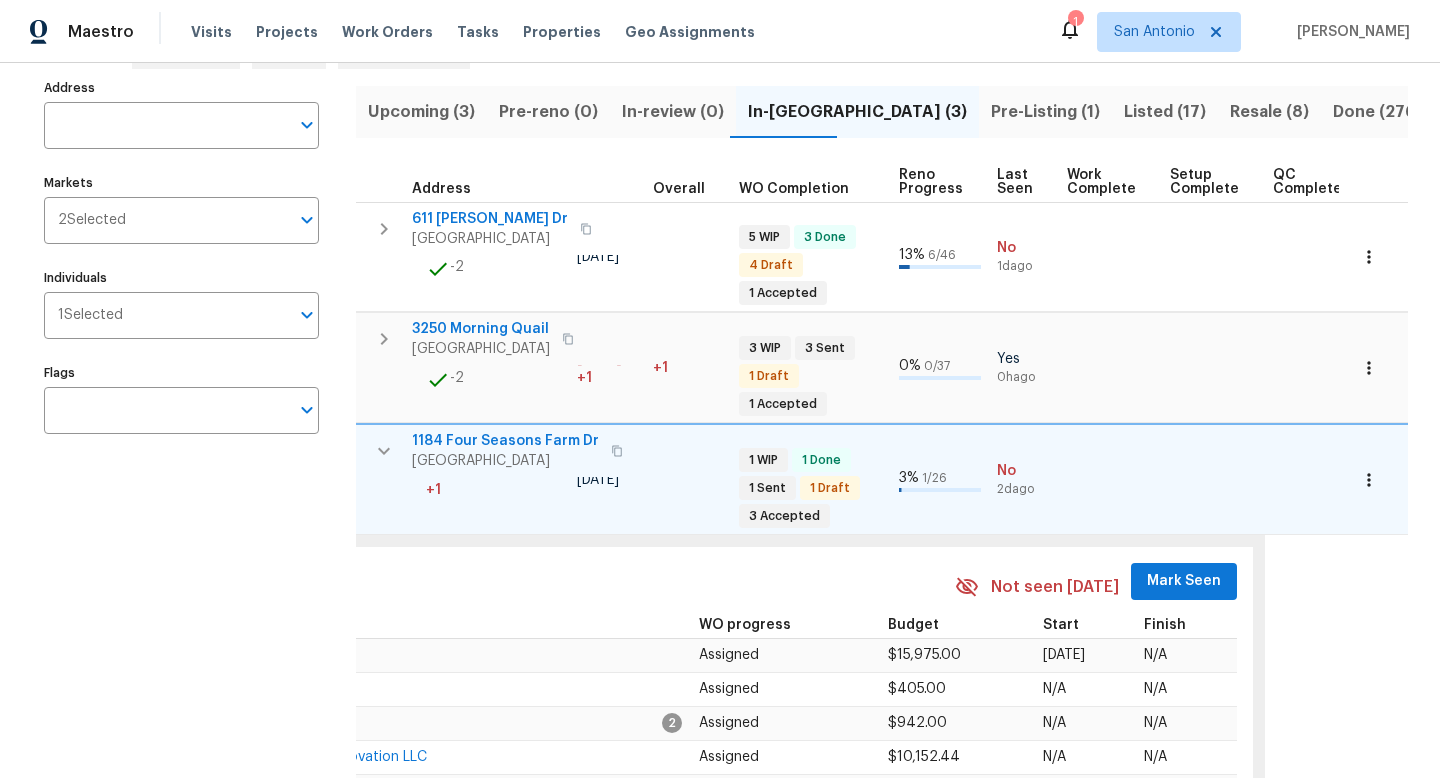 scroll, scrollTop: 171, scrollLeft: 0, axis: vertical 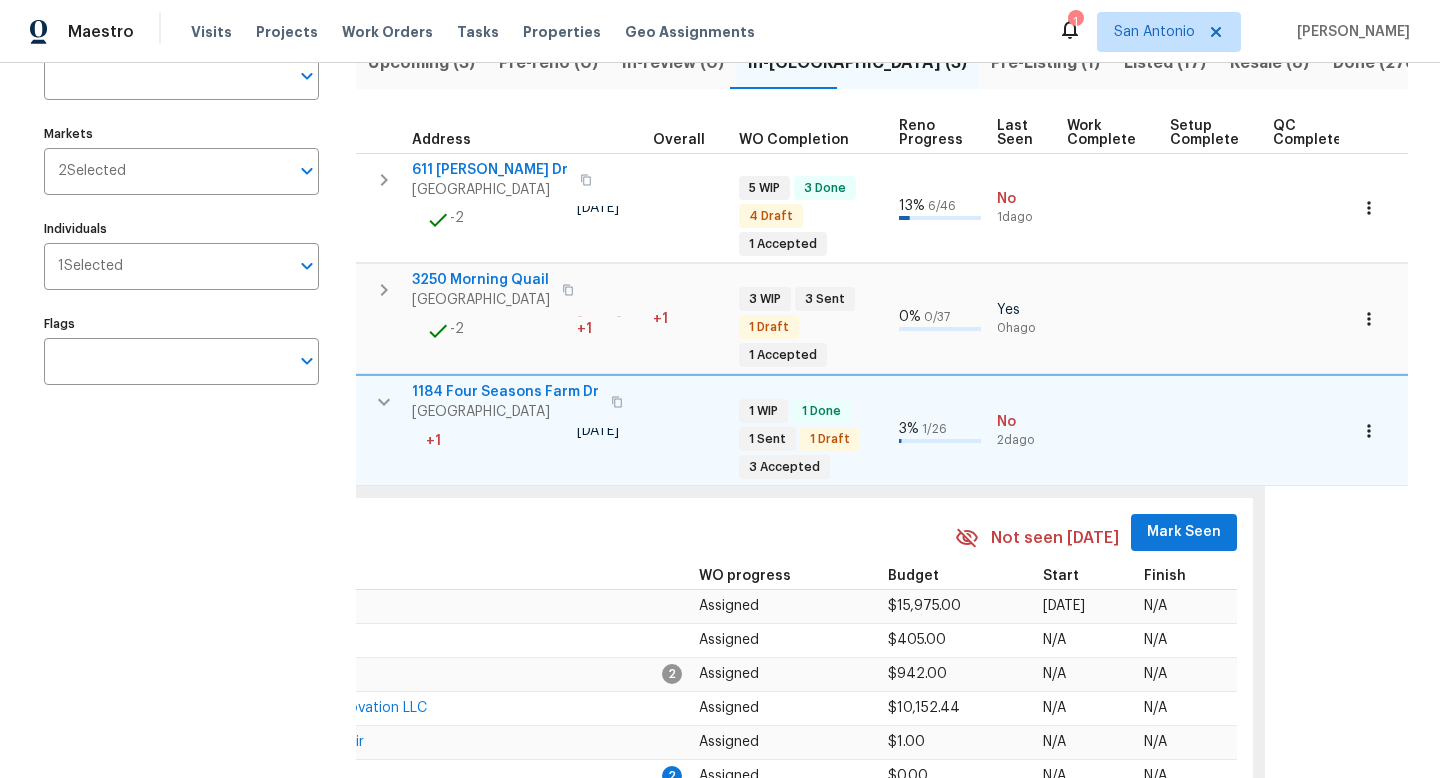 click on "Work Orders Notes Not seen today Mark Seen Trade partner WO progress Budget Start Finish HD Foundations LLC Assigned $15,975.00 07/17/25 N/A JBS Construction Group LLC Assigned $405.00 N/A N/A Shield Proactive Maintenance 2 Assigned $942.00 N/A N/A Torch Construction & Home Renovation LLC Assigned $10,152.44 N/A N/A GL Hunt Foundation Repair Assigned $1.00 N/A N/A HD Foundations LLC 2 Assigned $0.00 N/A N/A Interior Logic Group, LLC Assigned $2,820.00 N/A N/A Crosstown Land Development Services 3 $275.00 07/17/25 07/17/25" at bounding box center [682, 691] 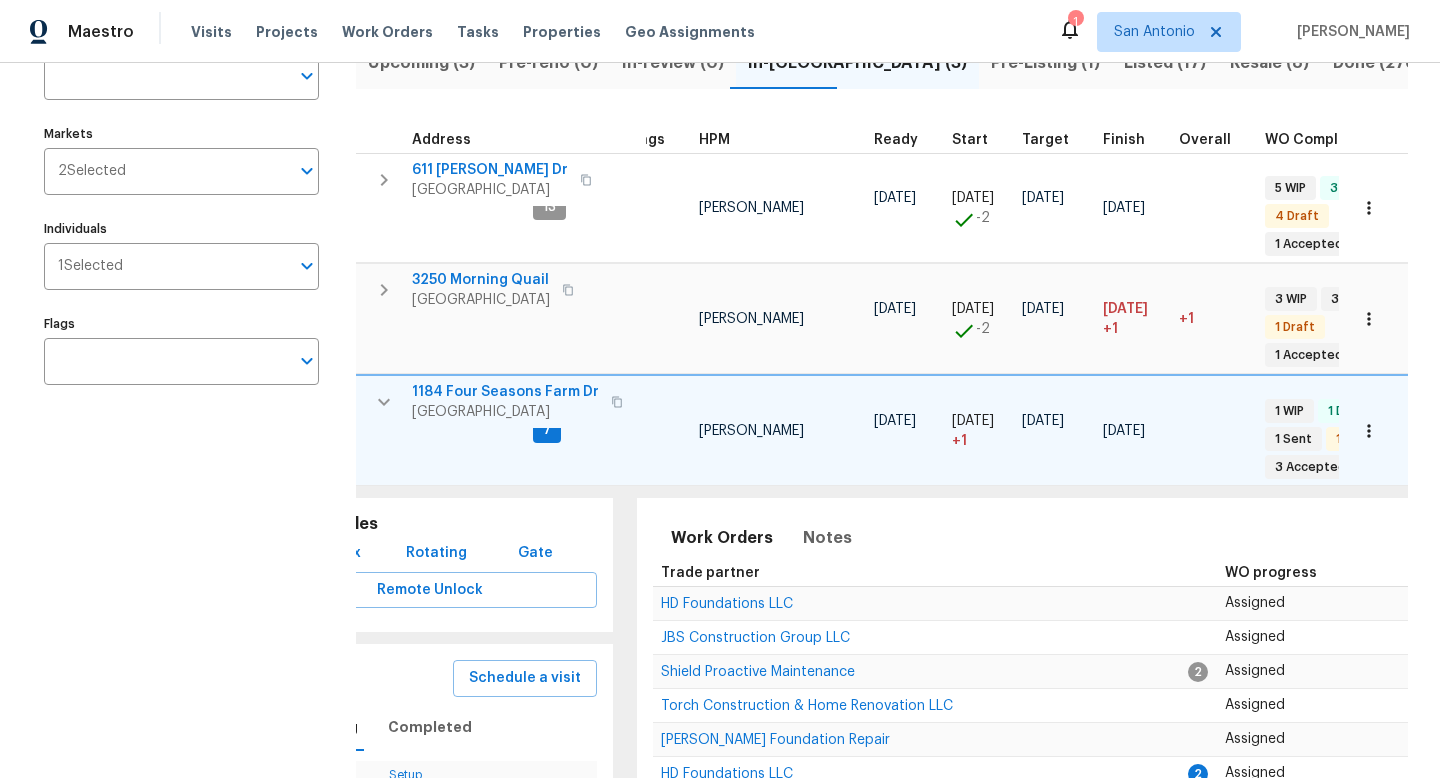 scroll, scrollTop: 0, scrollLeft: 119, axis: horizontal 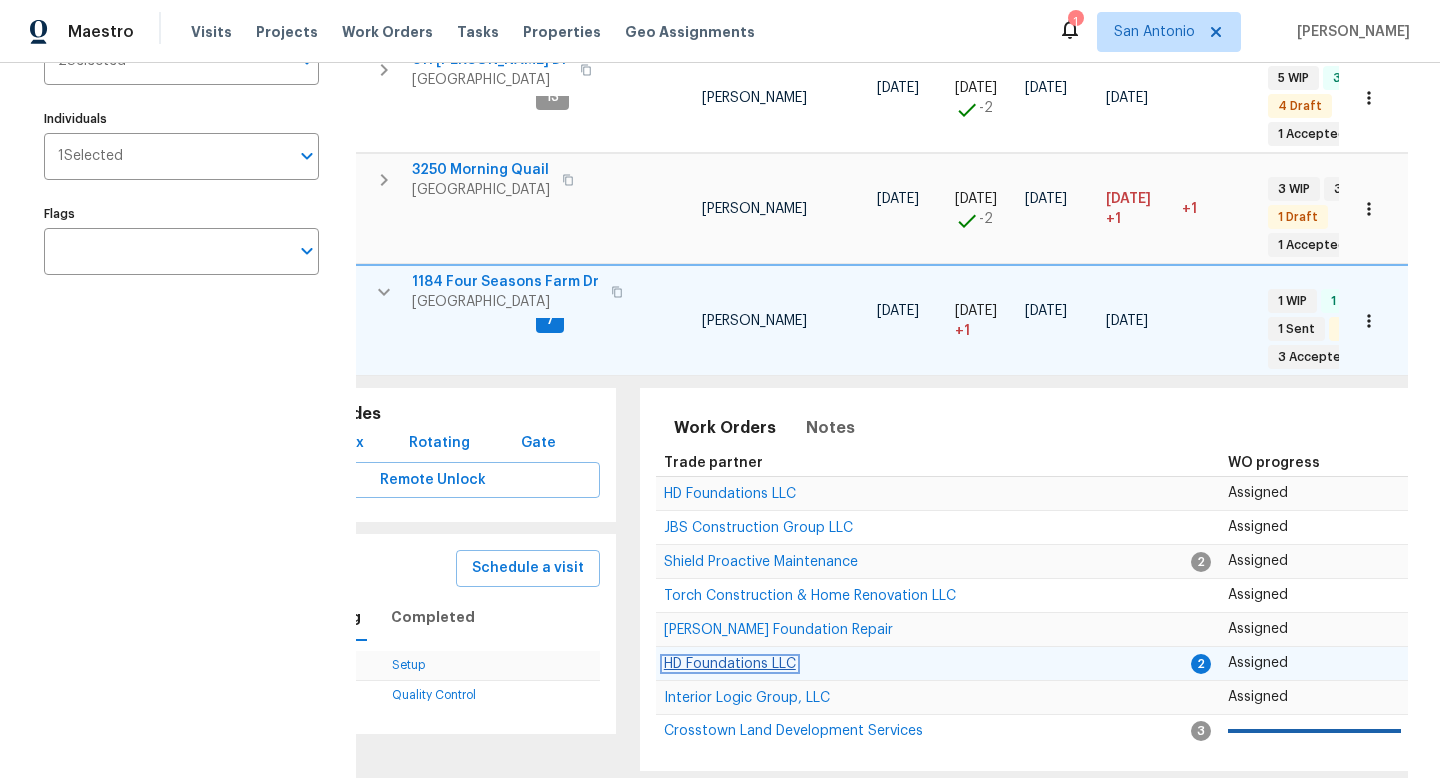 click on "HD Foundations LLC" at bounding box center (730, 664) 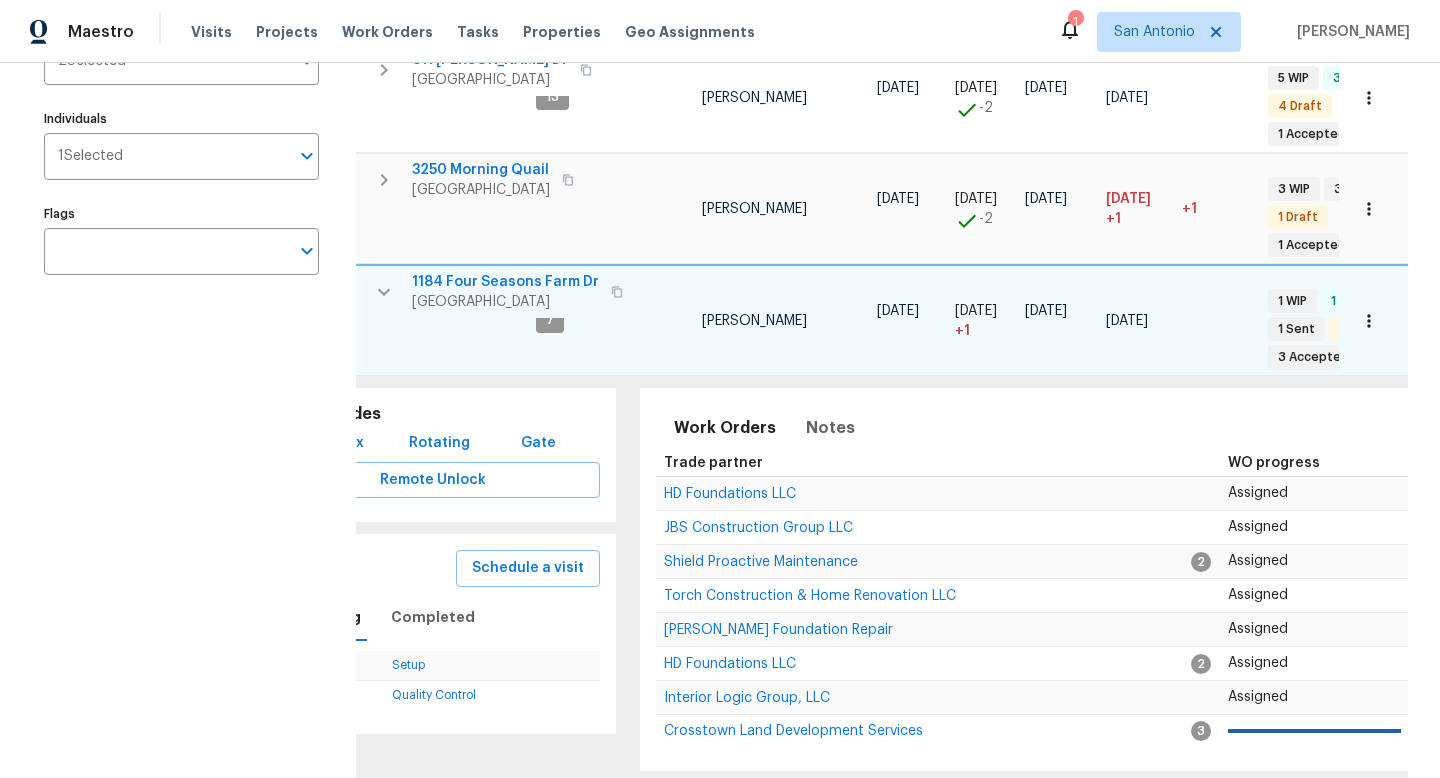 click 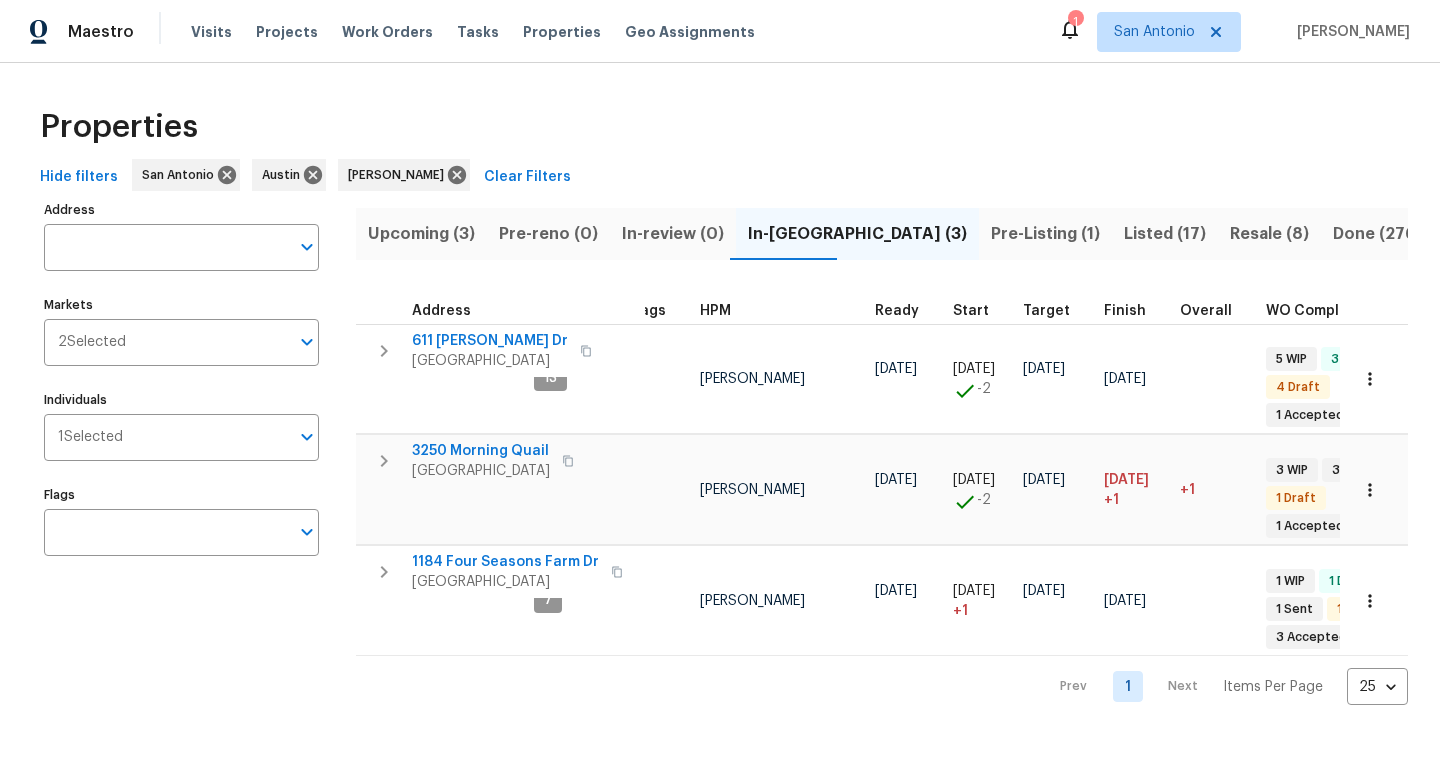 scroll, scrollTop: 0, scrollLeft: 0, axis: both 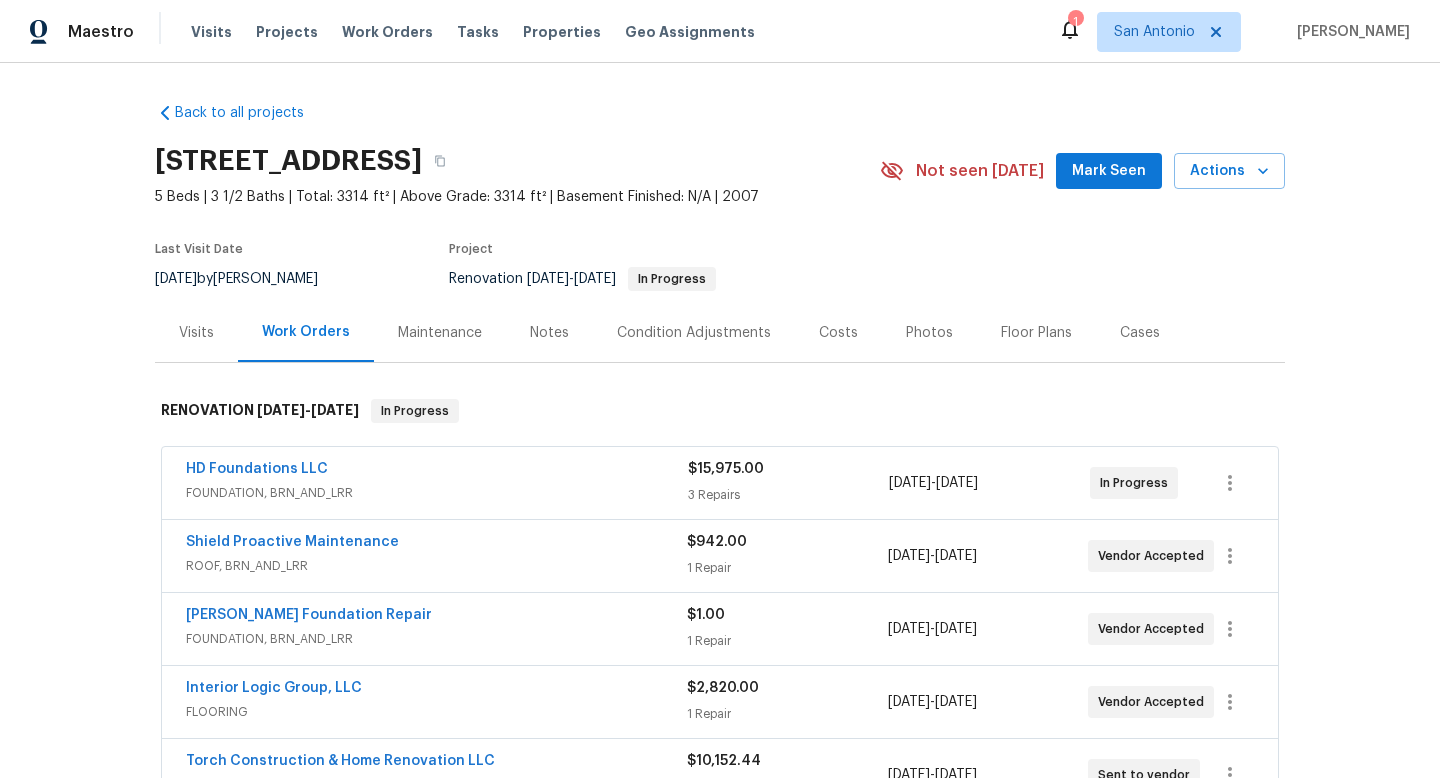 click on "[STREET_ADDRESS] 5 Beds | 3 1/2 Baths | Total: 3314 ft² | Above Grade: 3314 ft² | Basement Finished: N/A | 2007 Not seen [DATE] Mark Seen Actions" at bounding box center (720, 171) 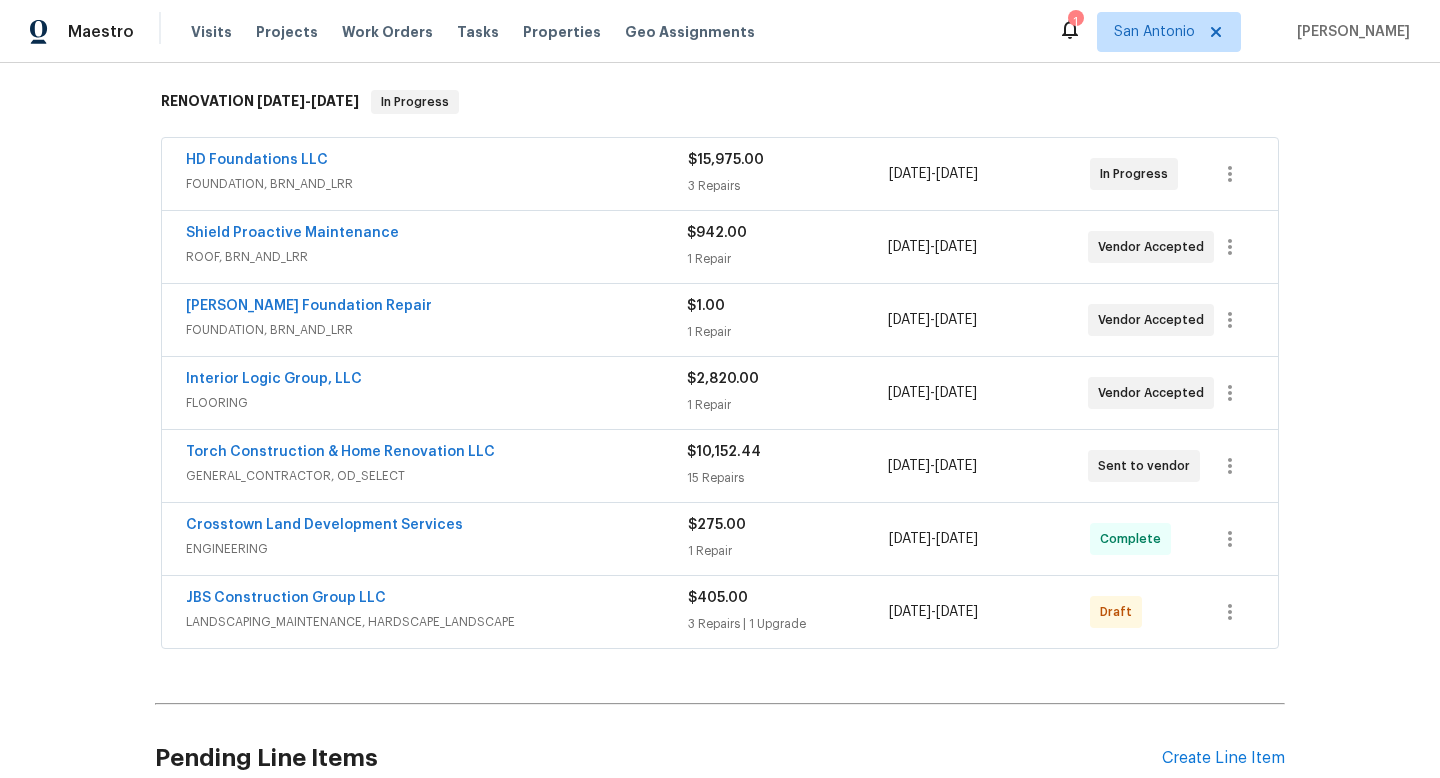 scroll, scrollTop: 308, scrollLeft: 0, axis: vertical 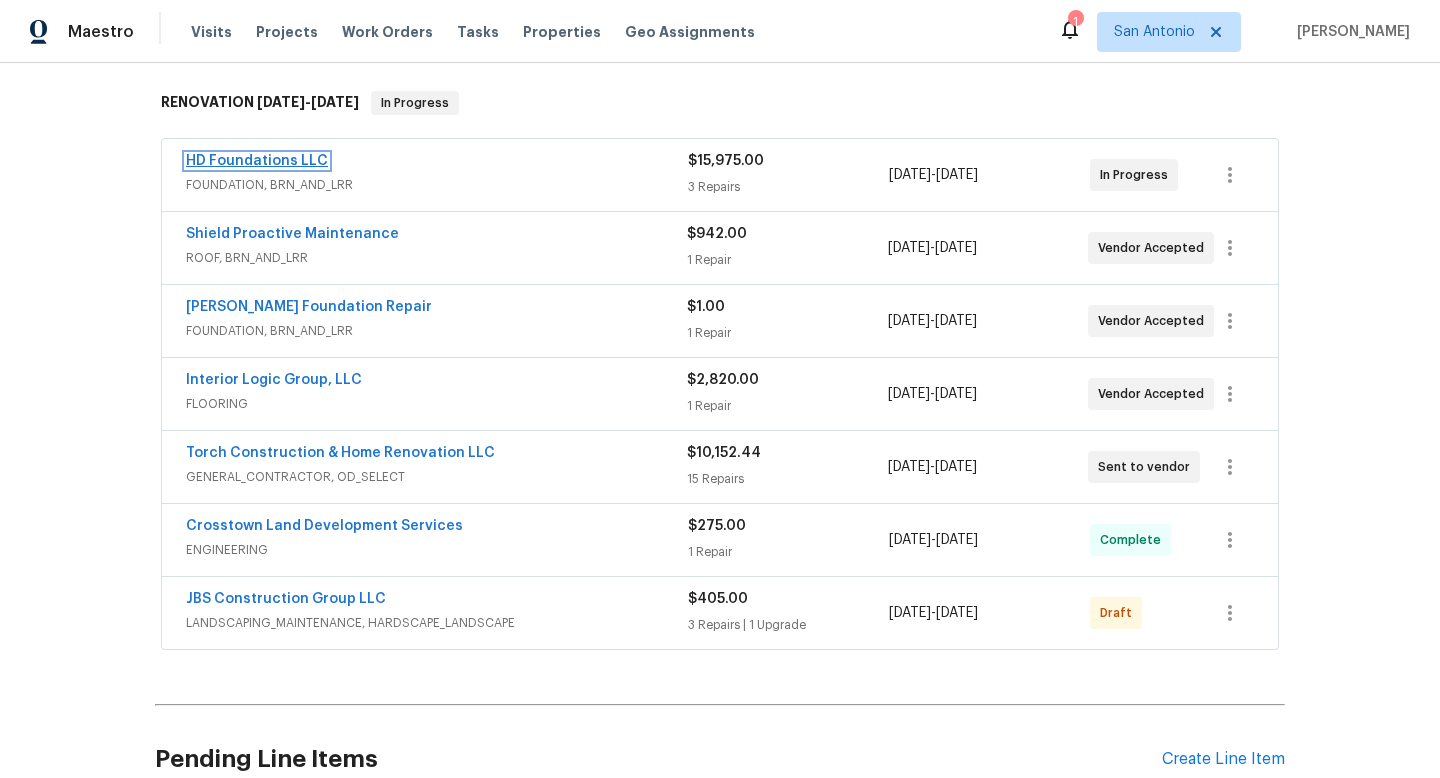 click on "HD Foundations LLC" at bounding box center [257, 161] 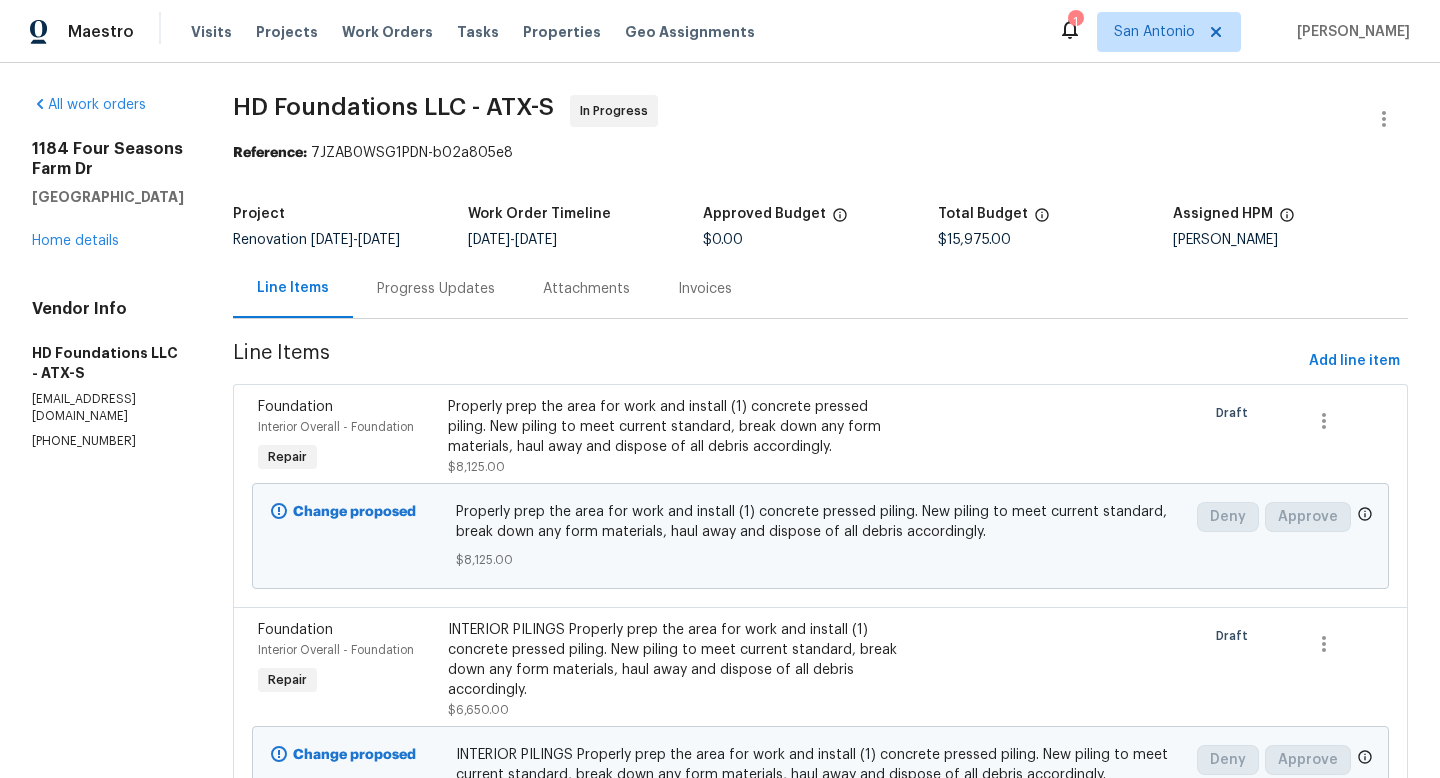 click on "Progress Updates" at bounding box center (436, 289) 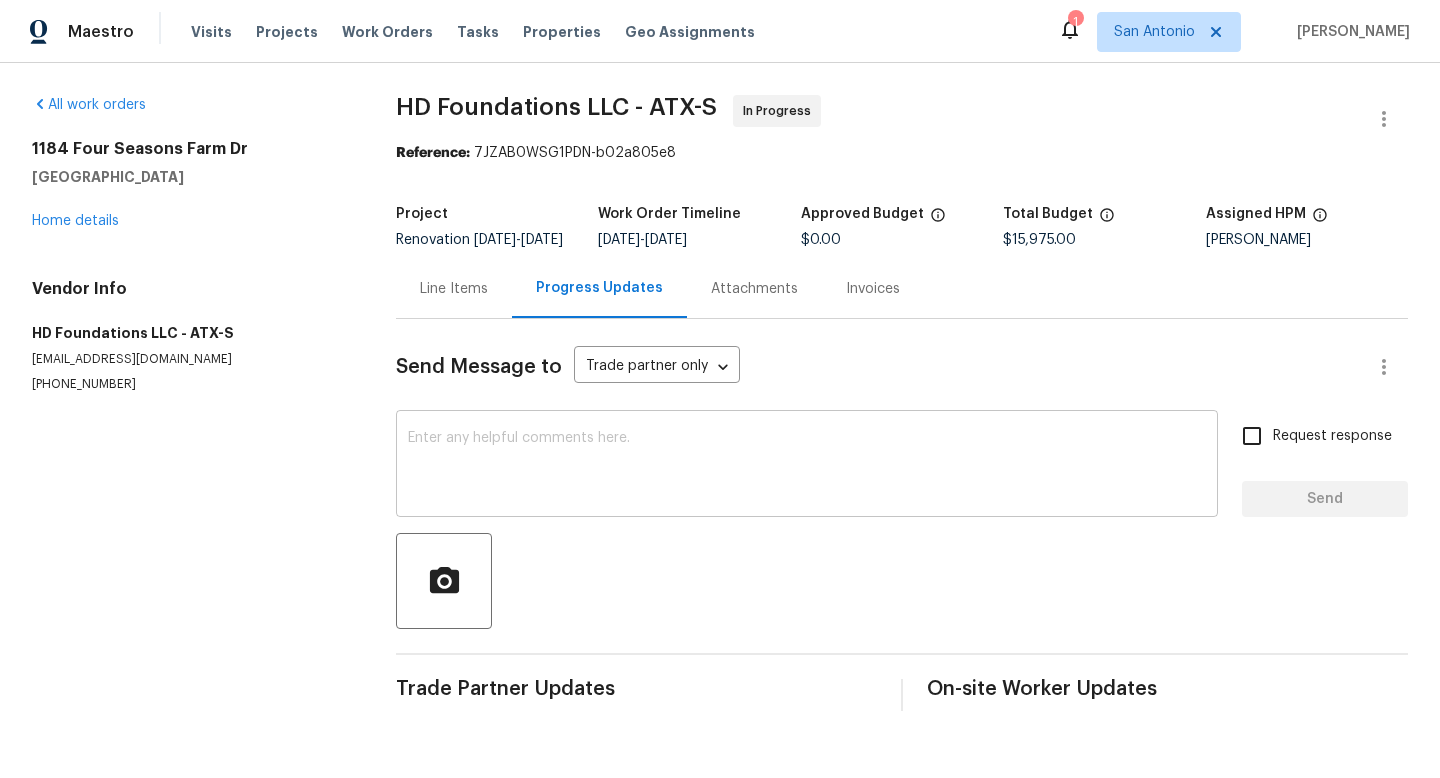 click at bounding box center (807, 466) 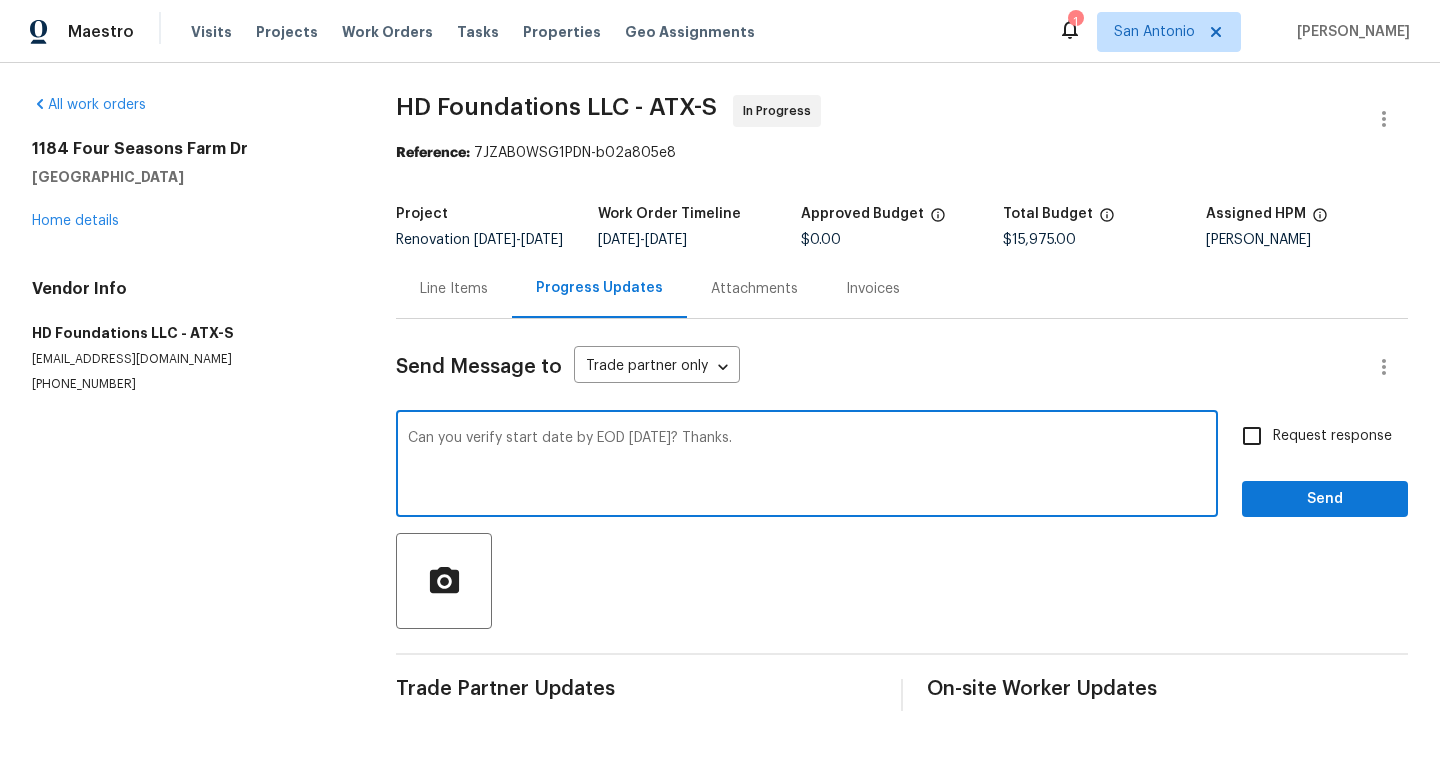 type on "Can you verify start date by EOD today? Thanks." 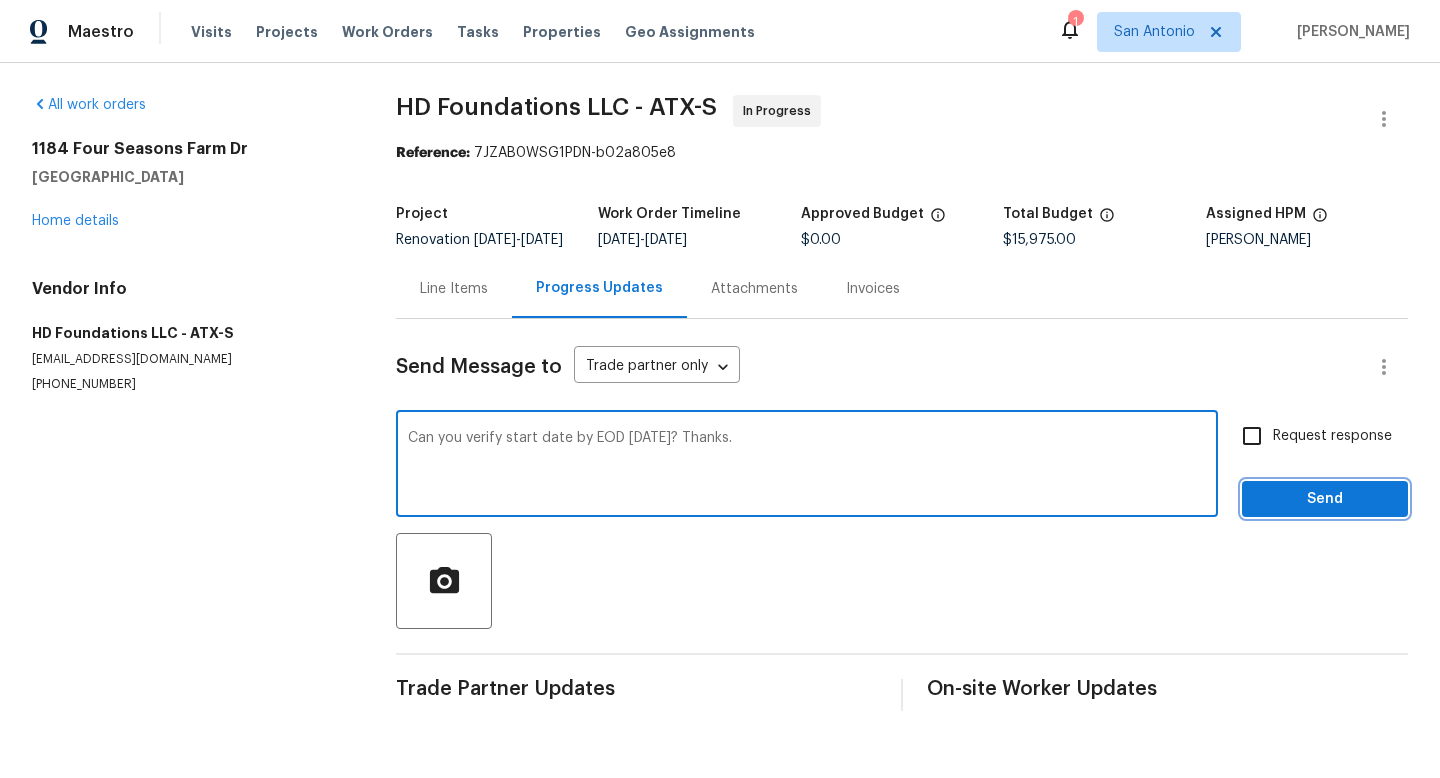 click on "Send" at bounding box center [1325, 499] 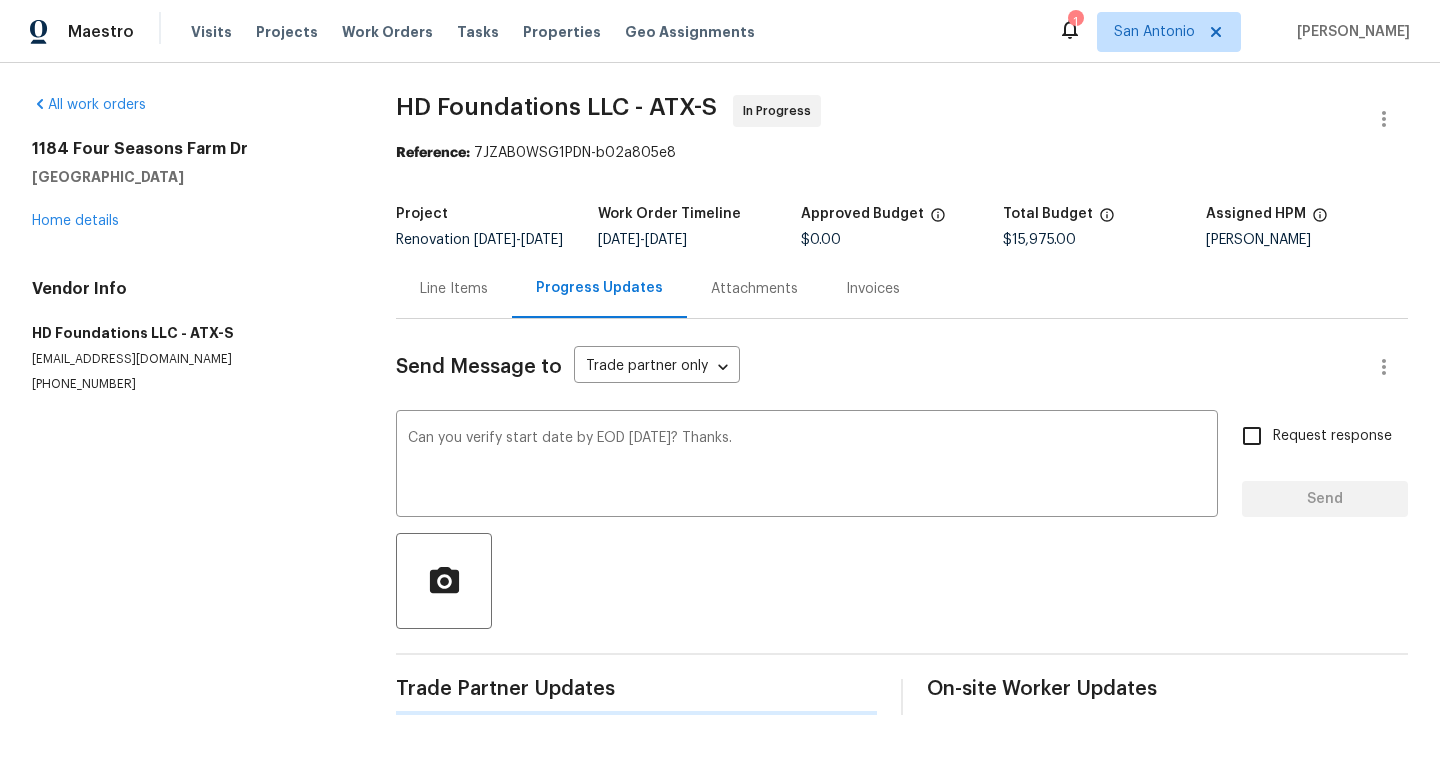 type 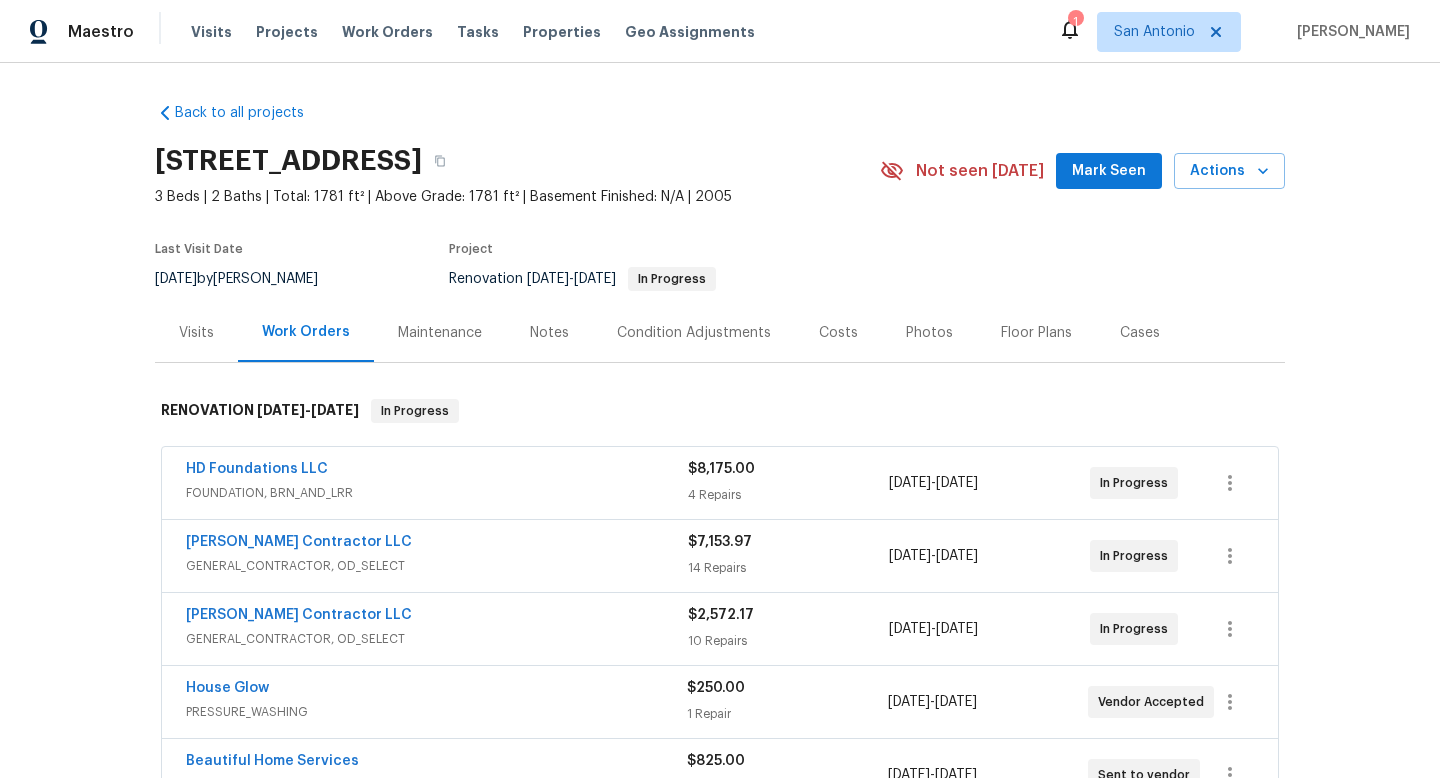scroll, scrollTop: 0, scrollLeft: 0, axis: both 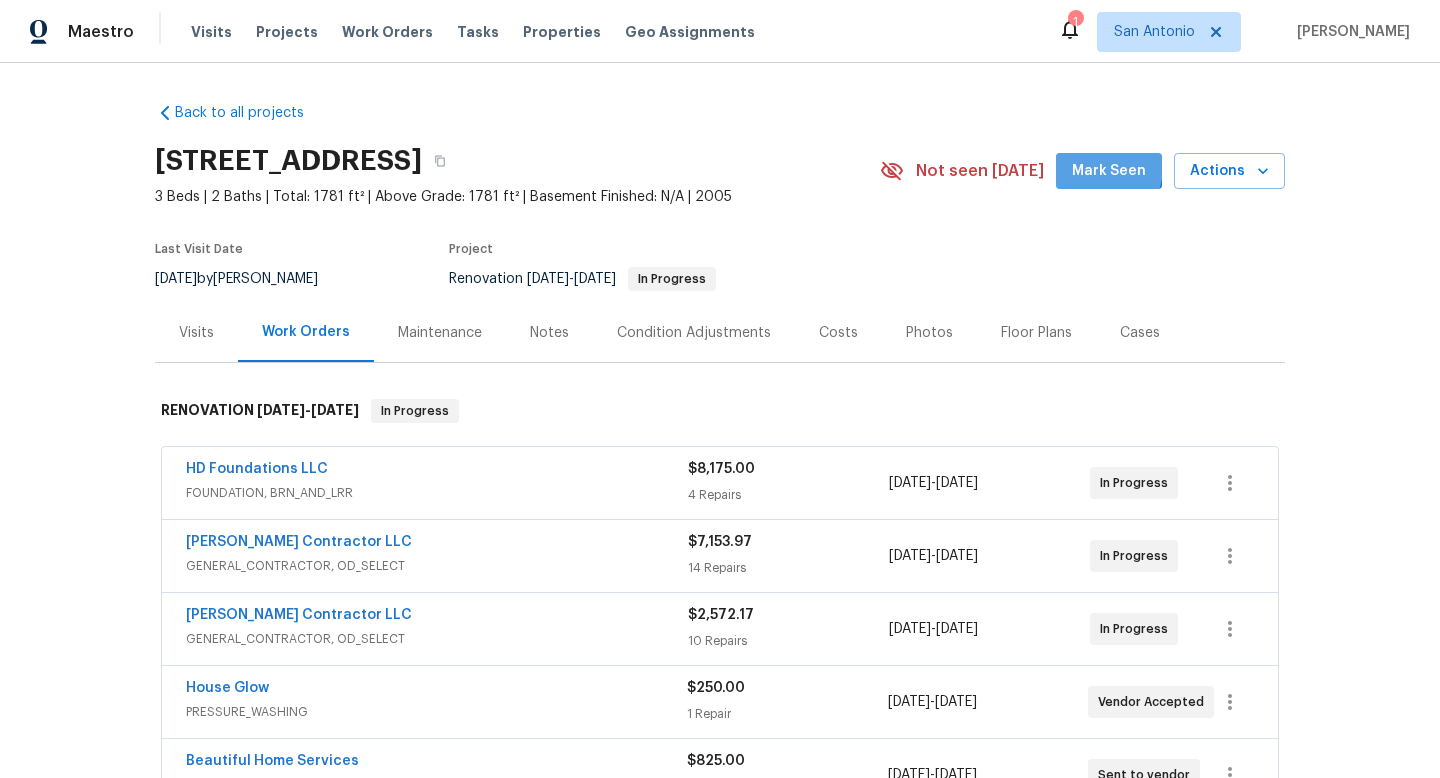 click on "Mark Seen" at bounding box center (1109, 171) 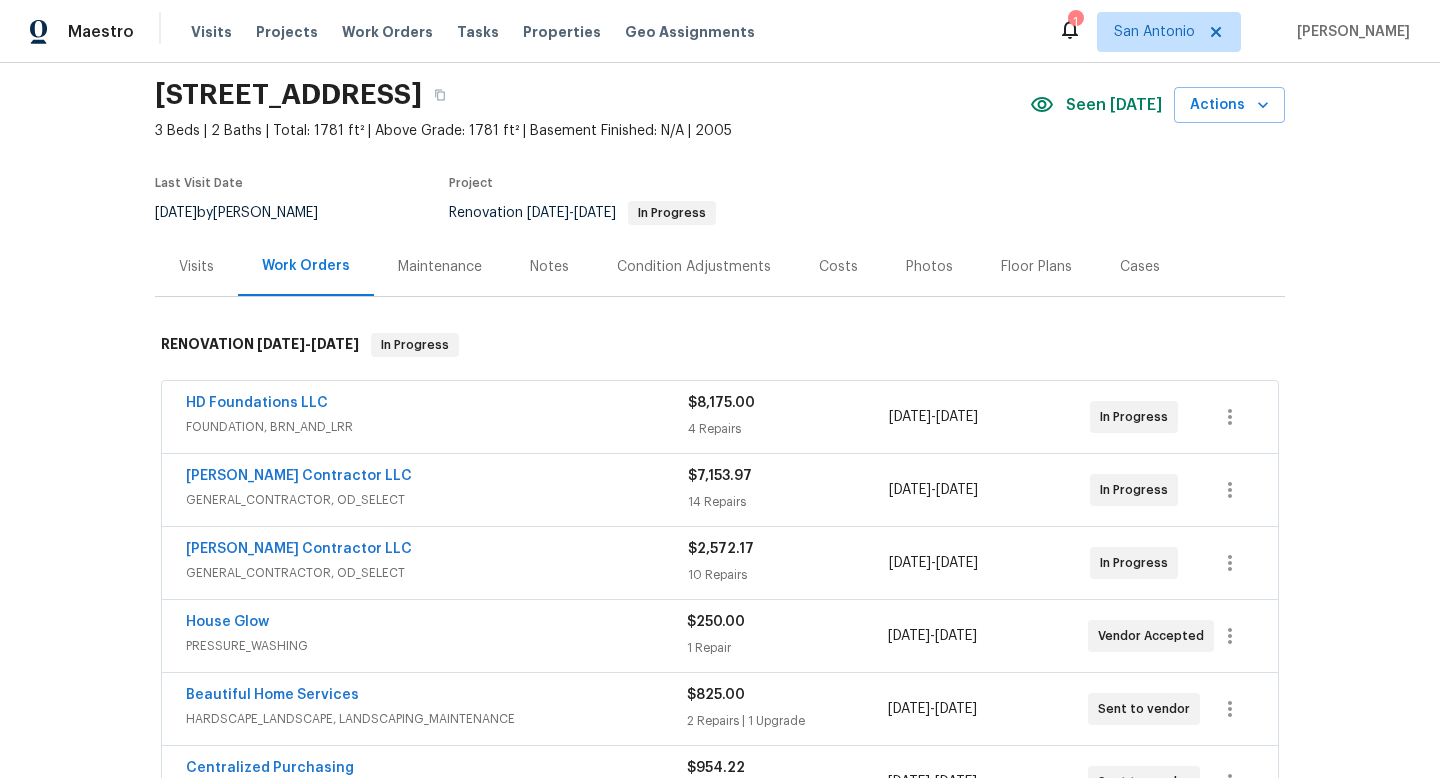 scroll, scrollTop: 65, scrollLeft: 0, axis: vertical 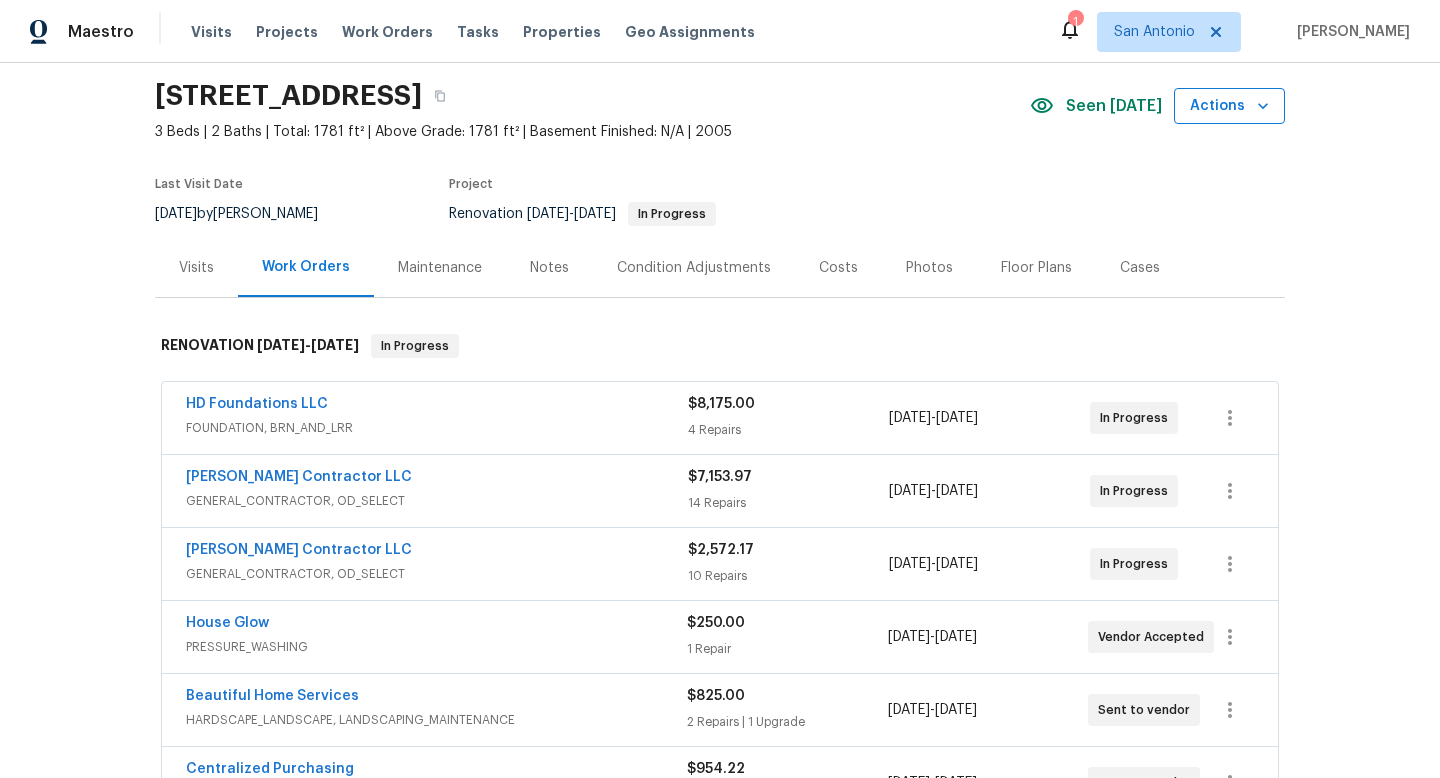 click 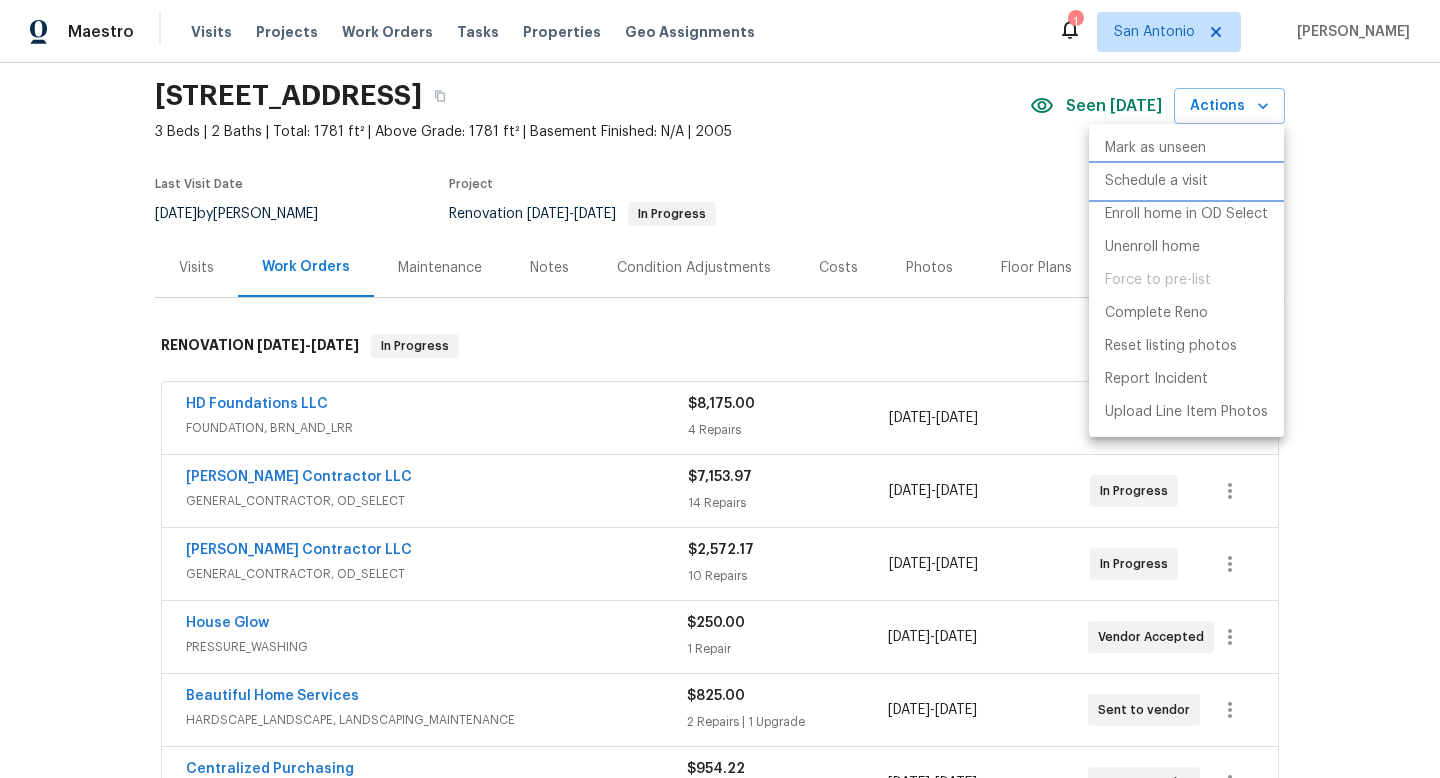 click on "Schedule a visit" at bounding box center [1156, 181] 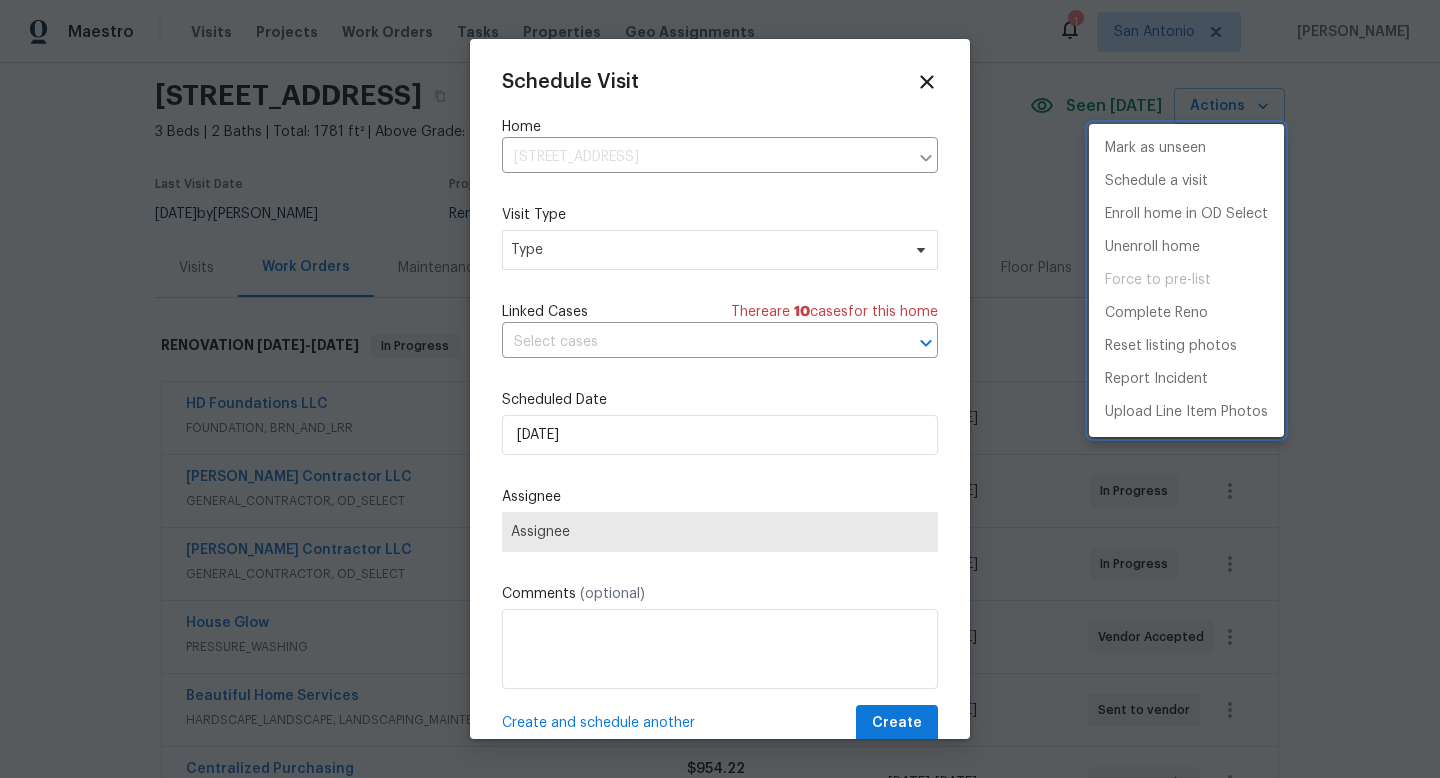 click at bounding box center (720, 389) 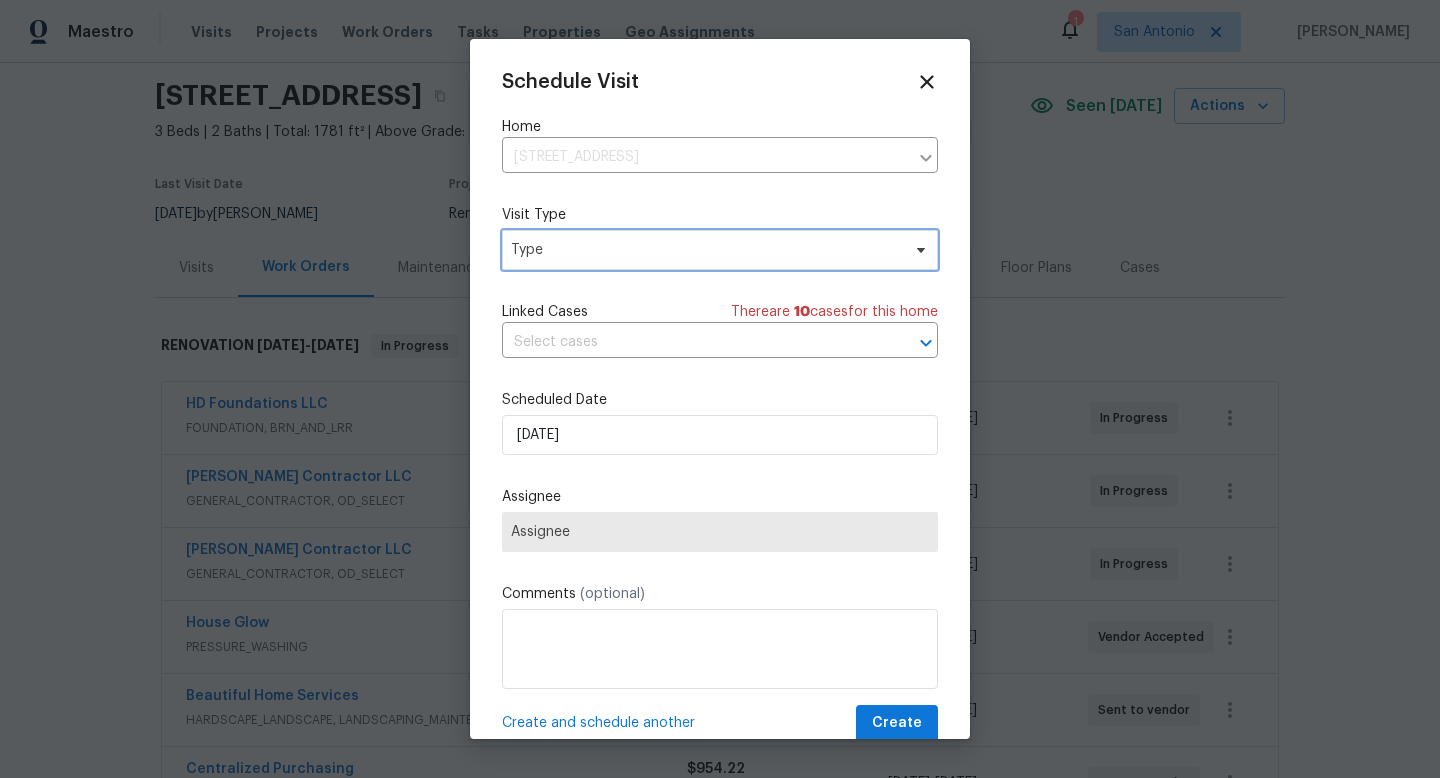 click on "Type" at bounding box center [705, 250] 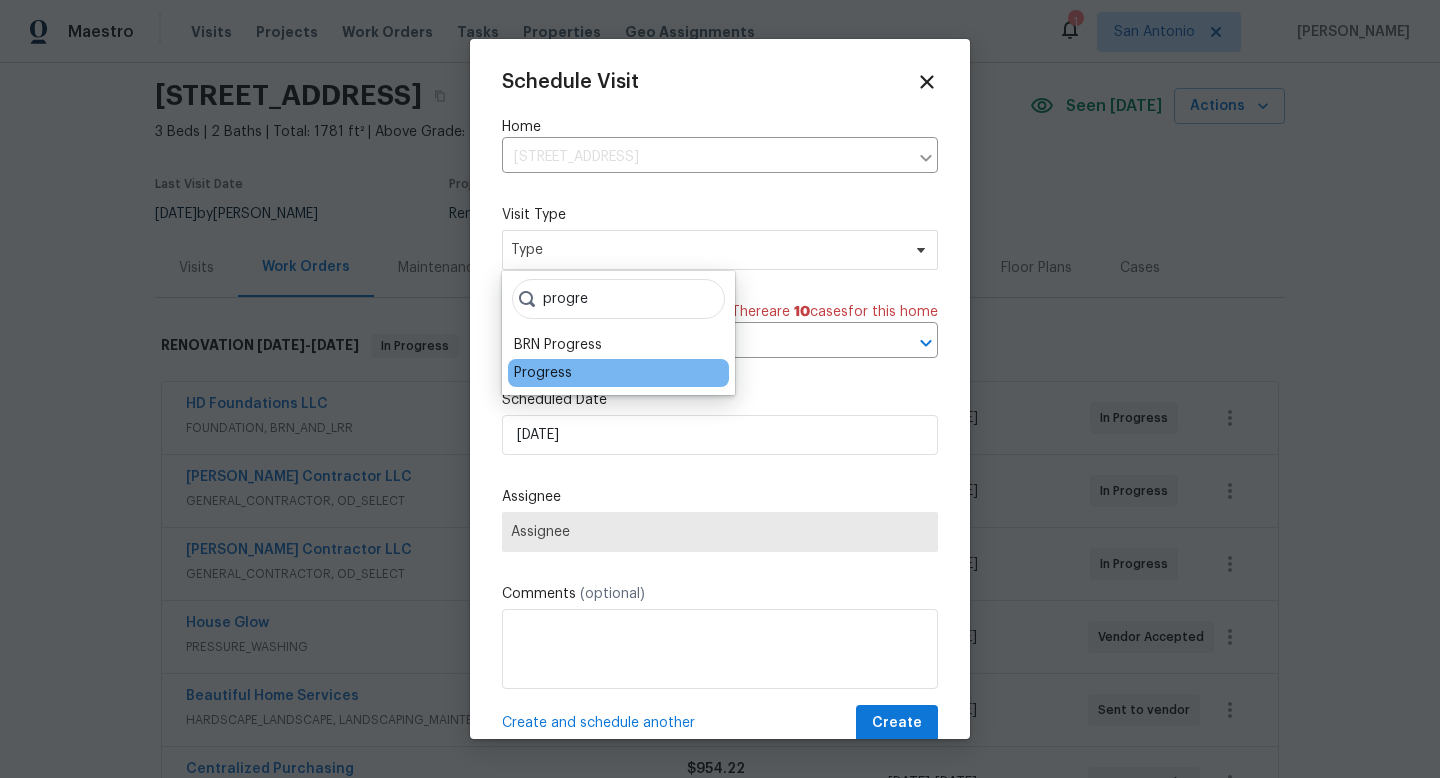 type on "progre" 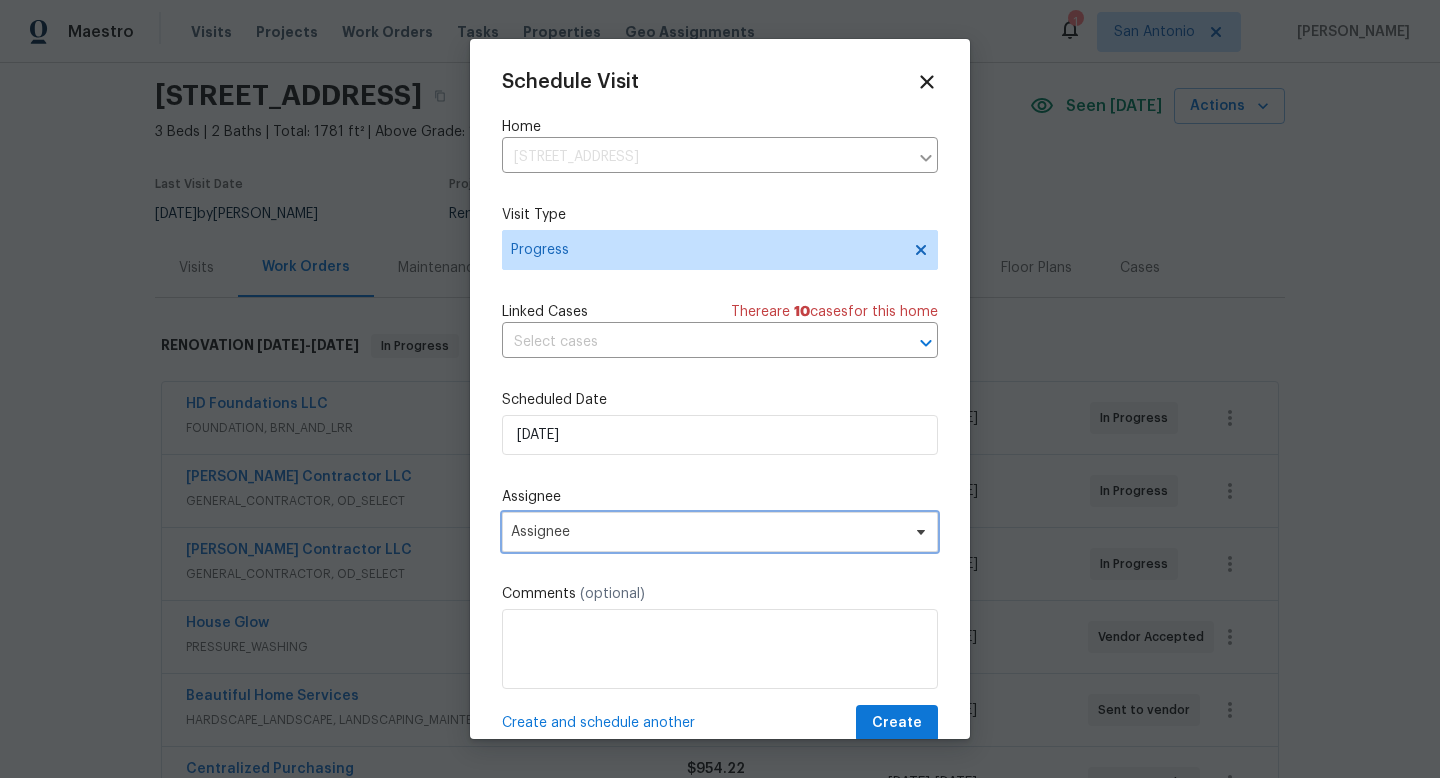 click on "Assignee" at bounding box center (707, 532) 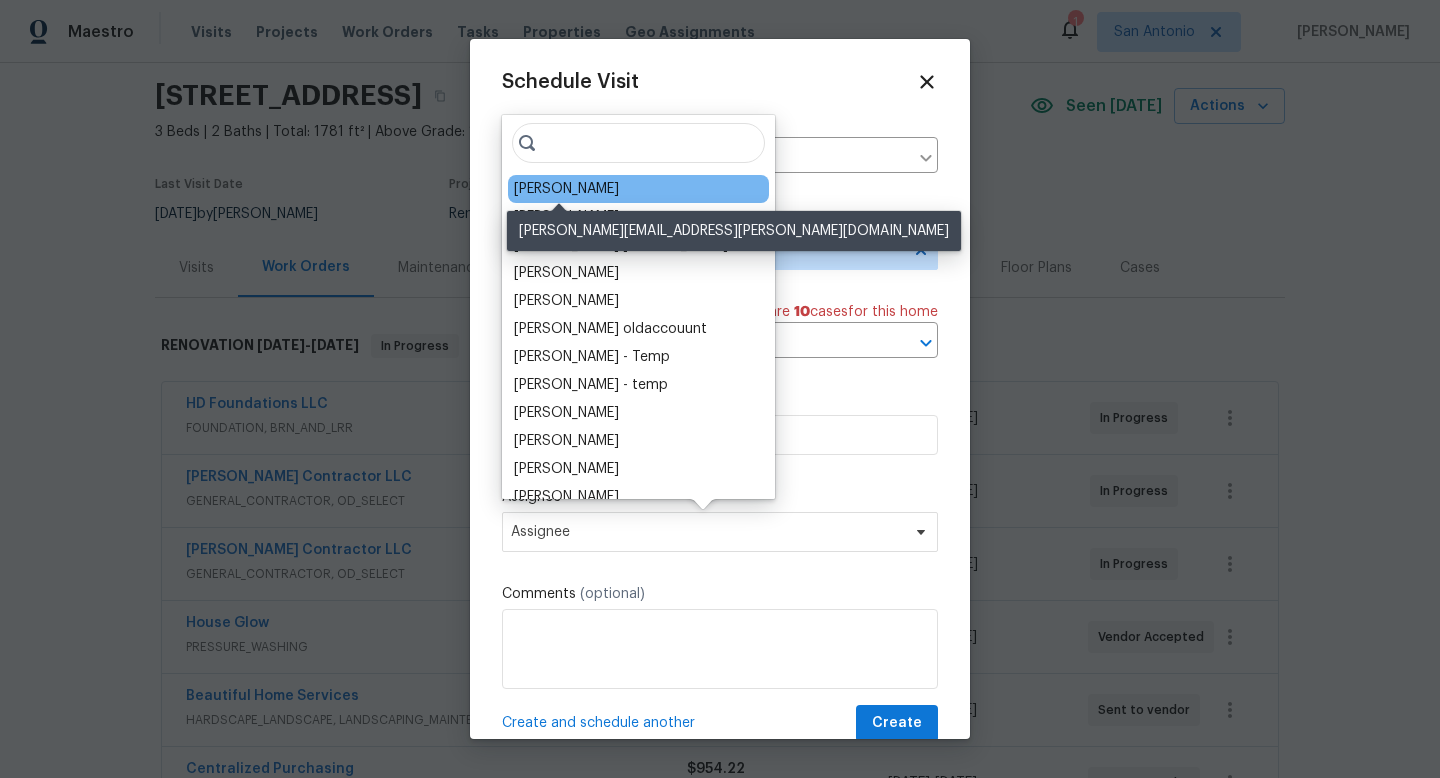 click on "[PERSON_NAME]" at bounding box center [566, 189] 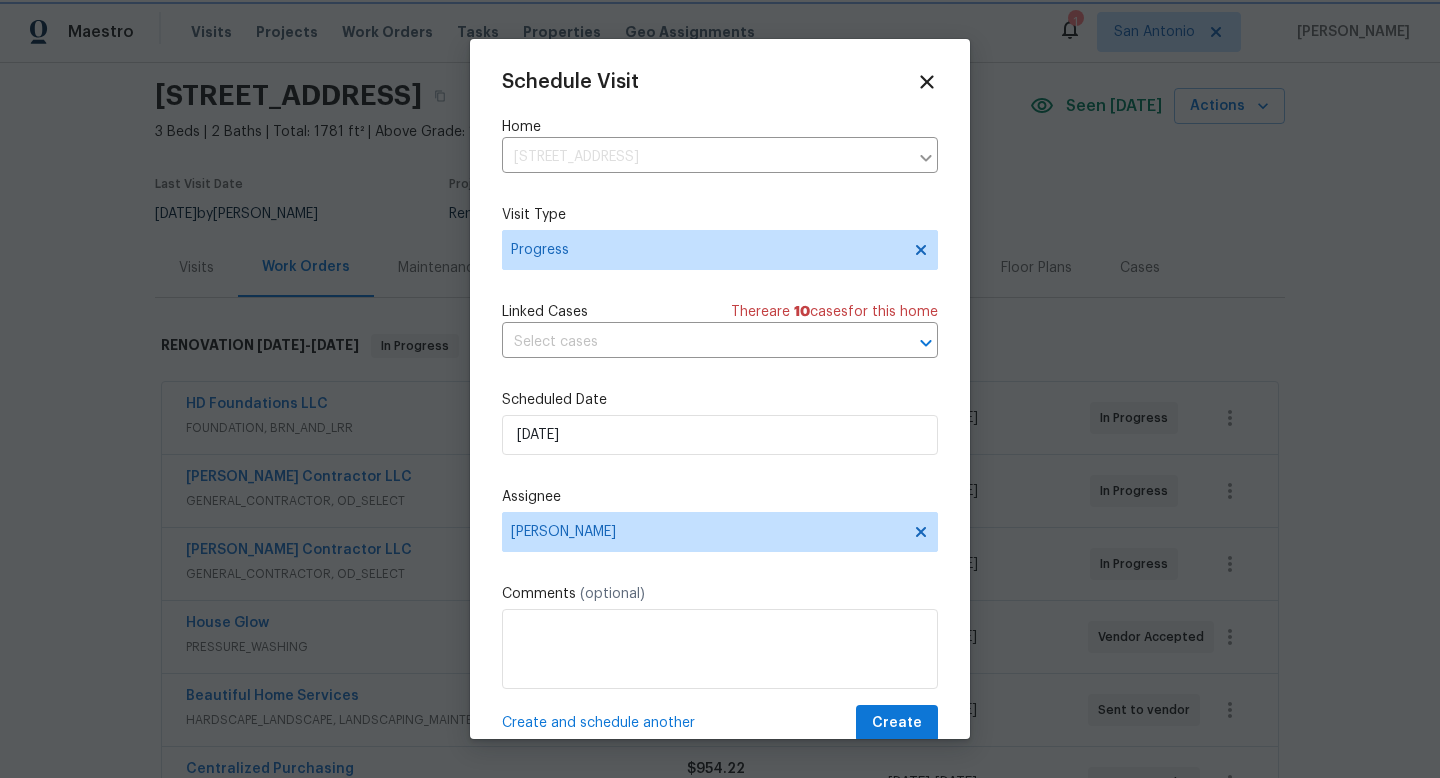 scroll, scrollTop: 36, scrollLeft: 0, axis: vertical 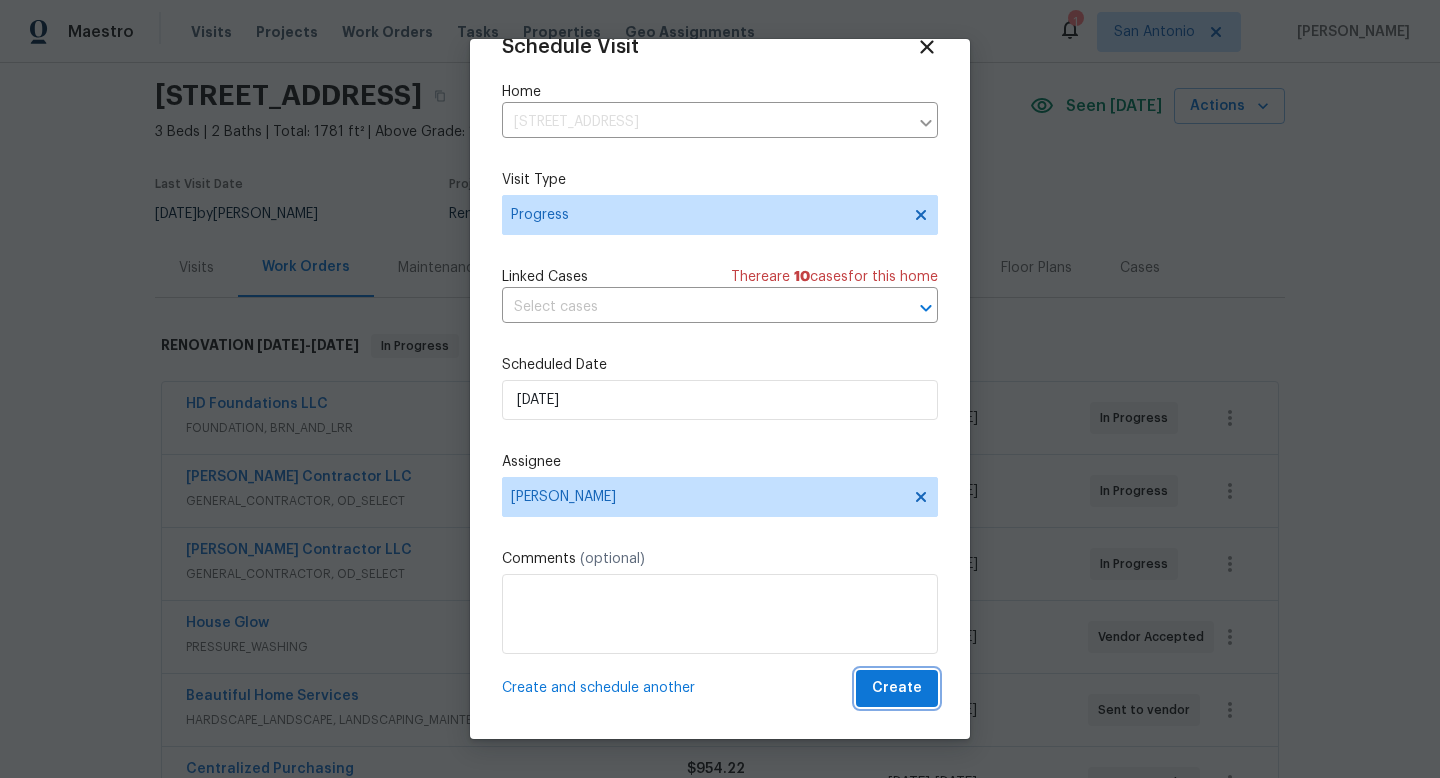 click on "Create" at bounding box center [897, 688] 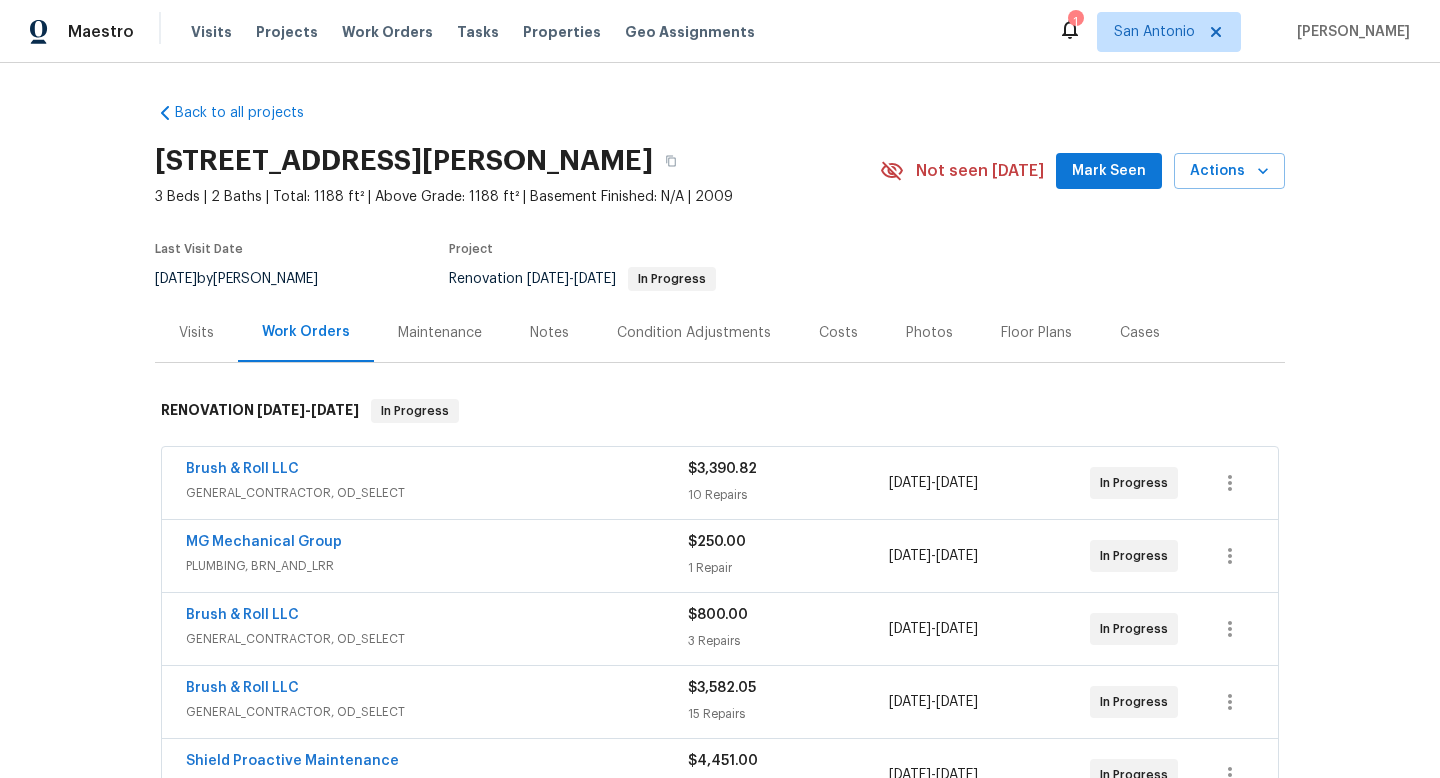 scroll, scrollTop: 0, scrollLeft: 0, axis: both 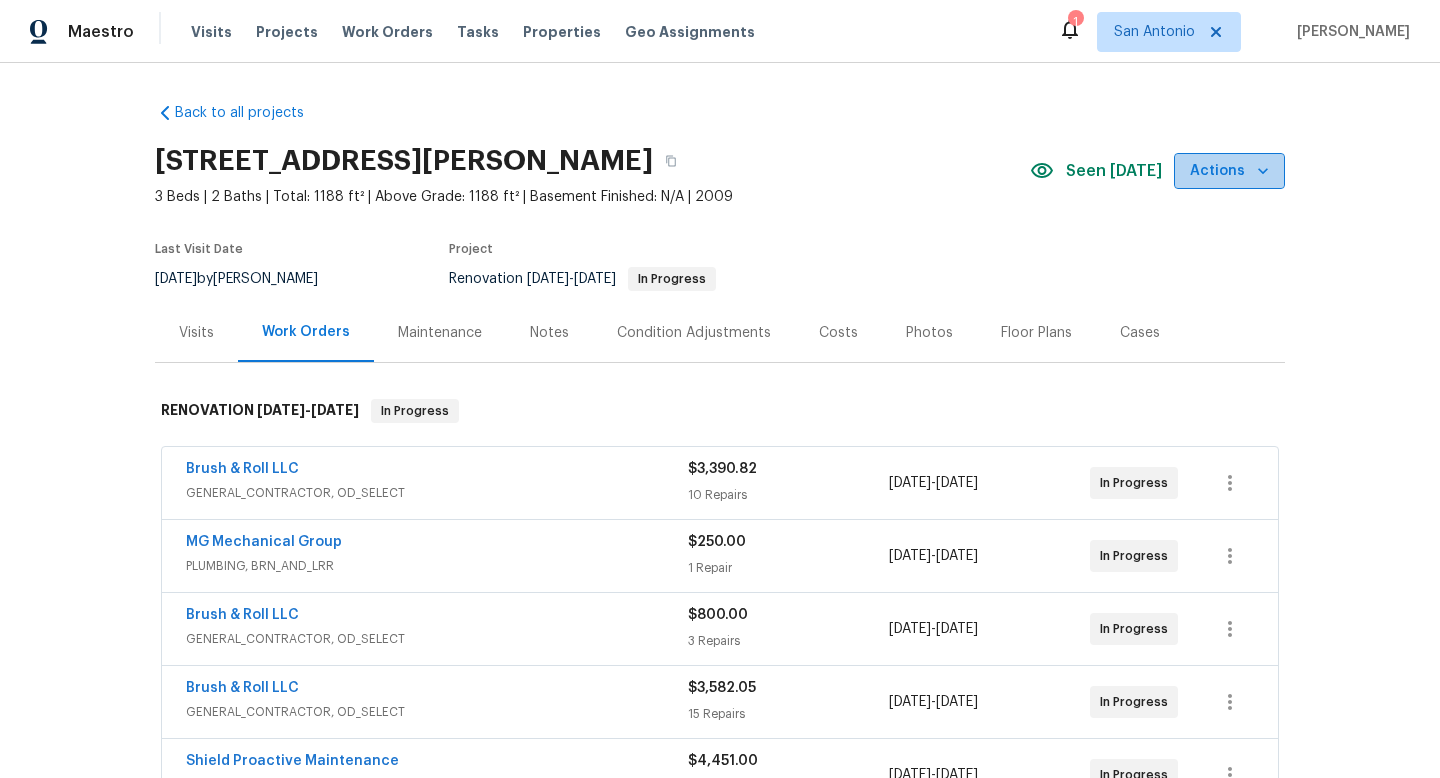 click 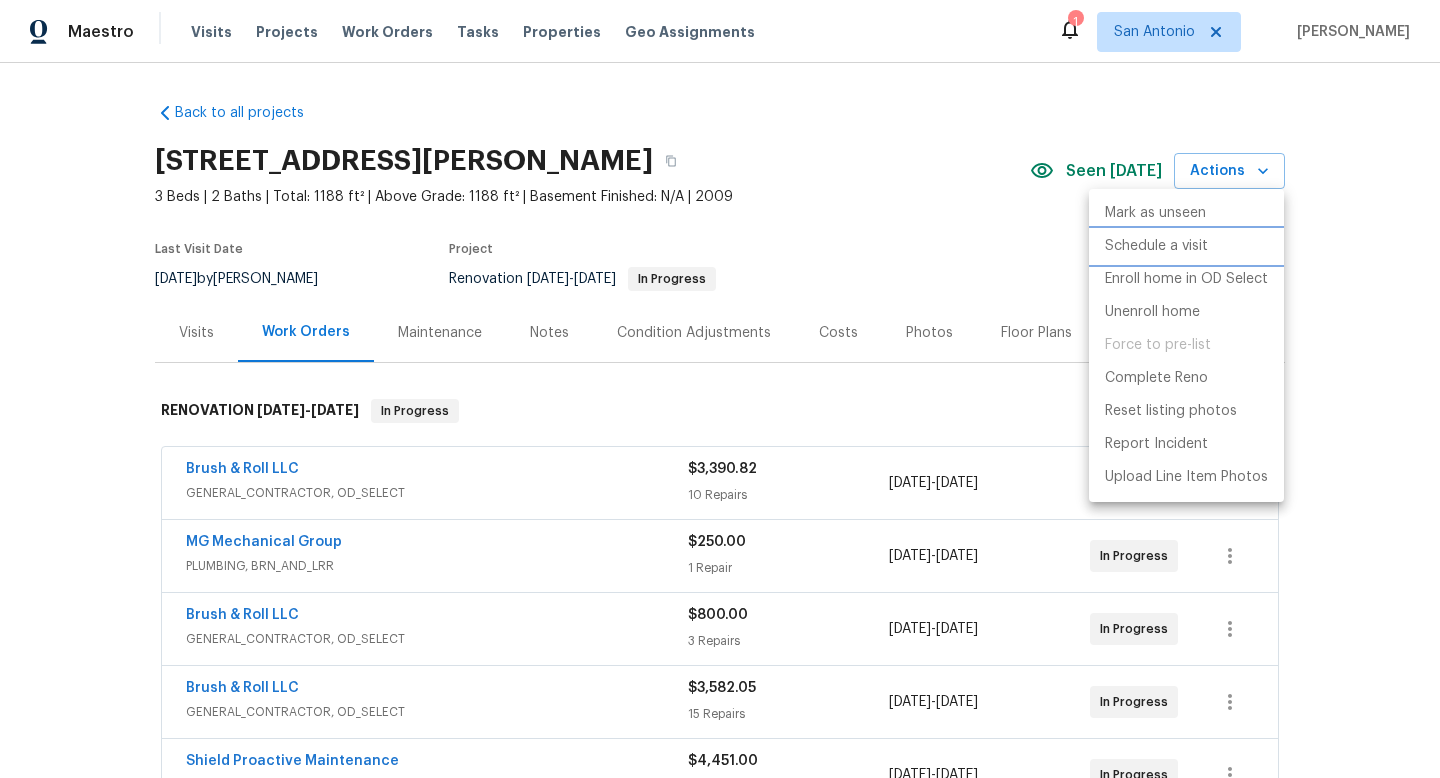 click on "Schedule a visit" at bounding box center [1156, 246] 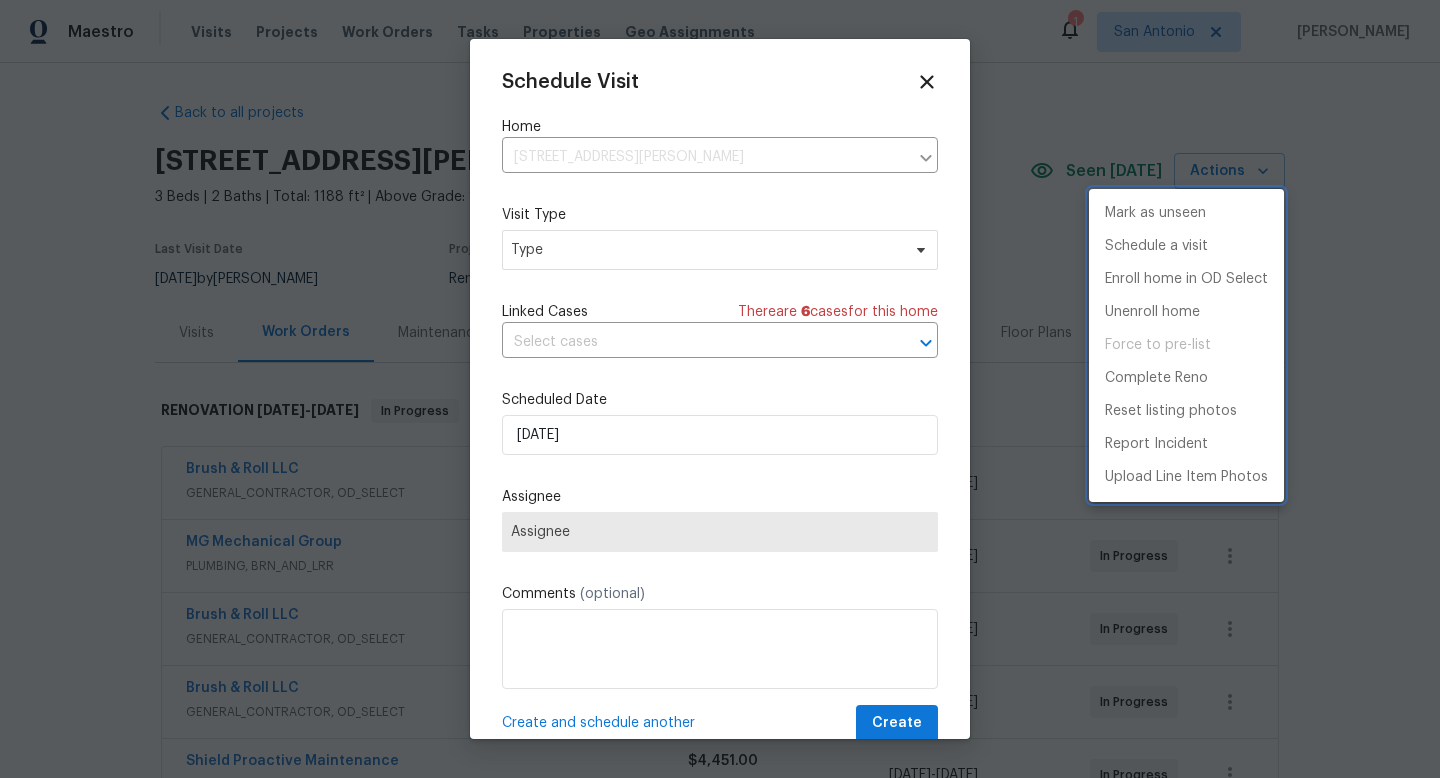 click at bounding box center [720, 389] 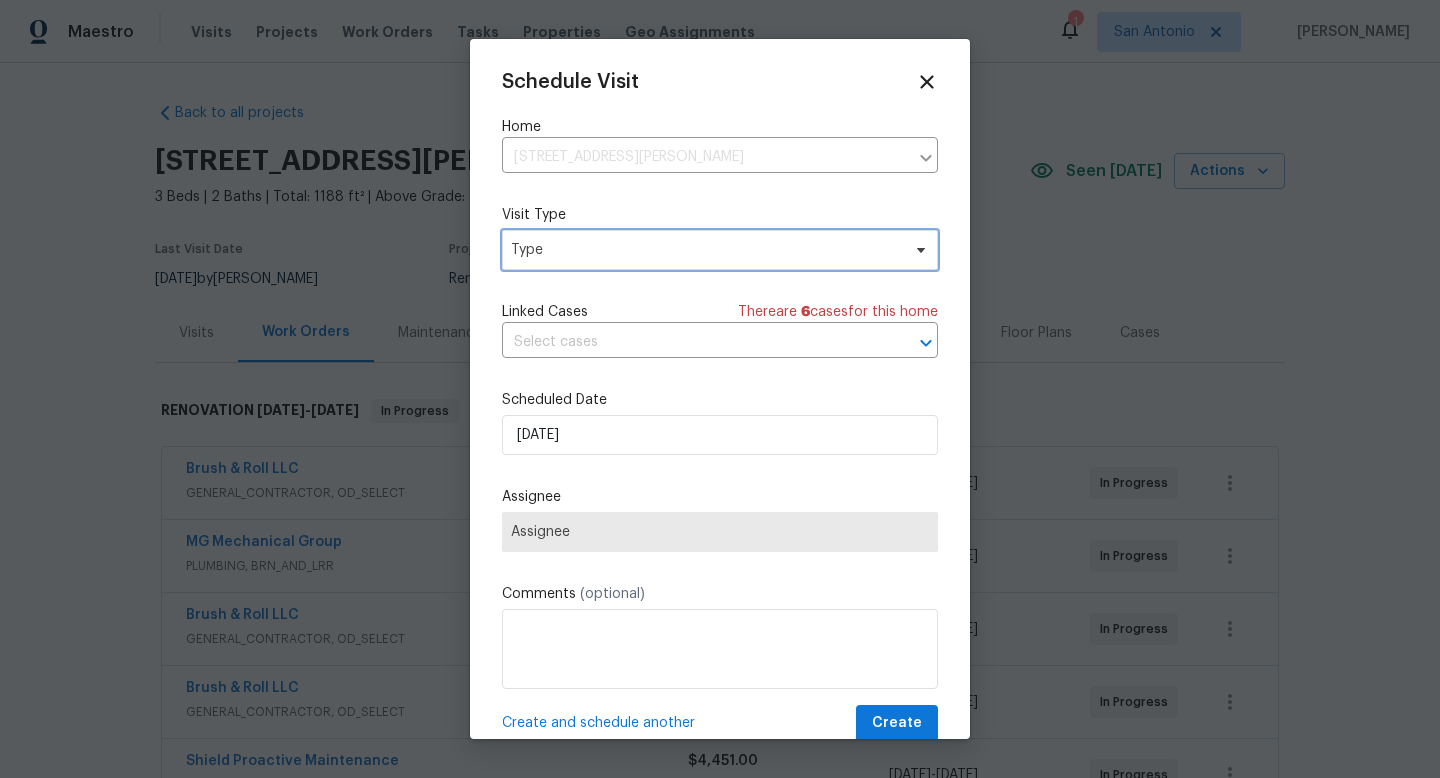 click on "Type" at bounding box center (705, 250) 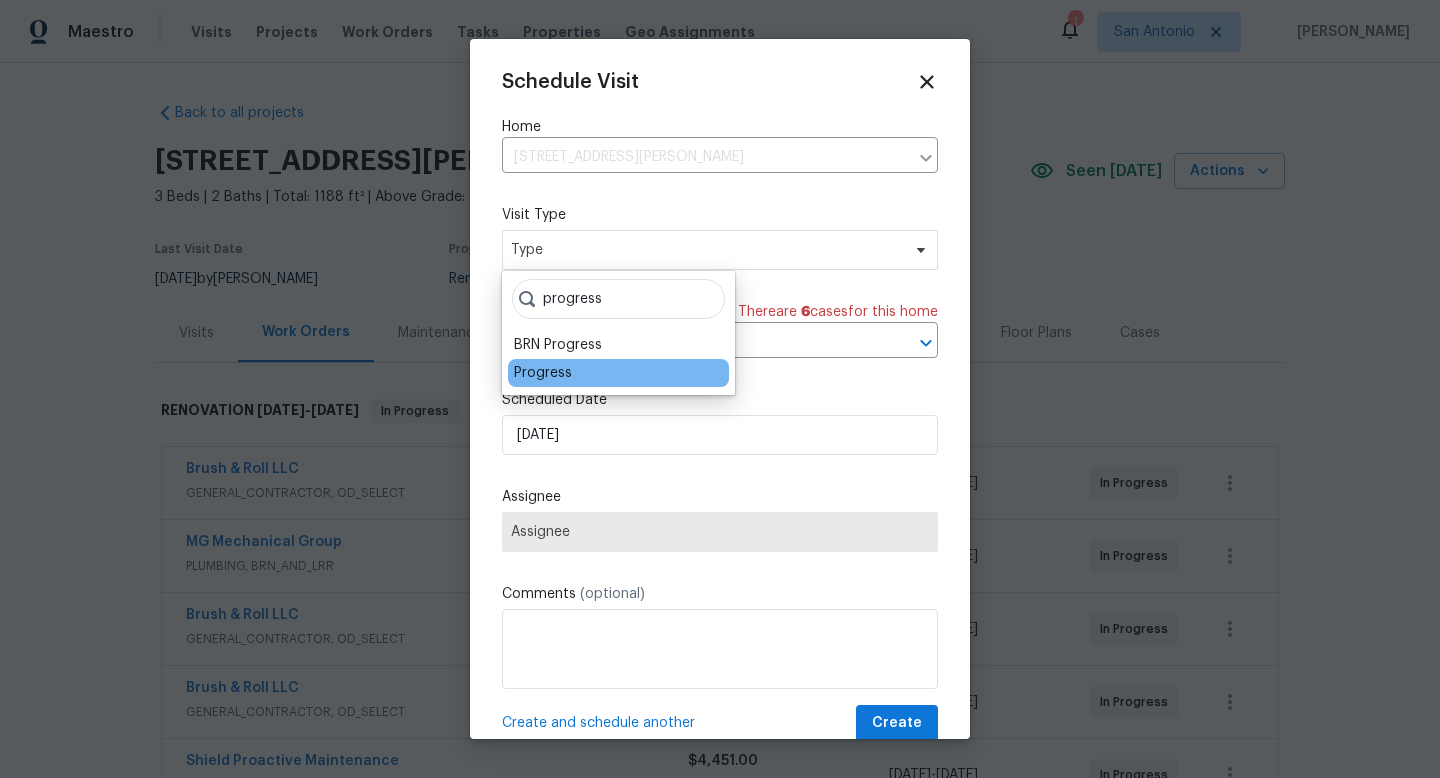 type on "progress" 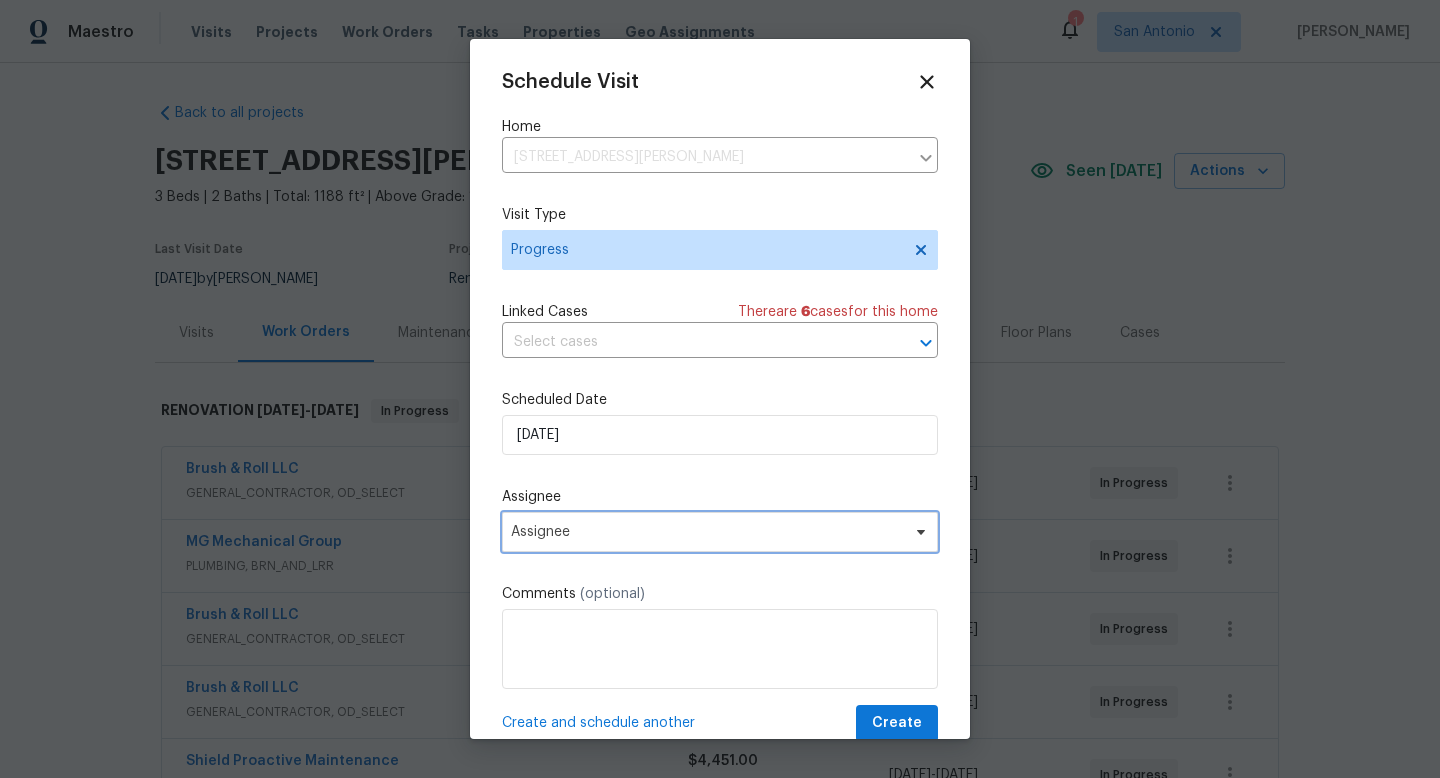 click on "Assignee" at bounding box center (720, 532) 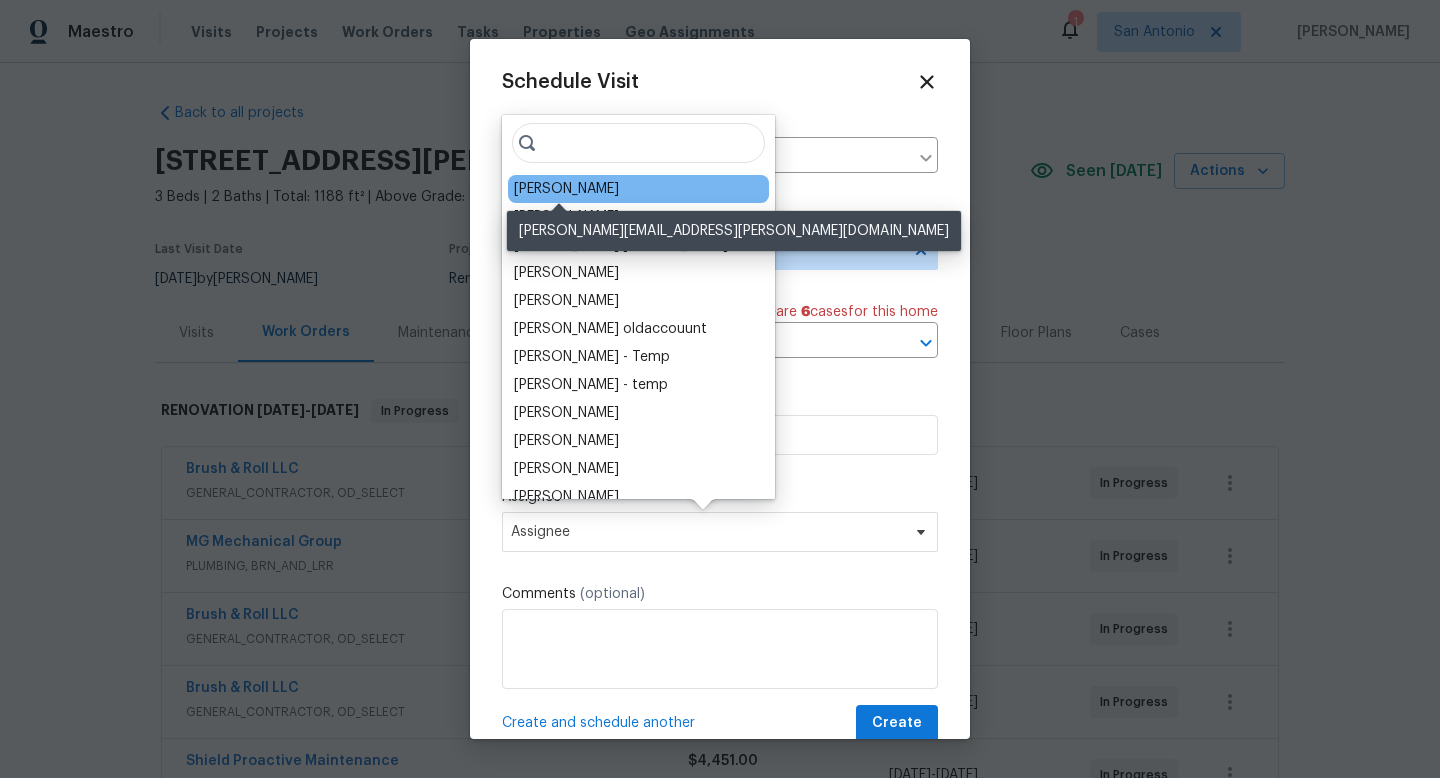 click on "[PERSON_NAME]" at bounding box center [566, 189] 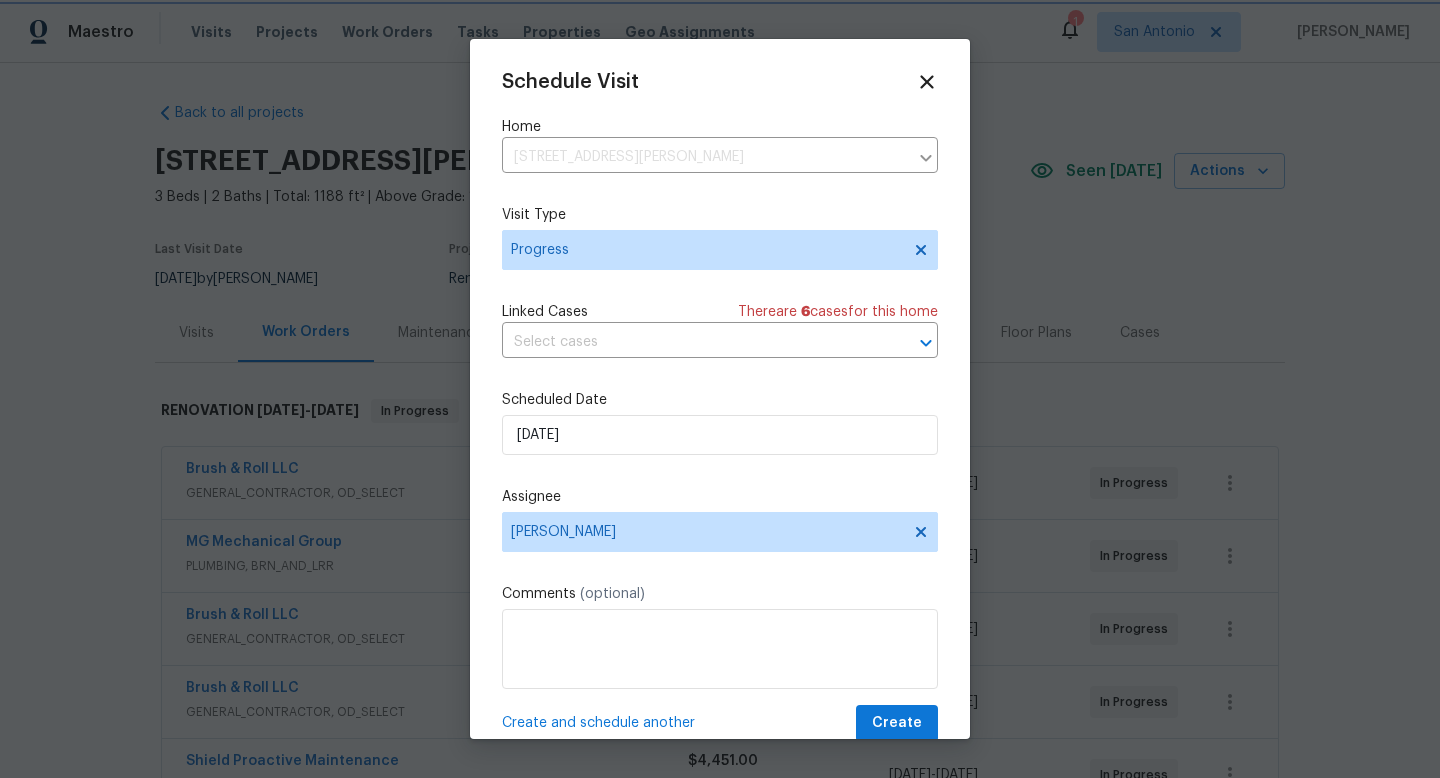 scroll, scrollTop: 36, scrollLeft: 0, axis: vertical 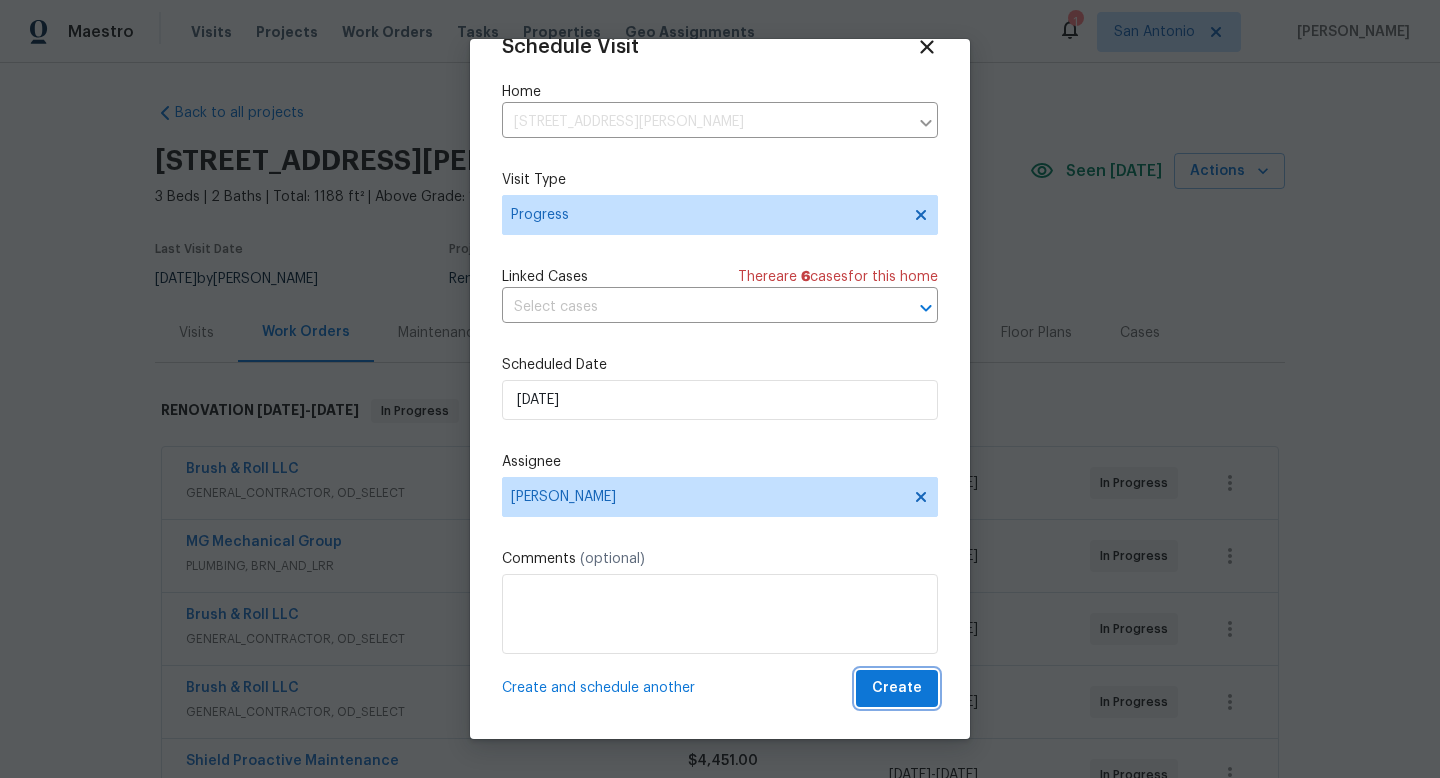 click on "Create" at bounding box center [897, 688] 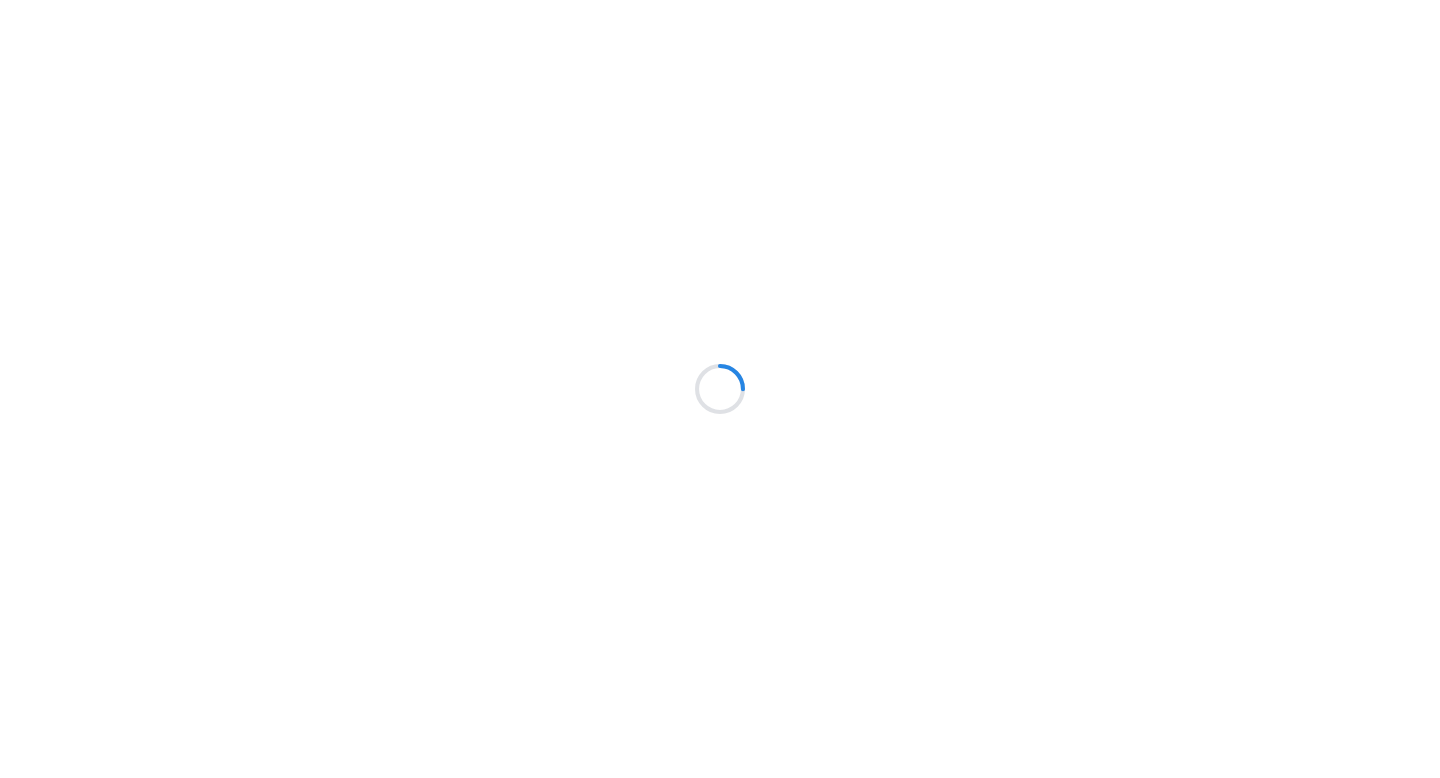 scroll, scrollTop: 0, scrollLeft: 0, axis: both 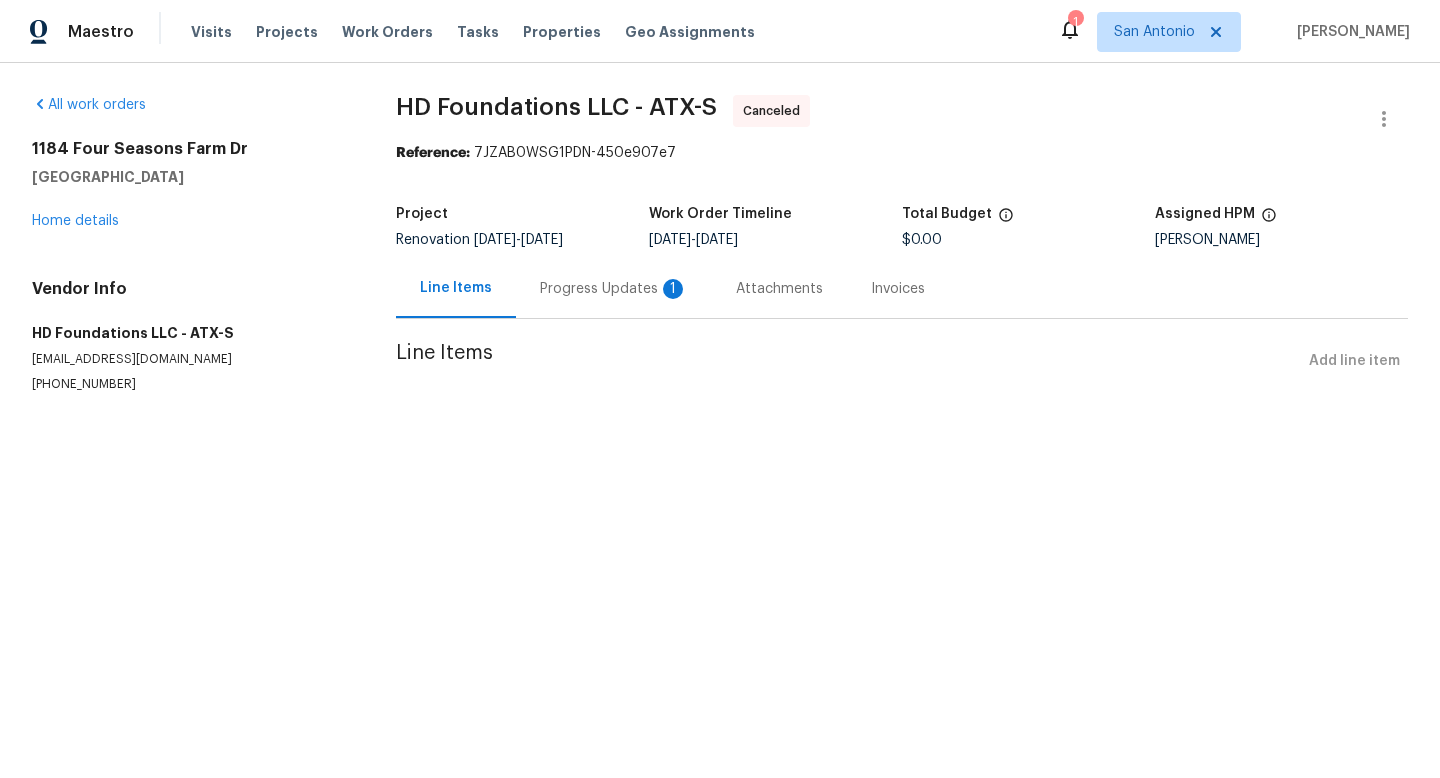 click on "Progress Updates 1" at bounding box center [614, 289] 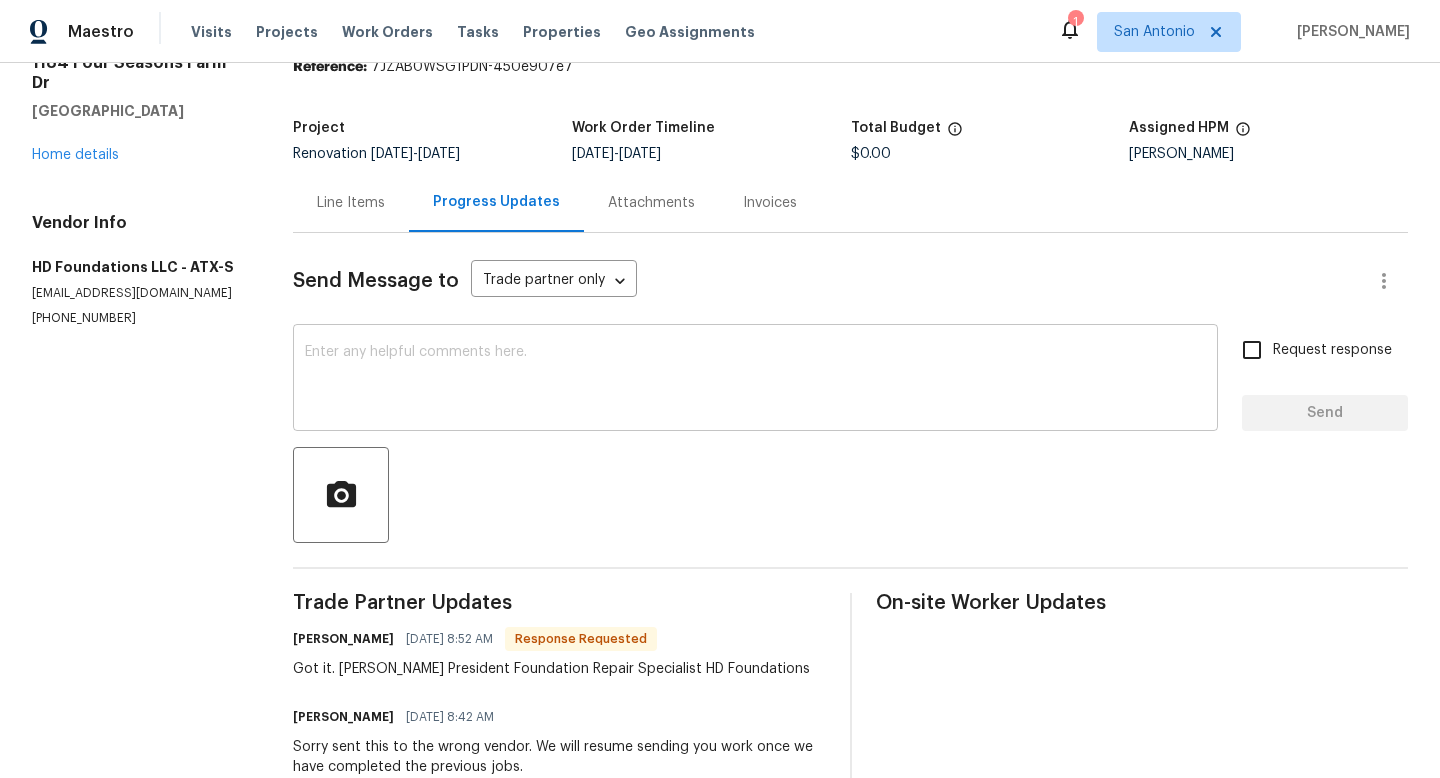 scroll, scrollTop: 85, scrollLeft: 0, axis: vertical 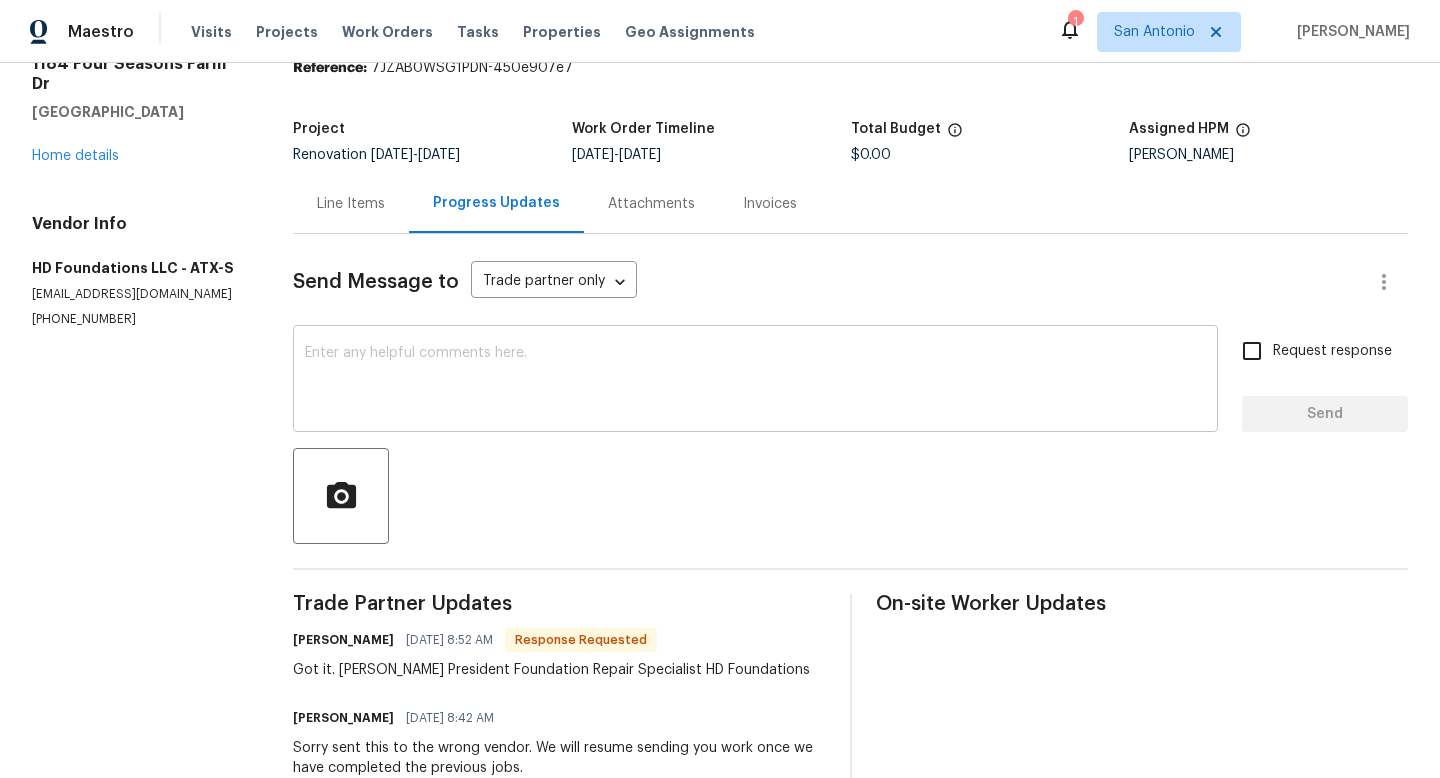 click at bounding box center (755, 381) 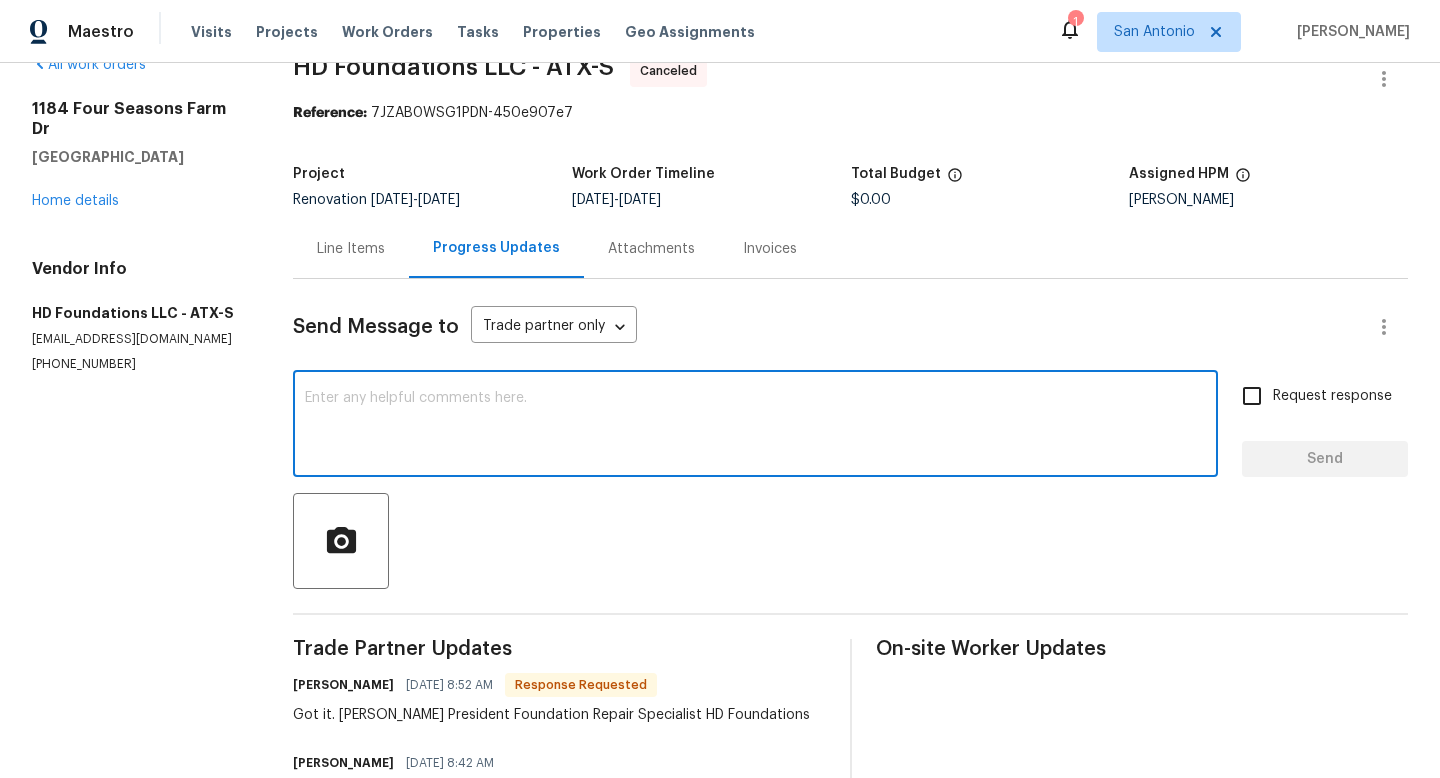 scroll, scrollTop: 38, scrollLeft: 0, axis: vertical 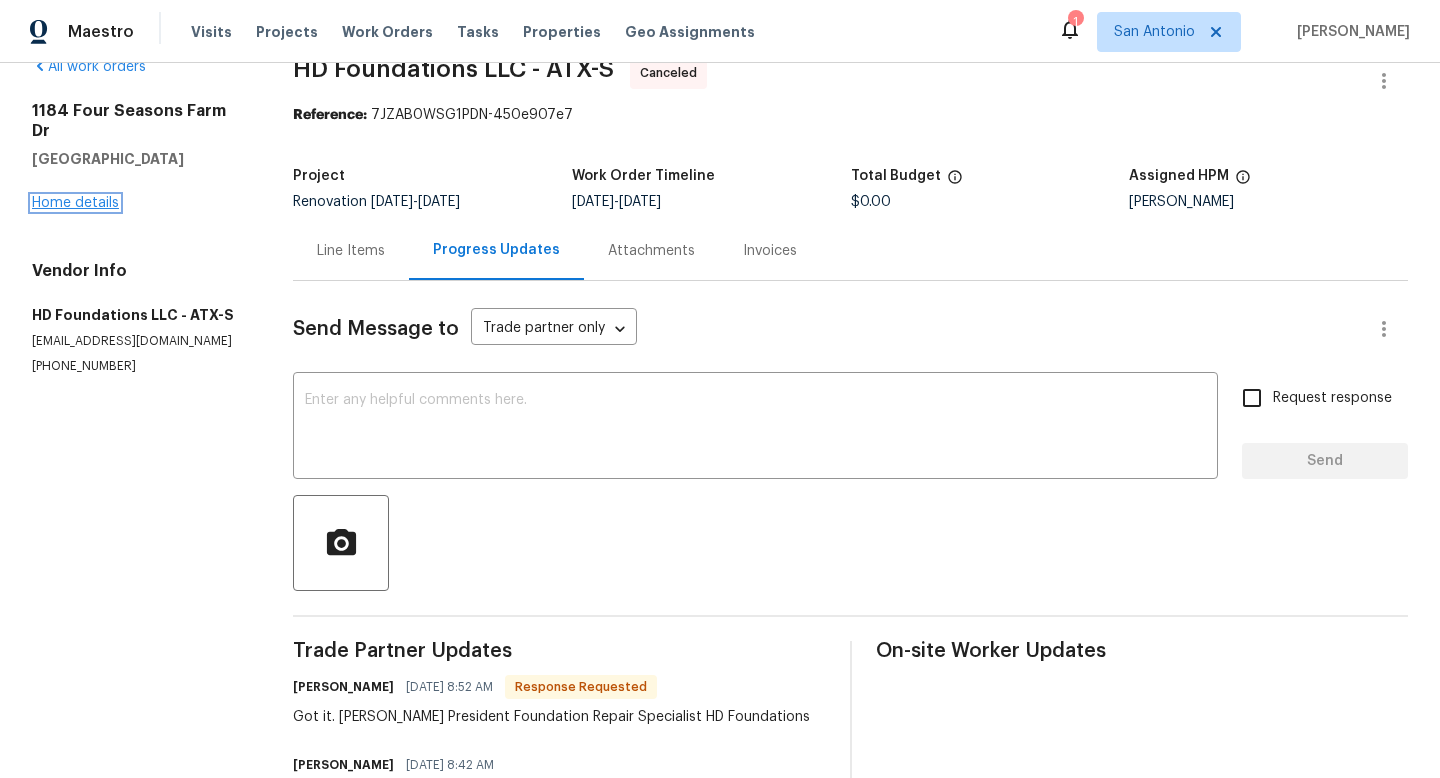 click on "Home details" at bounding box center [75, 203] 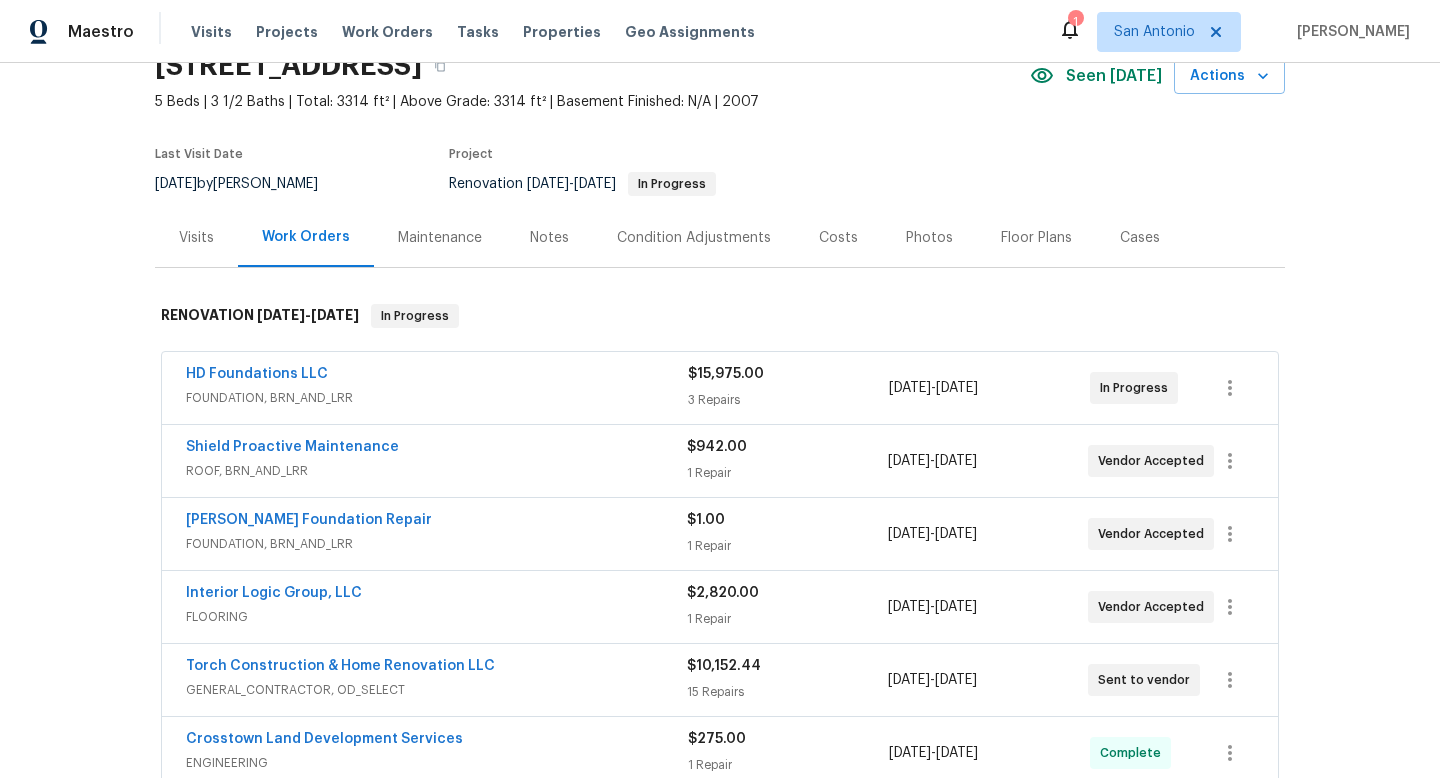 scroll, scrollTop: 97, scrollLeft: 0, axis: vertical 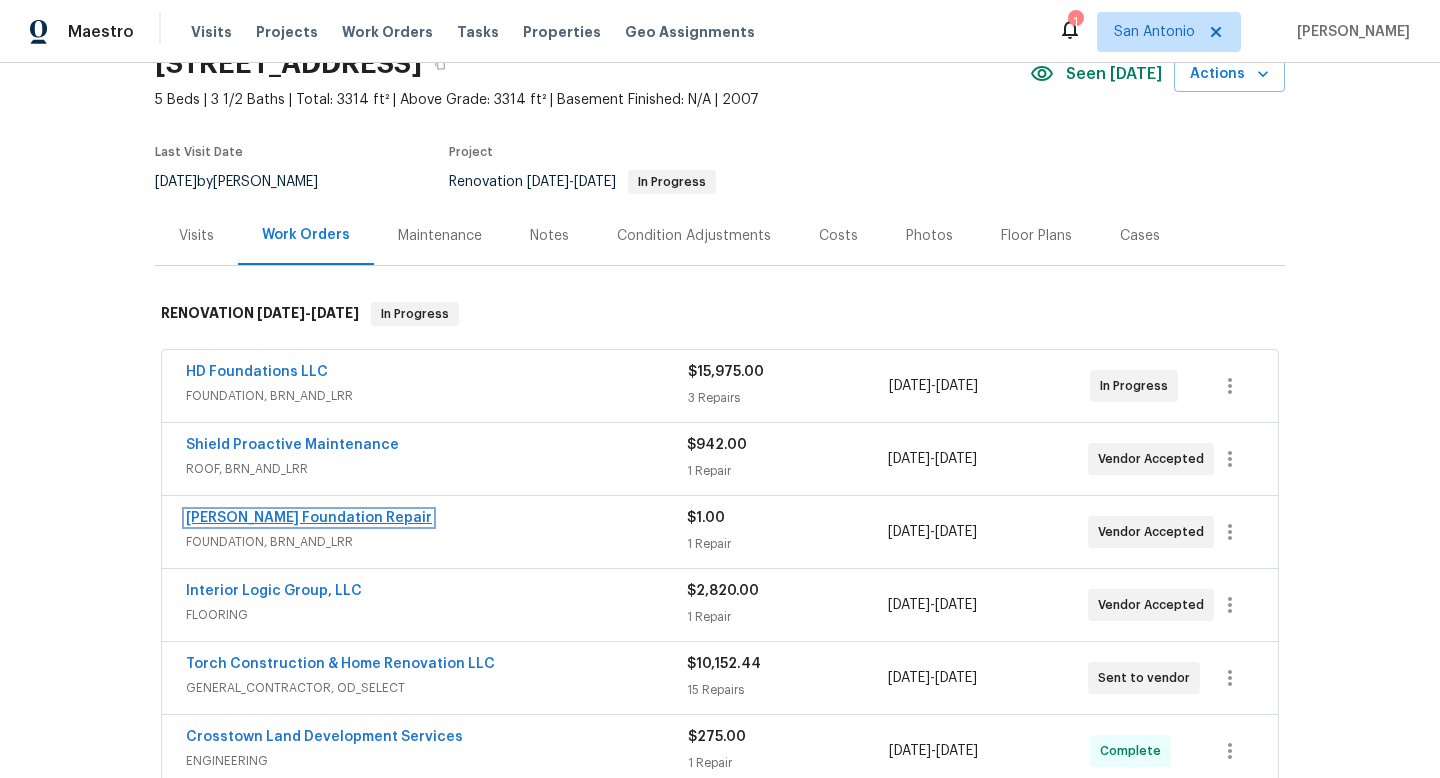 click on "GL Hunt Foundation Repair" at bounding box center [309, 518] 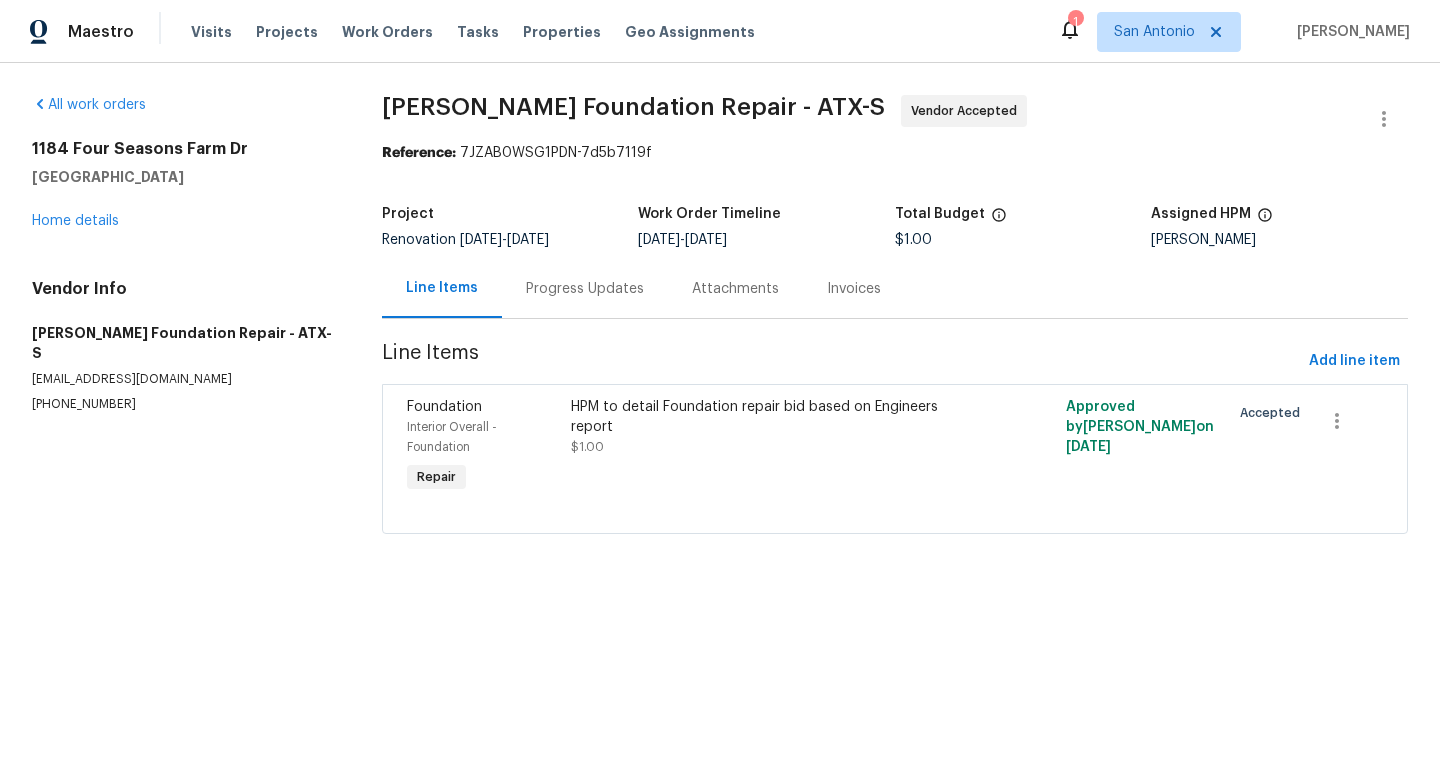 click on "Progress Updates" at bounding box center (585, 289) 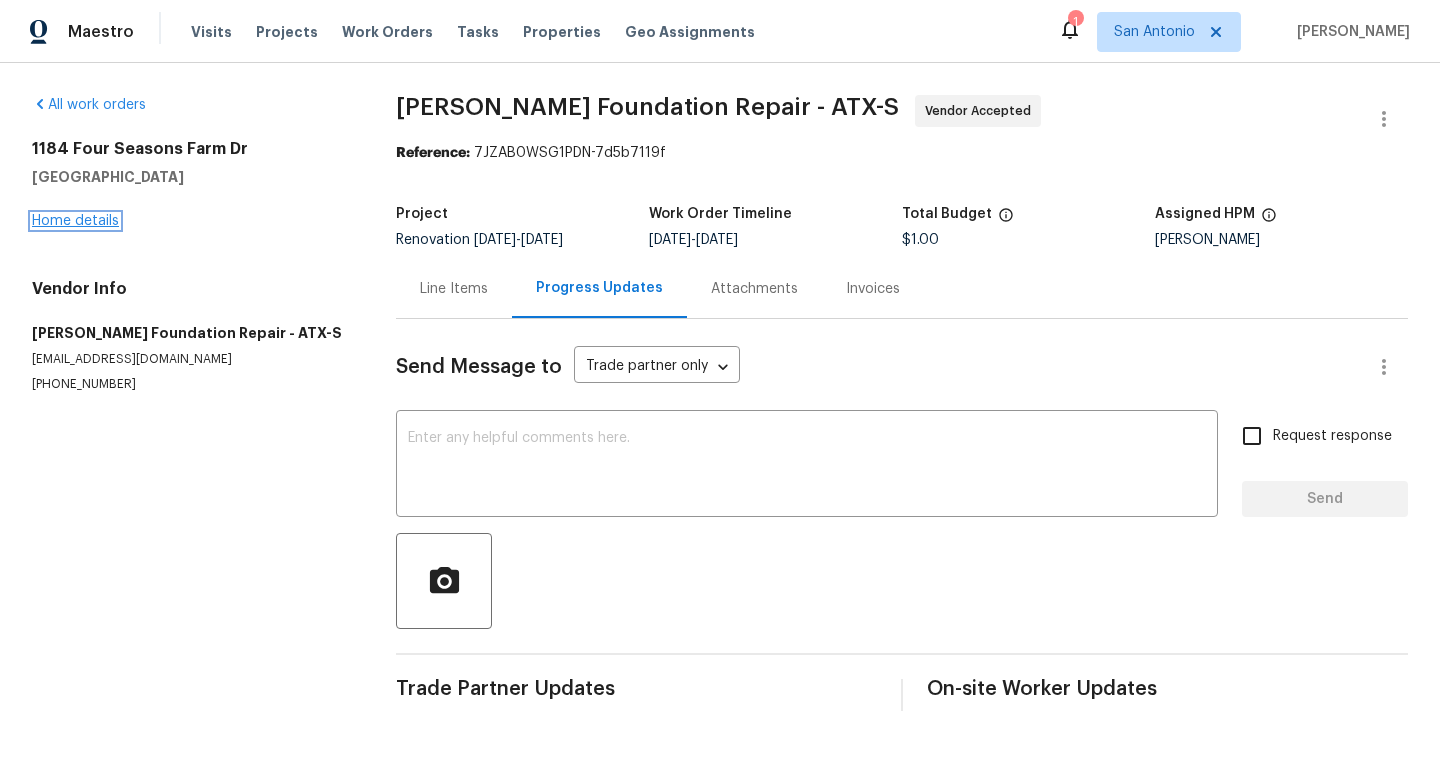 click on "Home details" at bounding box center [75, 221] 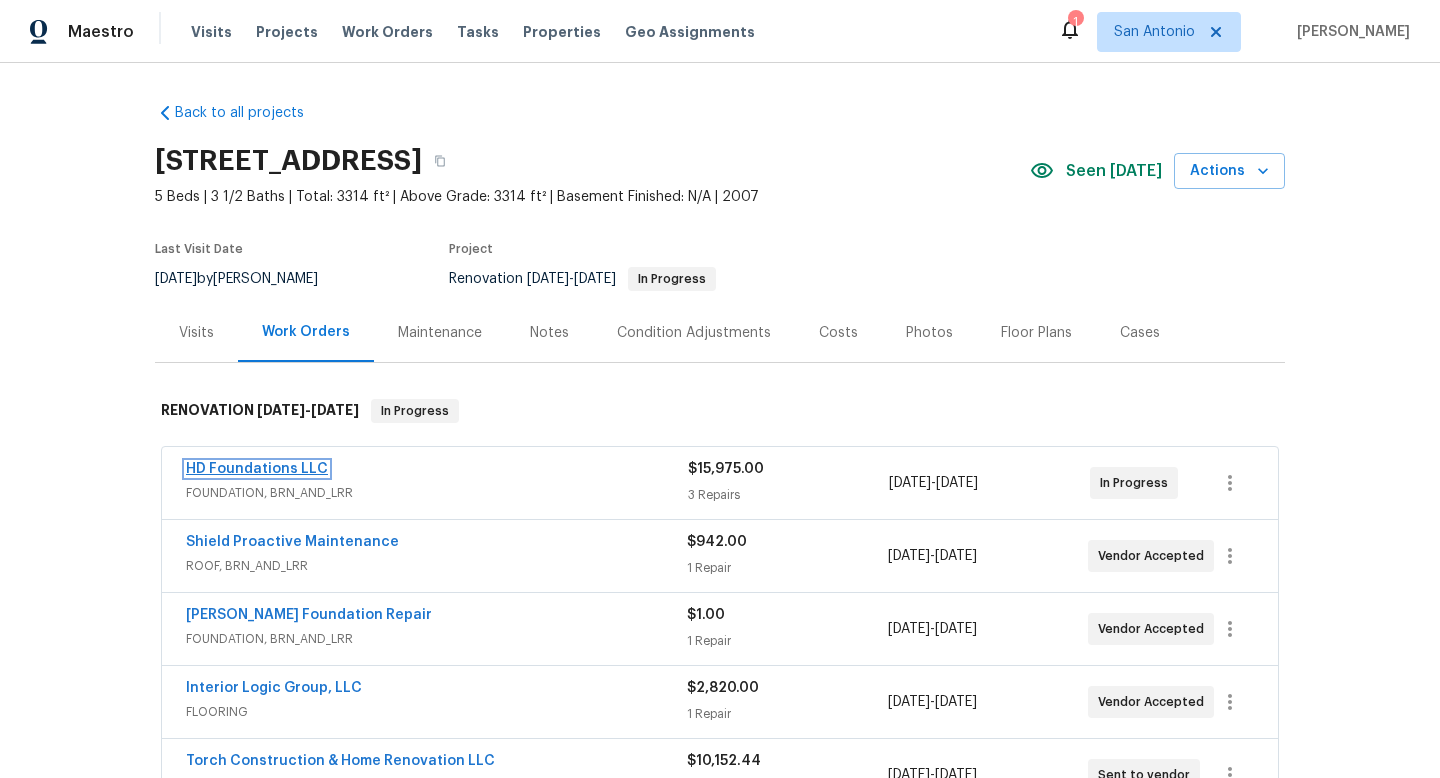 click on "HD Foundations LLC" at bounding box center (257, 469) 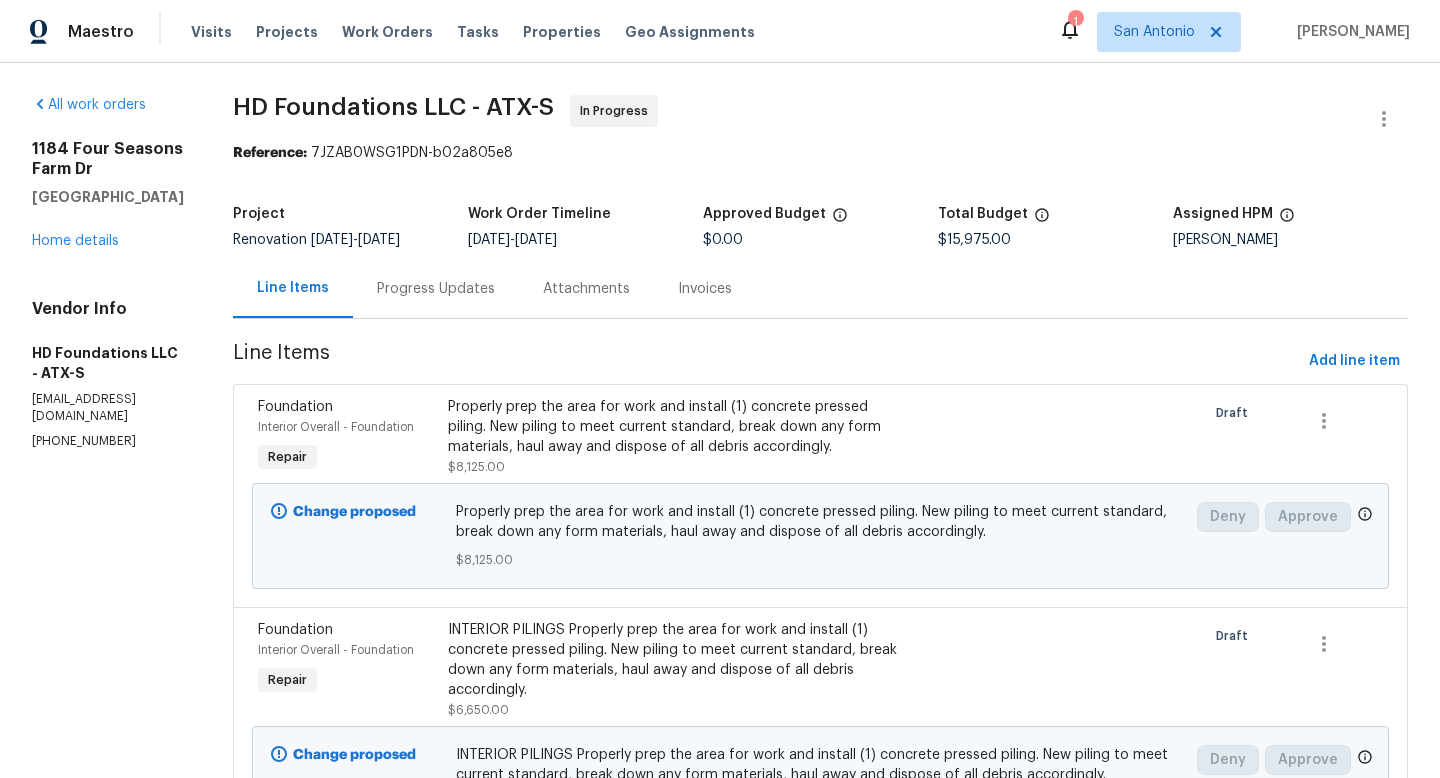 click on "Progress Updates" at bounding box center [436, 289] 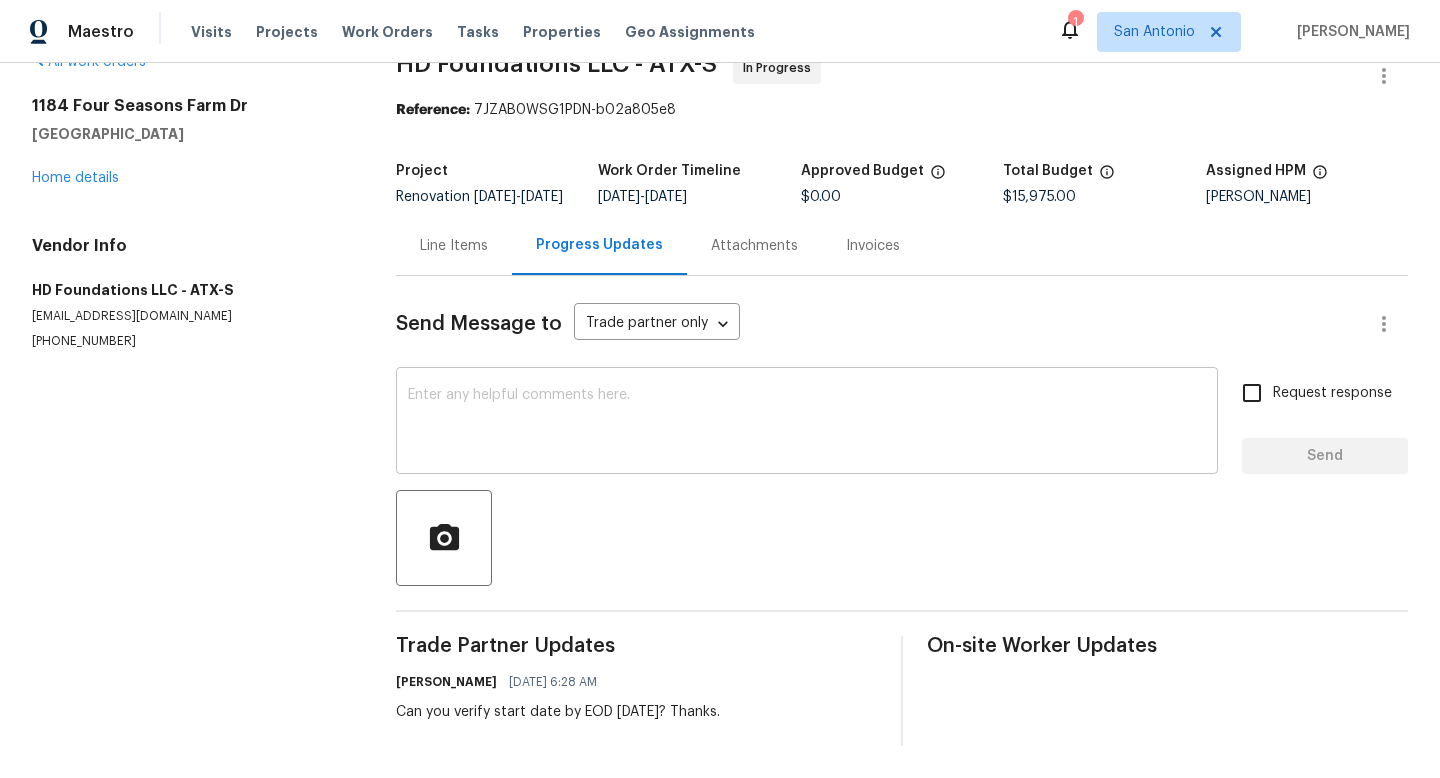 scroll, scrollTop: 0, scrollLeft: 0, axis: both 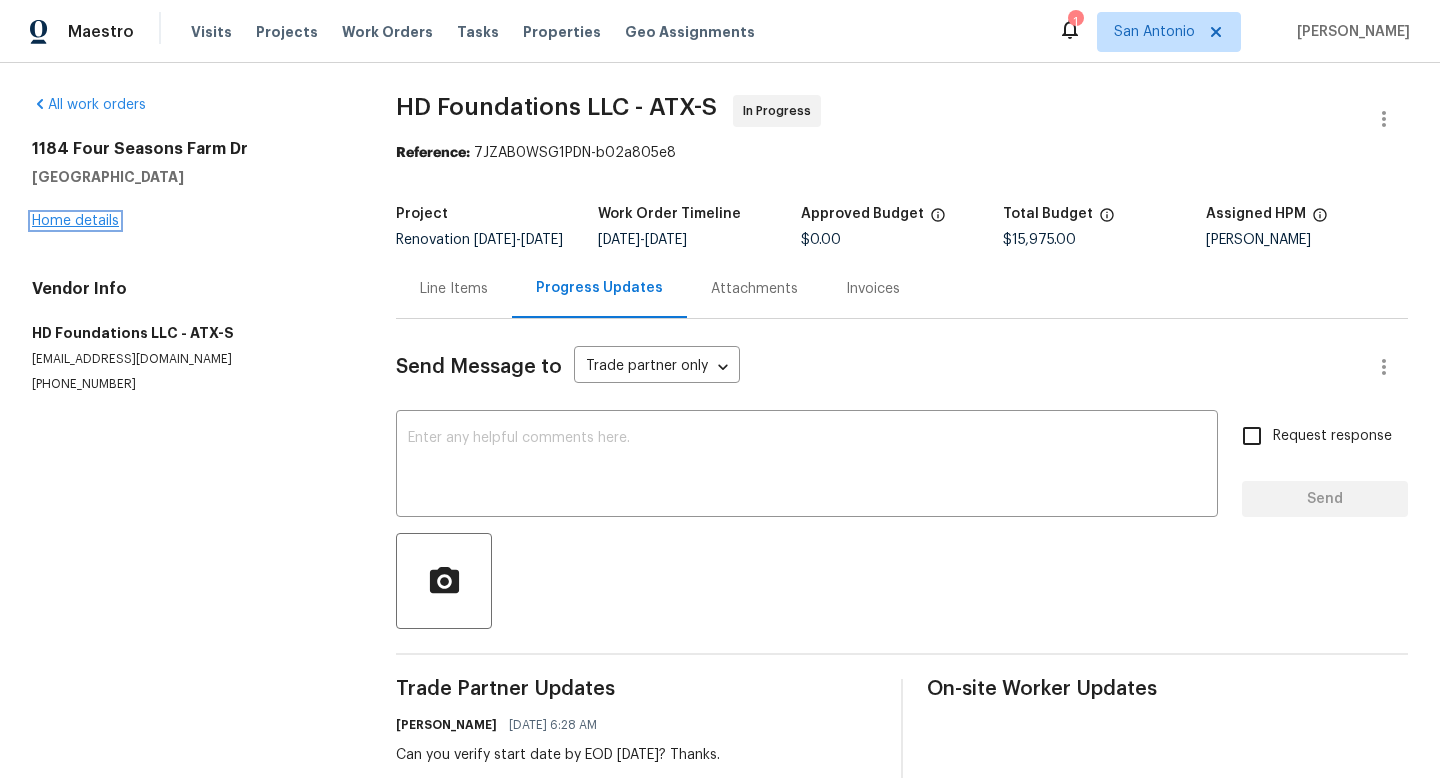 click on "Home details" at bounding box center (75, 221) 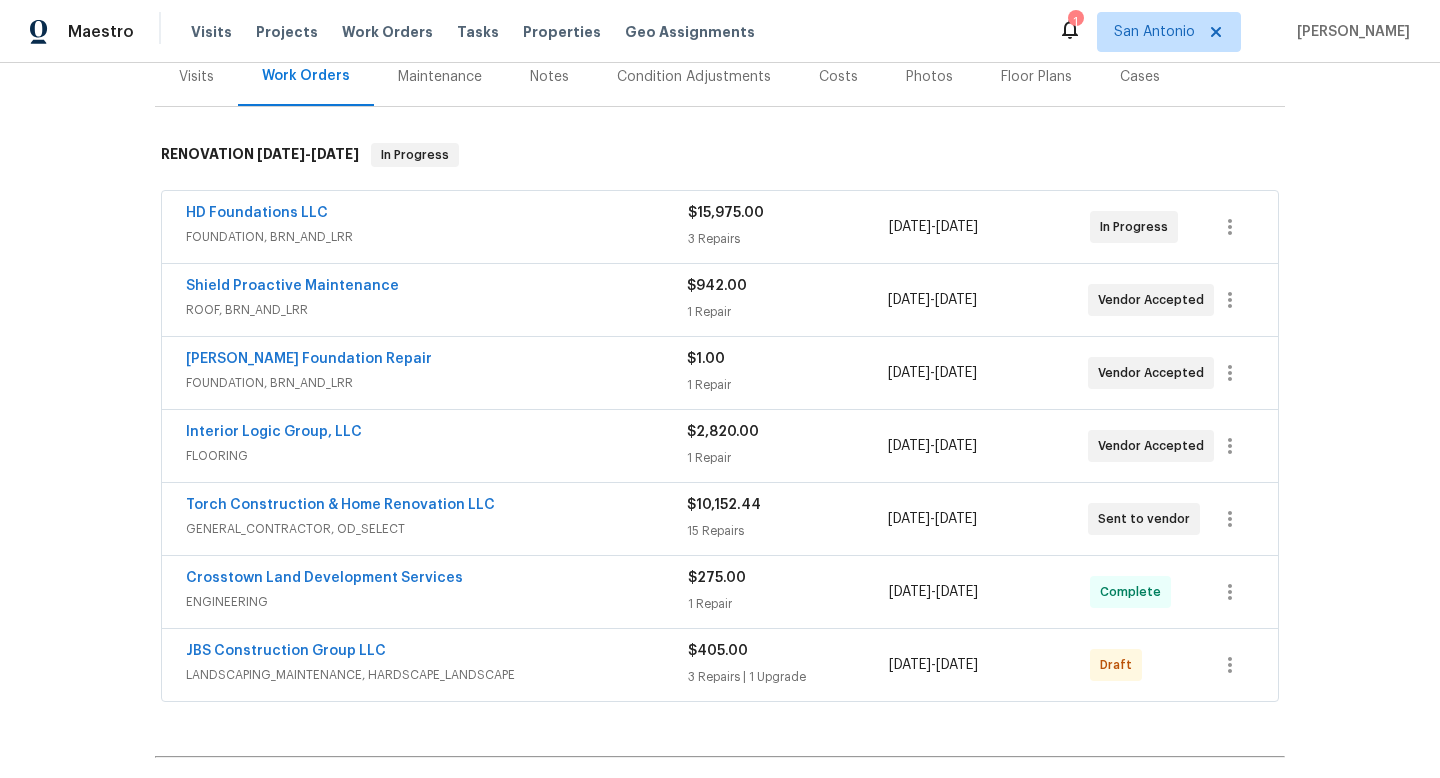 scroll, scrollTop: 263, scrollLeft: 0, axis: vertical 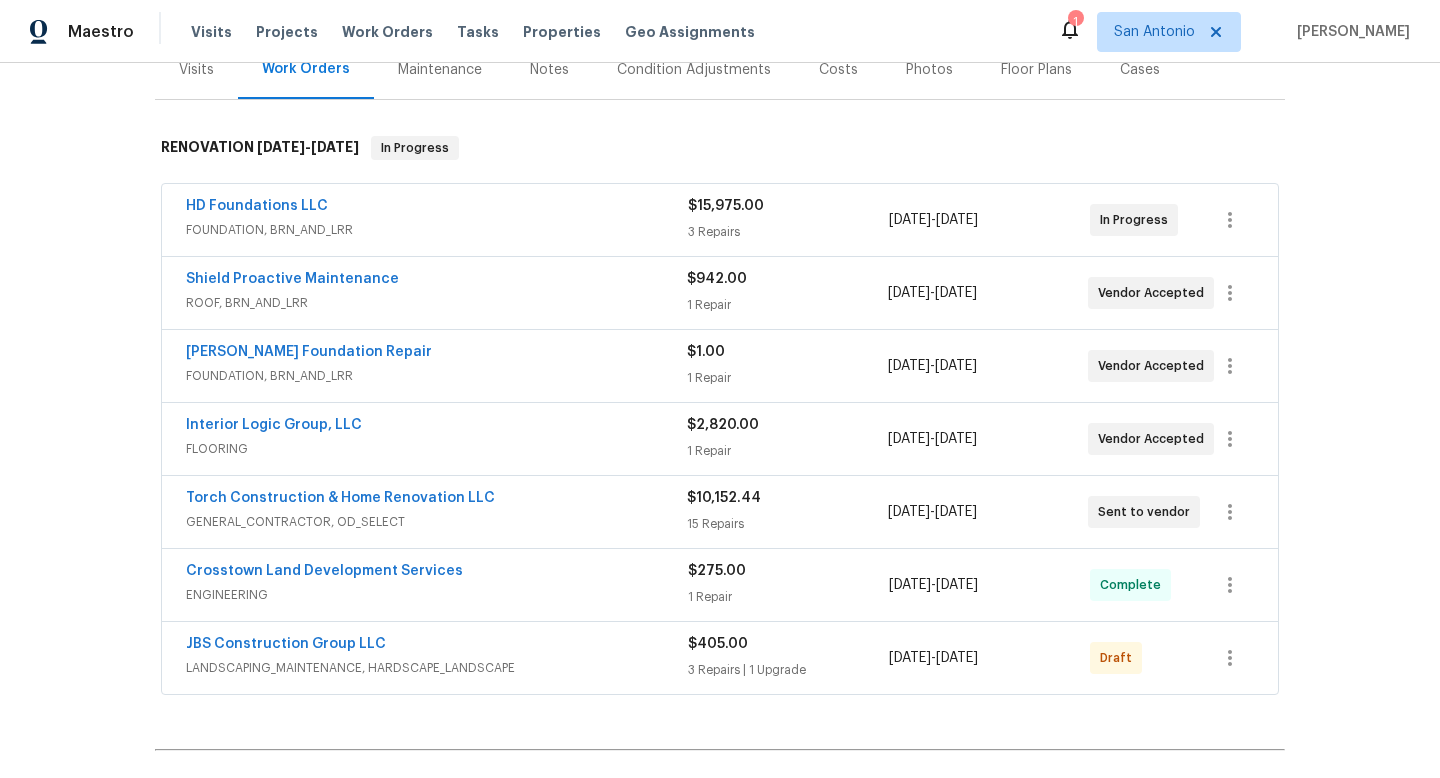 click on "Notes" at bounding box center (549, 70) 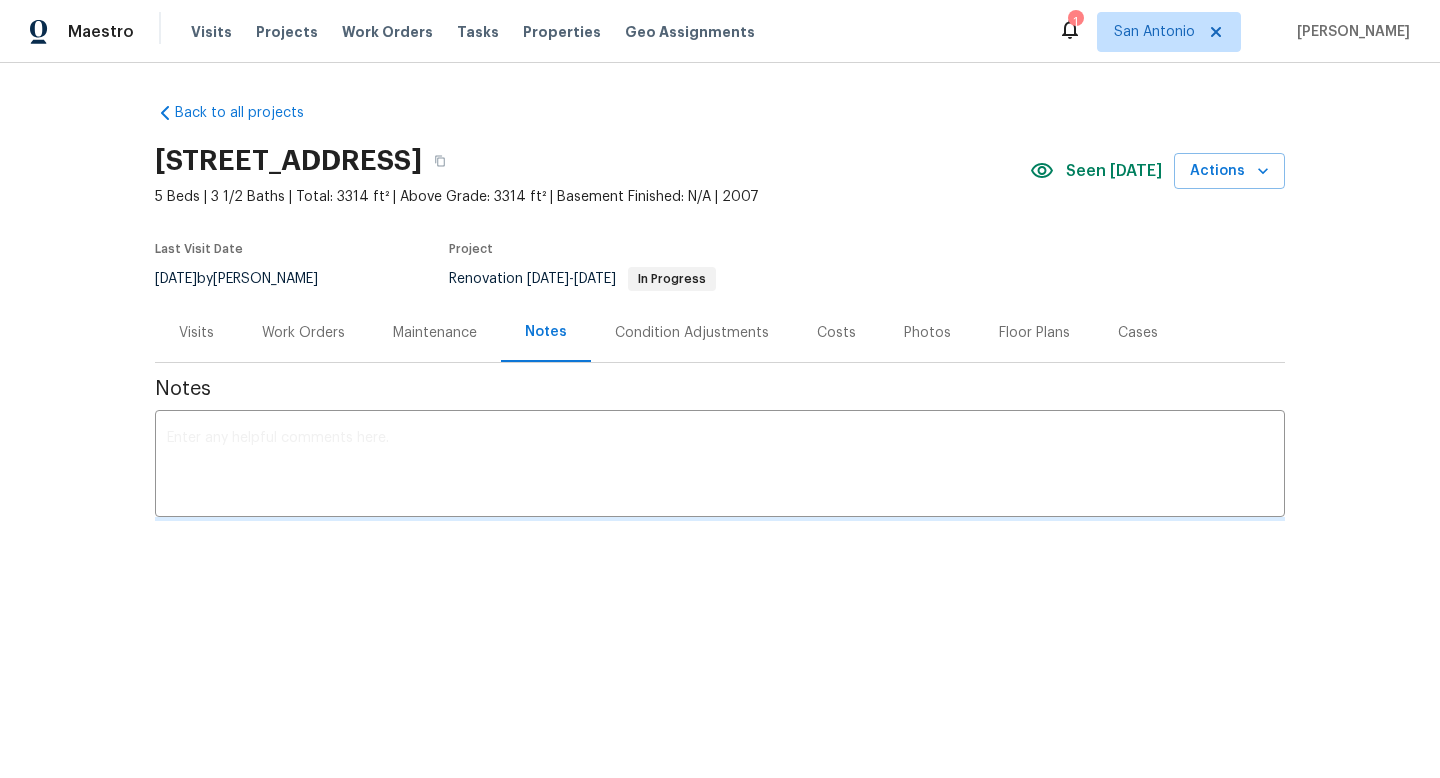scroll, scrollTop: 0, scrollLeft: 0, axis: both 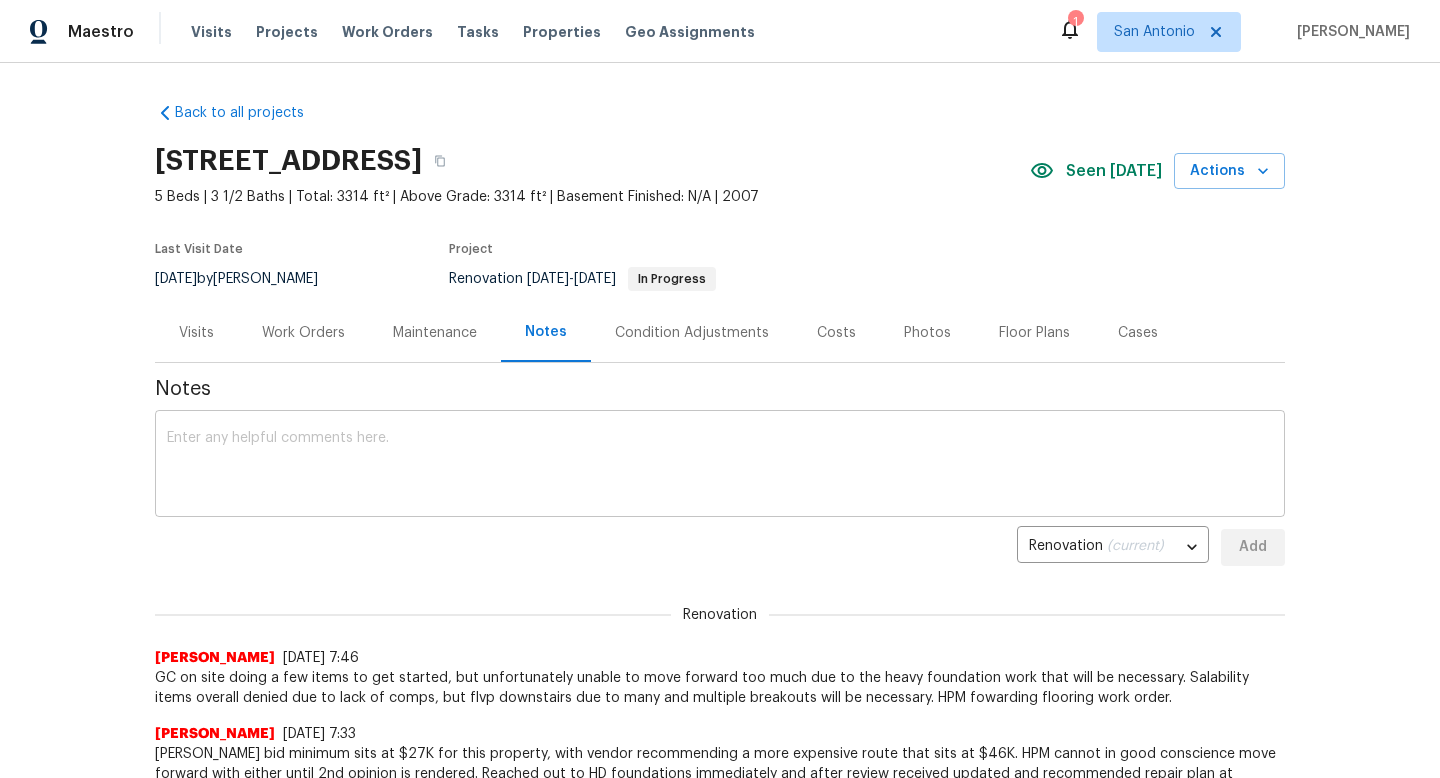 click at bounding box center [720, 466] 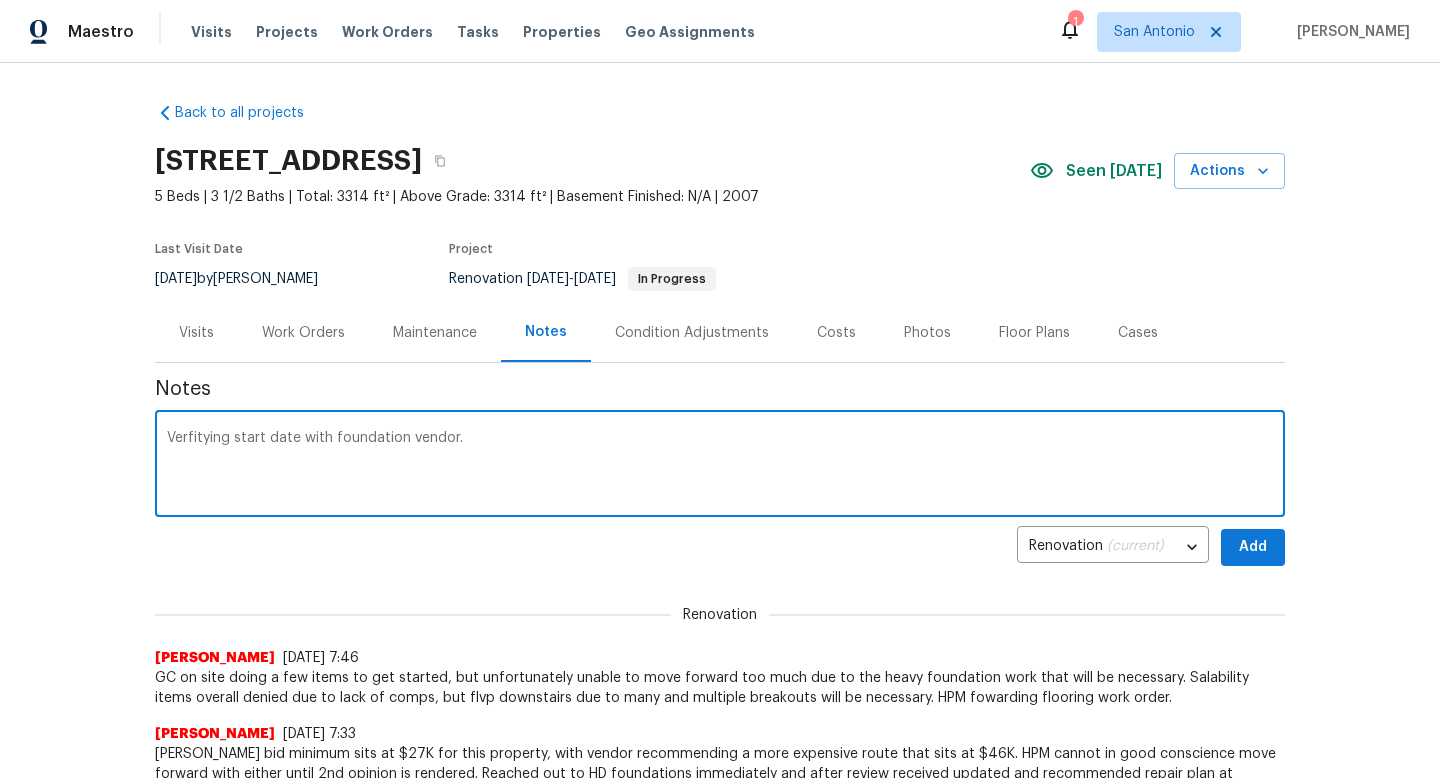 type on "Verfitying start date with foundation vendor." 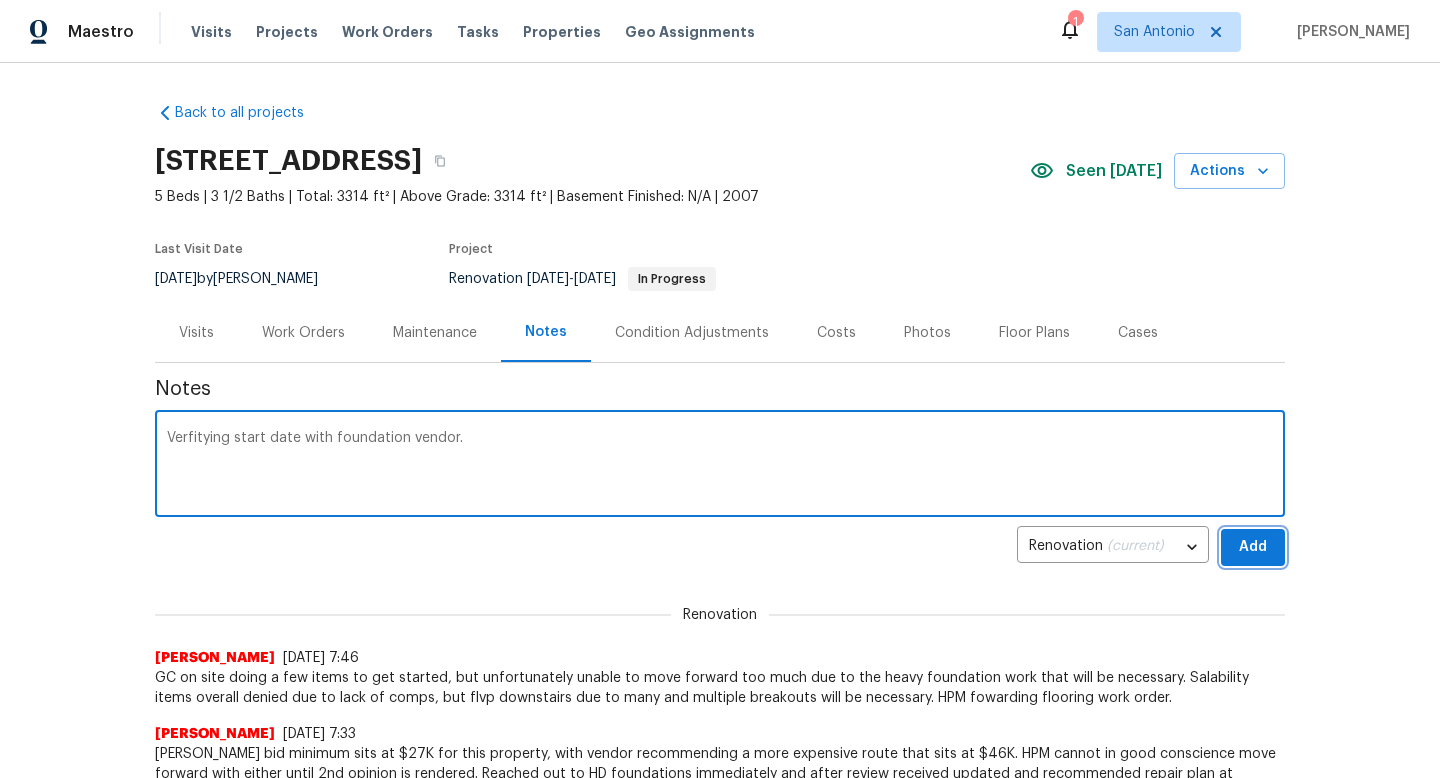 click on "Add" at bounding box center [1253, 547] 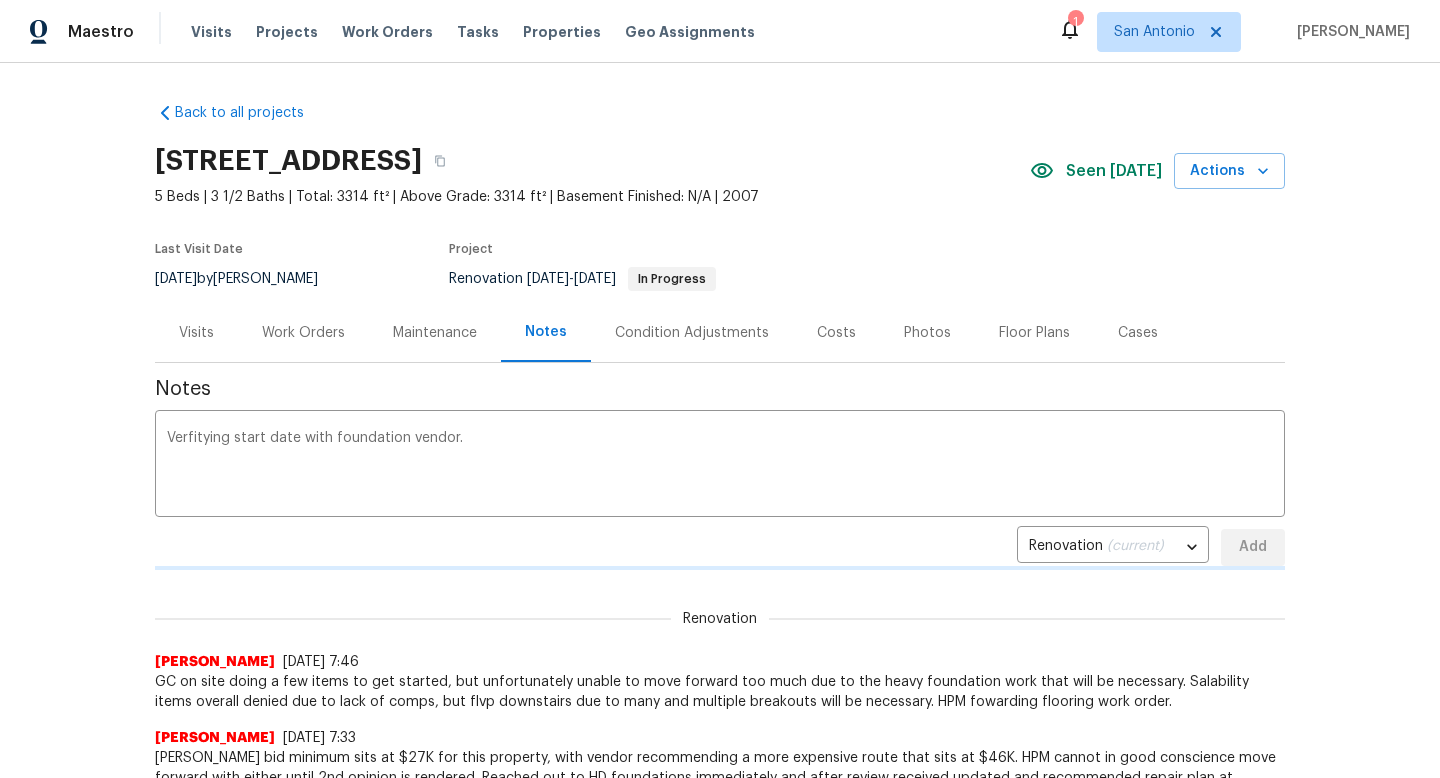type 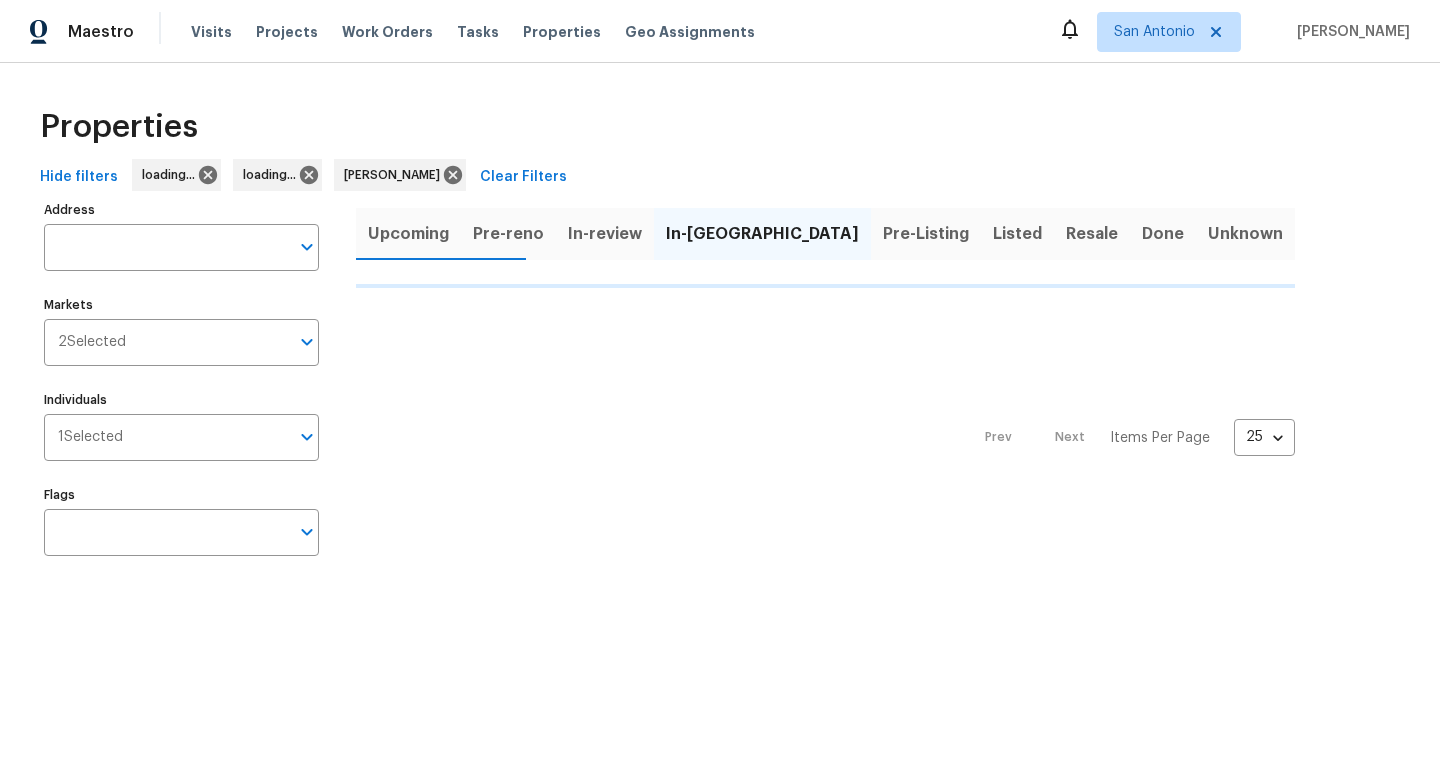 scroll, scrollTop: 0, scrollLeft: 0, axis: both 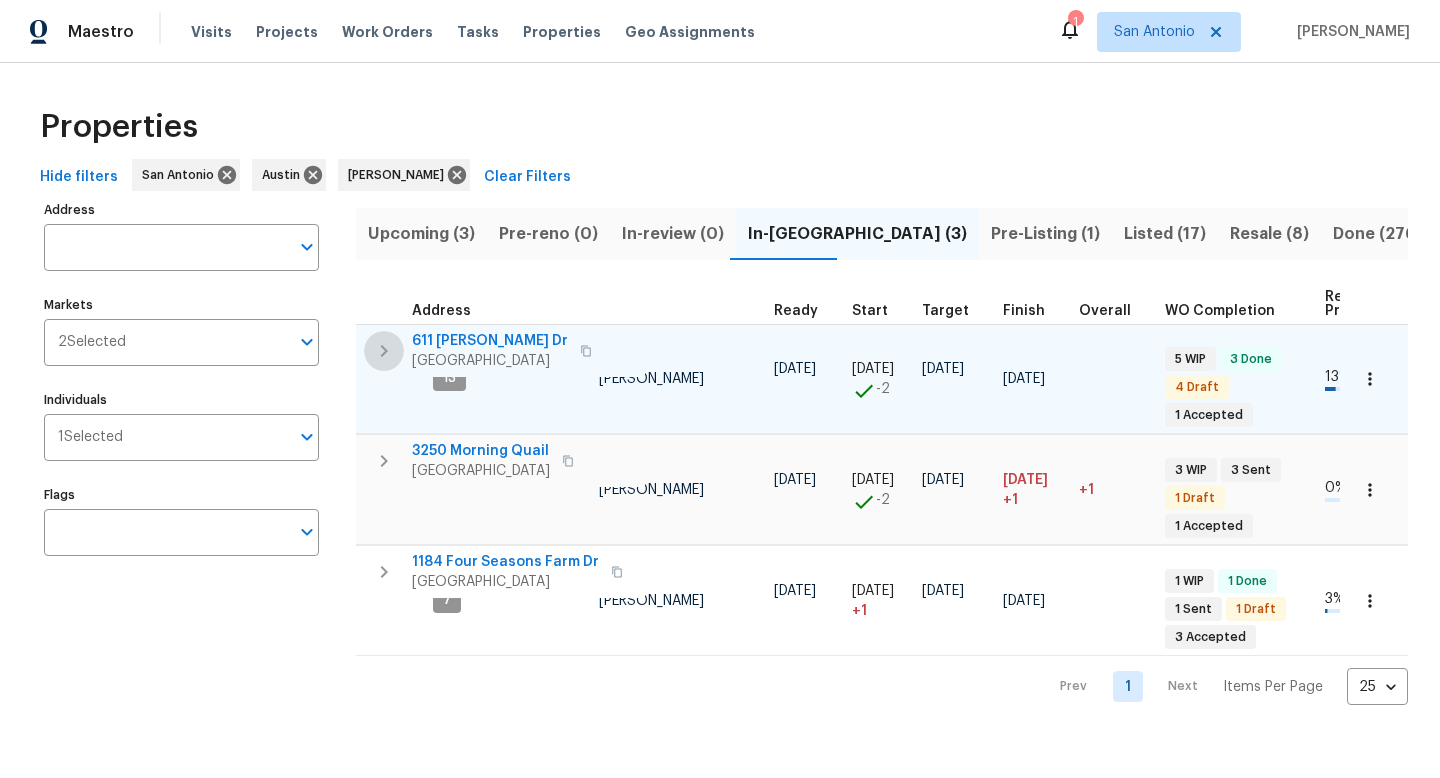 click 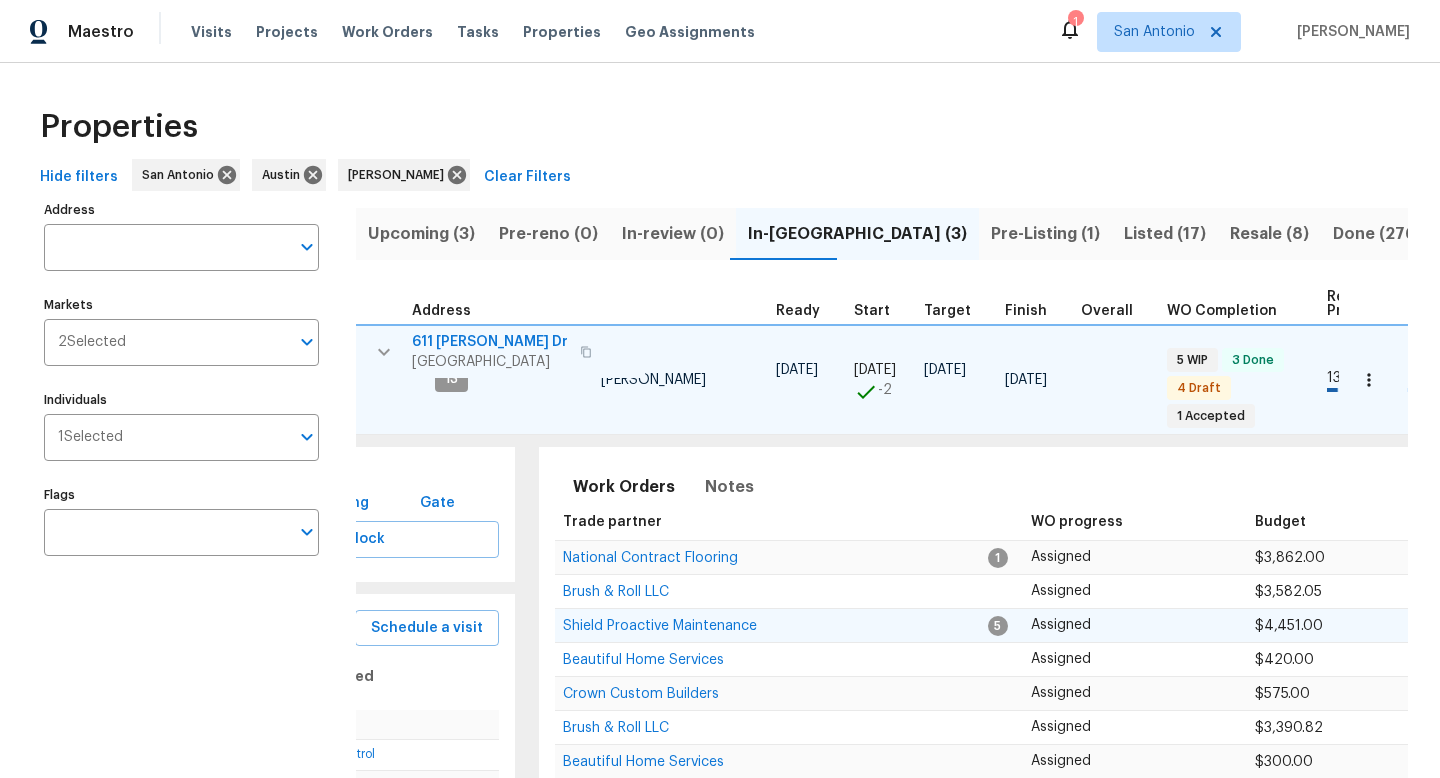 scroll, scrollTop: 65, scrollLeft: 0, axis: vertical 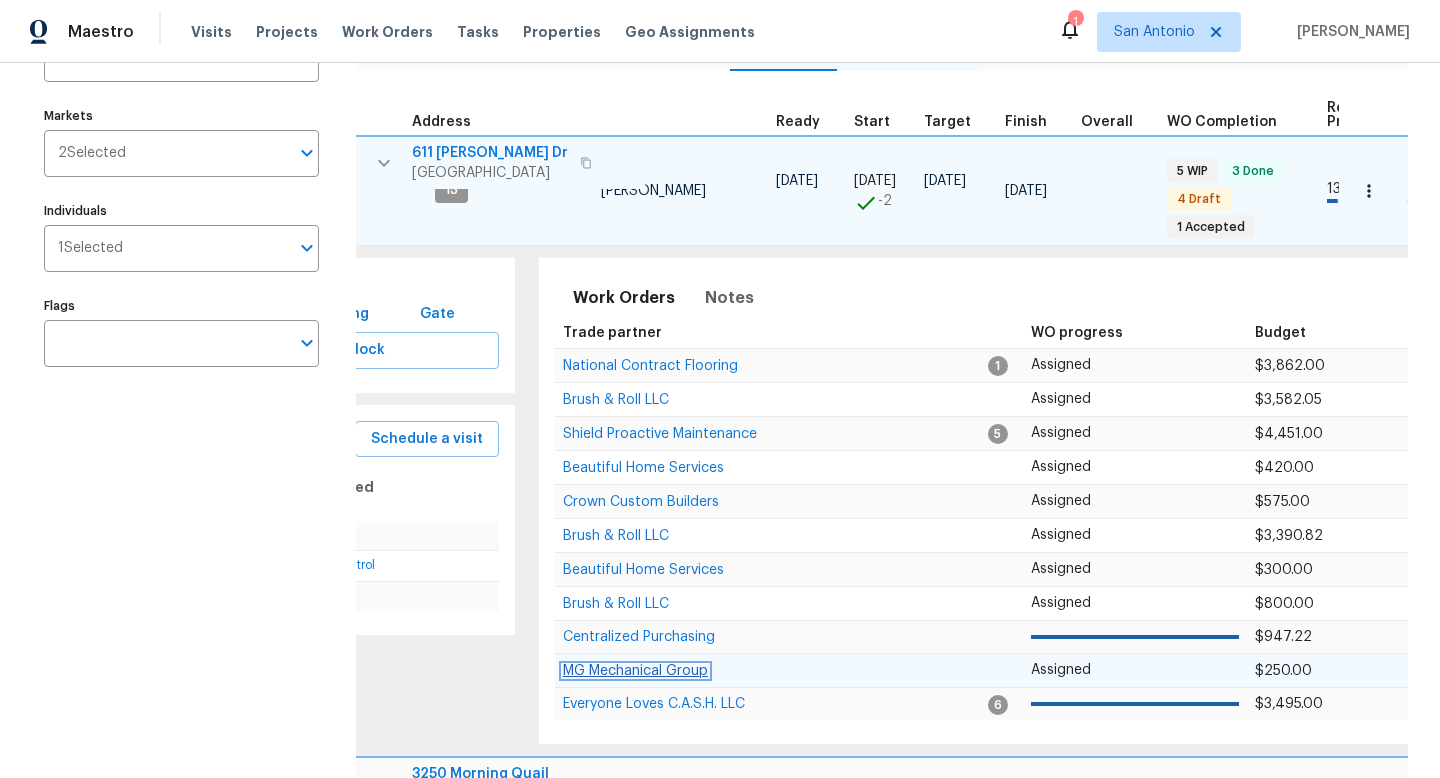 click on "MG Mechanical Group" at bounding box center (635, 671) 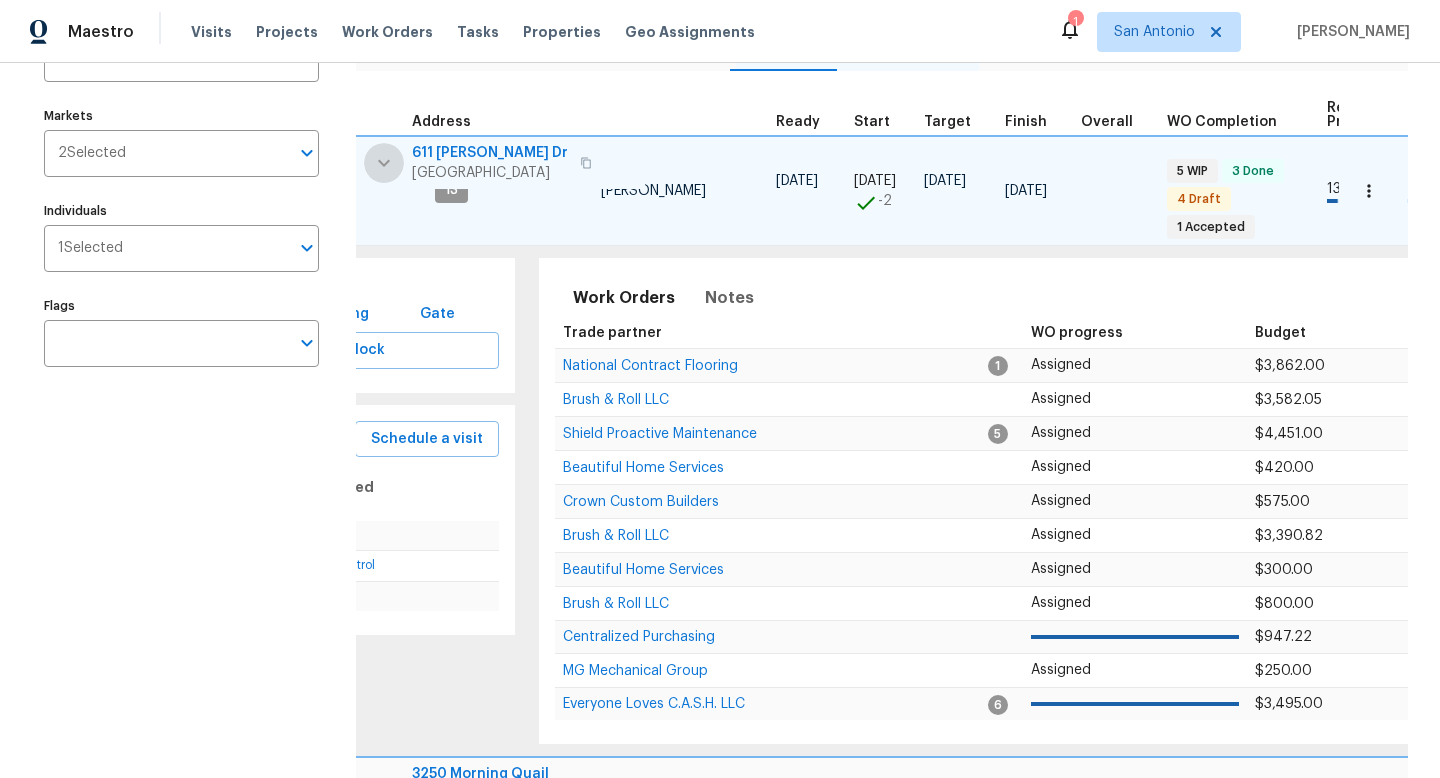click 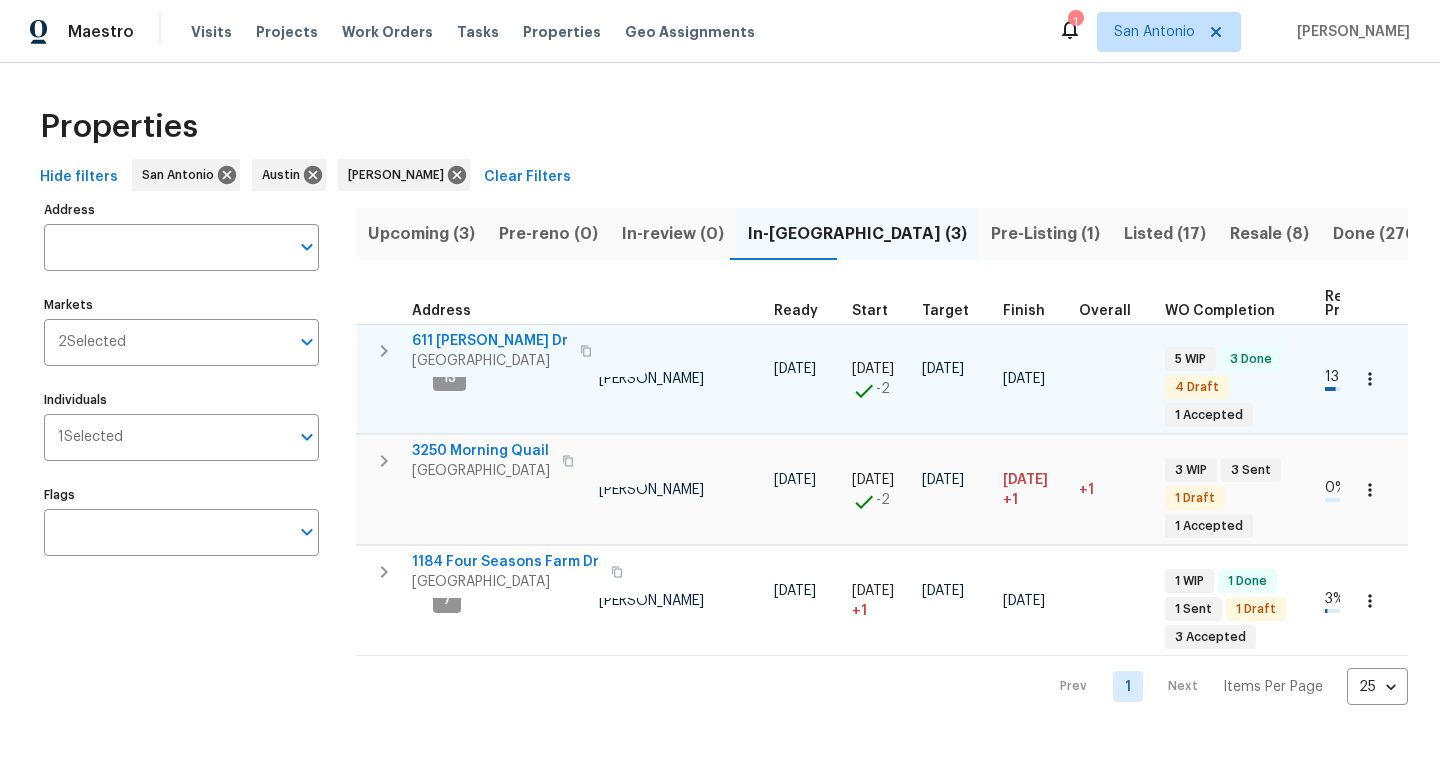 scroll, scrollTop: 0, scrollLeft: 0, axis: both 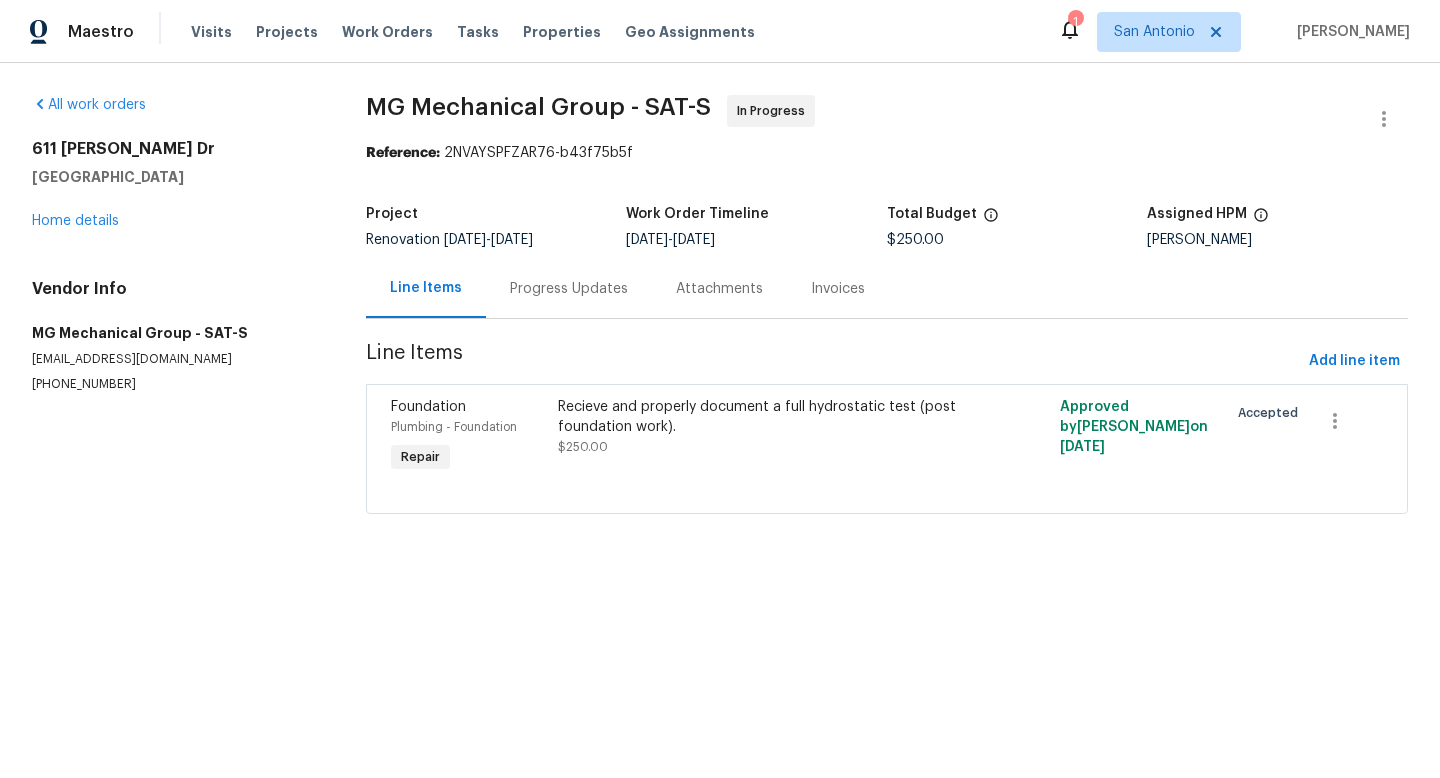 click on "Progress Updates" at bounding box center (569, 289) 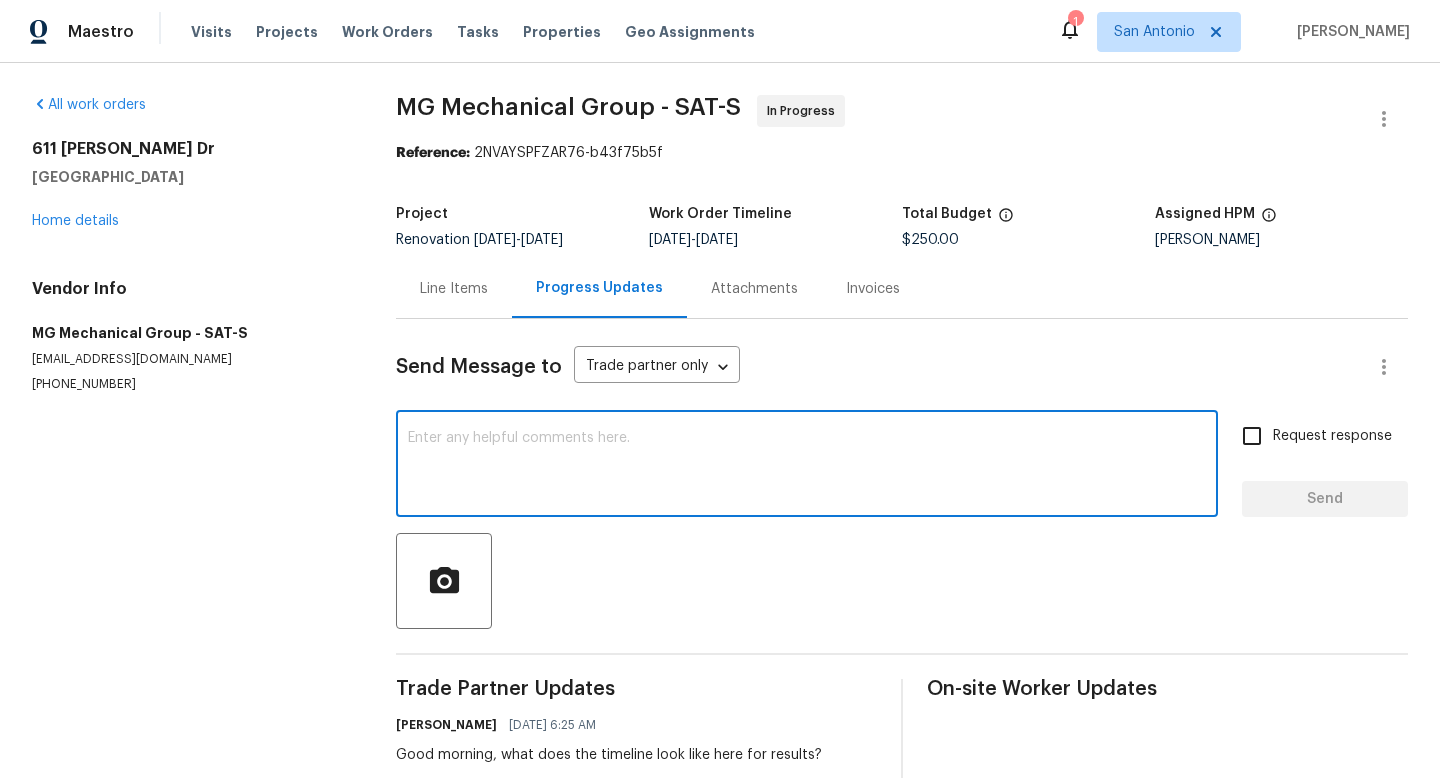 click at bounding box center (807, 466) 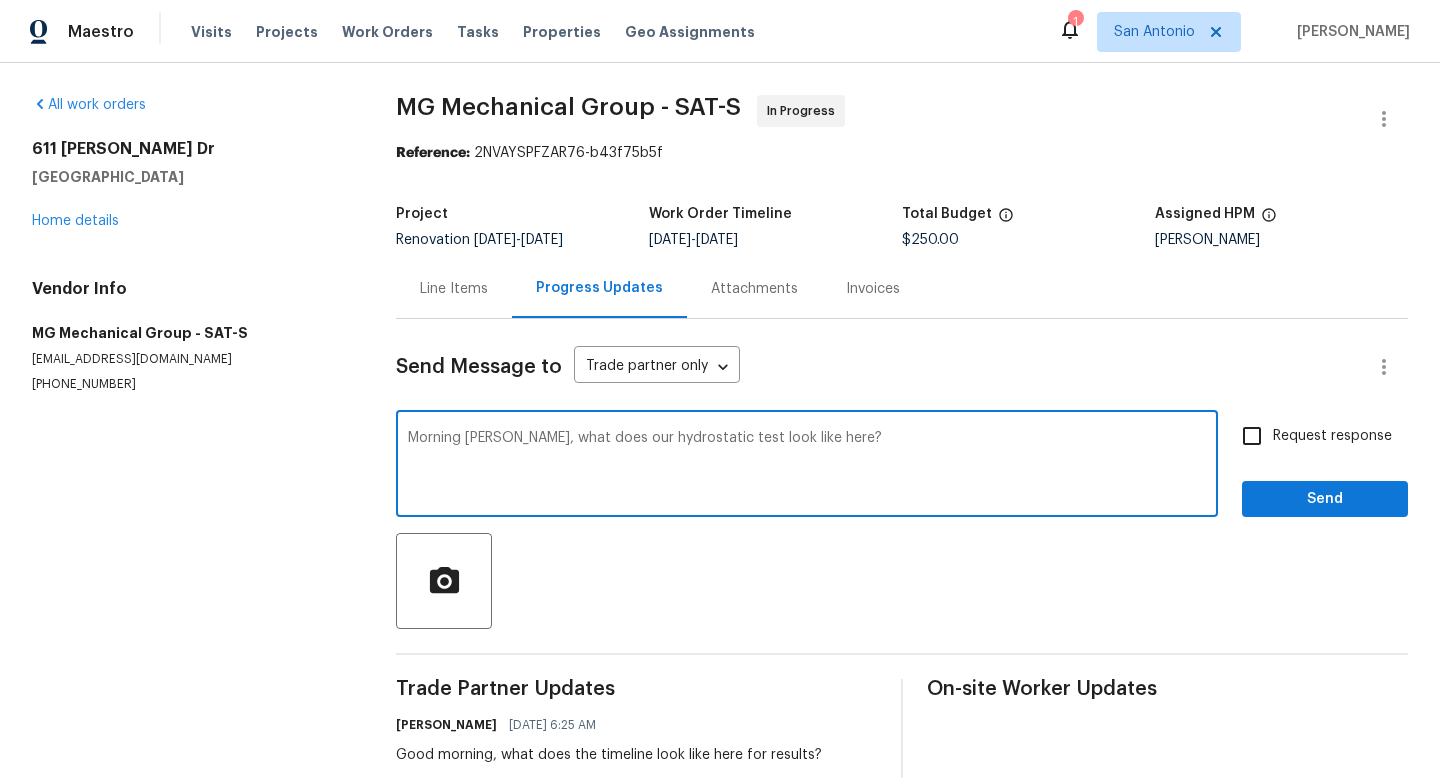 type on "Morning [PERSON_NAME], what does our hydrostatic test look like here?" 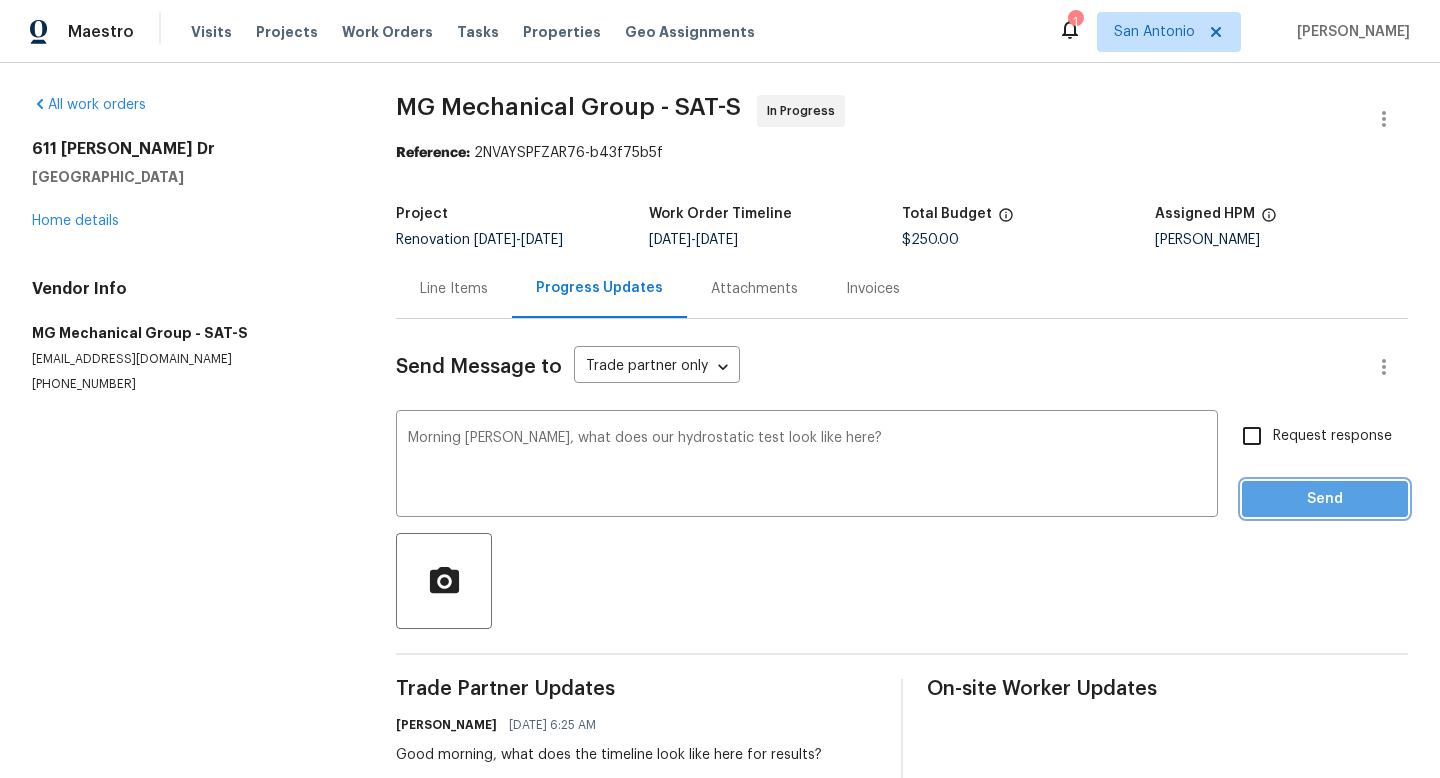 click on "Send" at bounding box center (1325, 499) 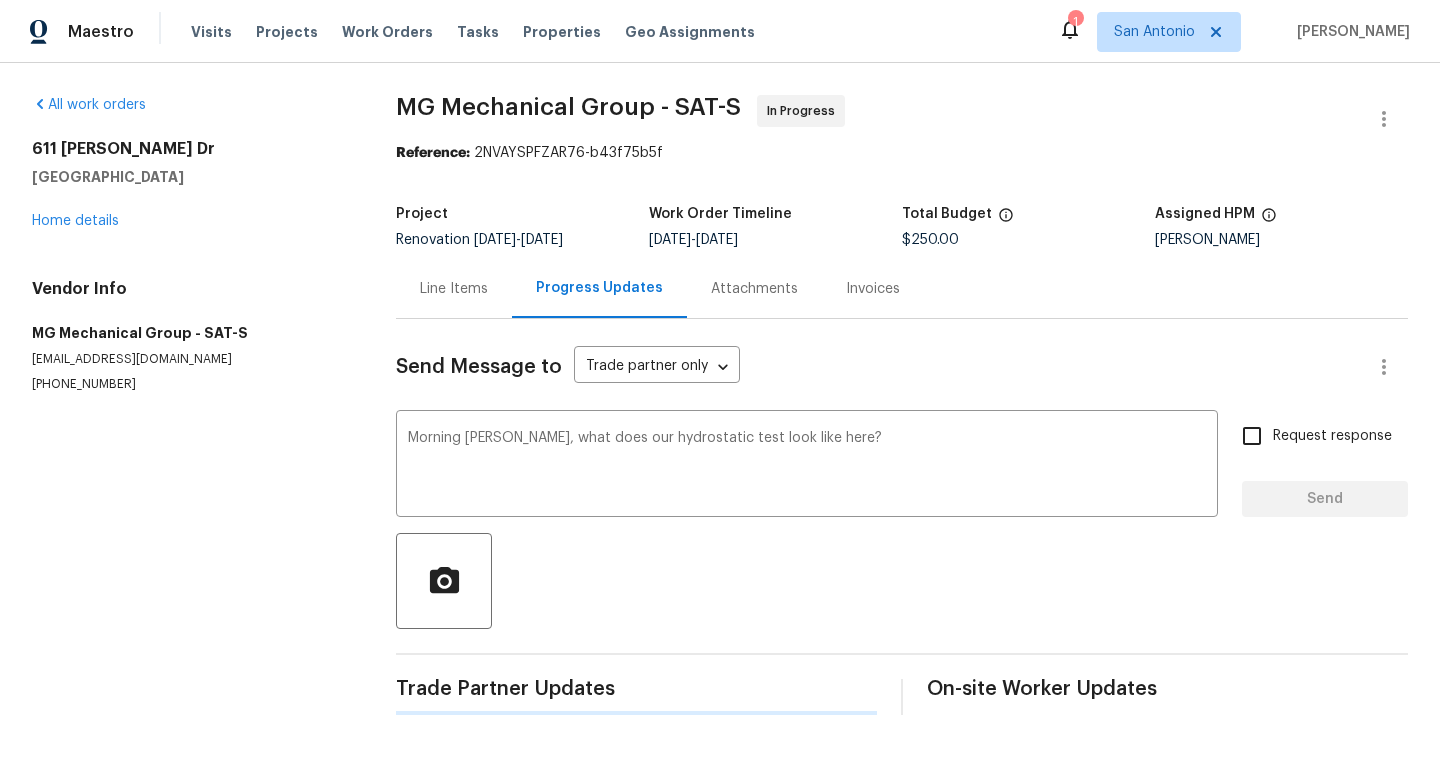 type 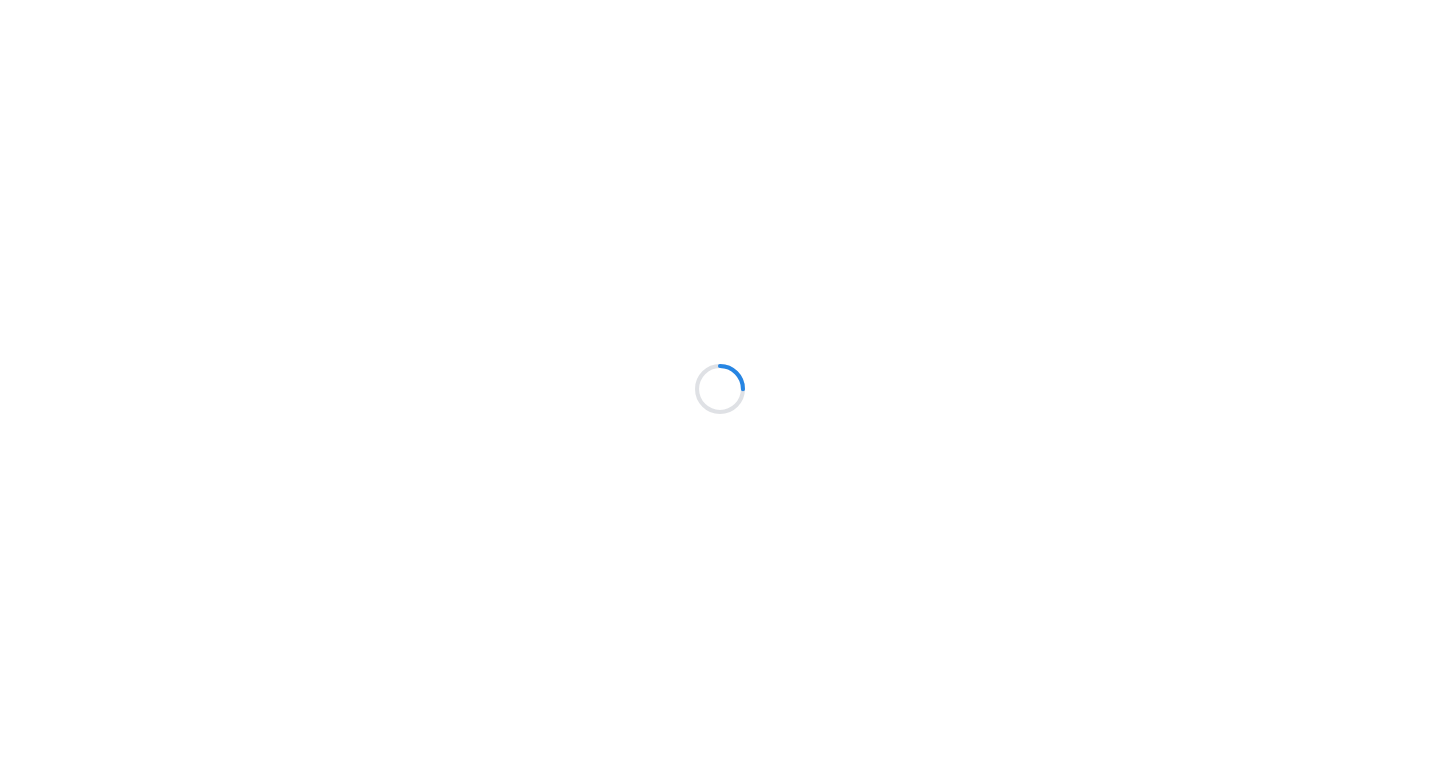 scroll, scrollTop: 0, scrollLeft: 0, axis: both 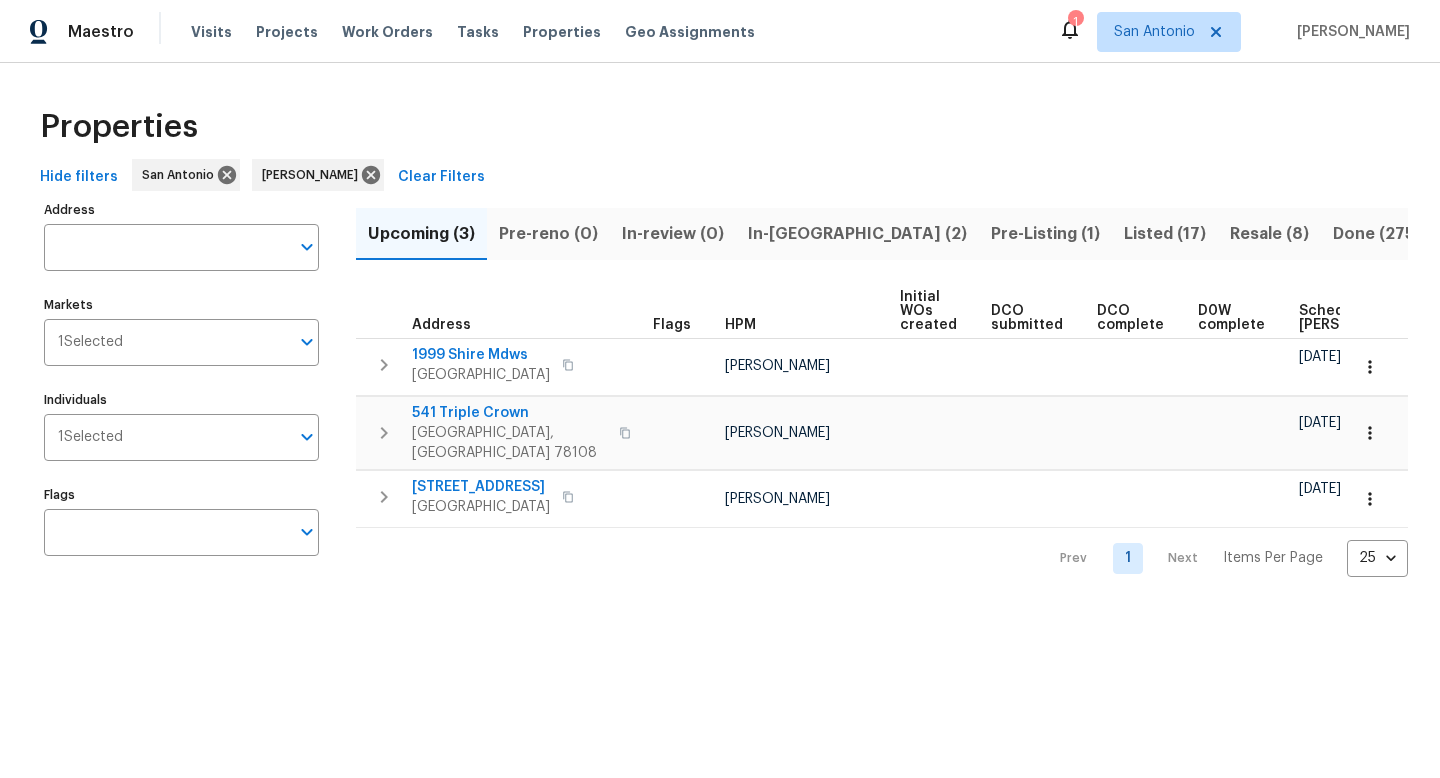 click on "Properties" at bounding box center [720, 127] 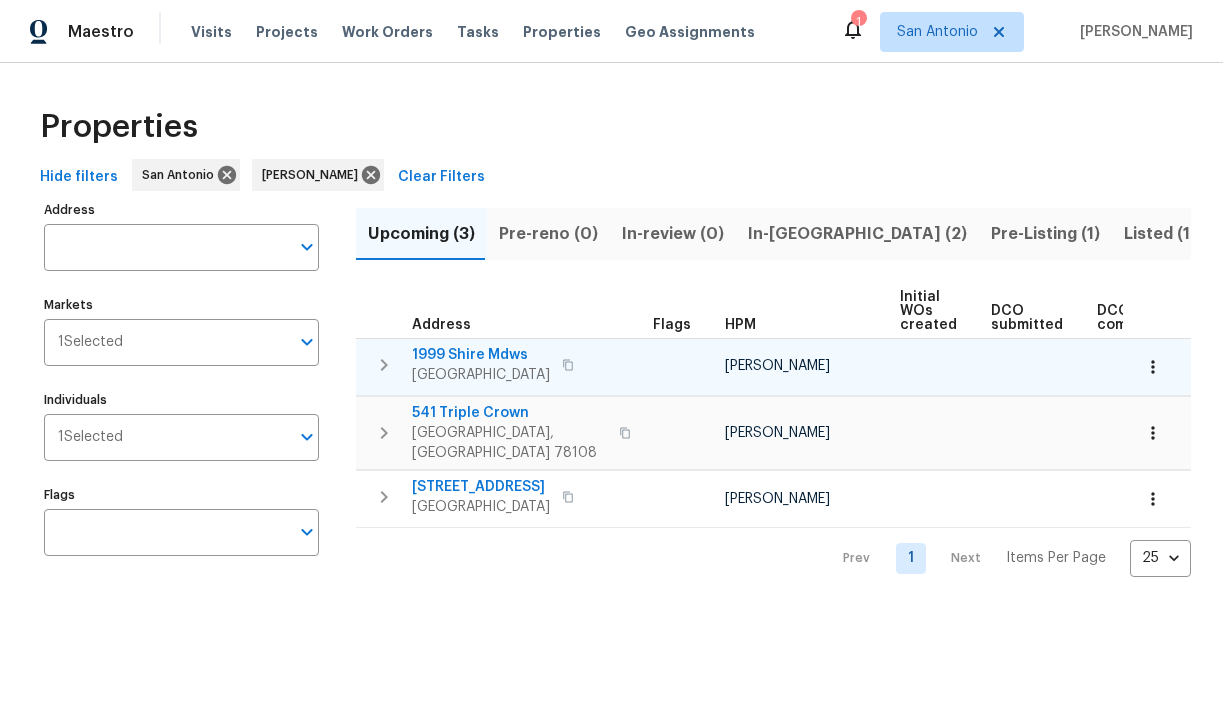 click on "1999 Shire Mdws" at bounding box center (481, 355) 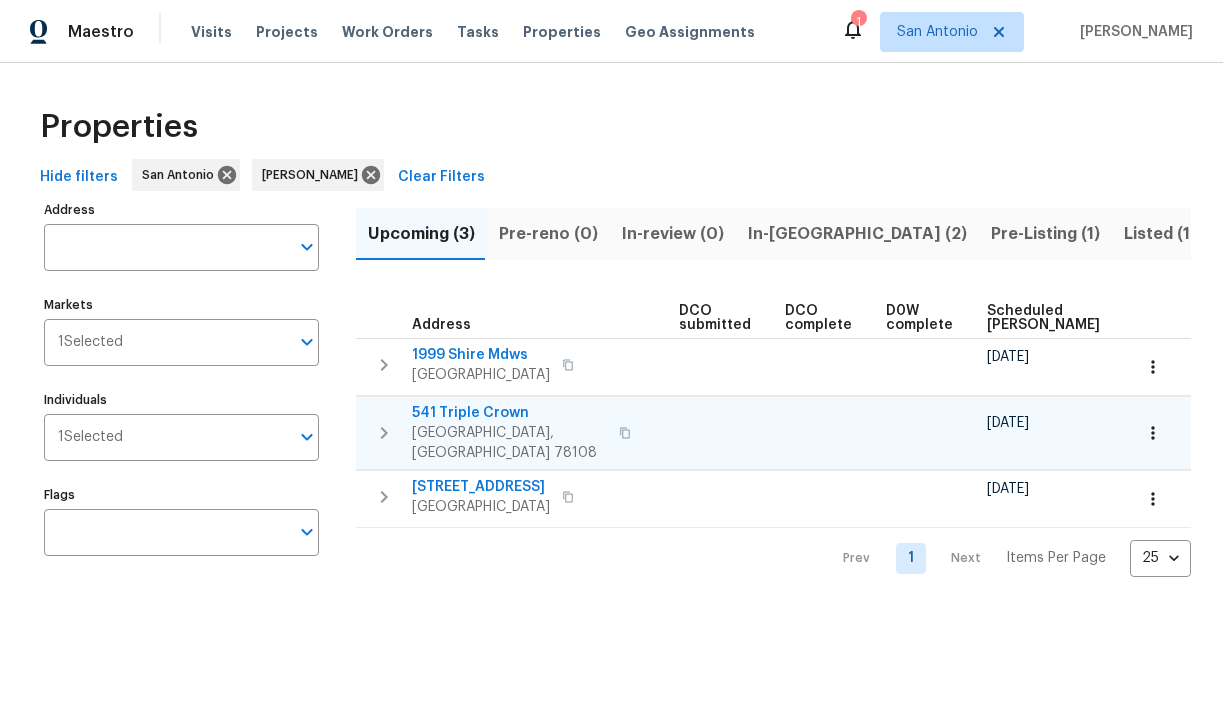 scroll, scrollTop: 0, scrollLeft: 297, axis: horizontal 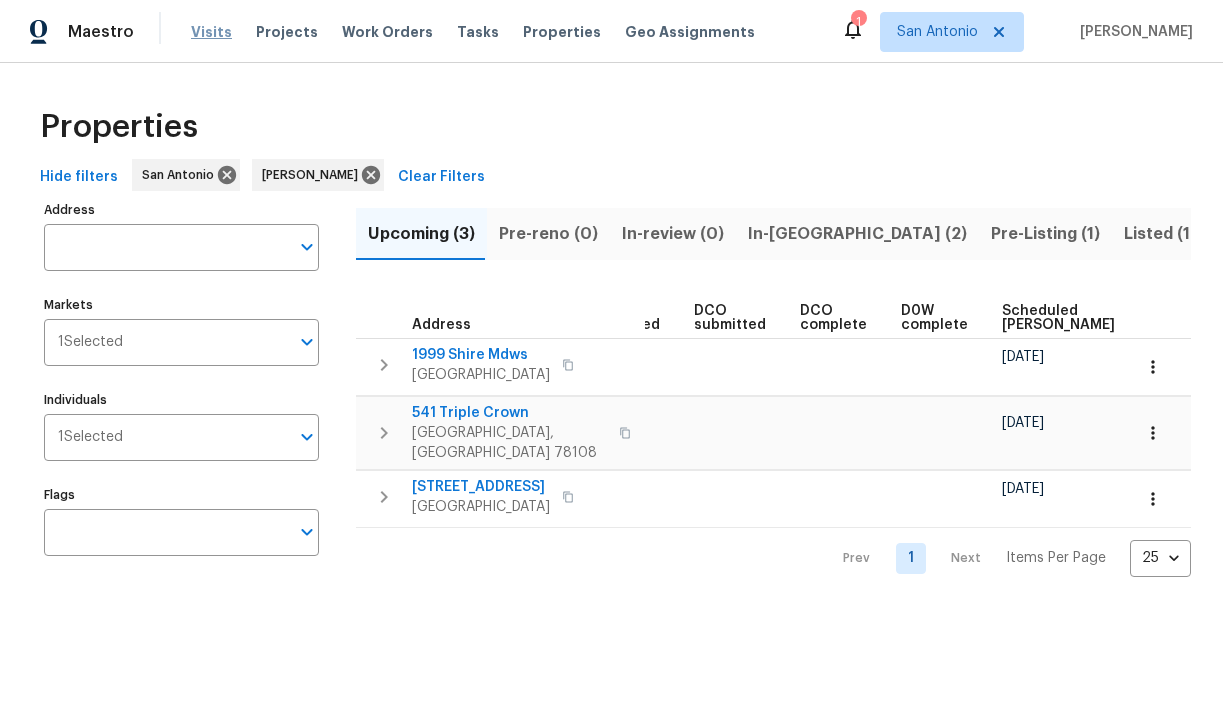 click on "Visits" at bounding box center [211, 32] 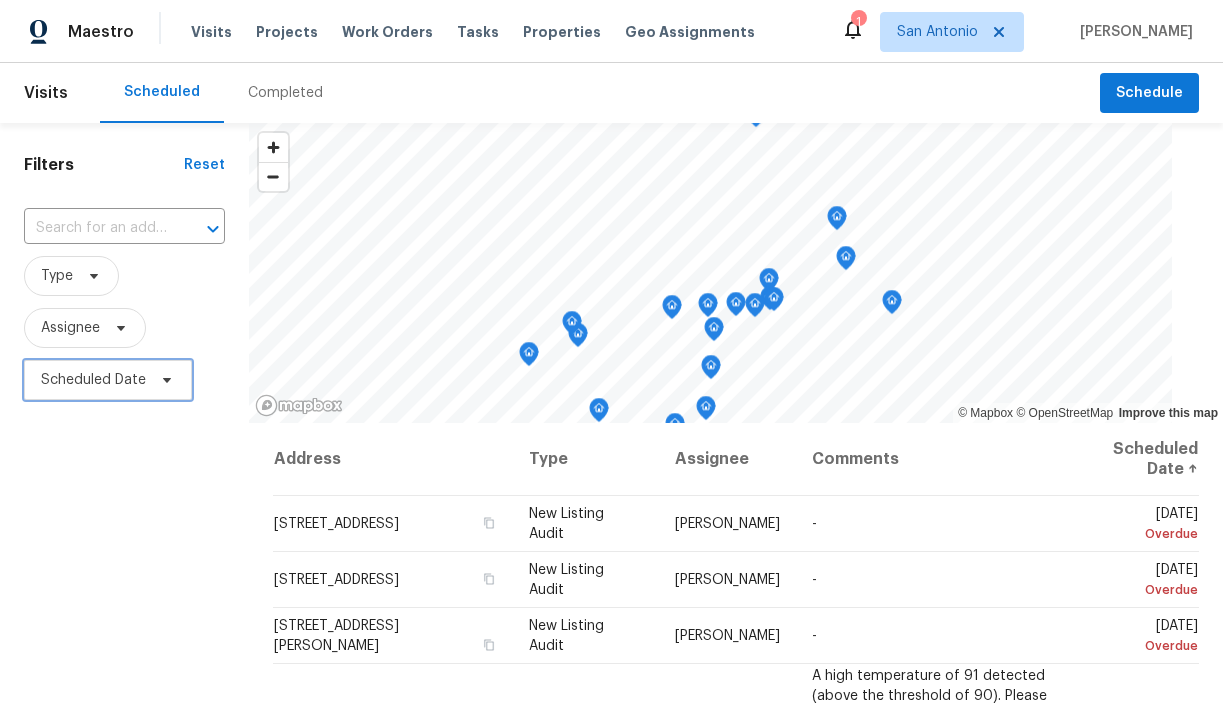 click 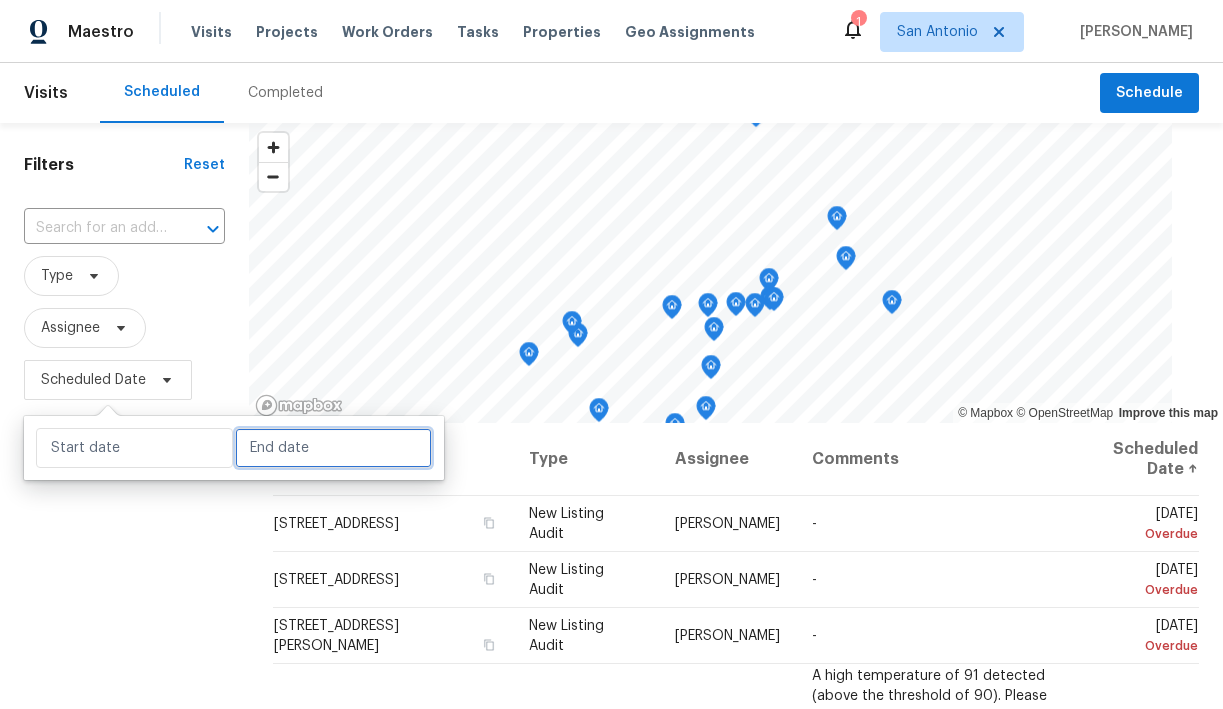 click at bounding box center (333, 448) 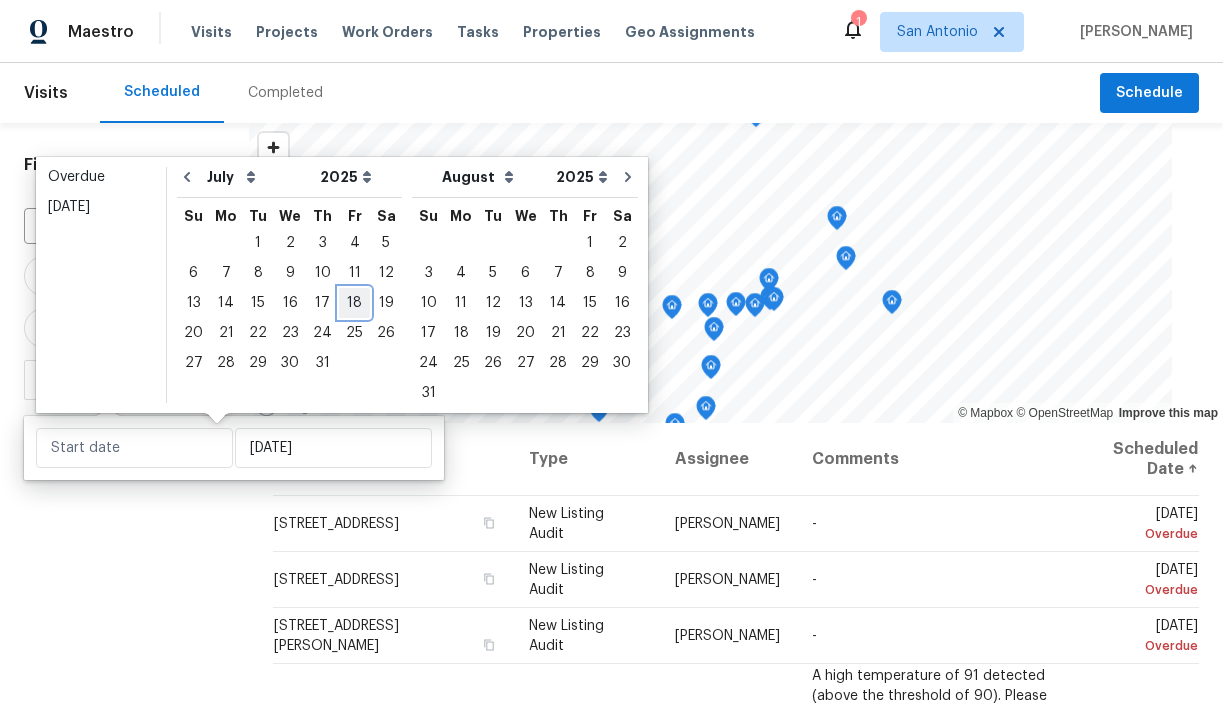 click on "18" at bounding box center [354, 303] 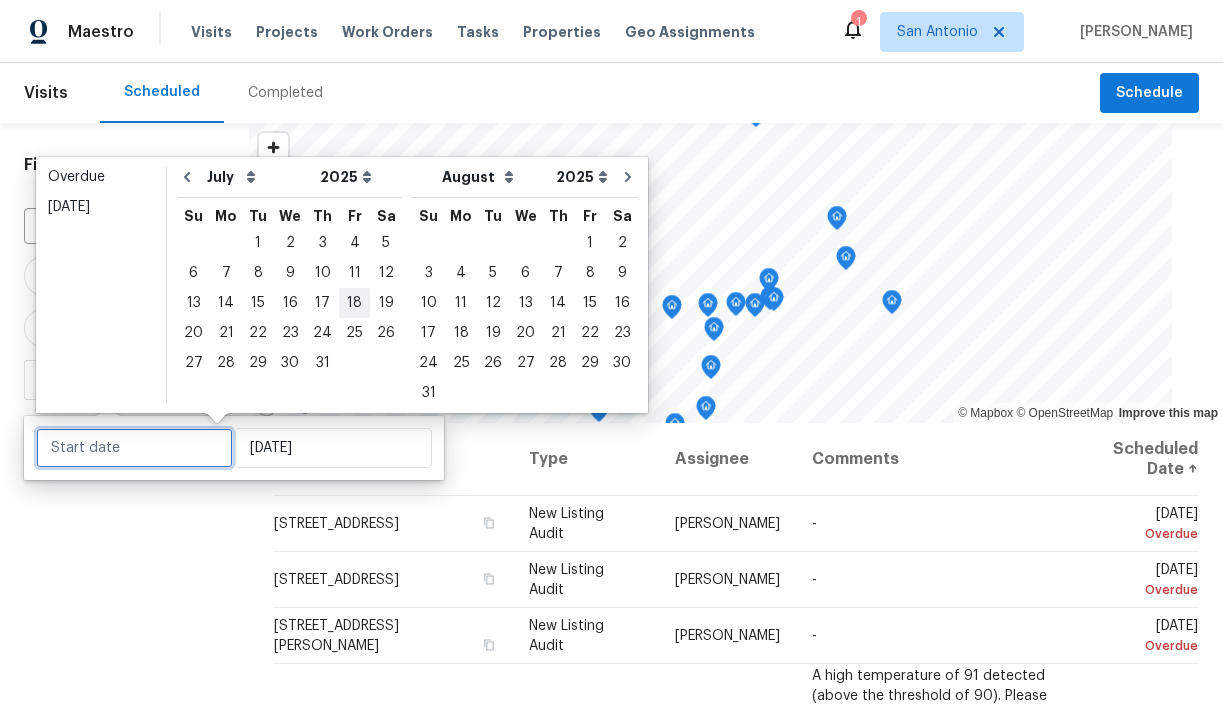 type on "[DATE]" 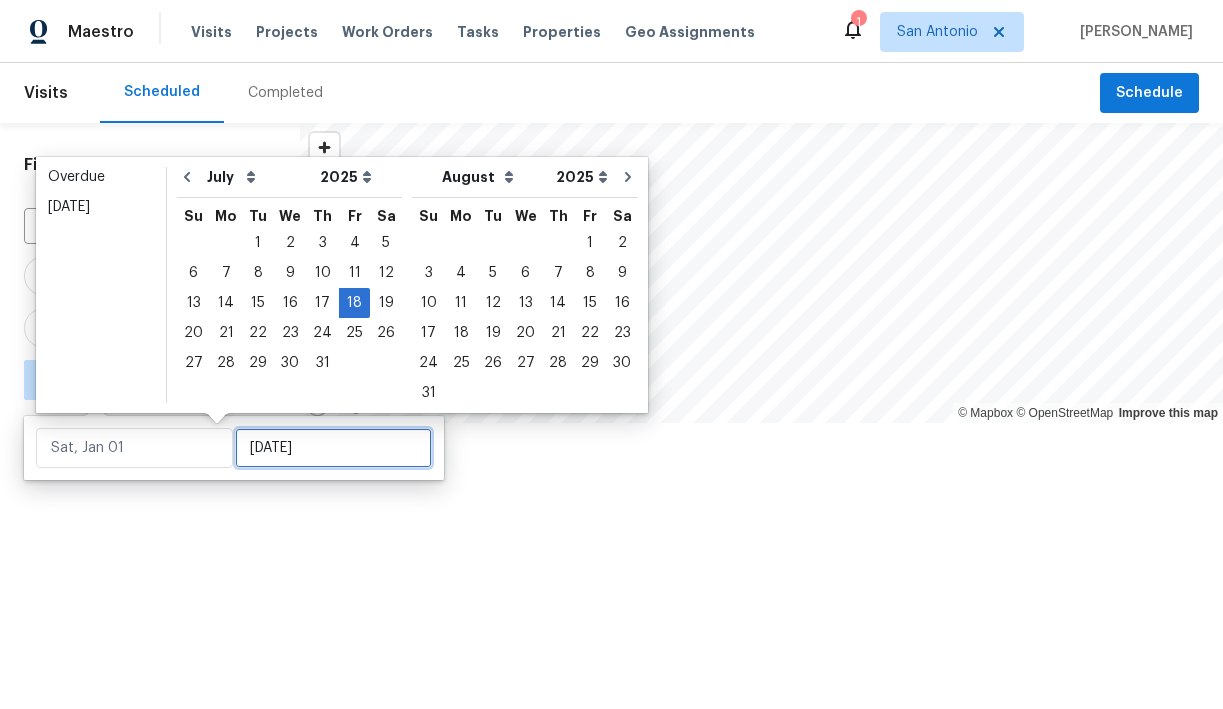 type on "[DATE]" 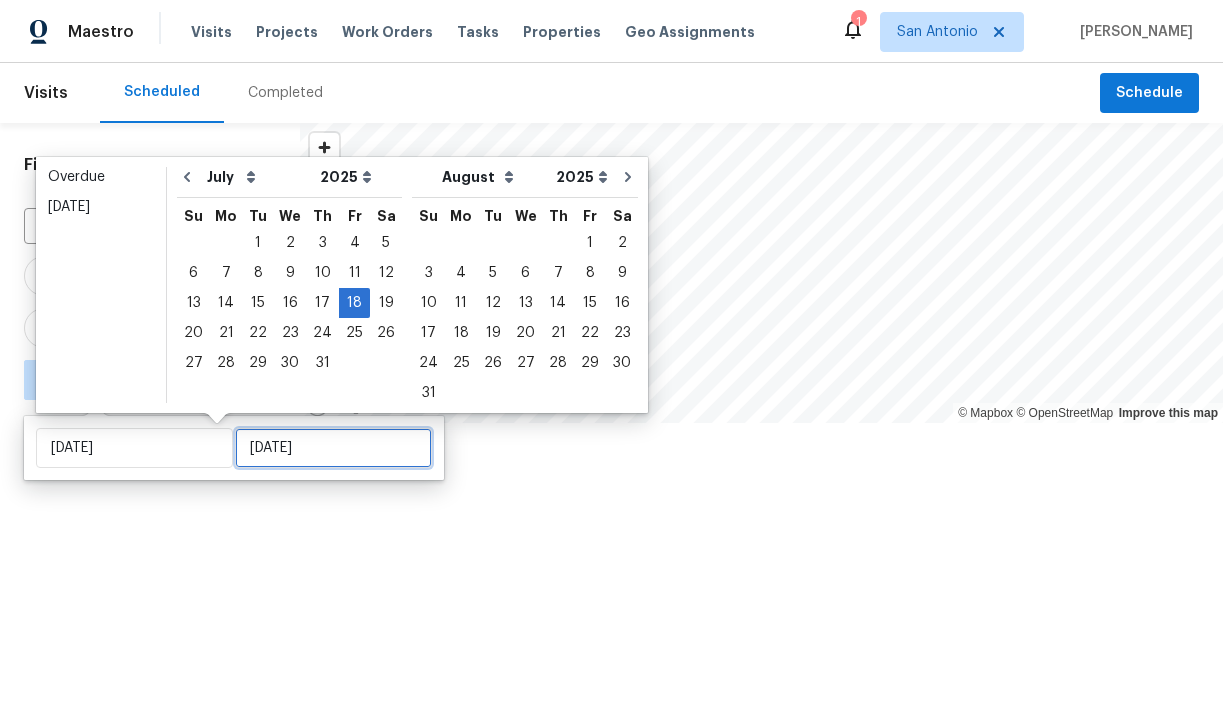 type on "[DATE]" 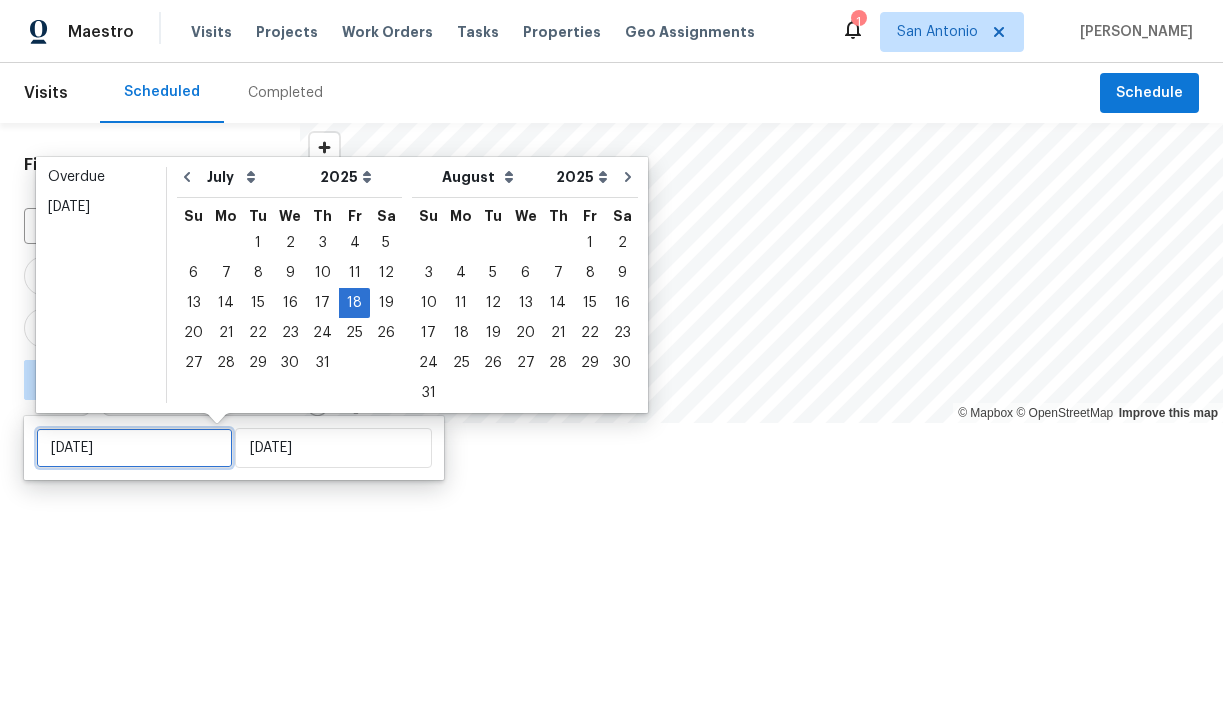 type 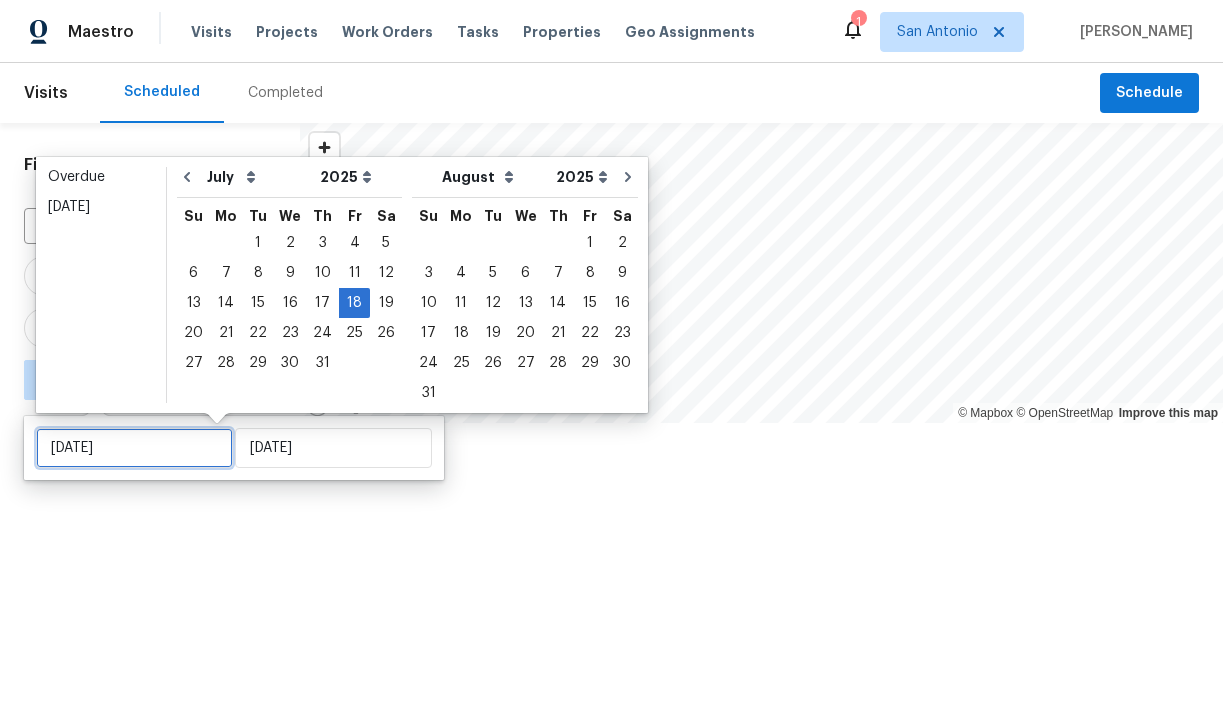 type on "[DATE]" 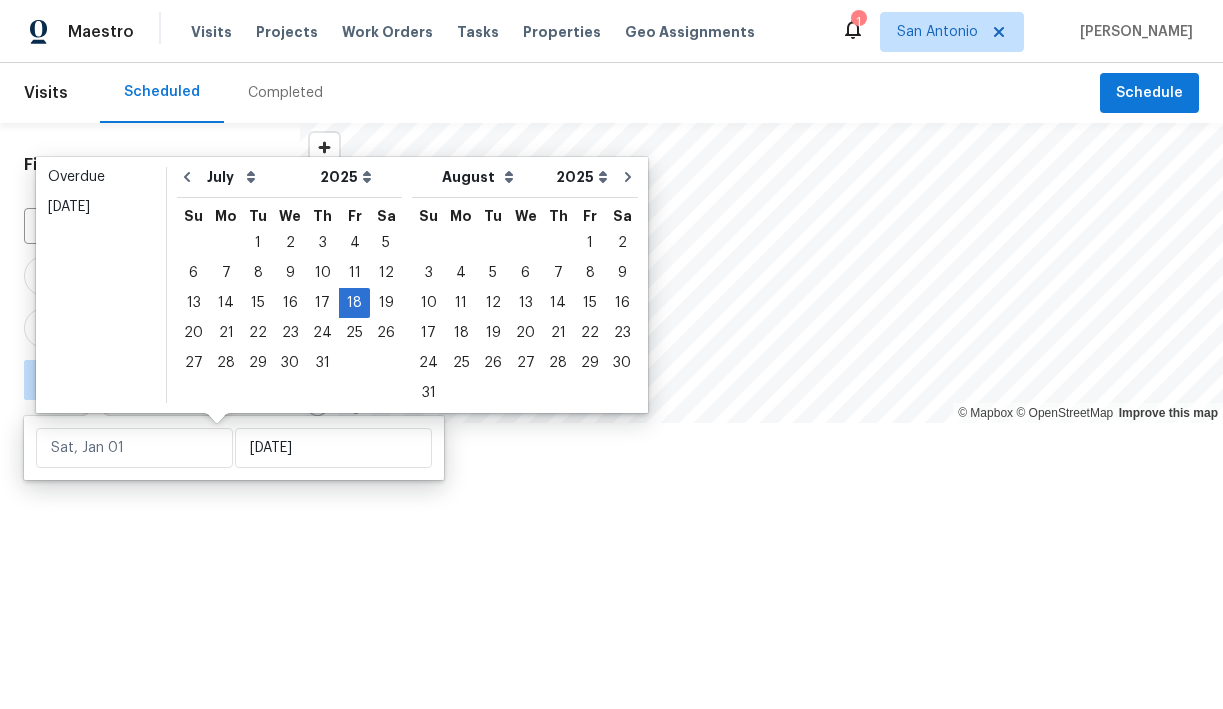 click at bounding box center [611, 354] 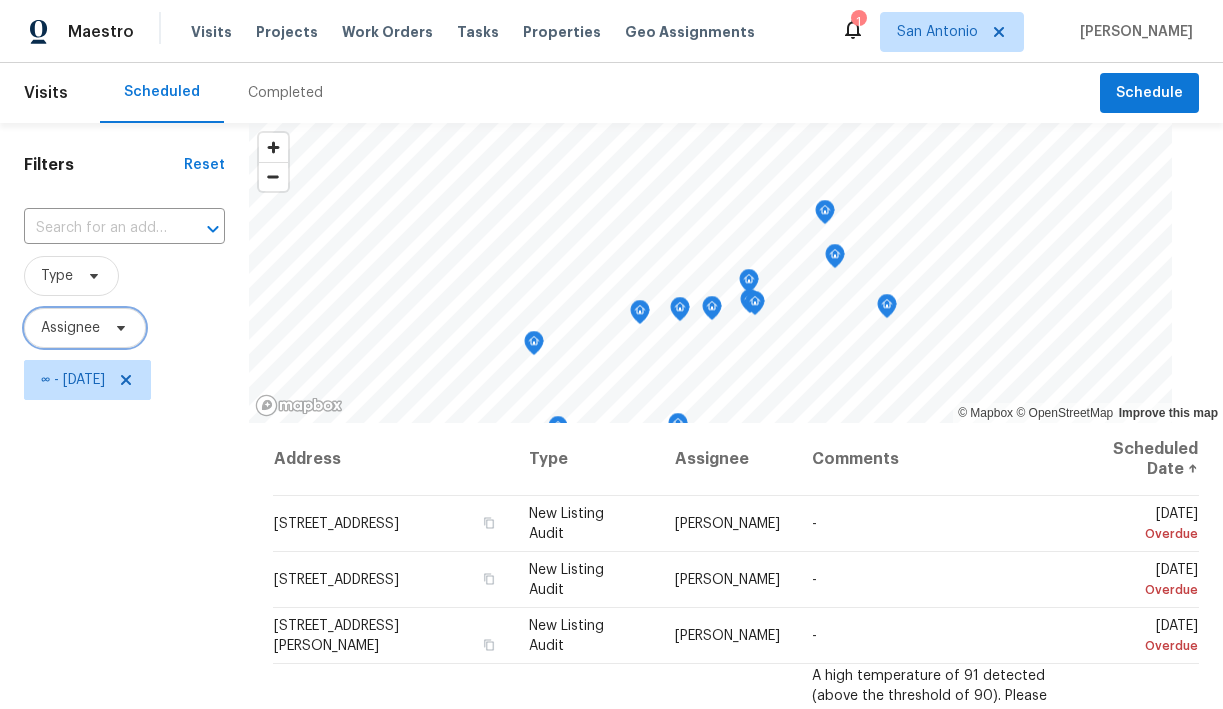 click 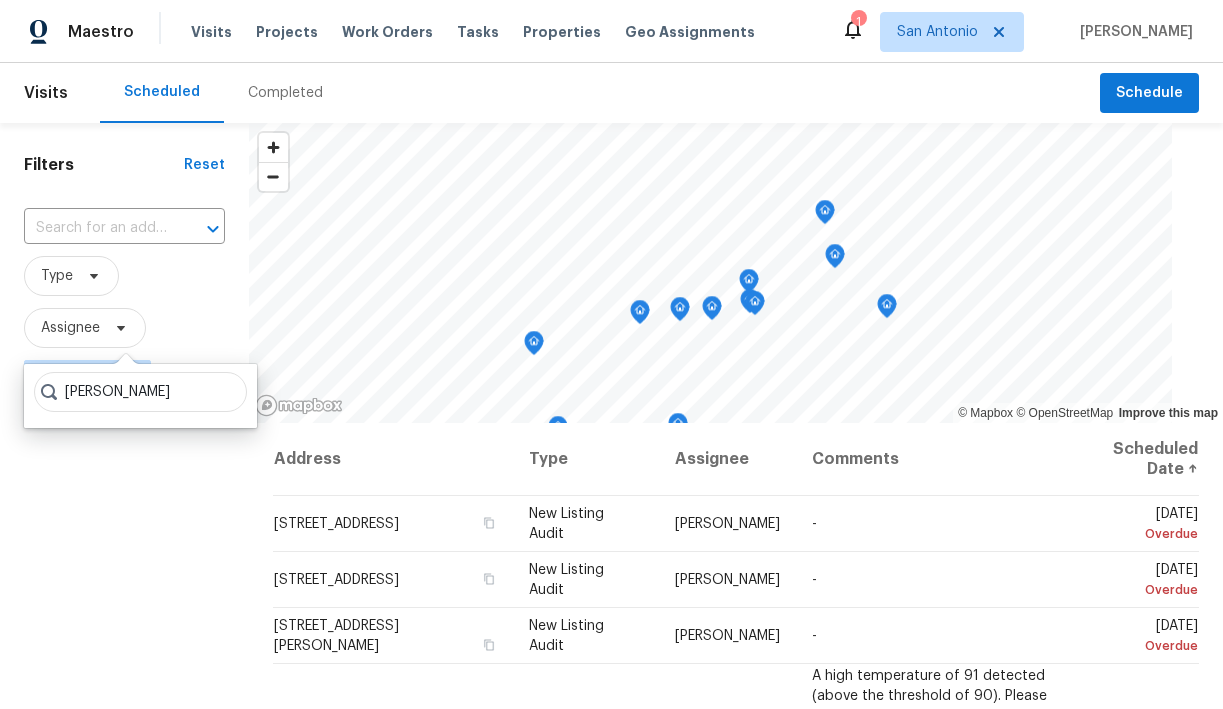 type on "chris fuentes" 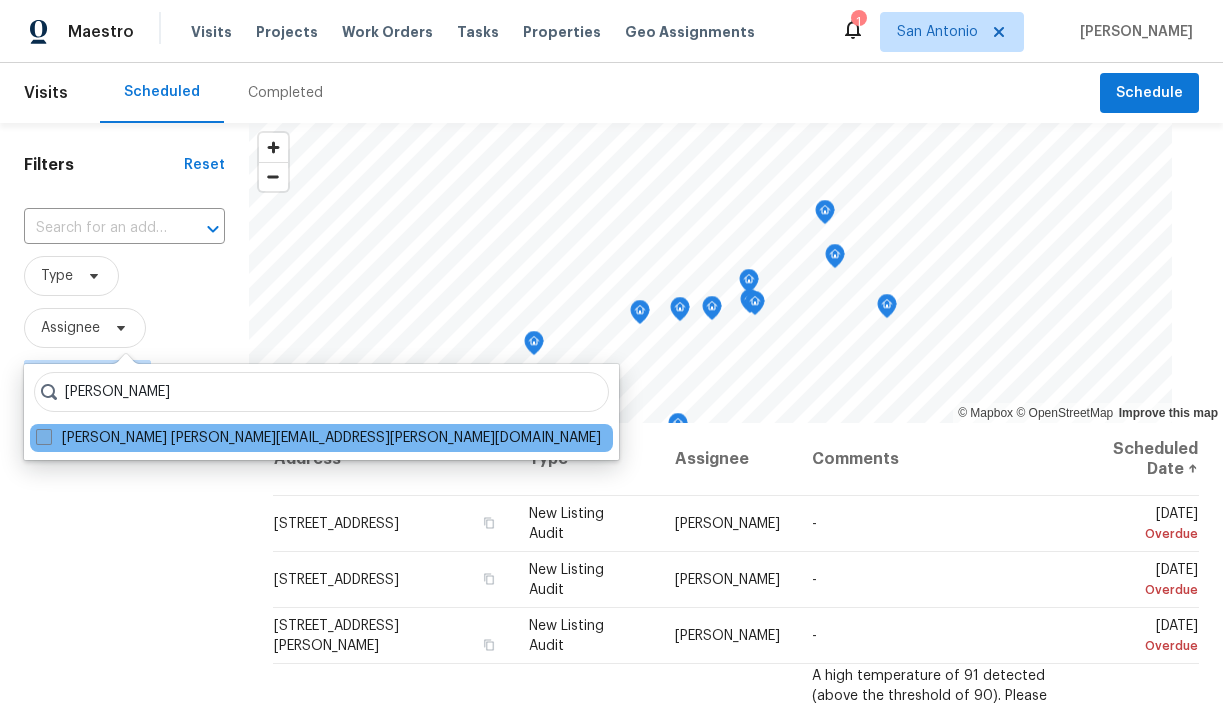 click on "[PERSON_NAME]
[PERSON_NAME][EMAIL_ADDRESS][PERSON_NAME][DOMAIN_NAME]" at bounding box center (318, 438) 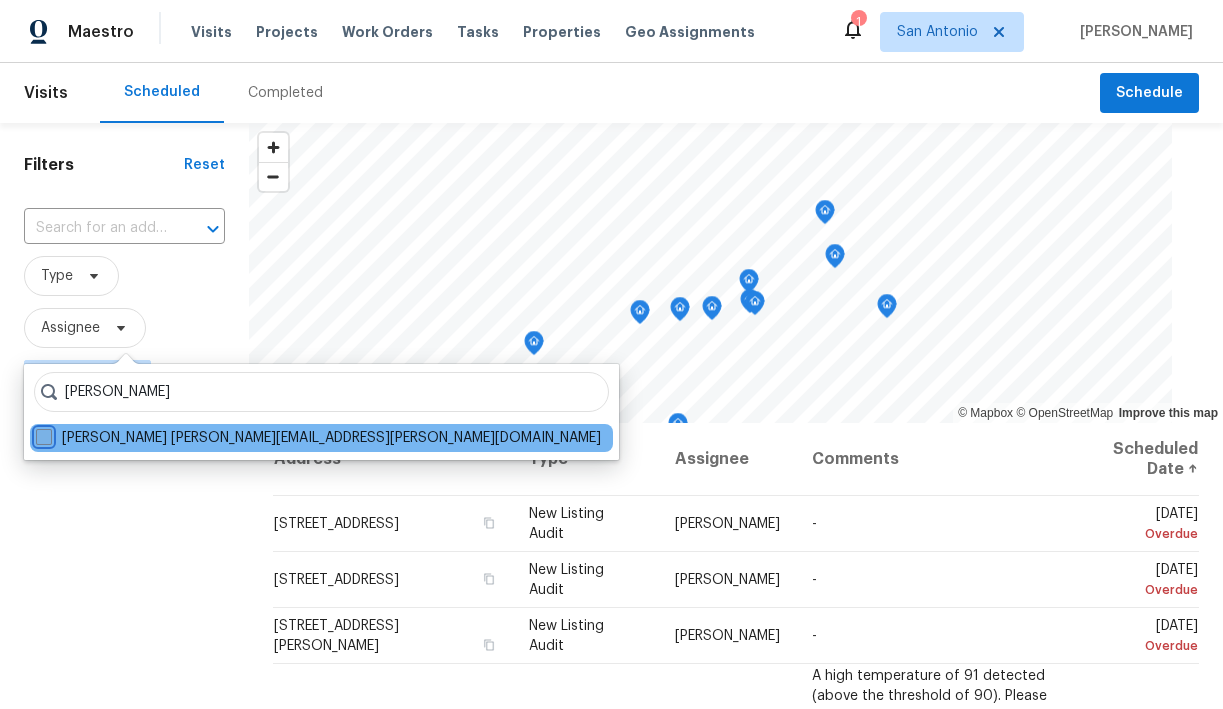 click on "[PERSON_NAME]
[PERSON_NAME][EMAIL_ADDRESS][PERSON_NAME][DOMAIN_NAME]" at bounding box center [42, 434] 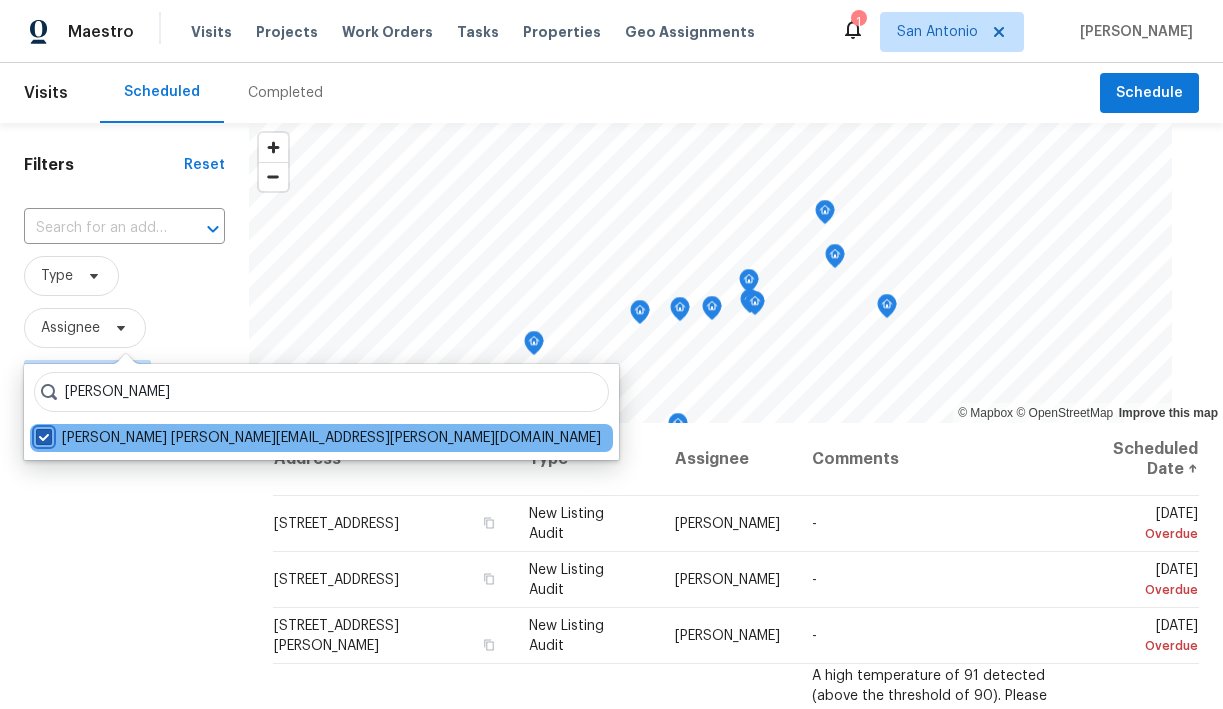 checkbox on "true" 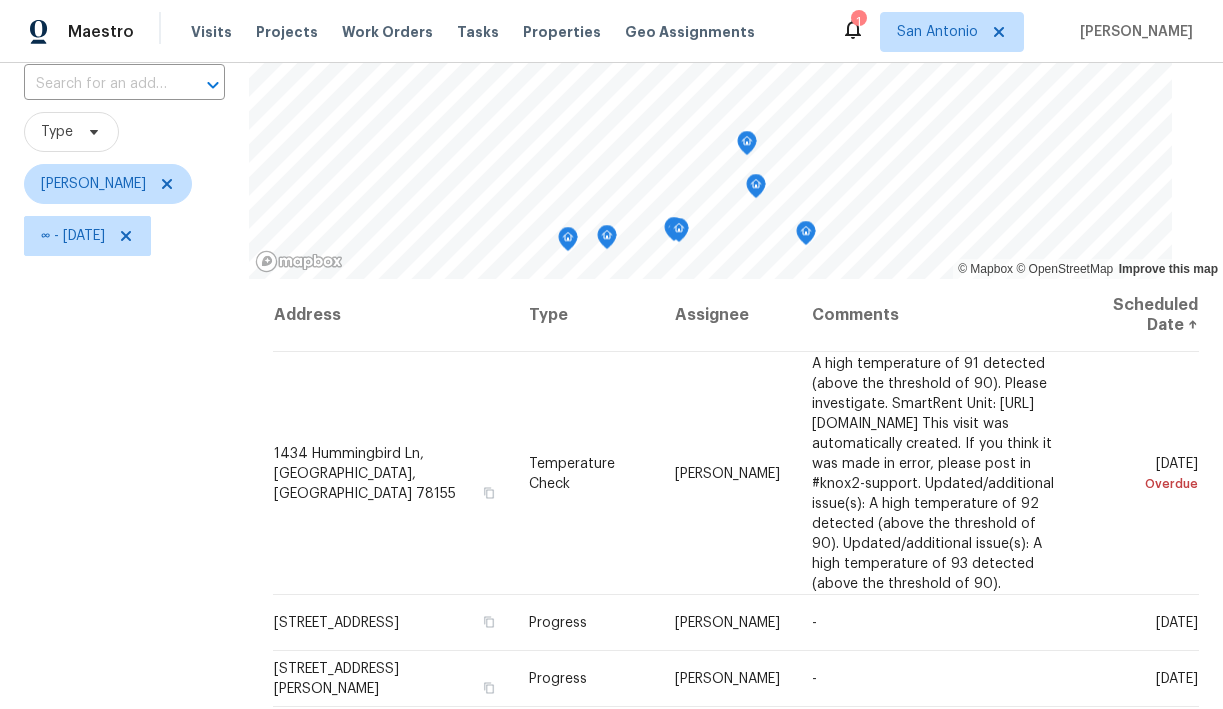 scroll, scrollTop: 281, scrollLeft: 0, axis: vertical 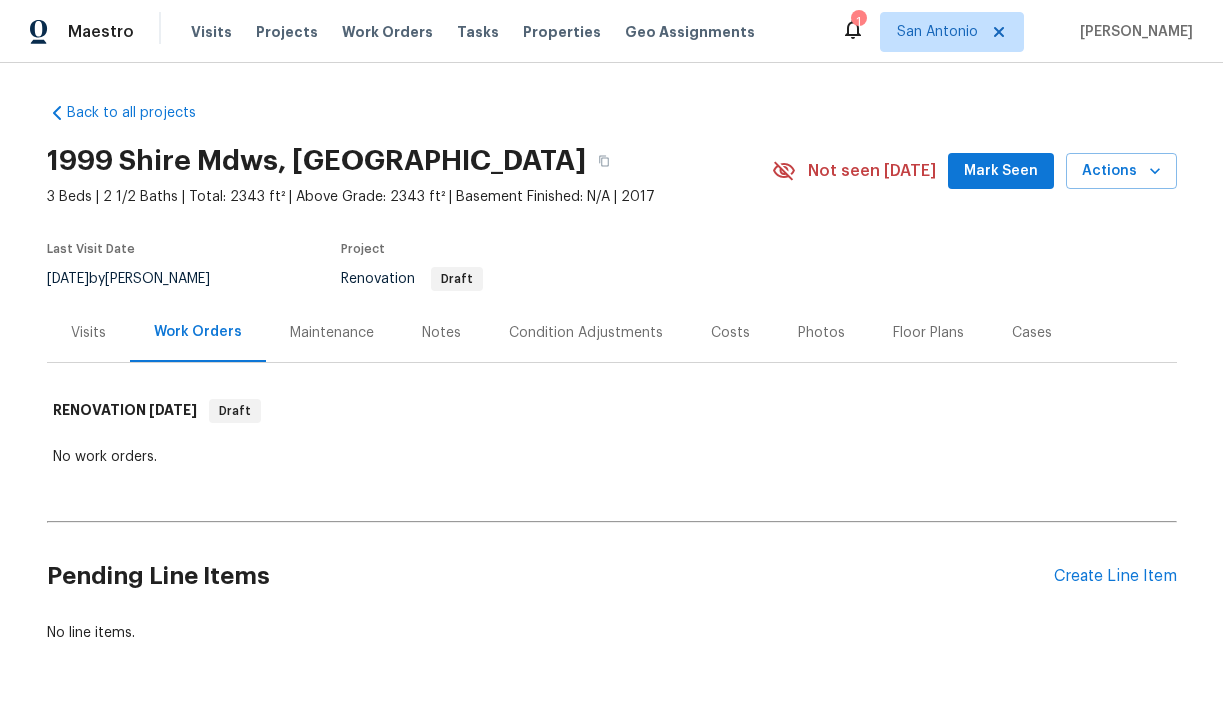 click on "Costs" at bounding box center [730, 333] 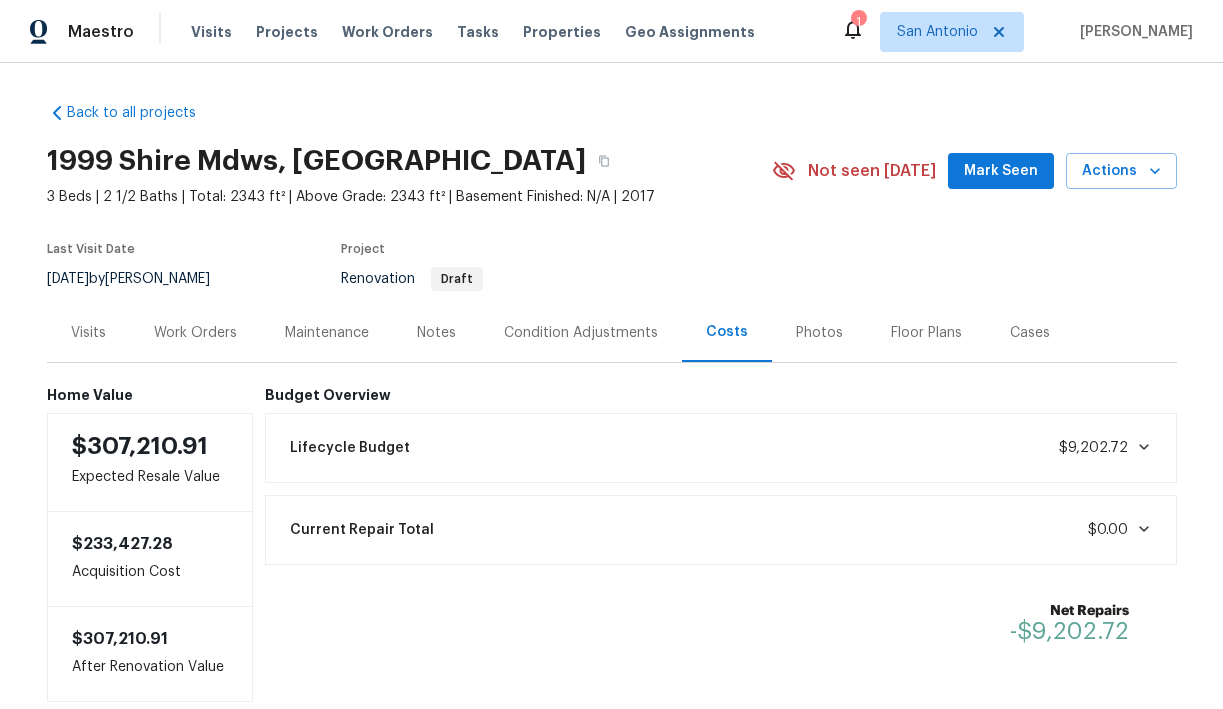 click on "Condition Adjustments" at bounding box center [581, 333] 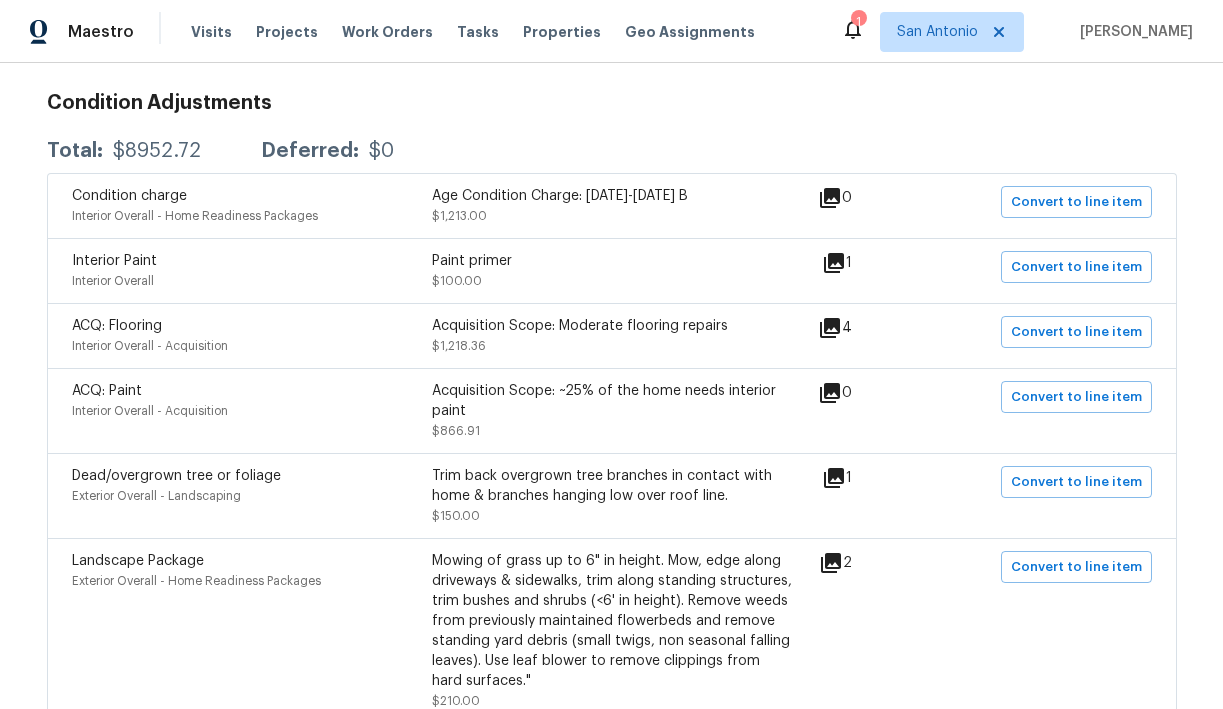 scroll, scrollTop: 346, scrollLeft: 0, axis: vertical 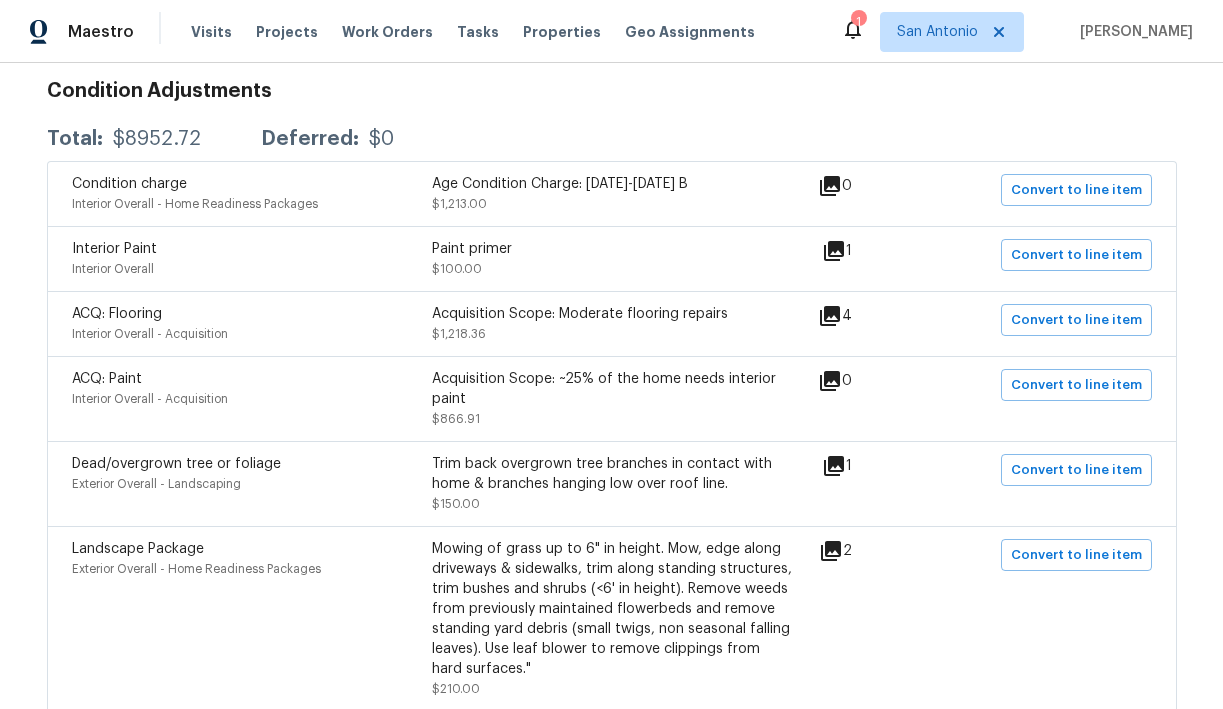 click 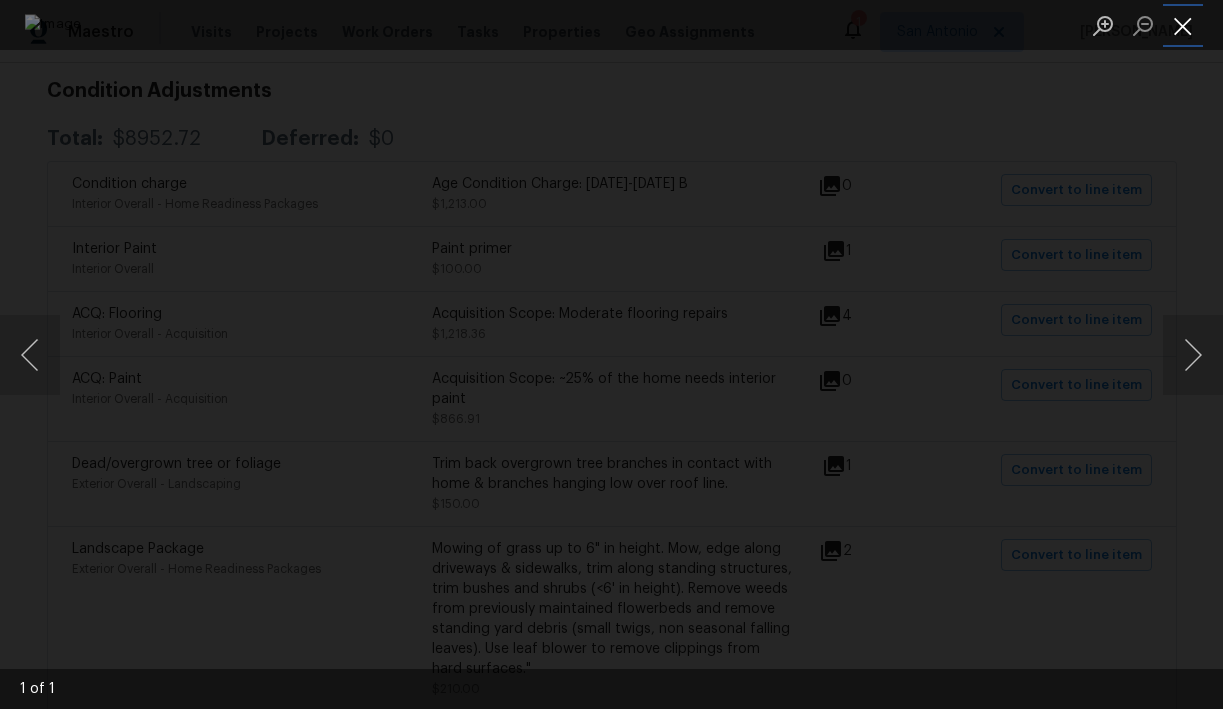 click at bounding box center (1183, 25) 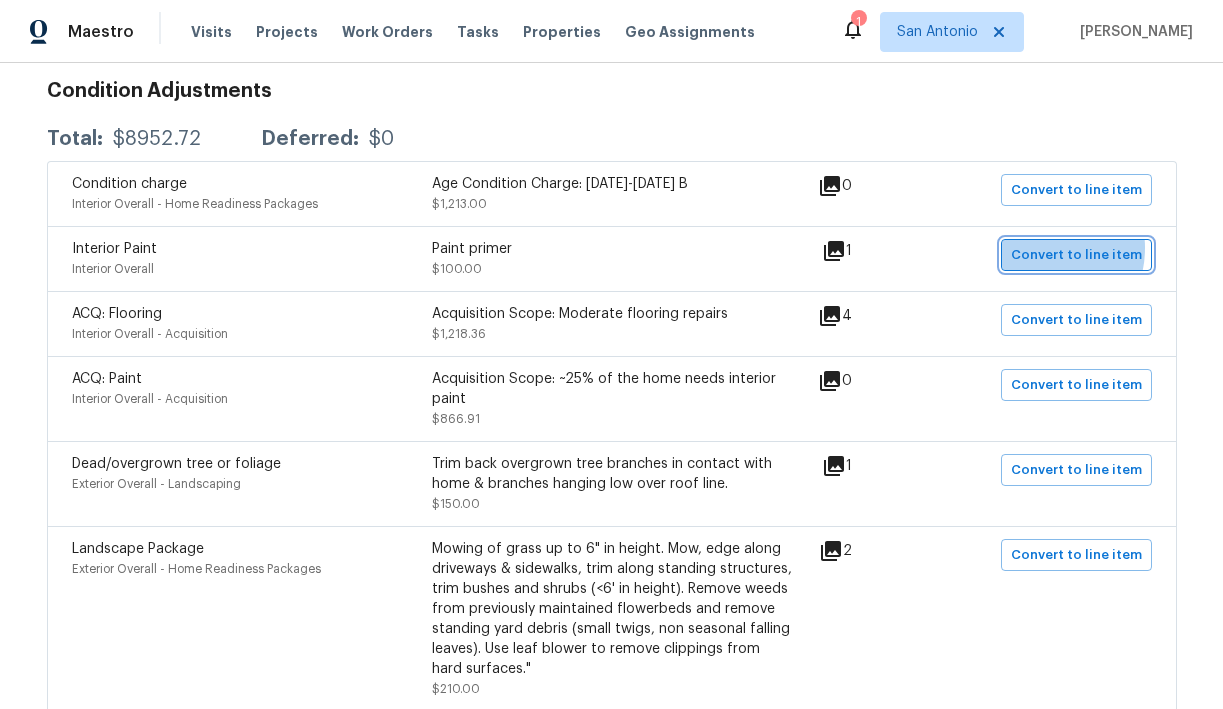 click on "Convert to line item" at bounding box center (1076, 255) 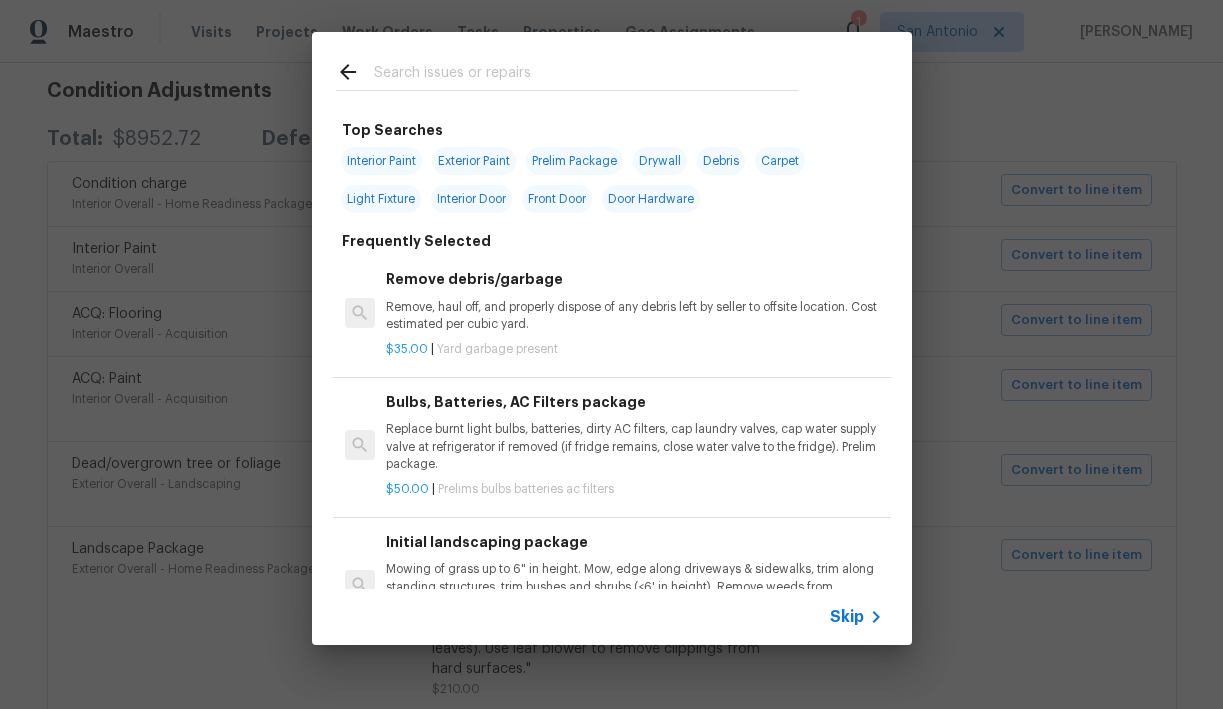 click at bounding box center [586, 75] 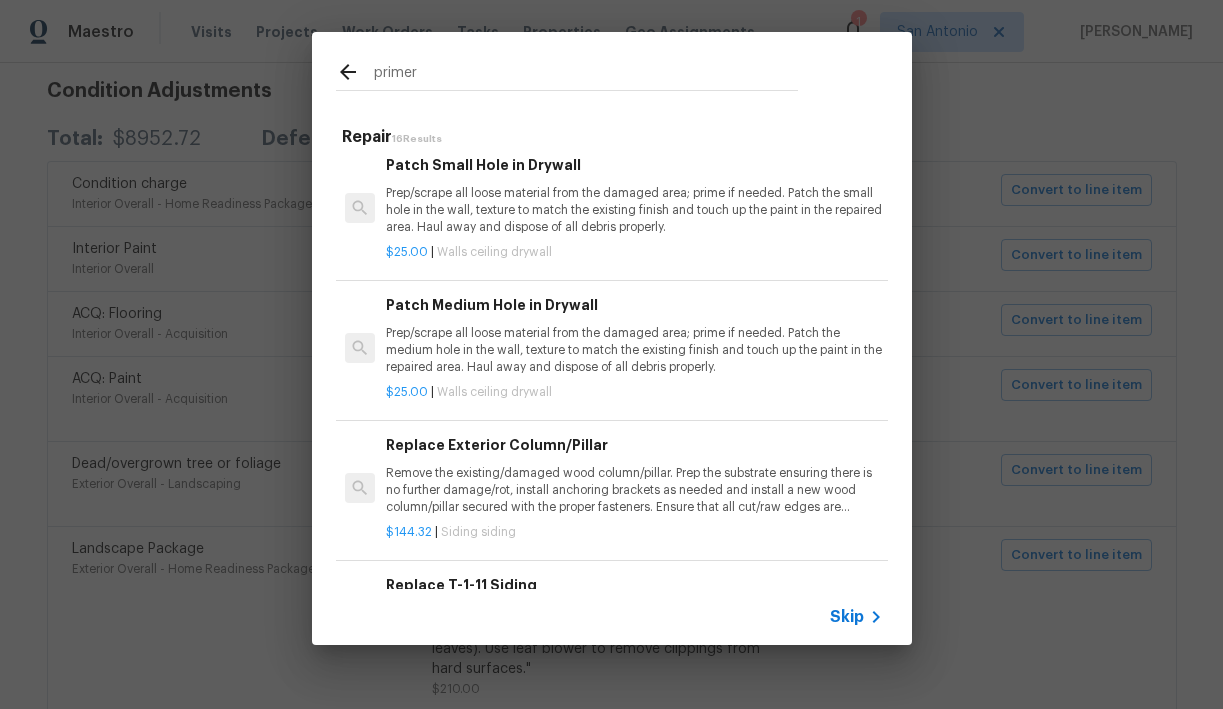 scroll, scrollTop: 0, scrollLeft: 0, axis: both 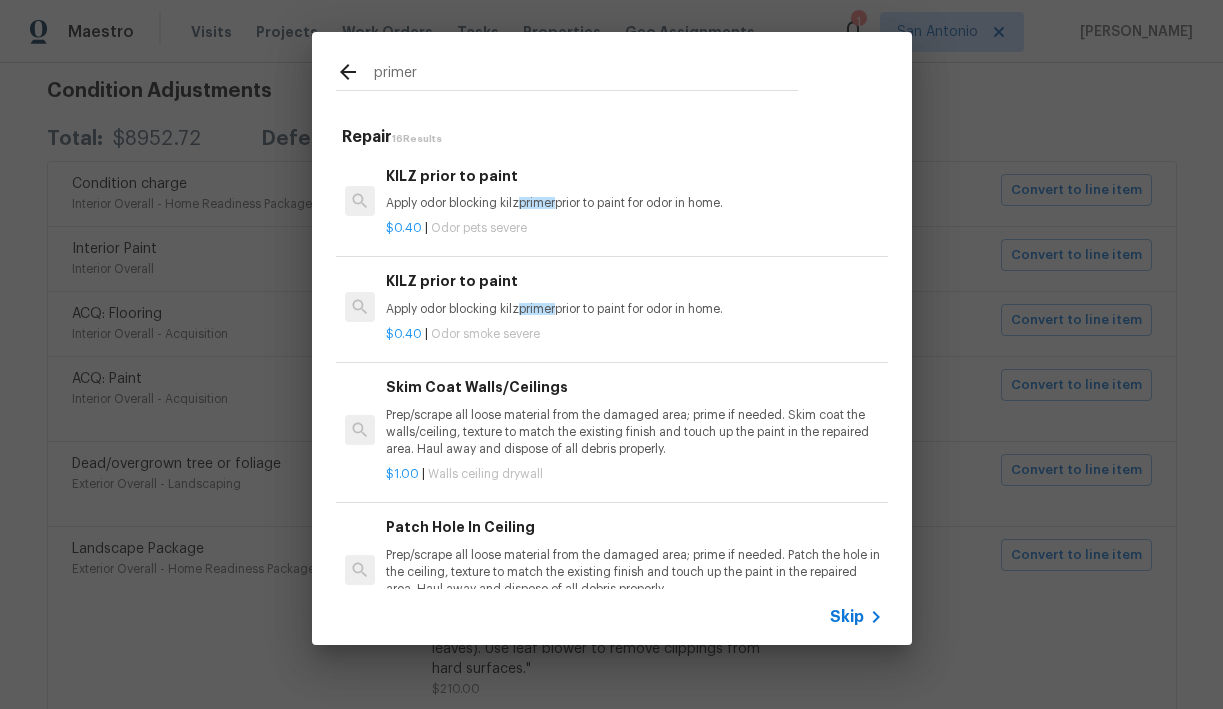 type on "primer" 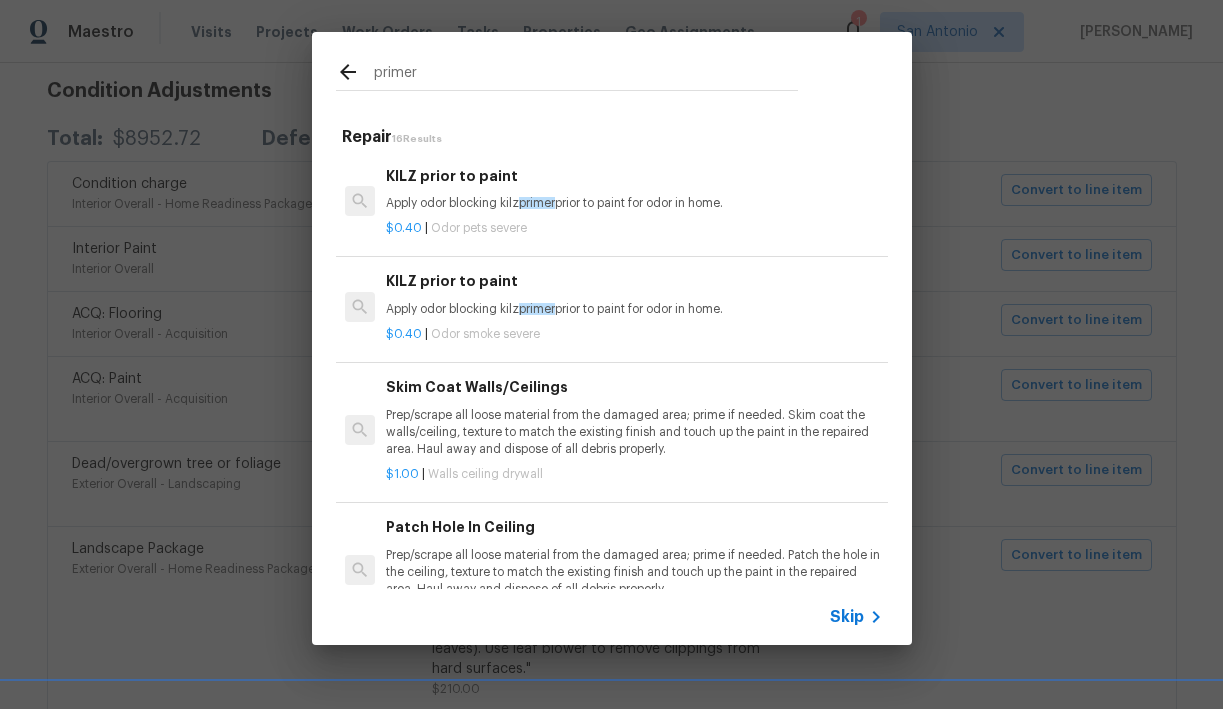 click on "Apply odor blocking kilz  primer  prior to paint for odor in home." at bounding box center [634, 203] 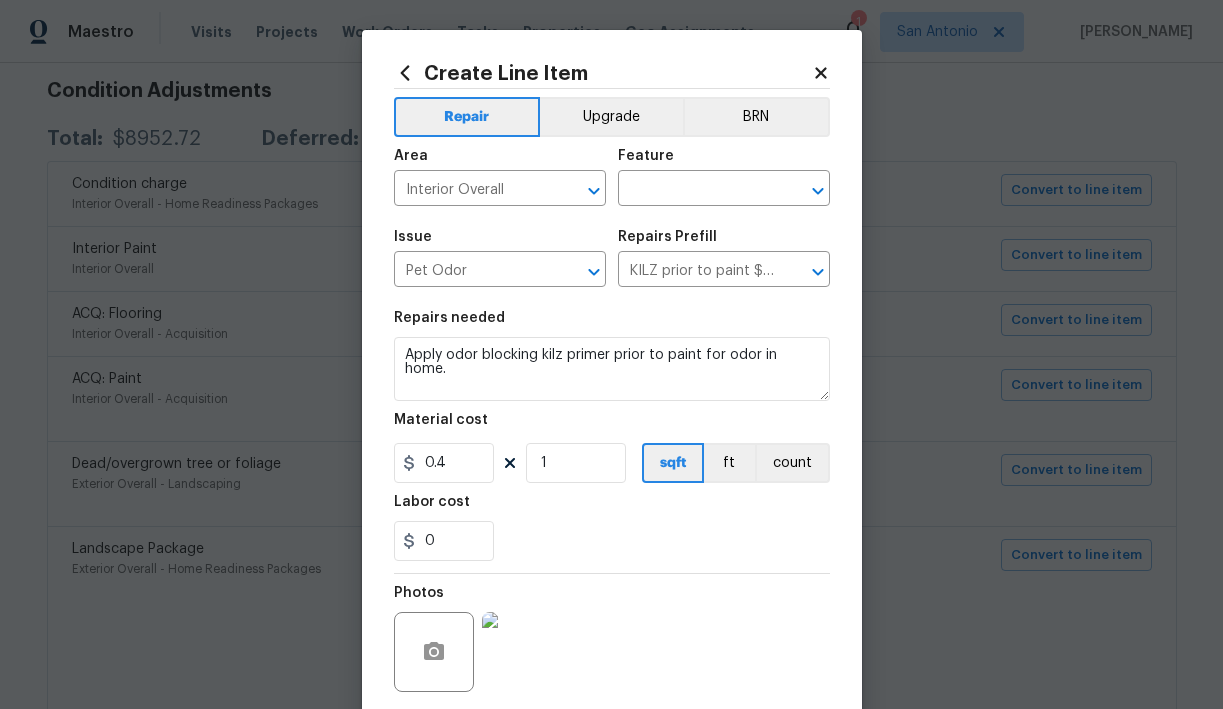 click 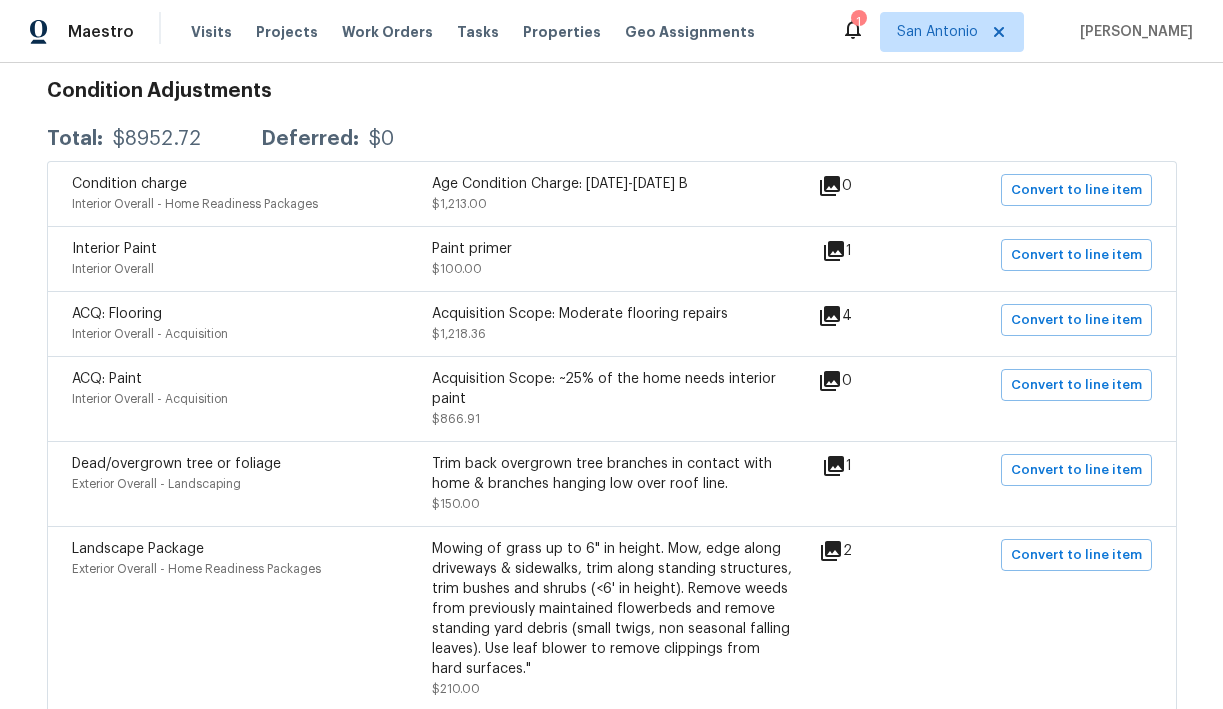 click 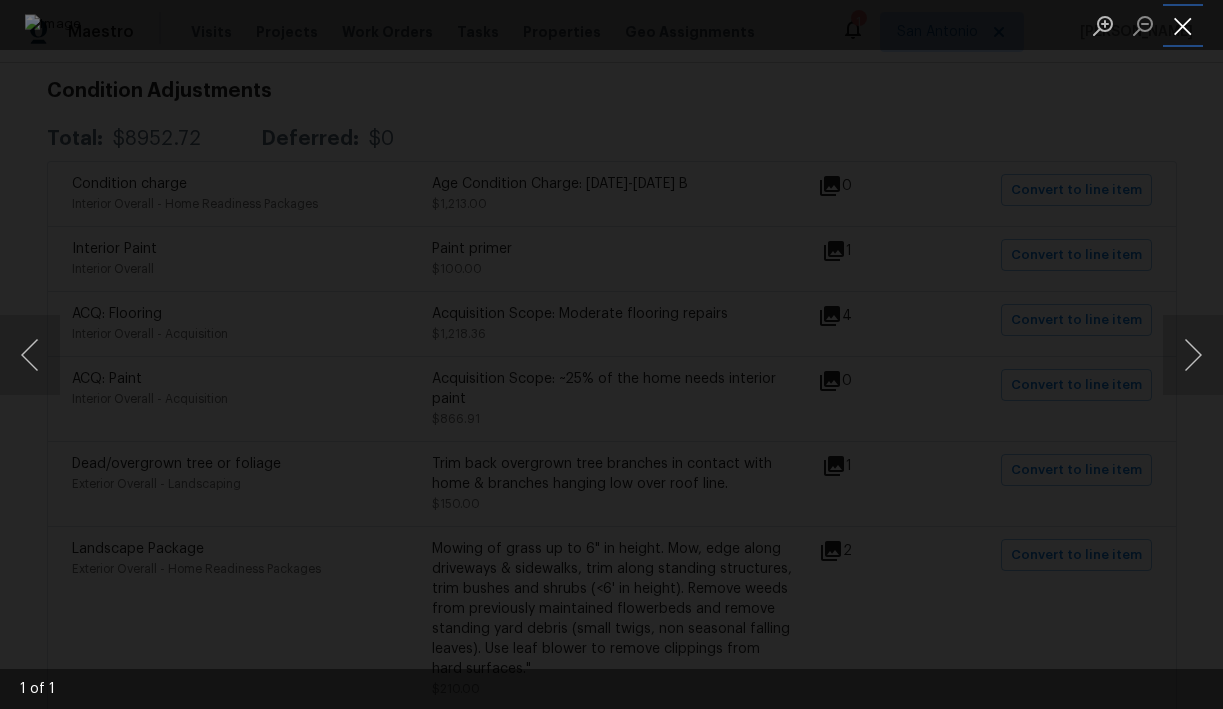 click at bounding box center [1183, 25] 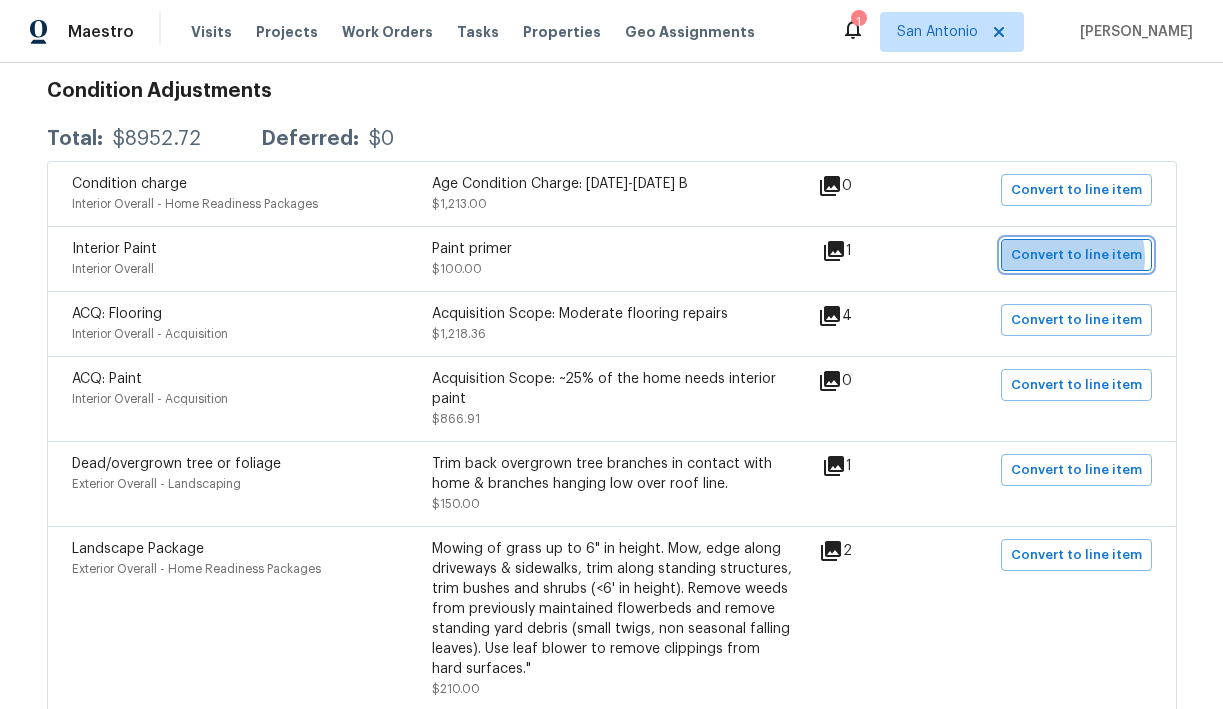 click on "Convert to line item" at bounding box center [1076, 255] 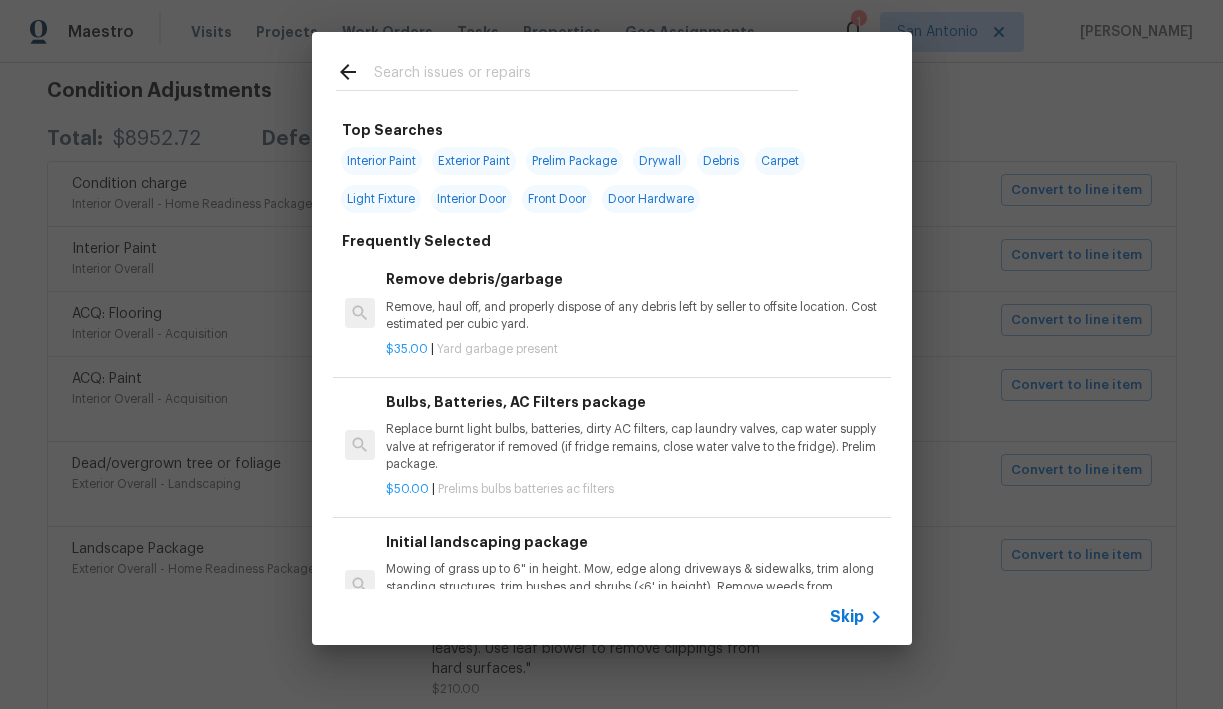 click at bounding box center [586, 75] 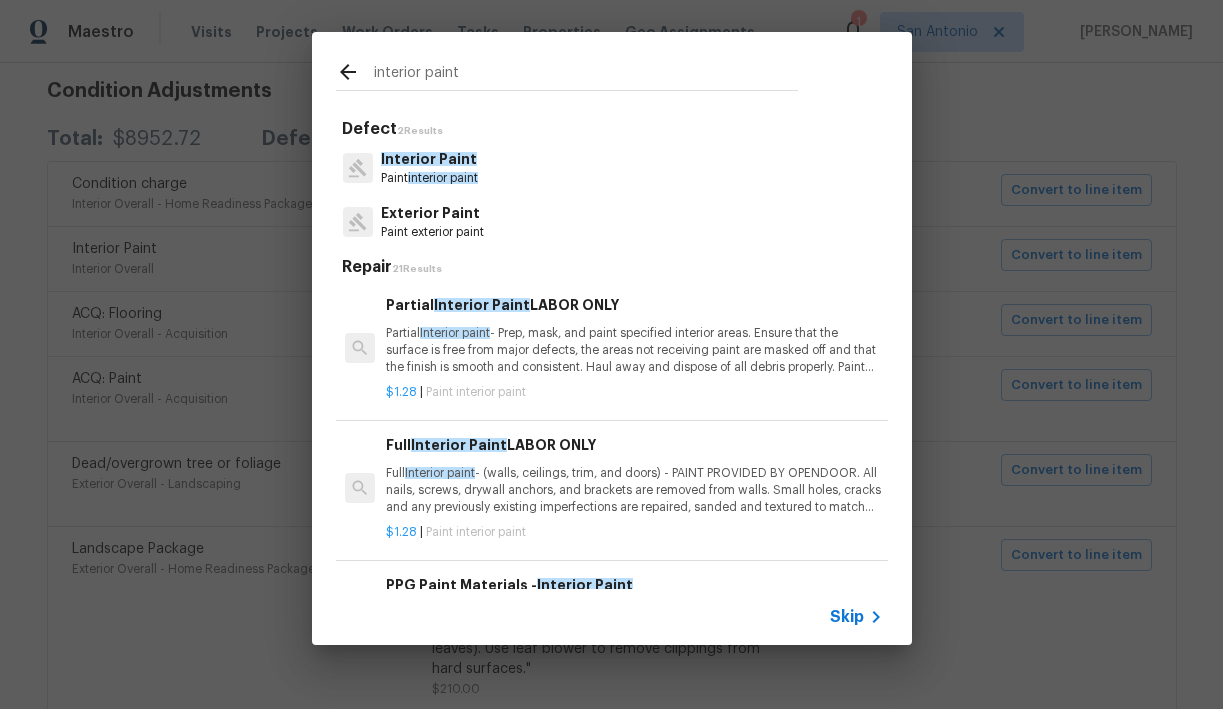 type on "interior paint" 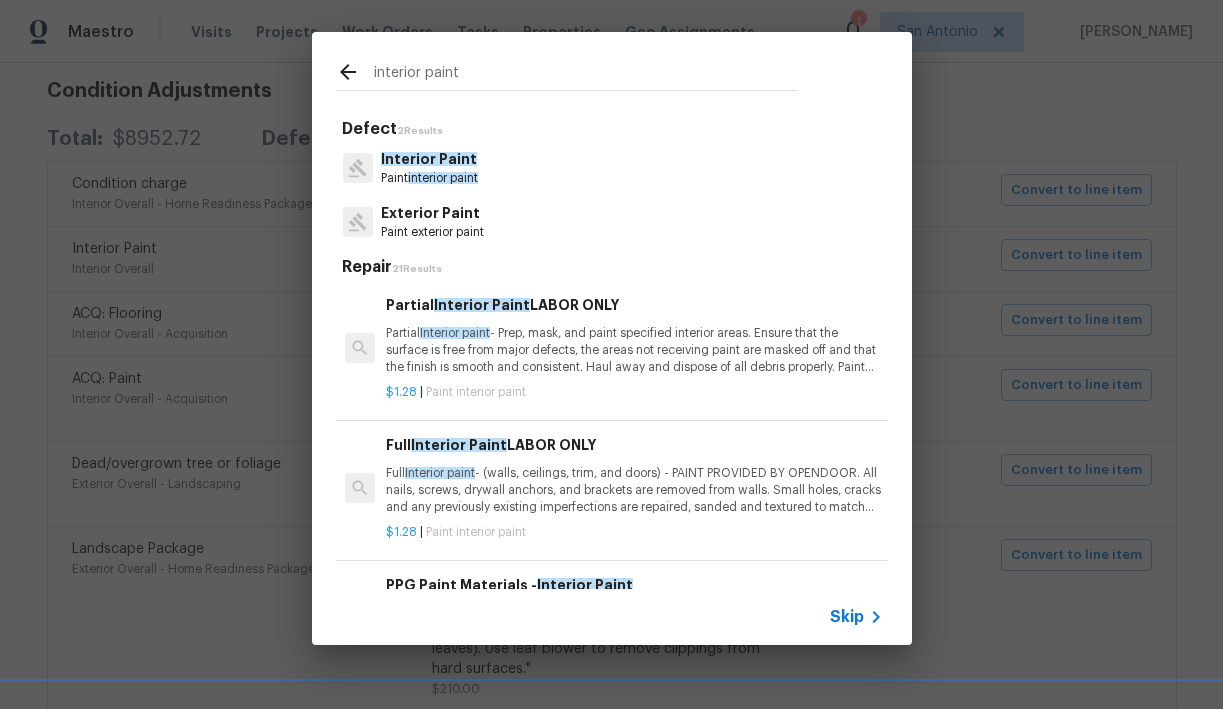 click on "interior paint" at bounding box center [443, 178] 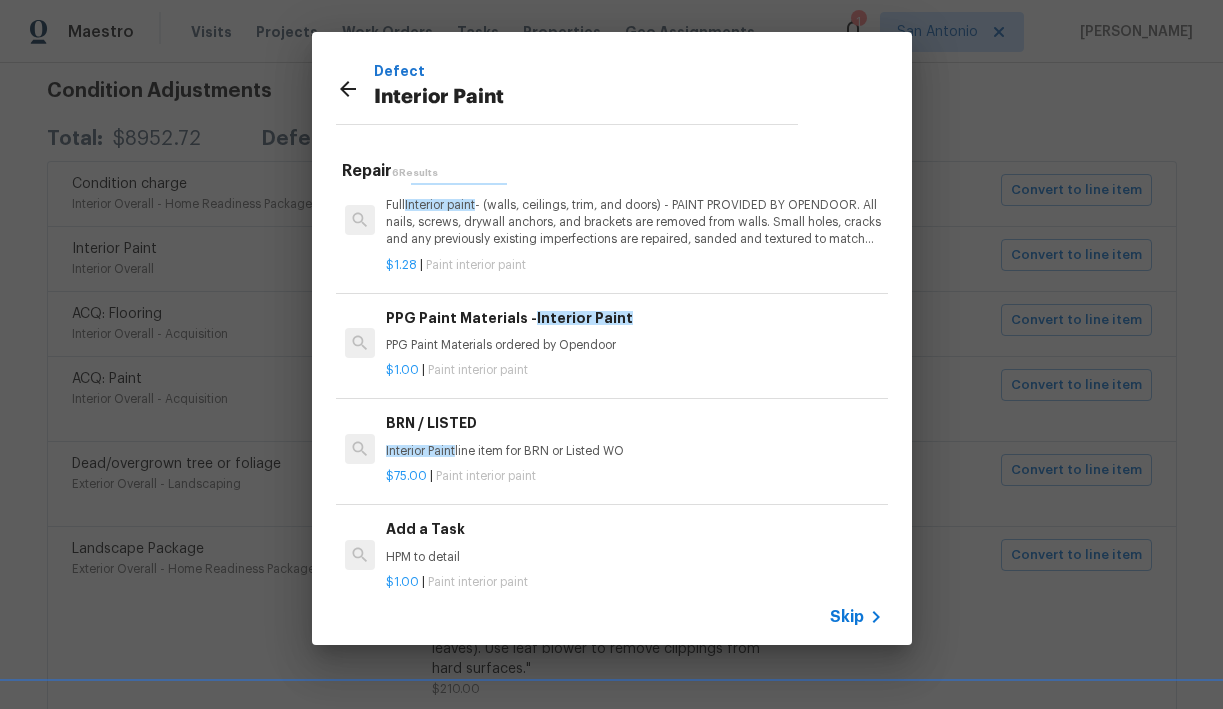 scroll, scrollTop: 206, scrollLeft: 0, axis: vertical 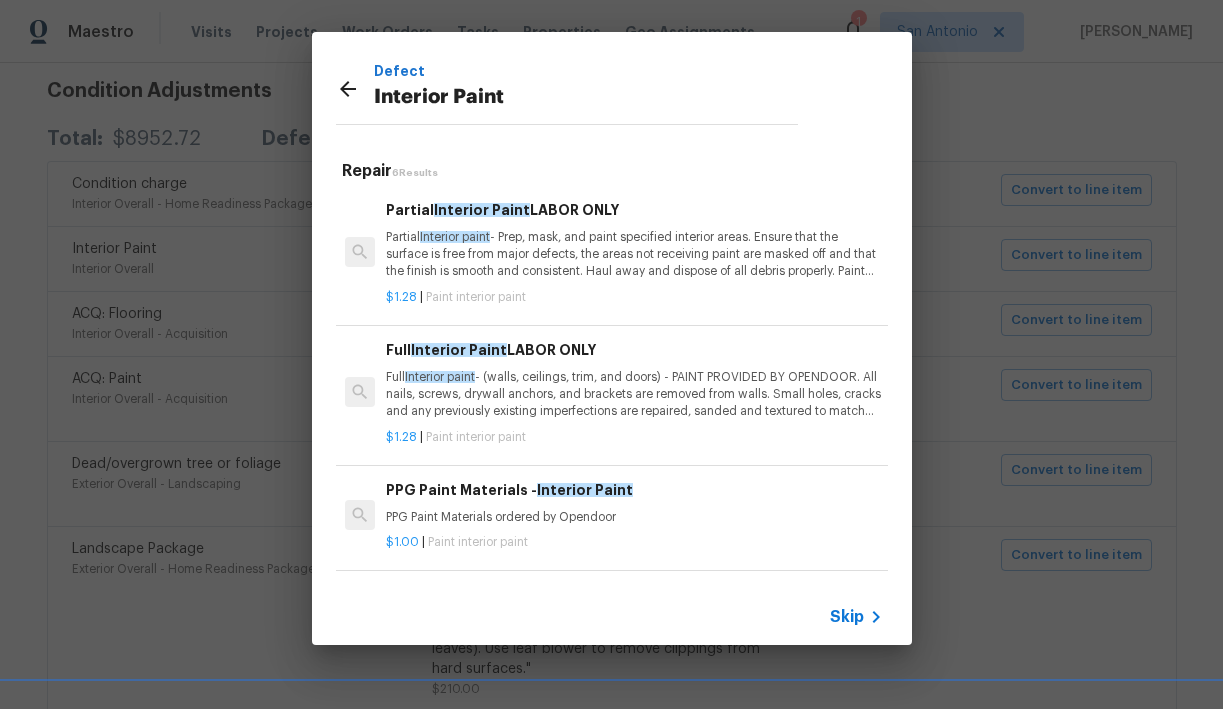 click 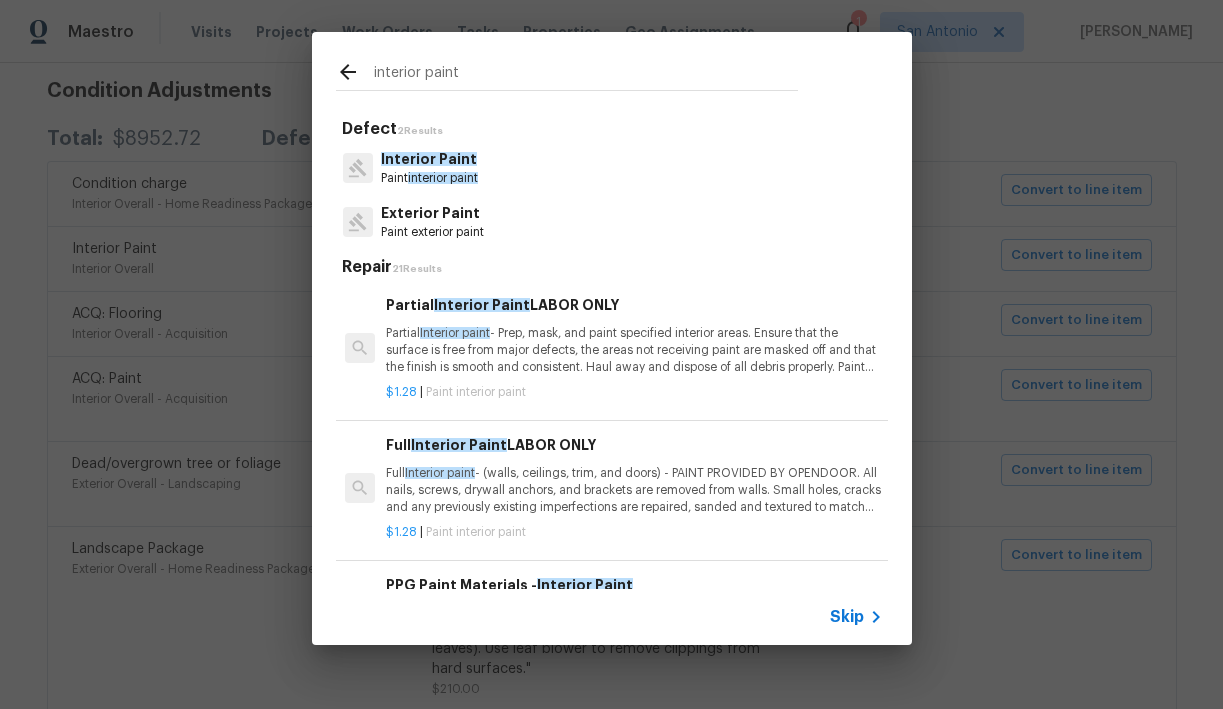 click on "interior paint" at bounding box center (586, 75) 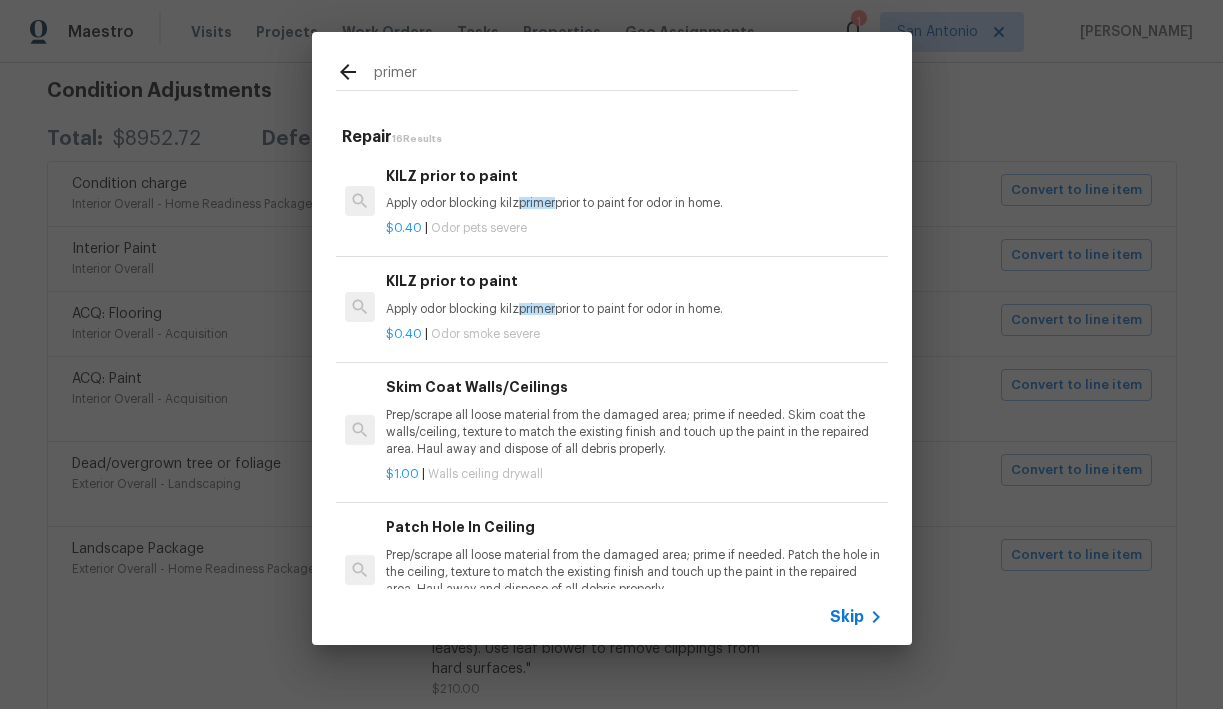 type on "primer" 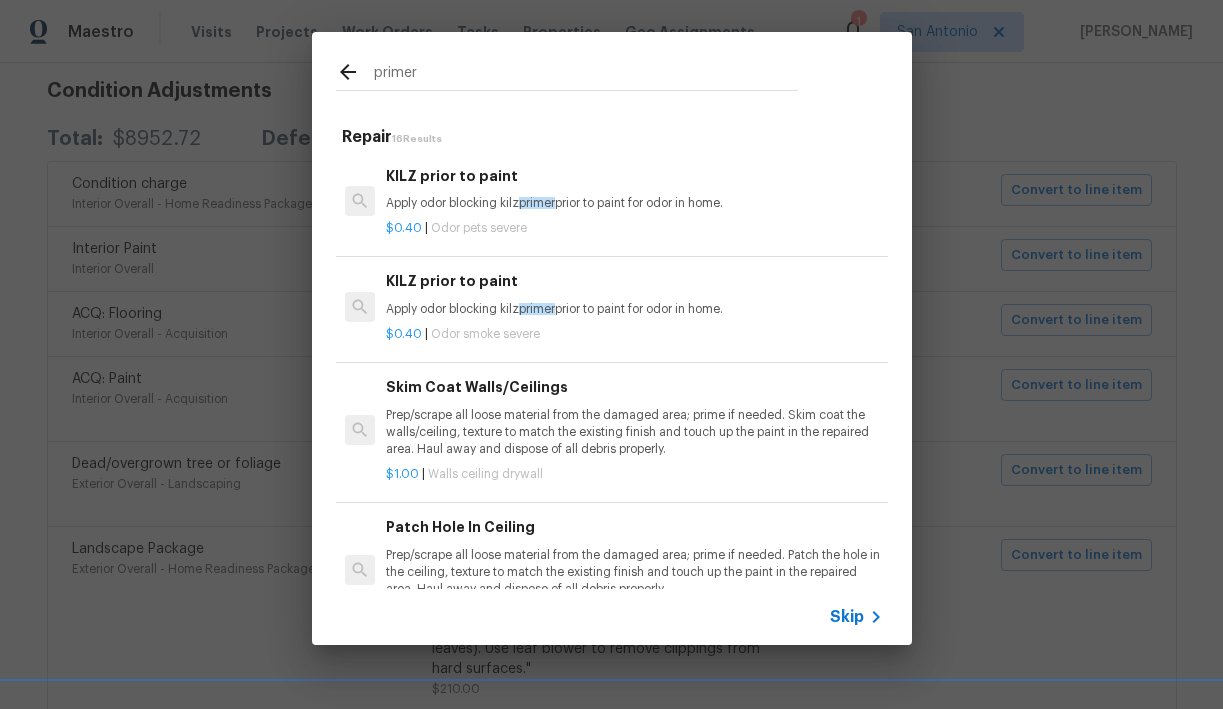 click on "Apply odor blocking kilz  primer  prior to paint for odor in home." at bounding box center (634, 203) 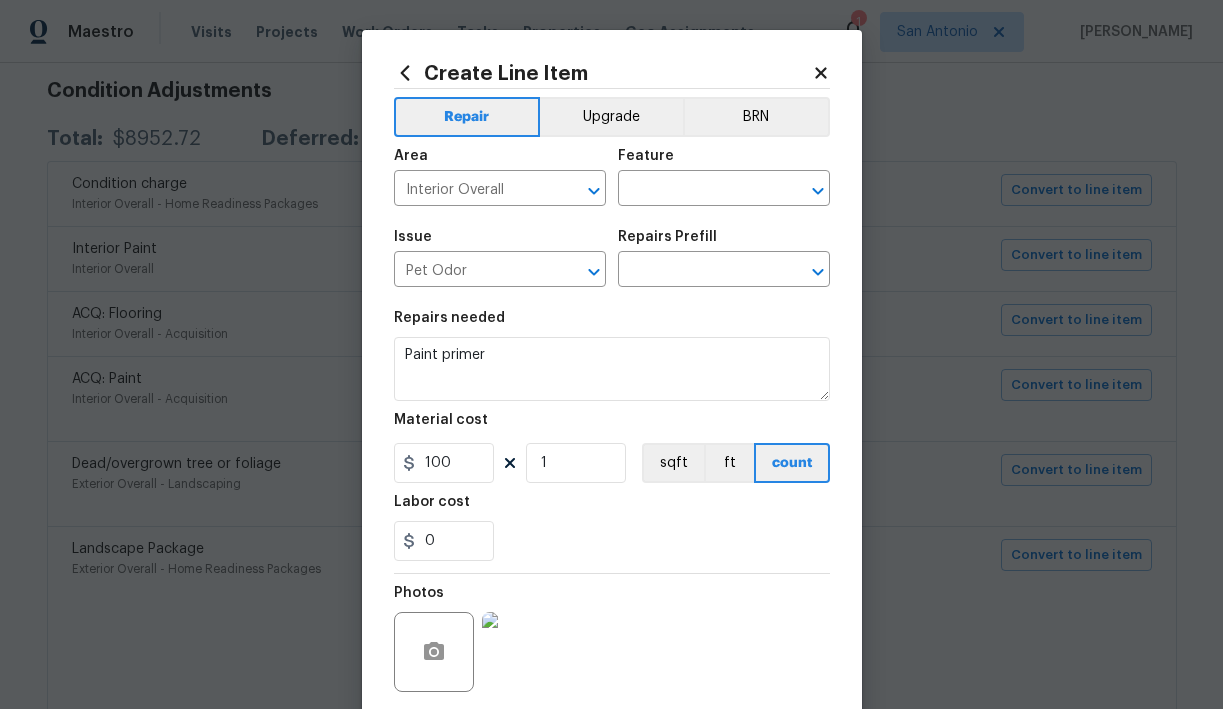 type on "Apply odor blocking kilz primer prior to paint for odor in home." 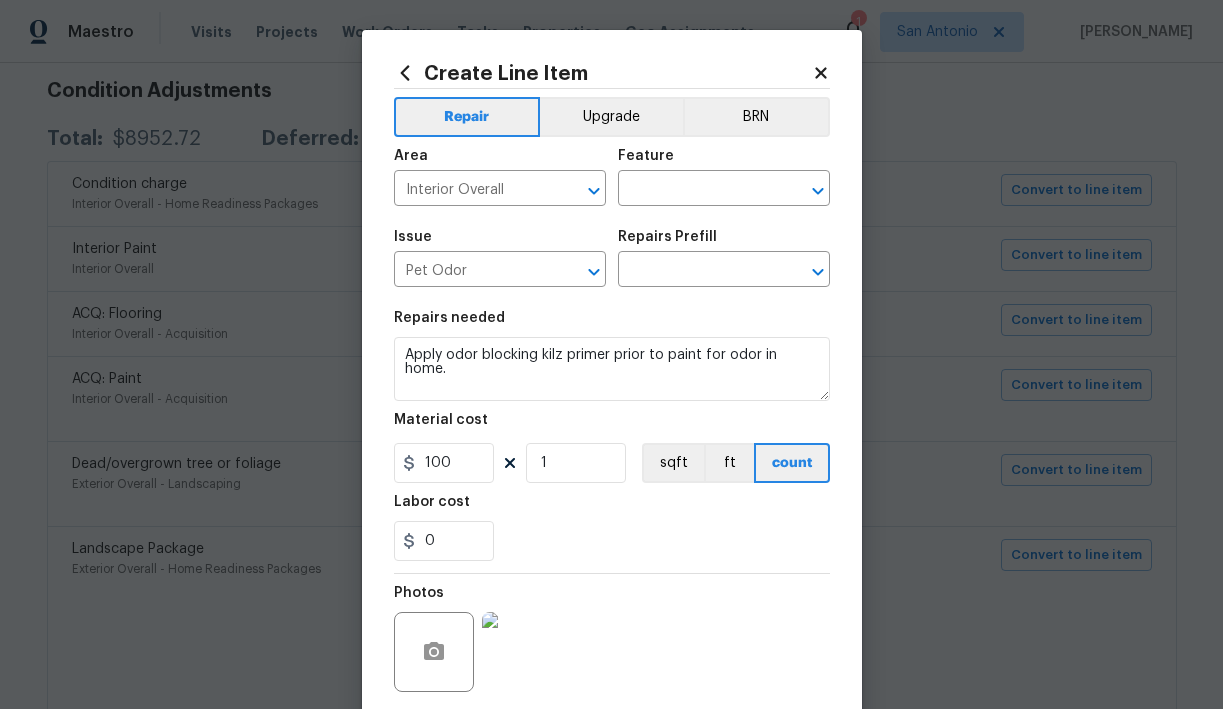 type on "KILZ prior to paint $0.40" 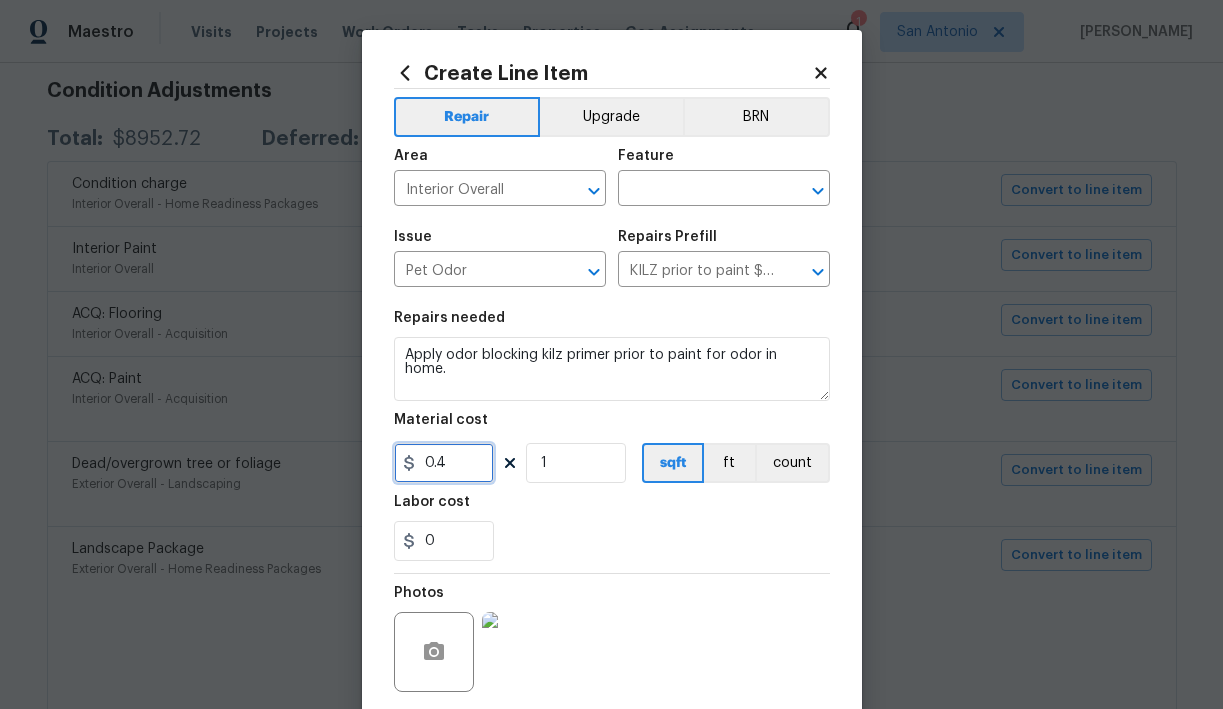 click on "0.4" at bounding box center [444, 463] 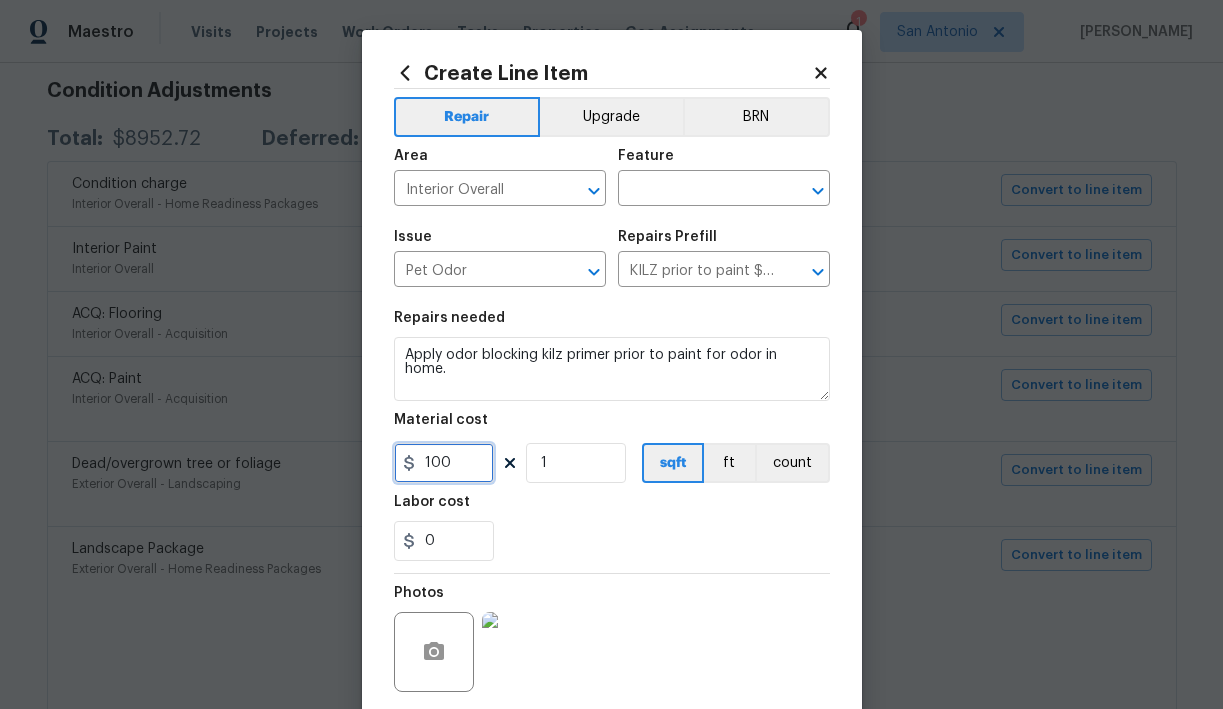 type on "100" 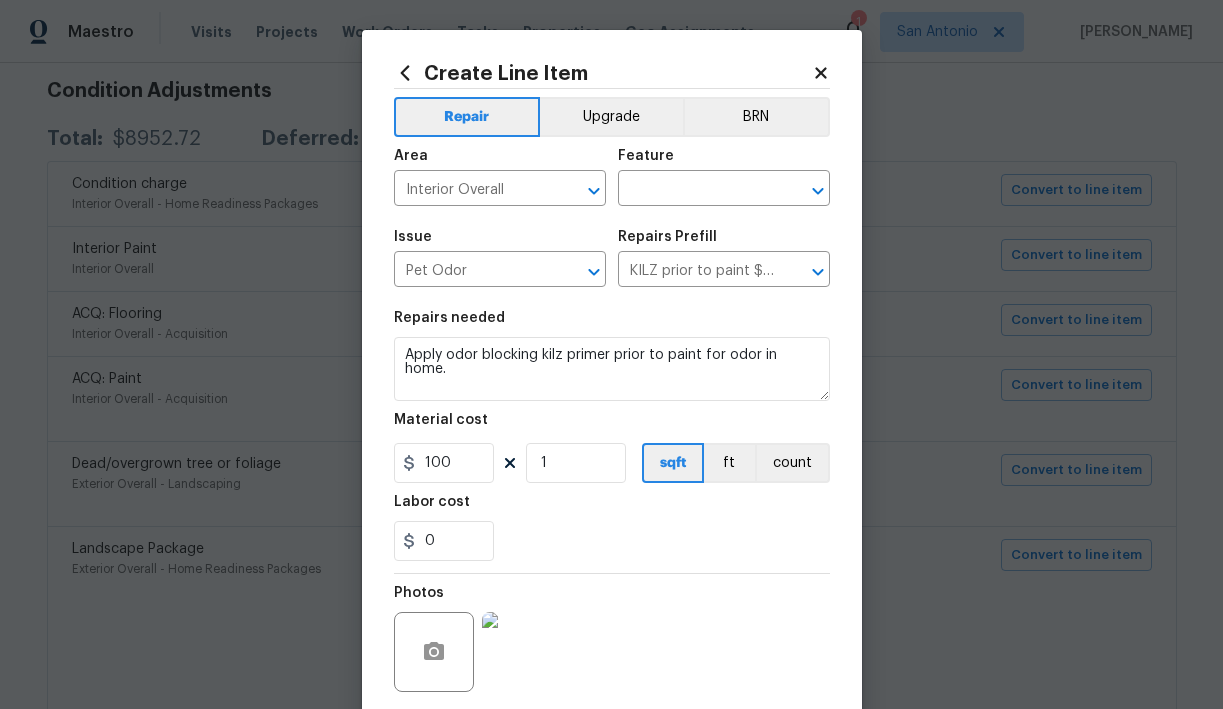click on "0" at bounding box center (612, 541) 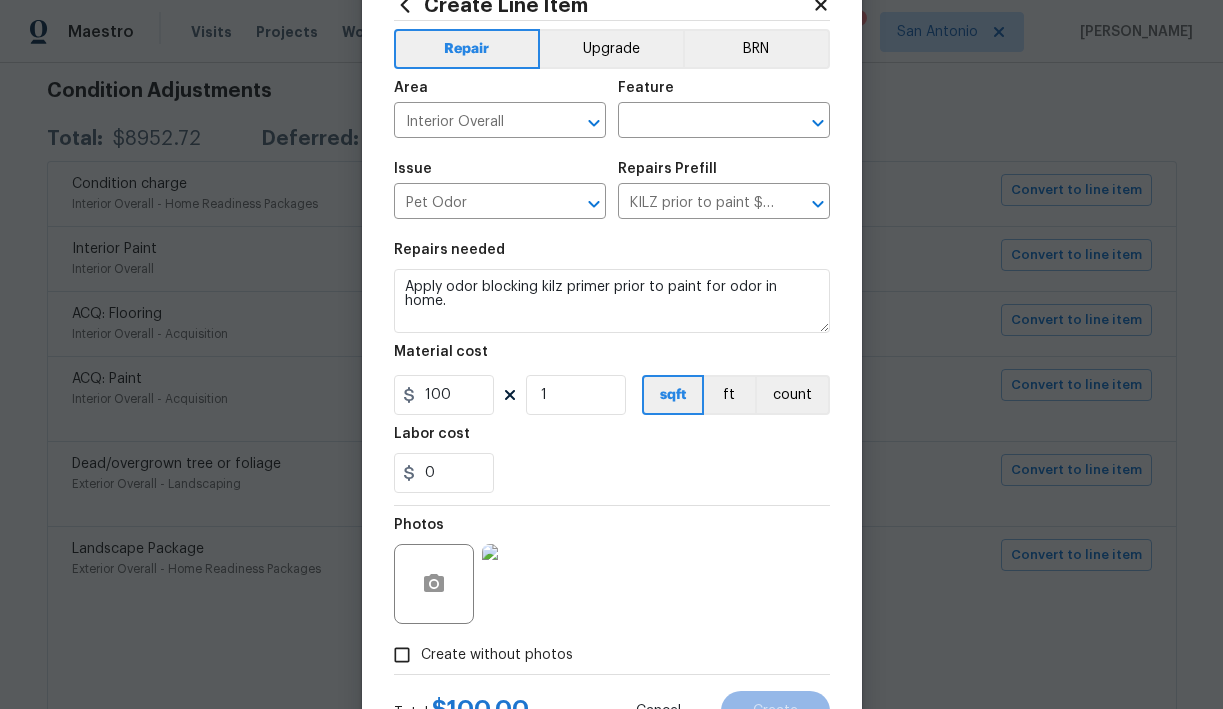 scroll, scrollTop: 59, scrollLeft: 0, axis: vertical 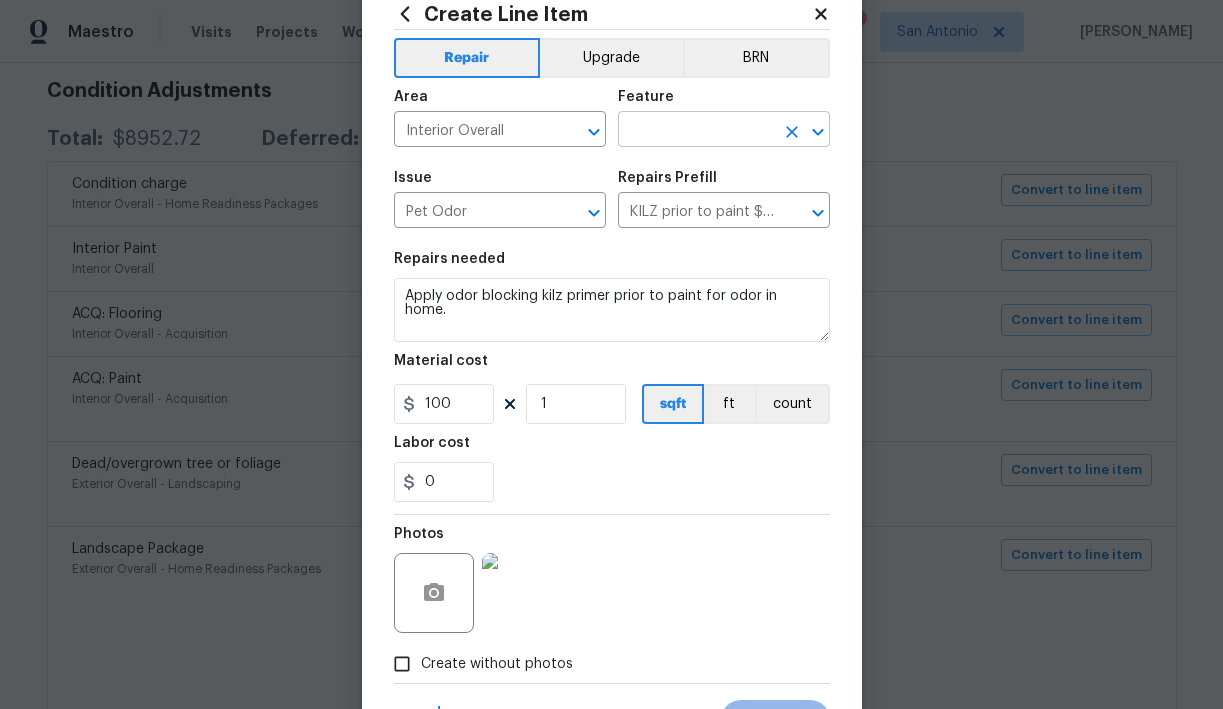 click at bounding box center (696, 131) 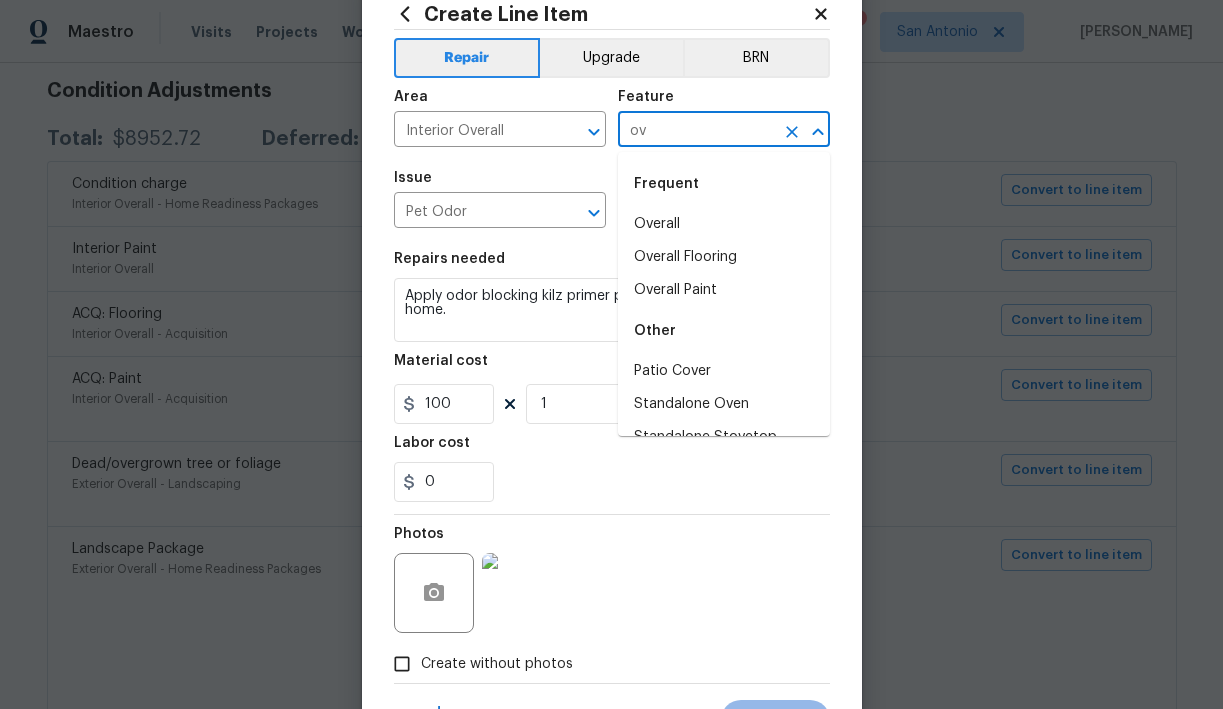 type on "o" 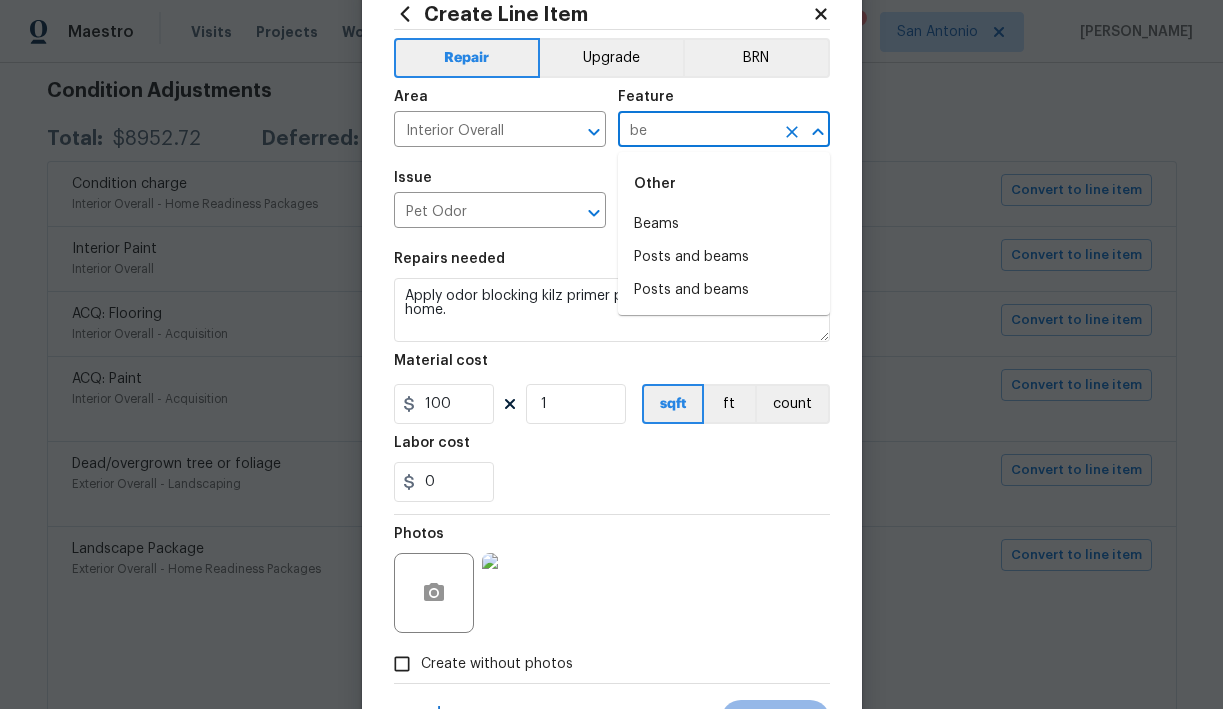 type on "b" 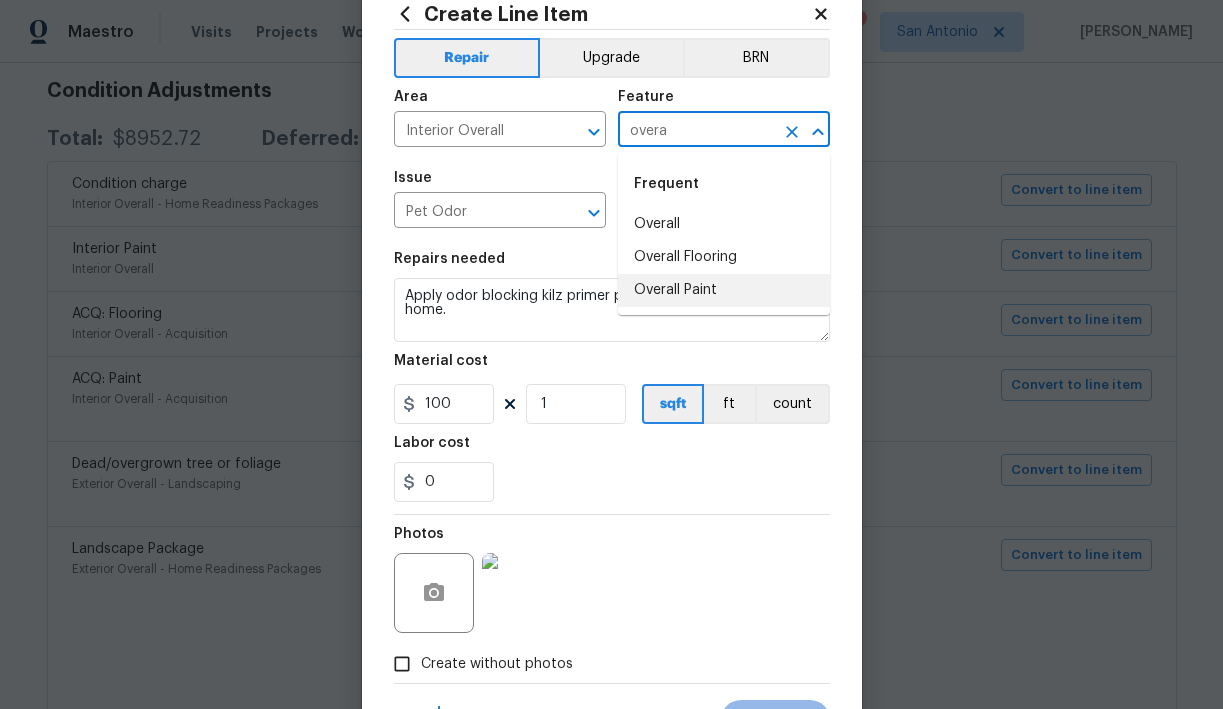 click on "Overall Paint" at bounding box center [724, 290] 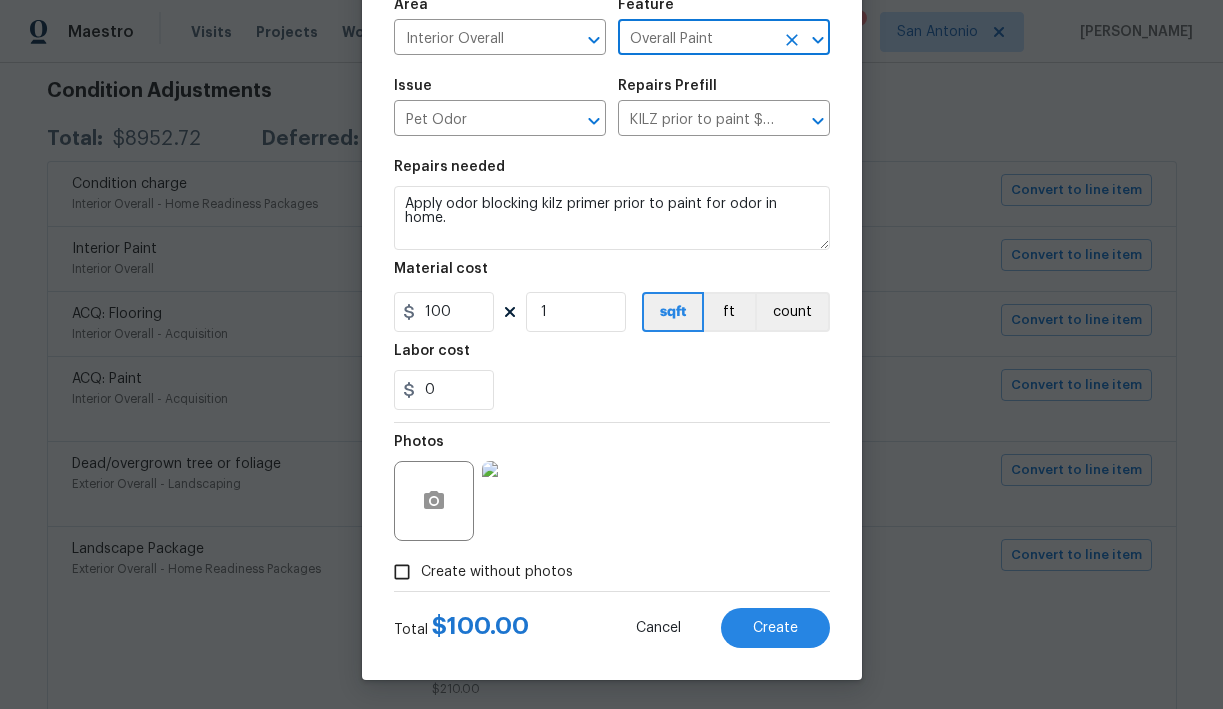 scroll, scrollTop: 153, scrollLeft: 0, axis: vertical 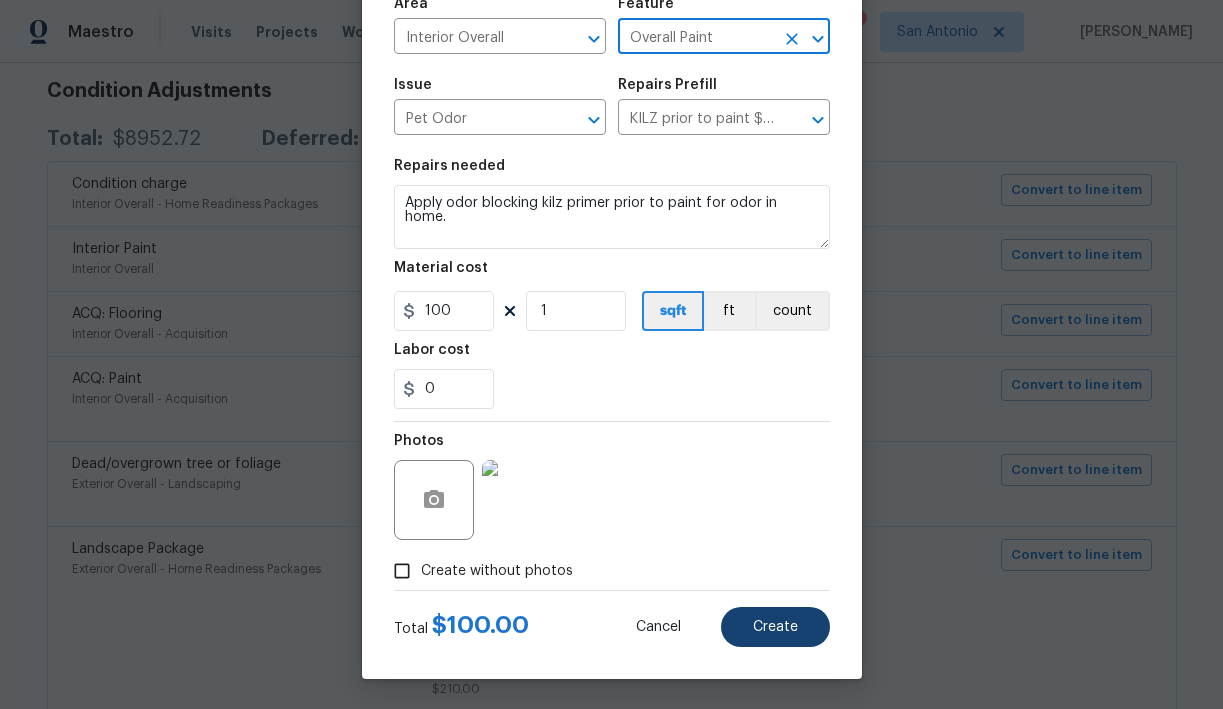 type on "Overall Paint" 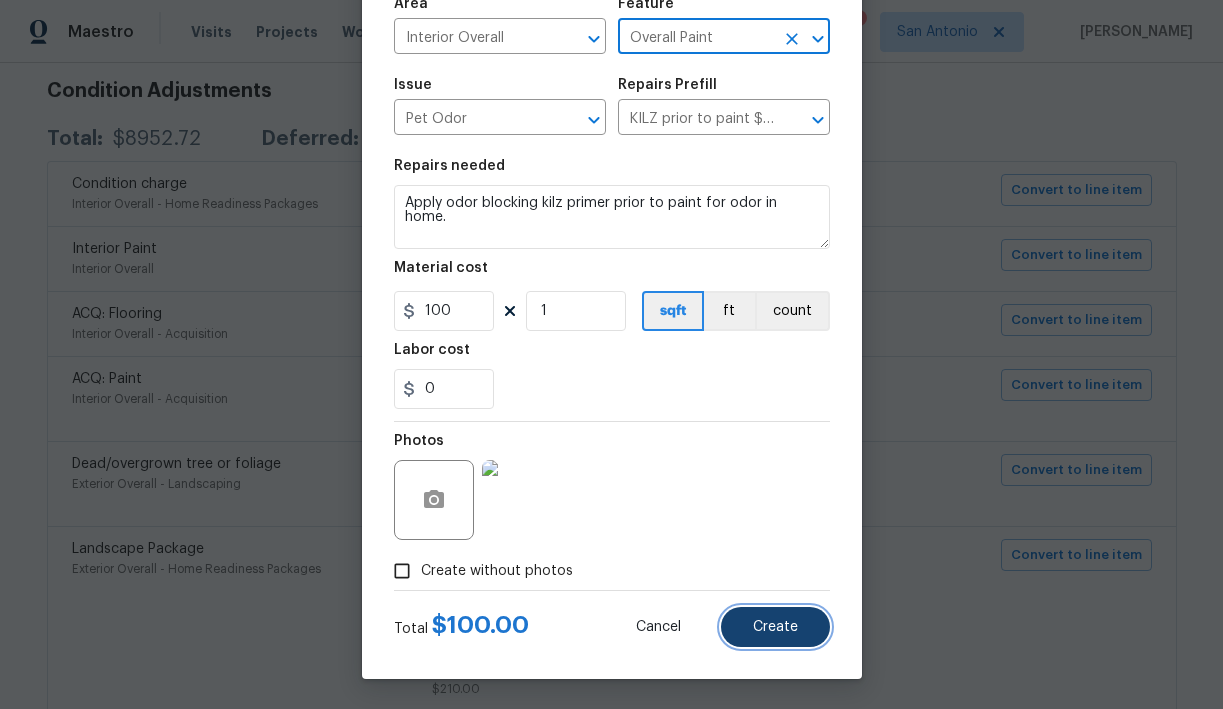 click on "Create" at bounding box center (775, 627) 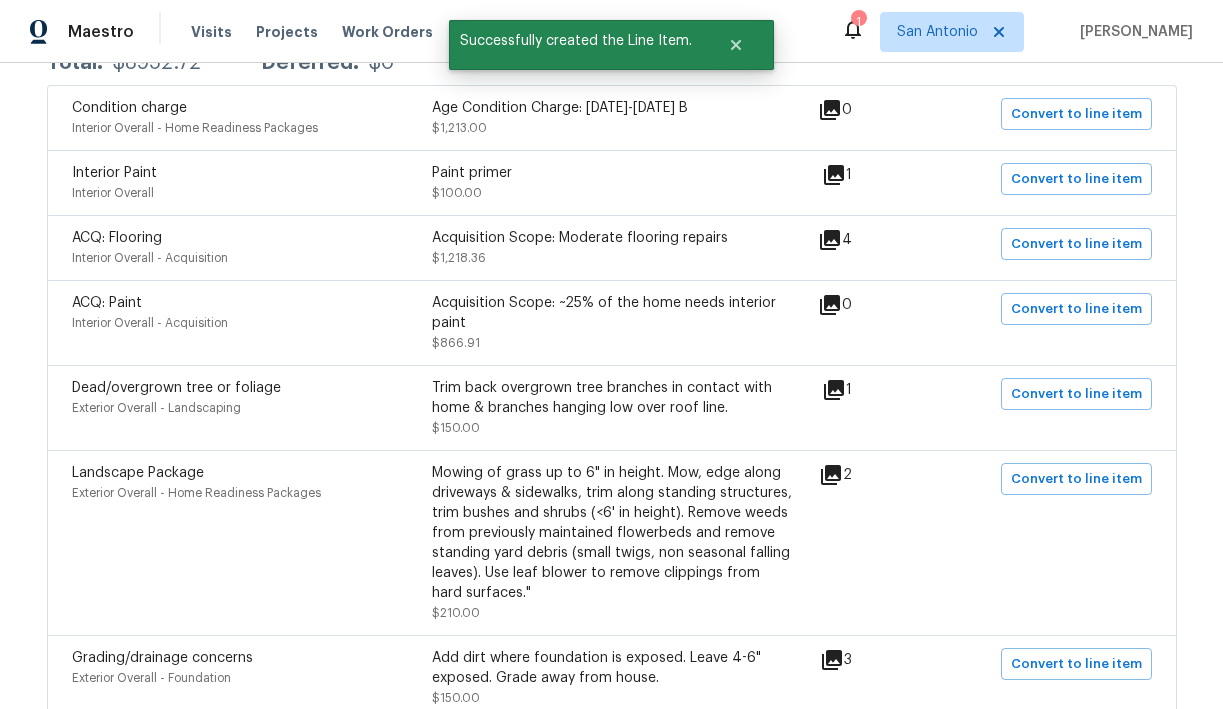 scroll, scrollTop: 427, scrollLeft: 0, axis: vertical 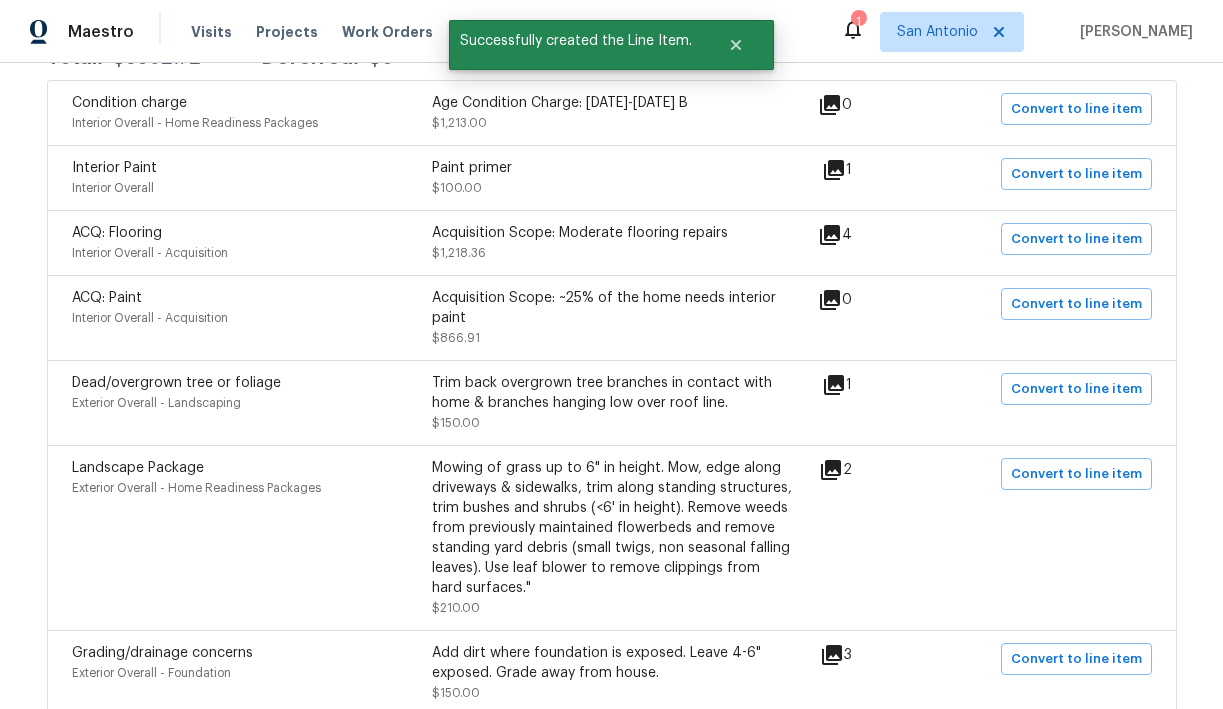 click 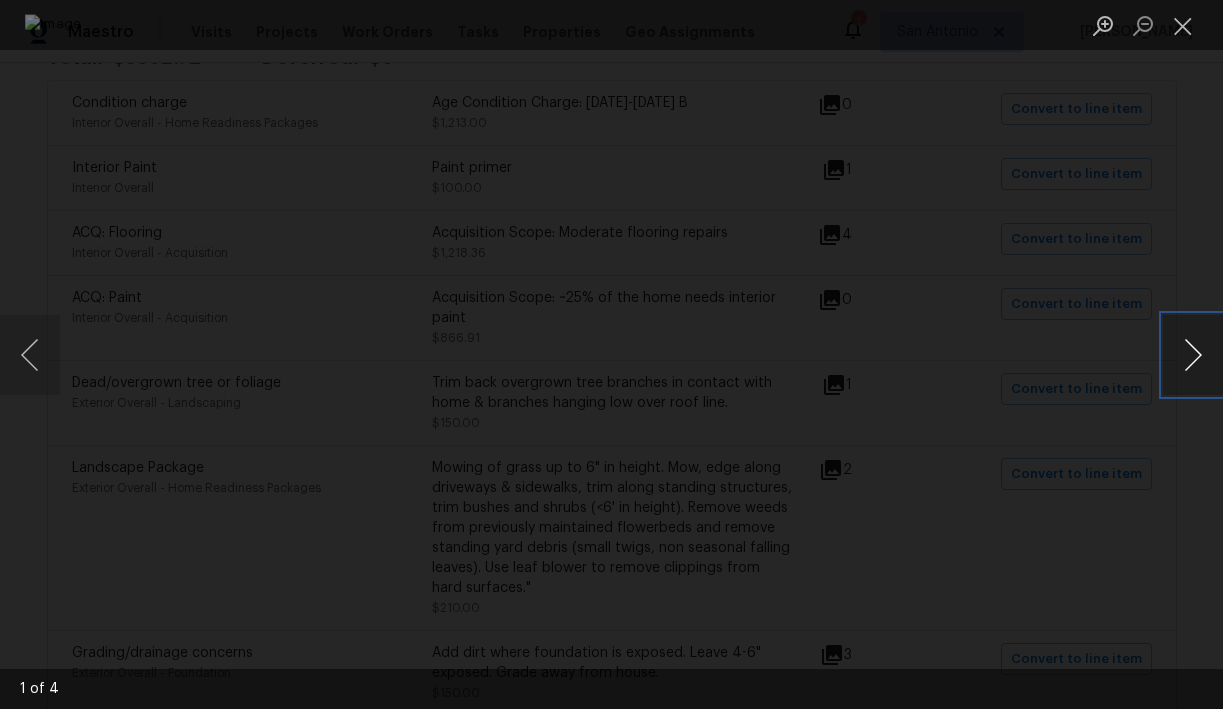 click at bounding box center [1193, 355] 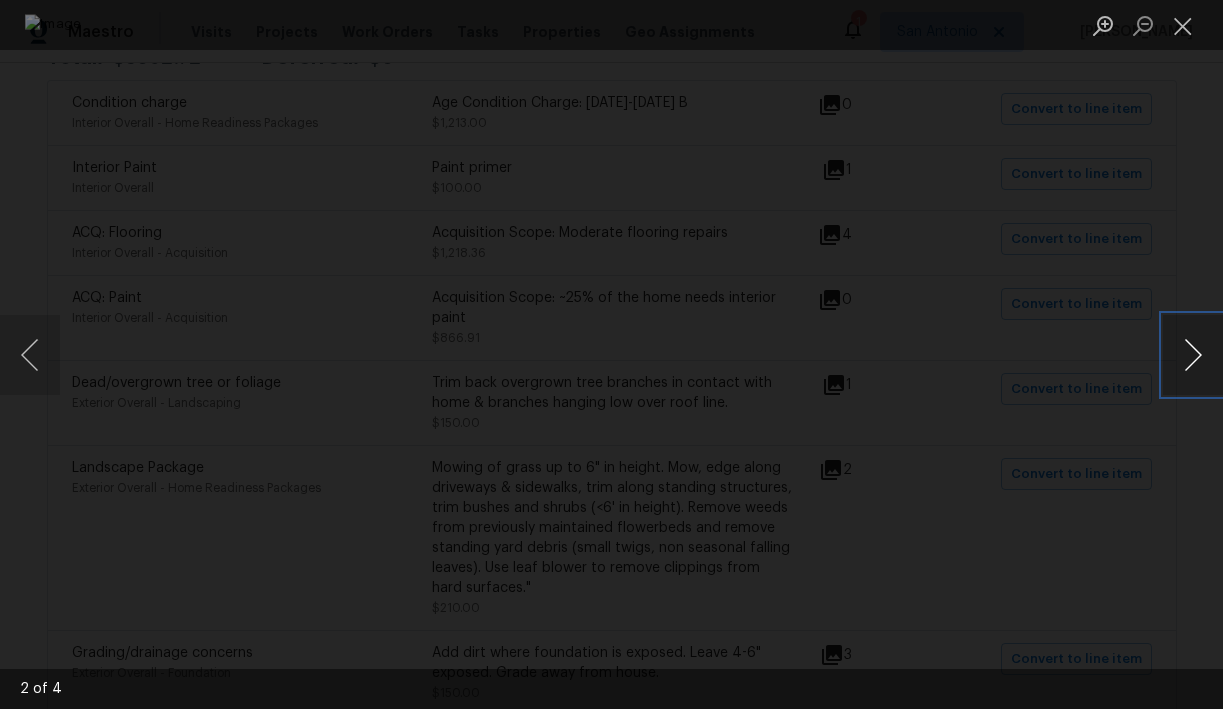 click at bounding box center [1193, 355] 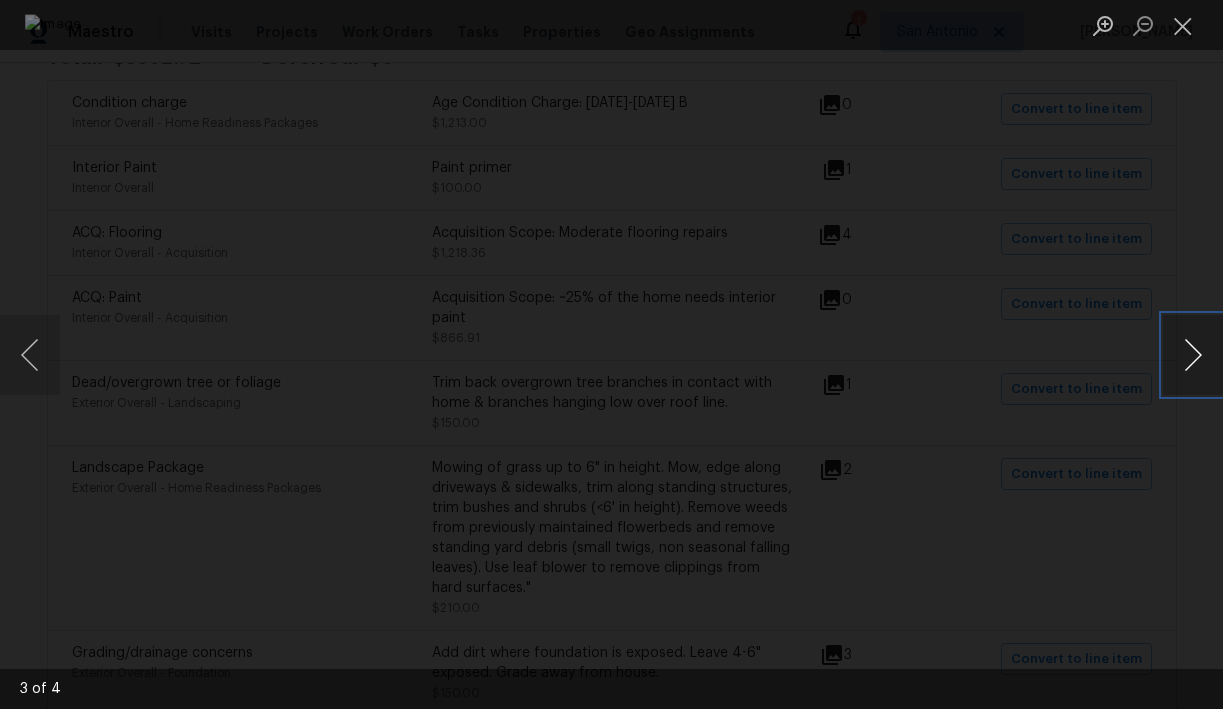 click at bounding box center (1193, 355) 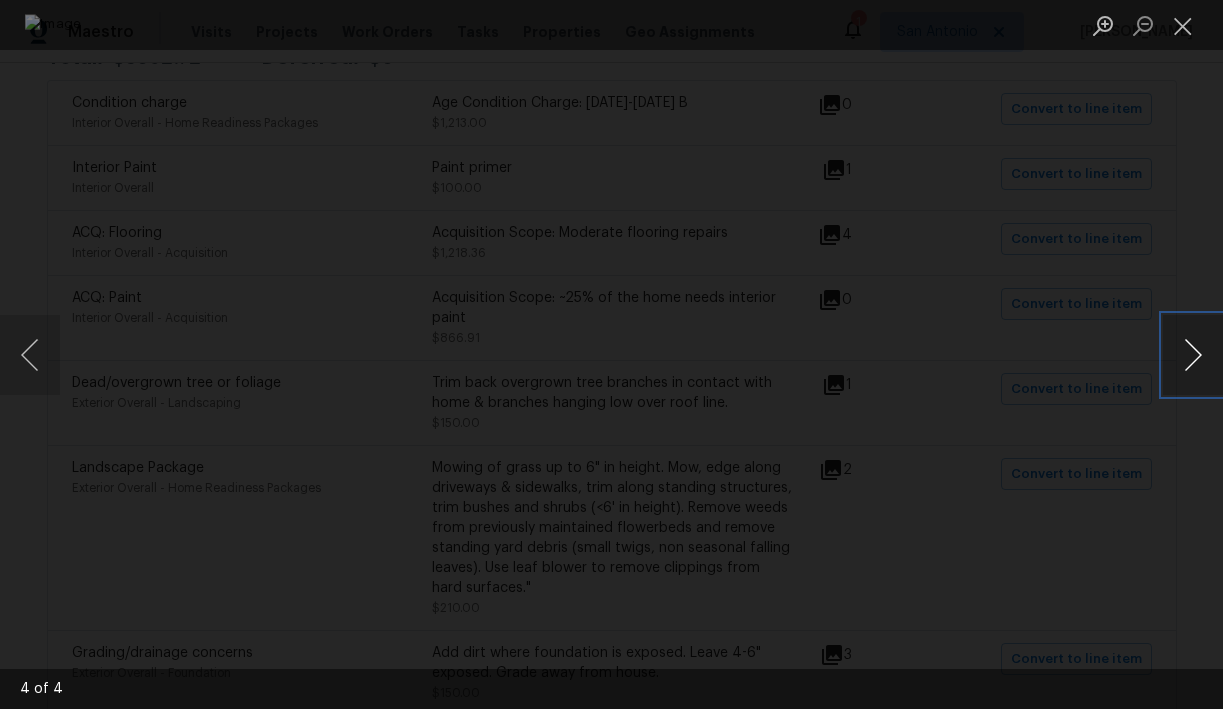 click at bounding box center (1193, 355) 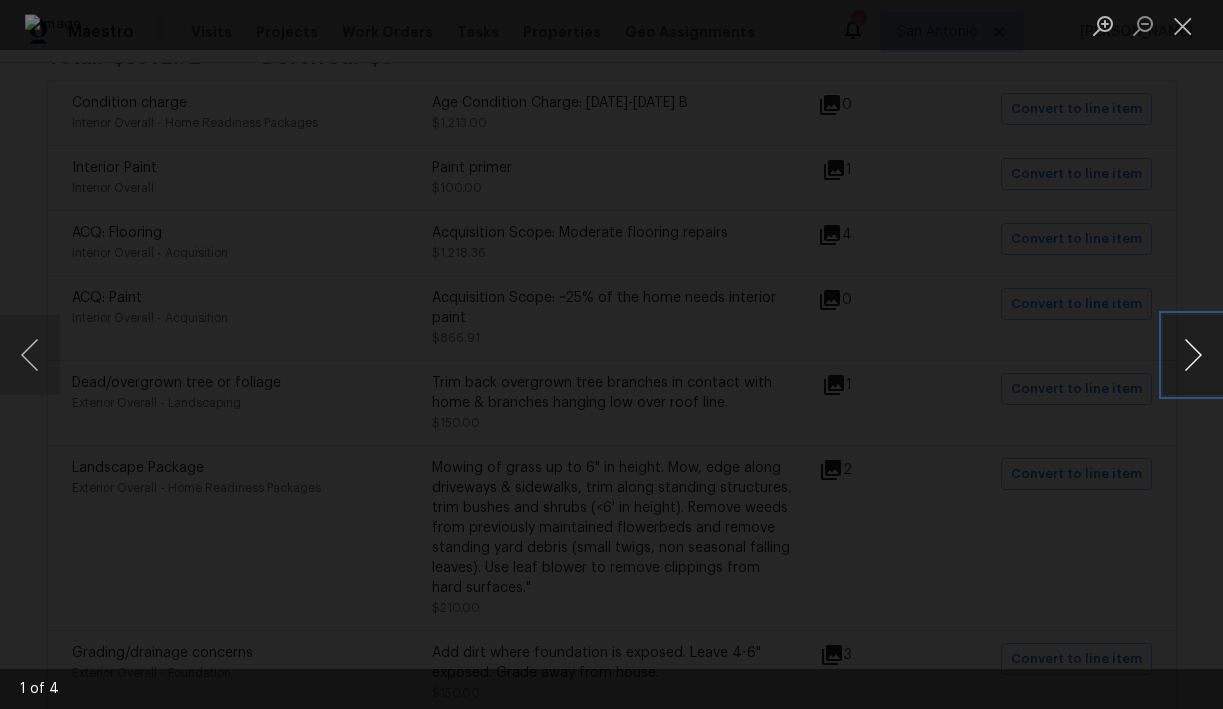 click at bounding box center [1193, 355] 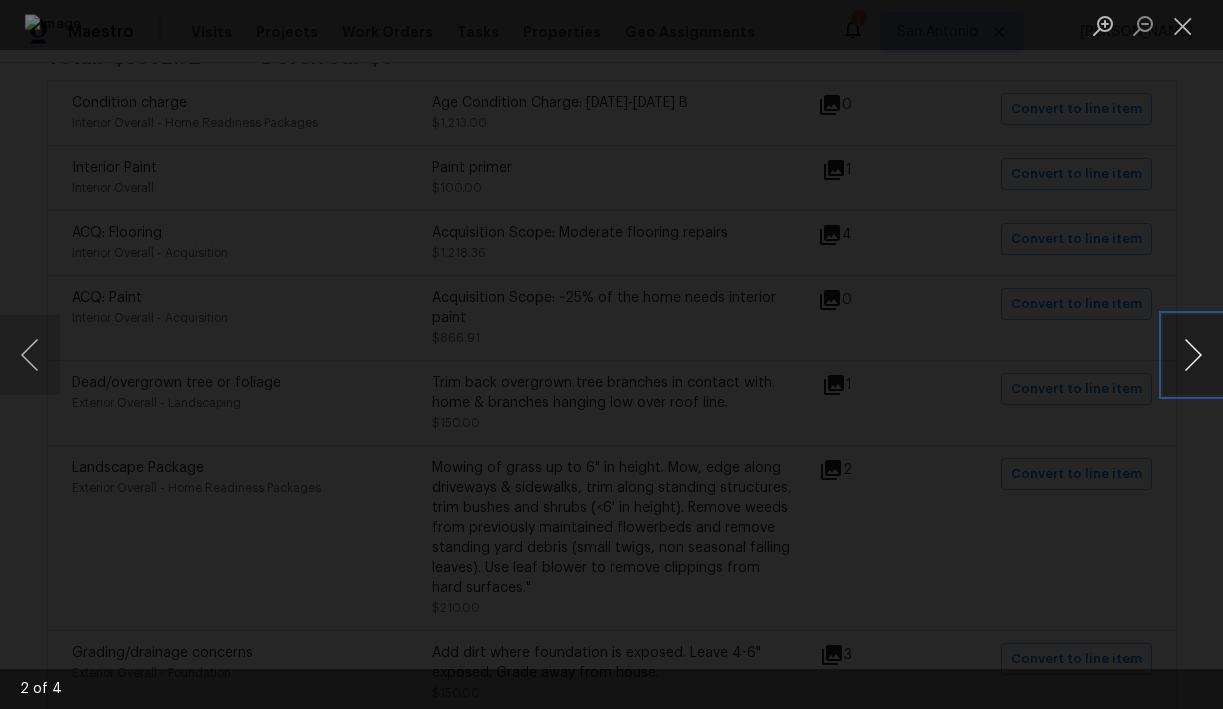 click at bounding box center [1193, 355] 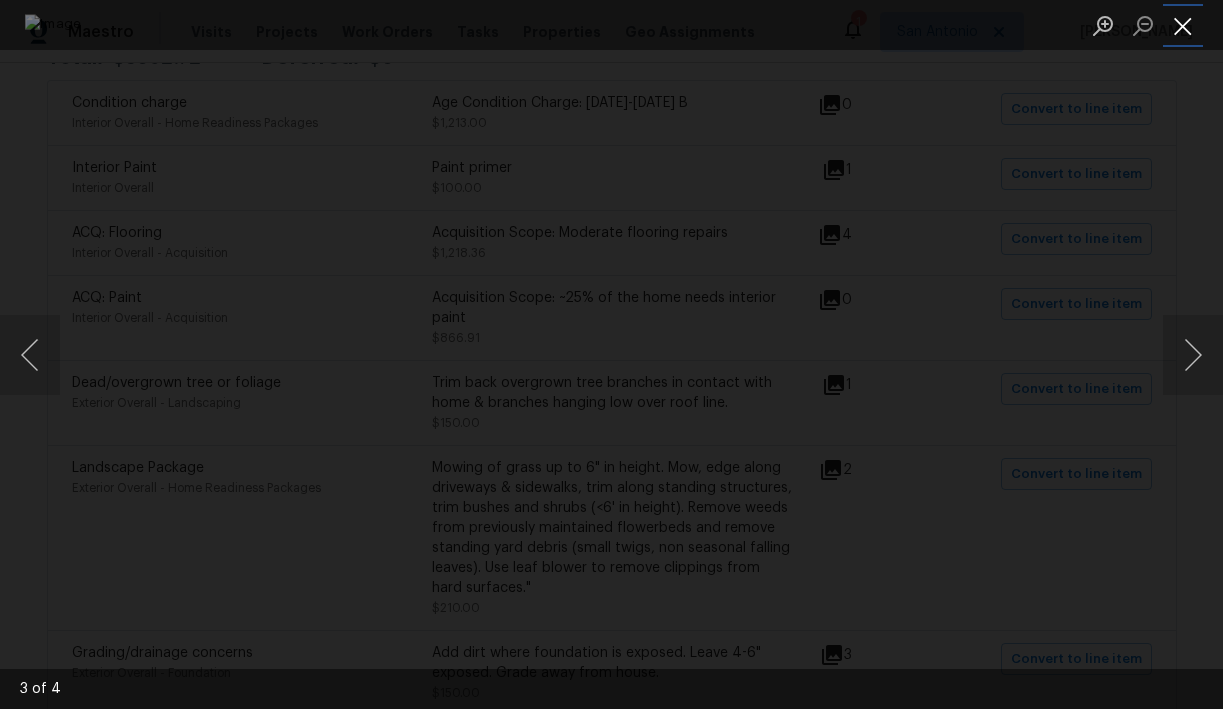 click at bounding box center [1183, 25] 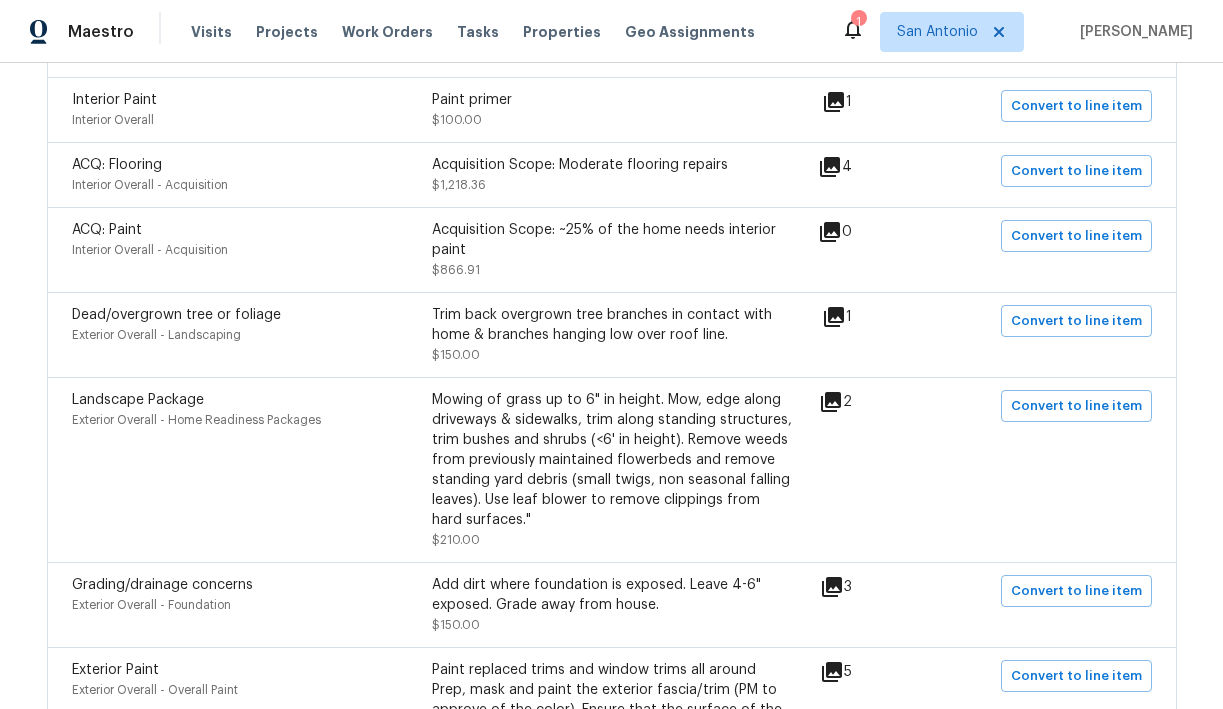 scroll, scrollTop: 503, scrollLeft: 0, axis: vertical 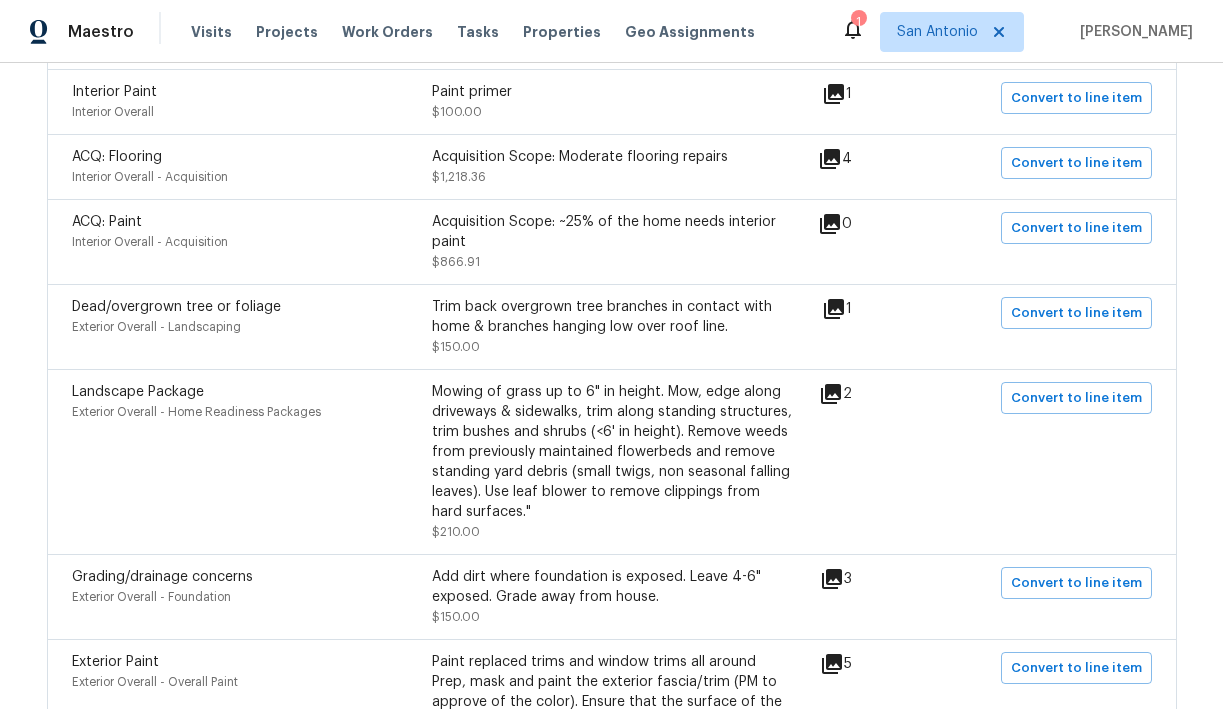 click 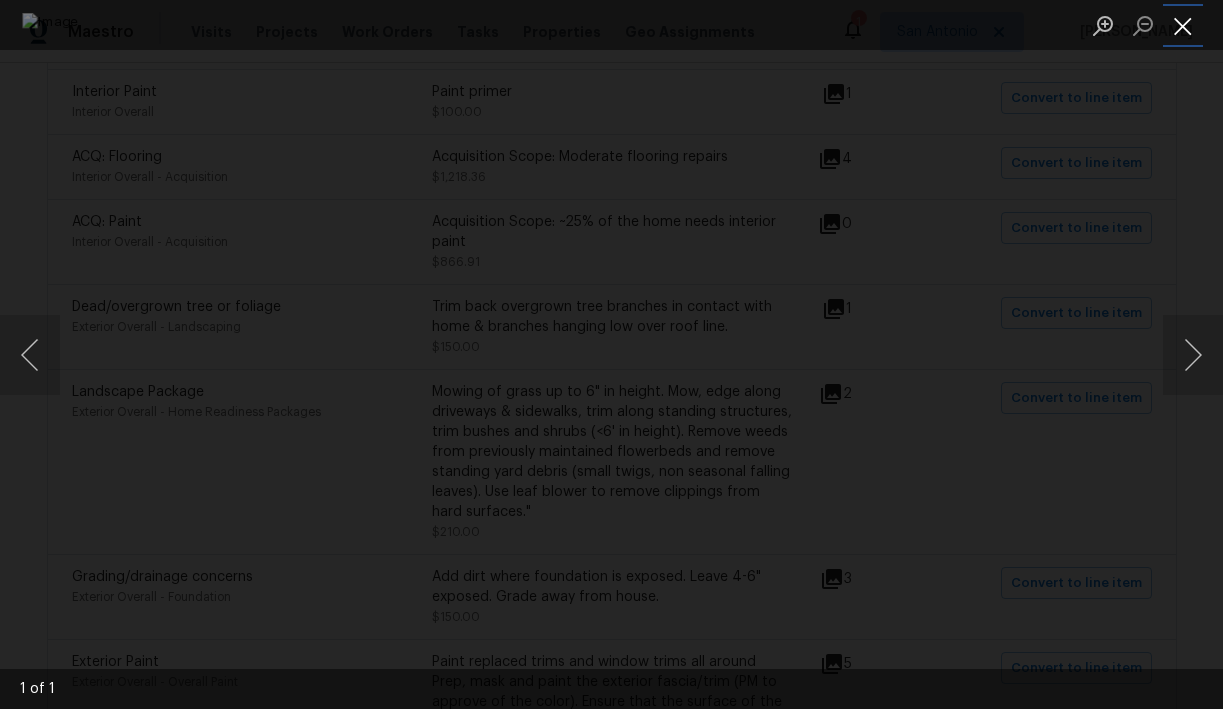 click at bounding box center [1183, 25] 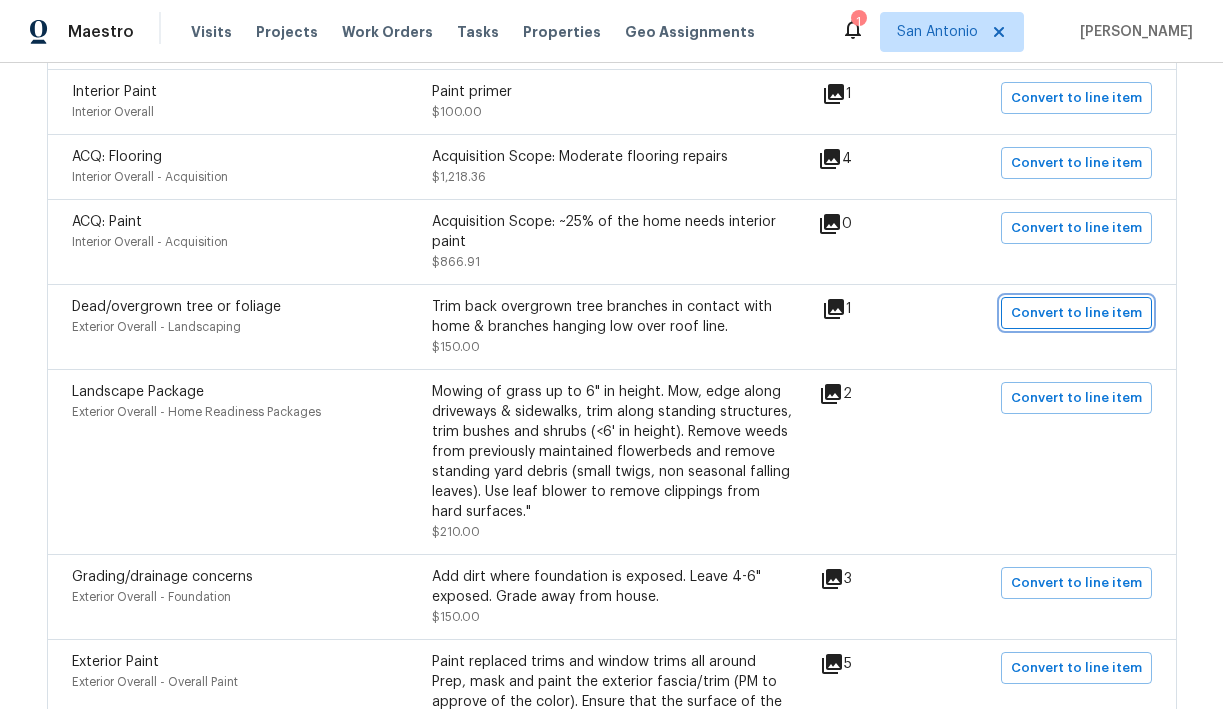 click on "Convert to line item" at bounding box center (1076, 313) 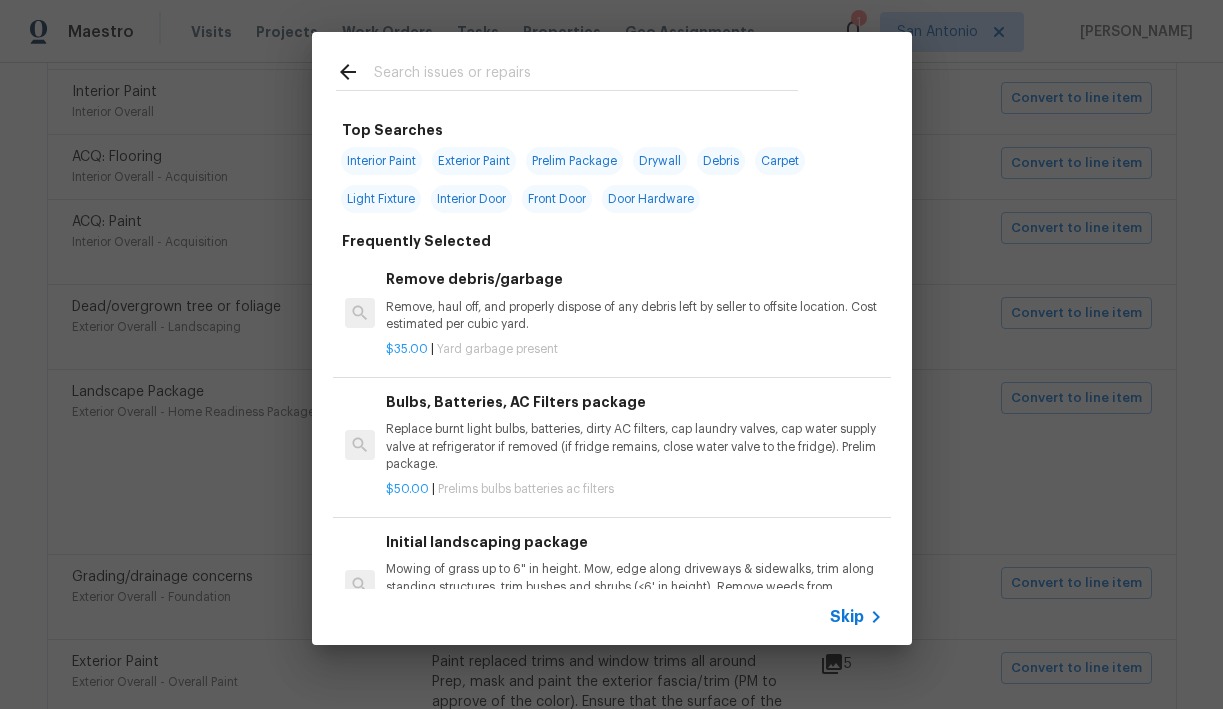 click at bounding box center [586, 75] 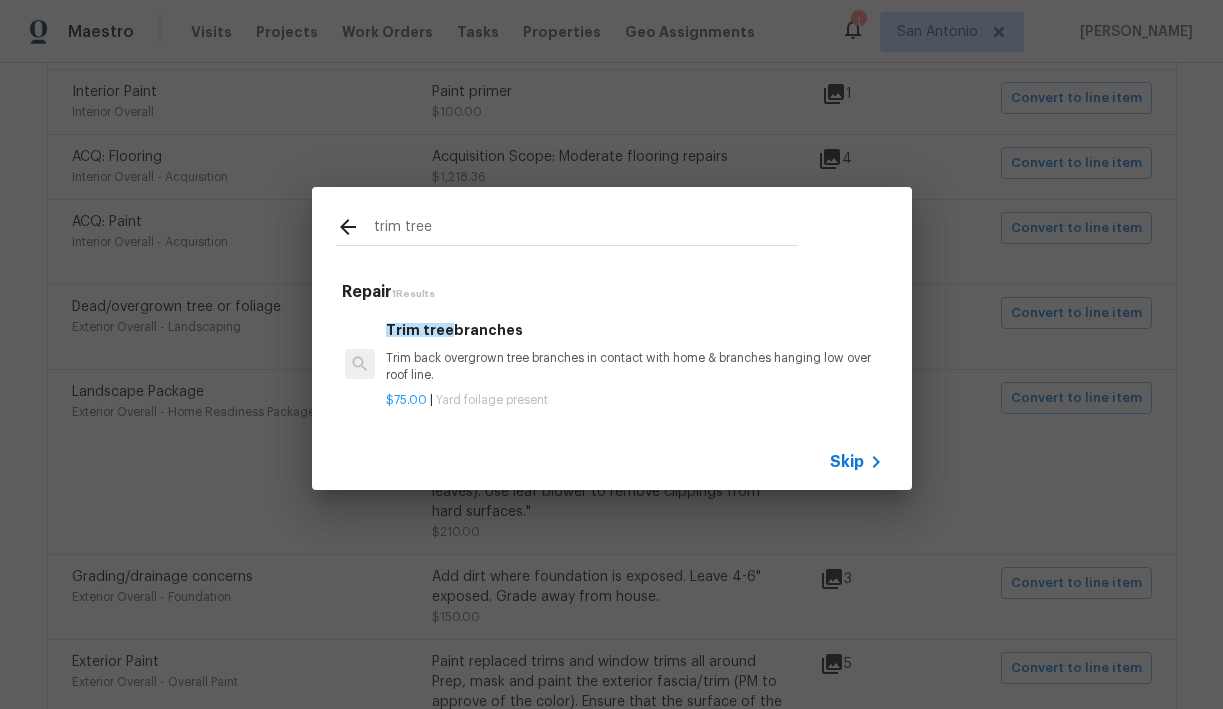 type on "trim tree" 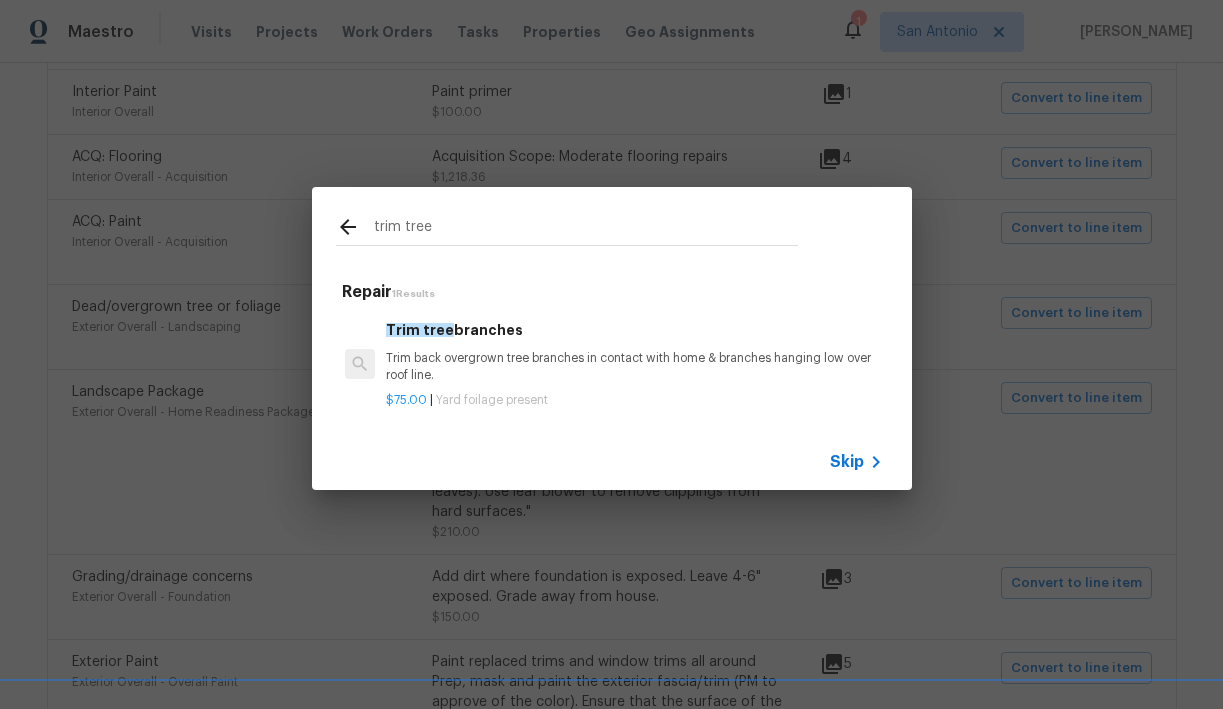 click on "Trim back overgrown tree branches in contact with home & branches hanging low over roof line." at bounding box center [634, 367] 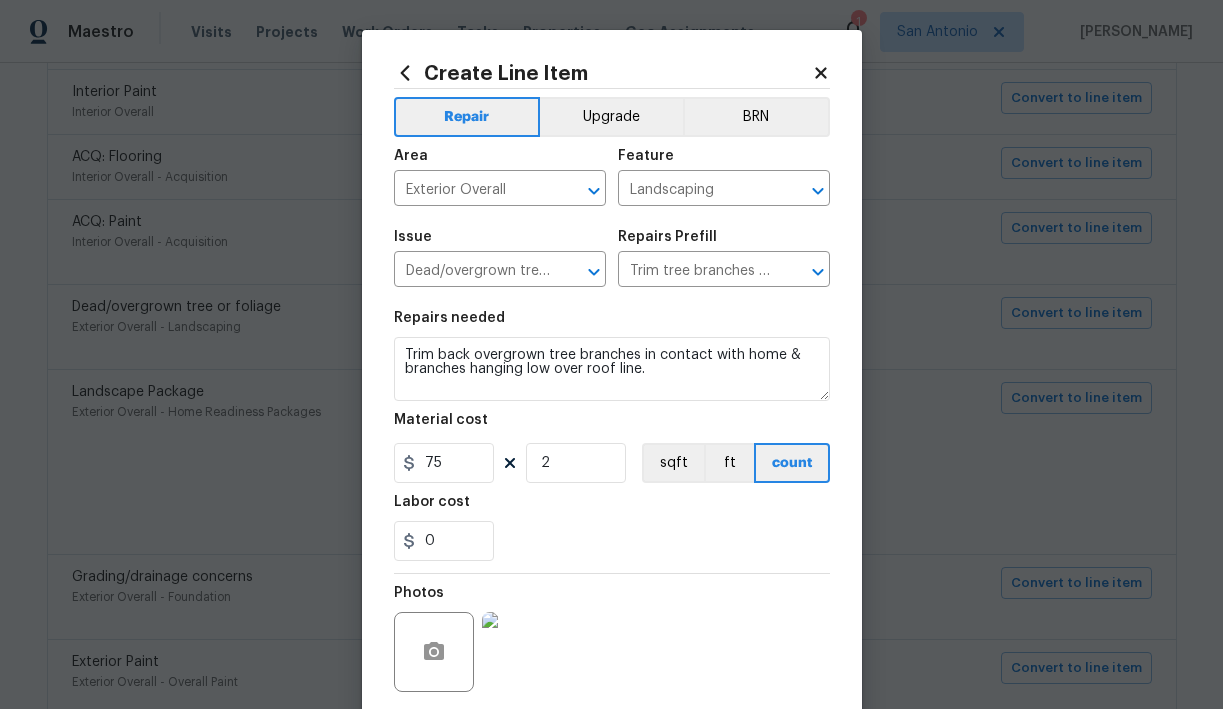 scroll, scrollTop: 153, scrollLeft: 0, axis: vertical 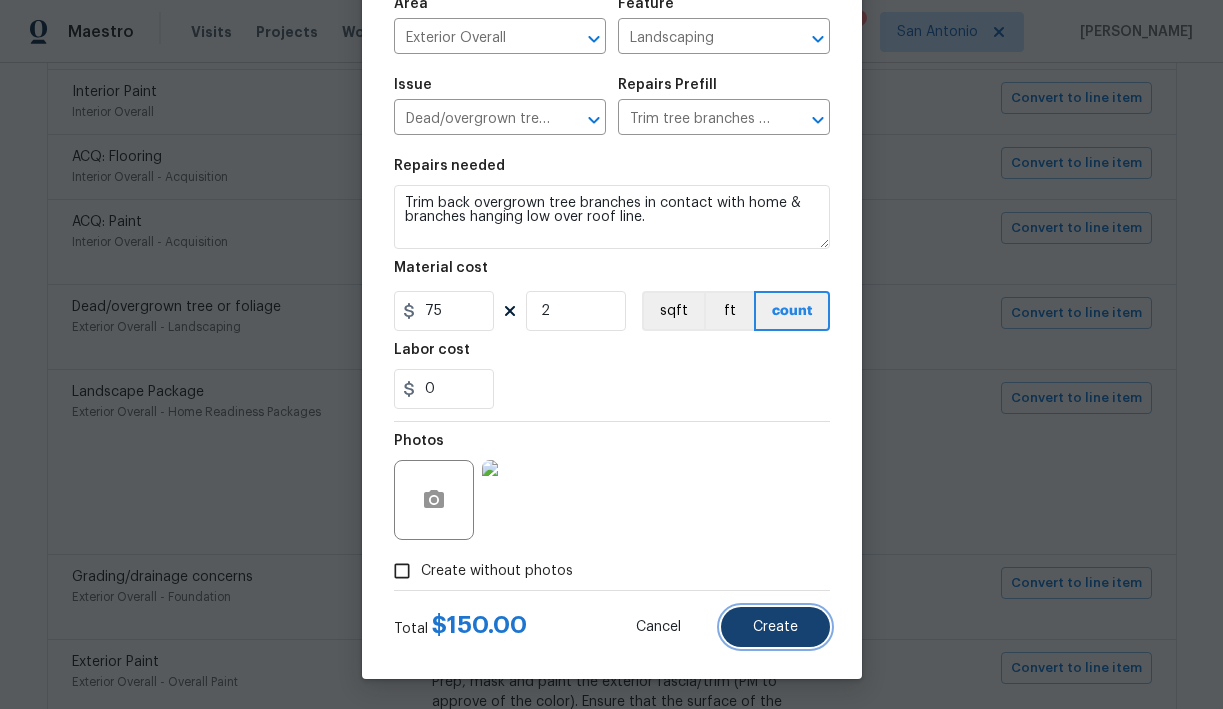 click on "Create" at bounding box center [775, 627] 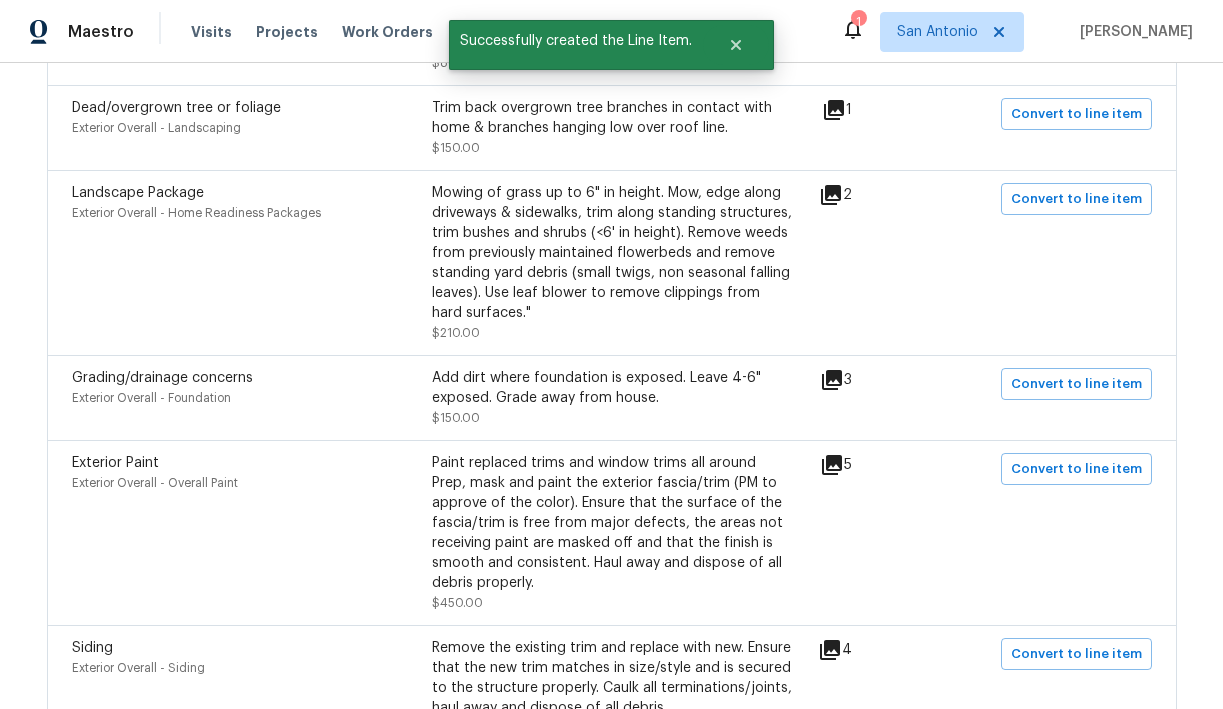 scroll, scrollTop: 708, scrollLeft: 0, axis: vertical 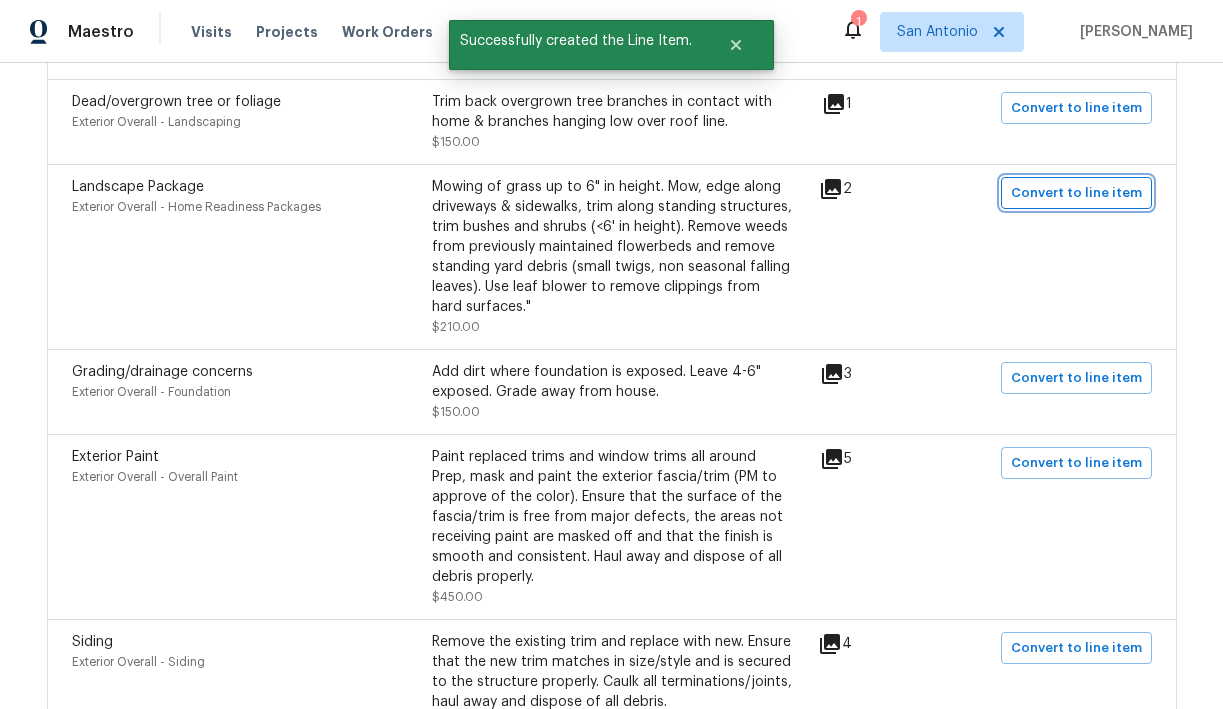 click on "Convert to line item" at bounding box center [1076, 193] 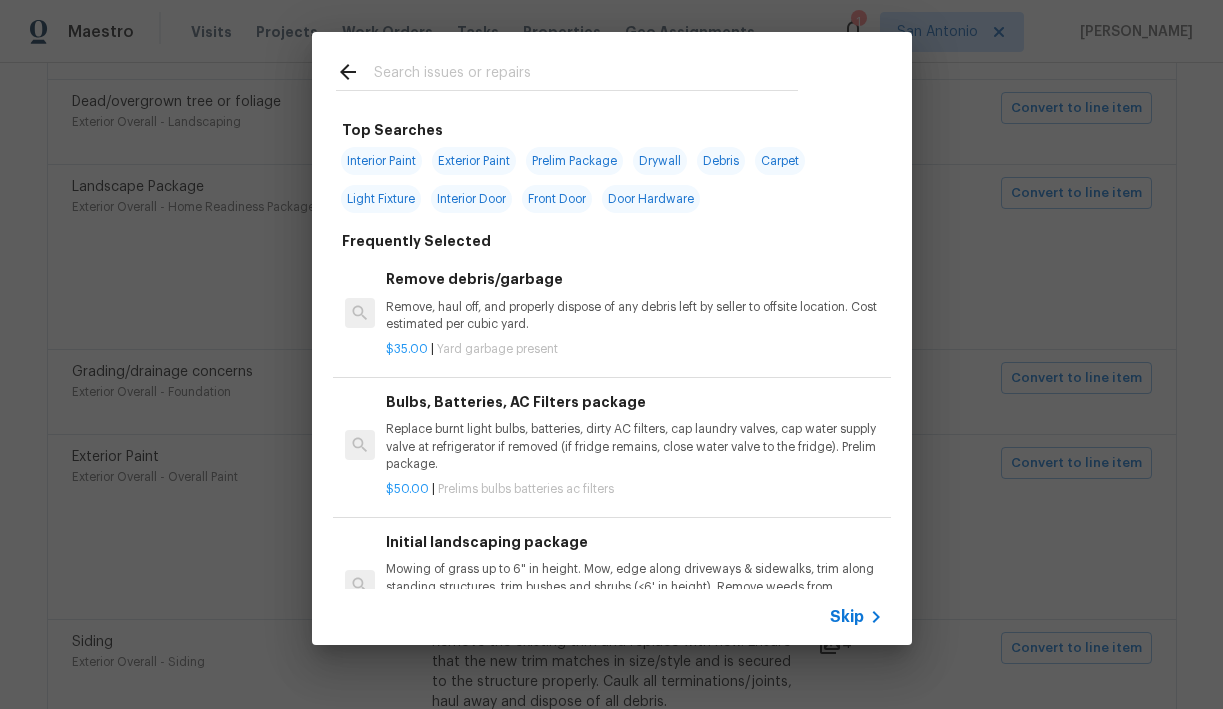 click at bounding box center [586, 75] 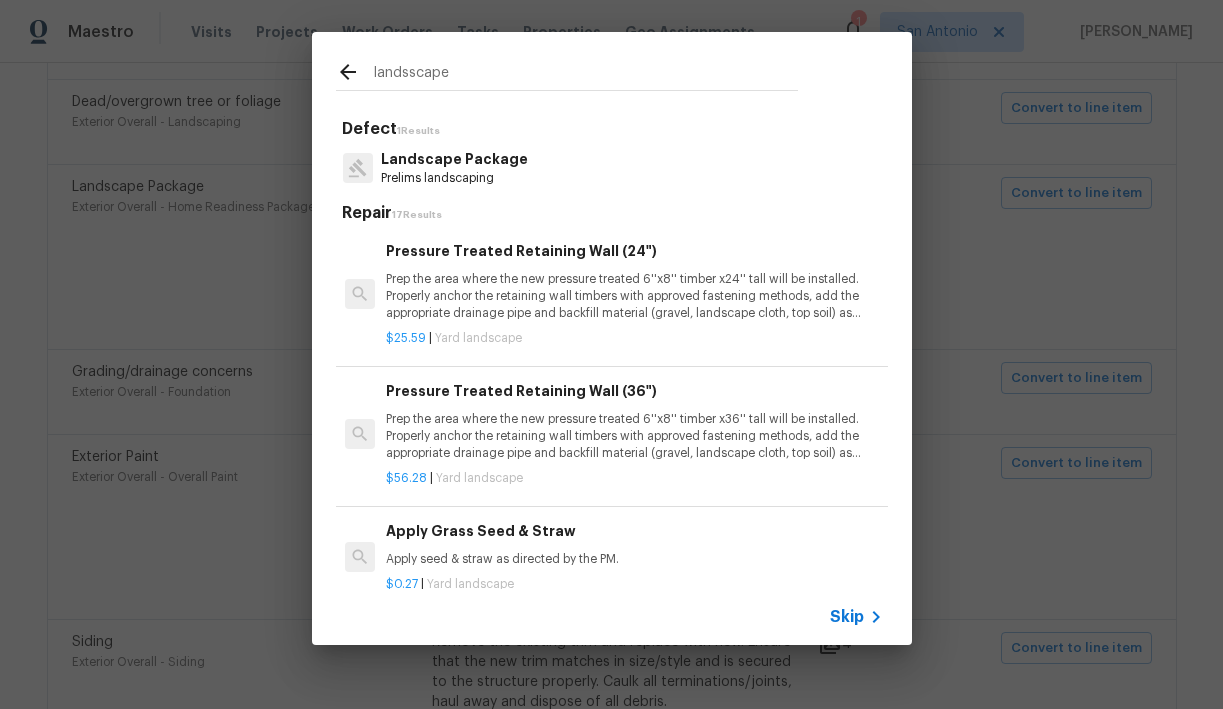 type on "landsscape" 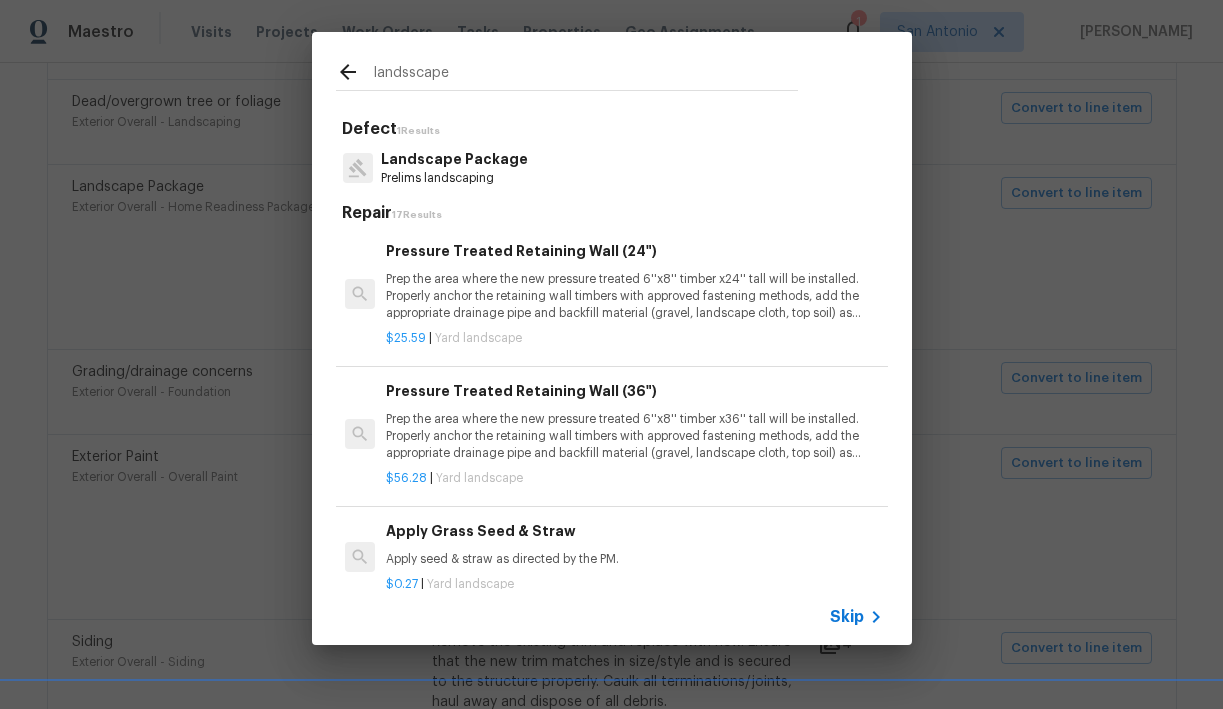 click on "Landscape Package" at bounding box center (454, 159) 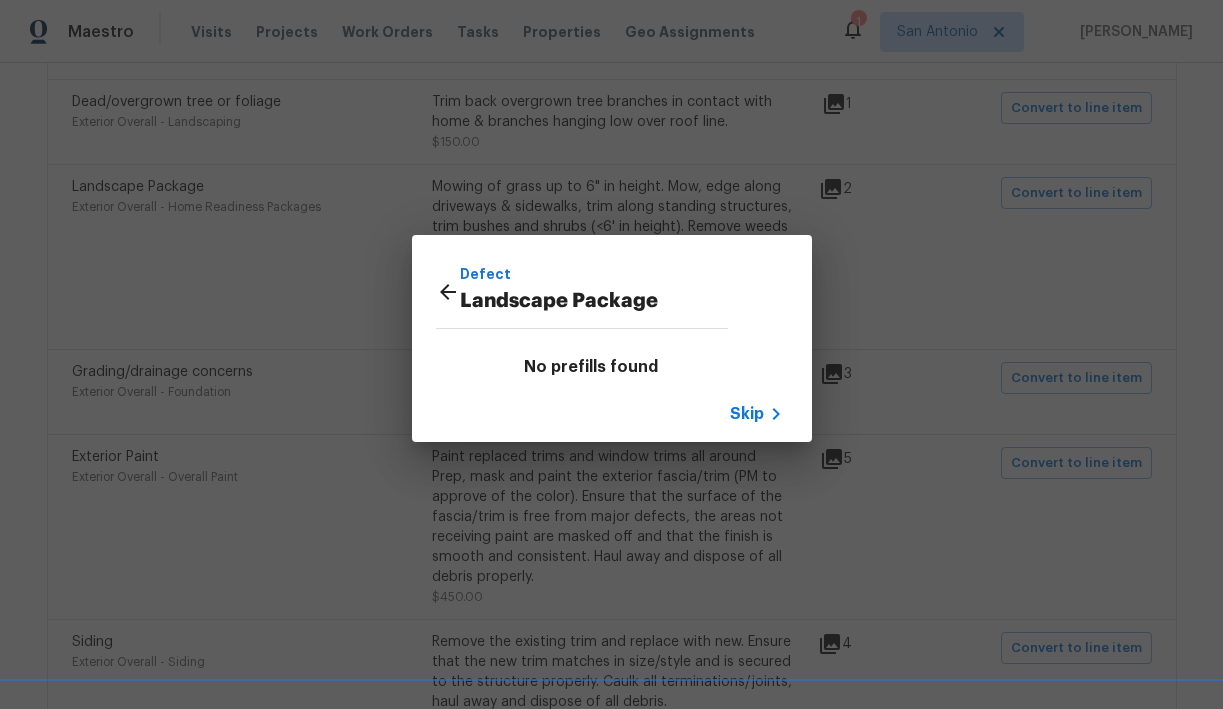 click 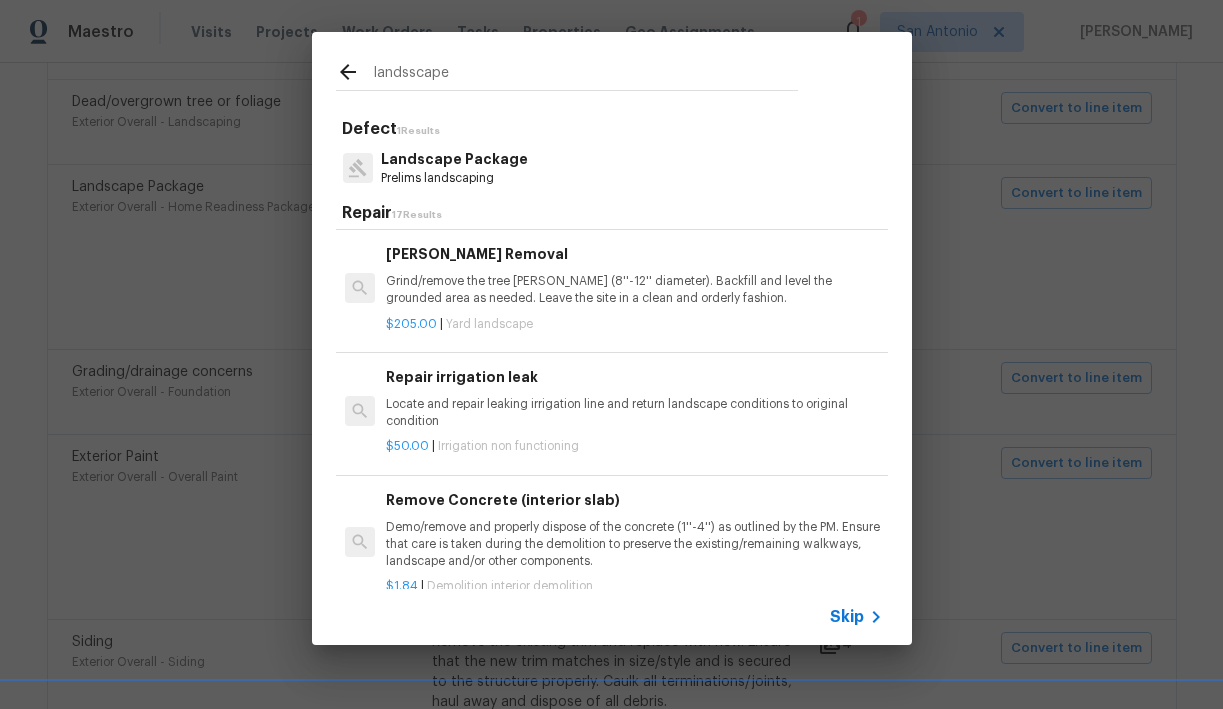 scroll, scrollTop: 1677, scrollLeft: 0, axis: vertical 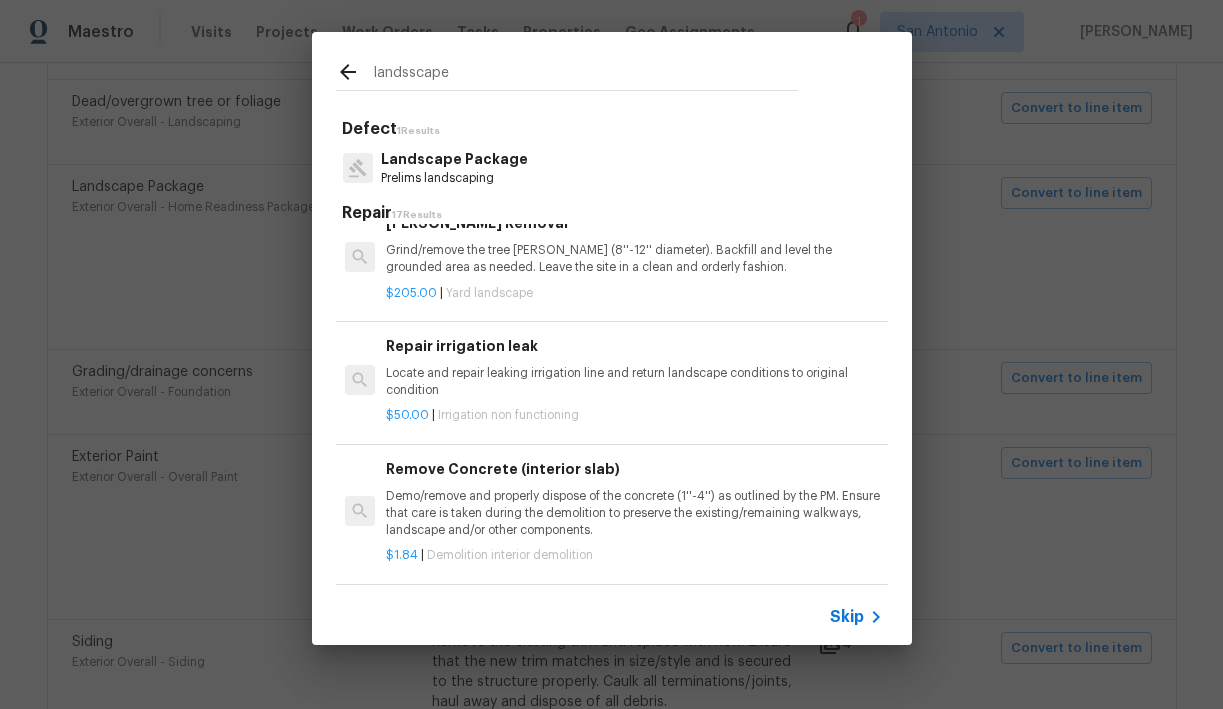 click on "landsscape" at bounding box center (586, 75) 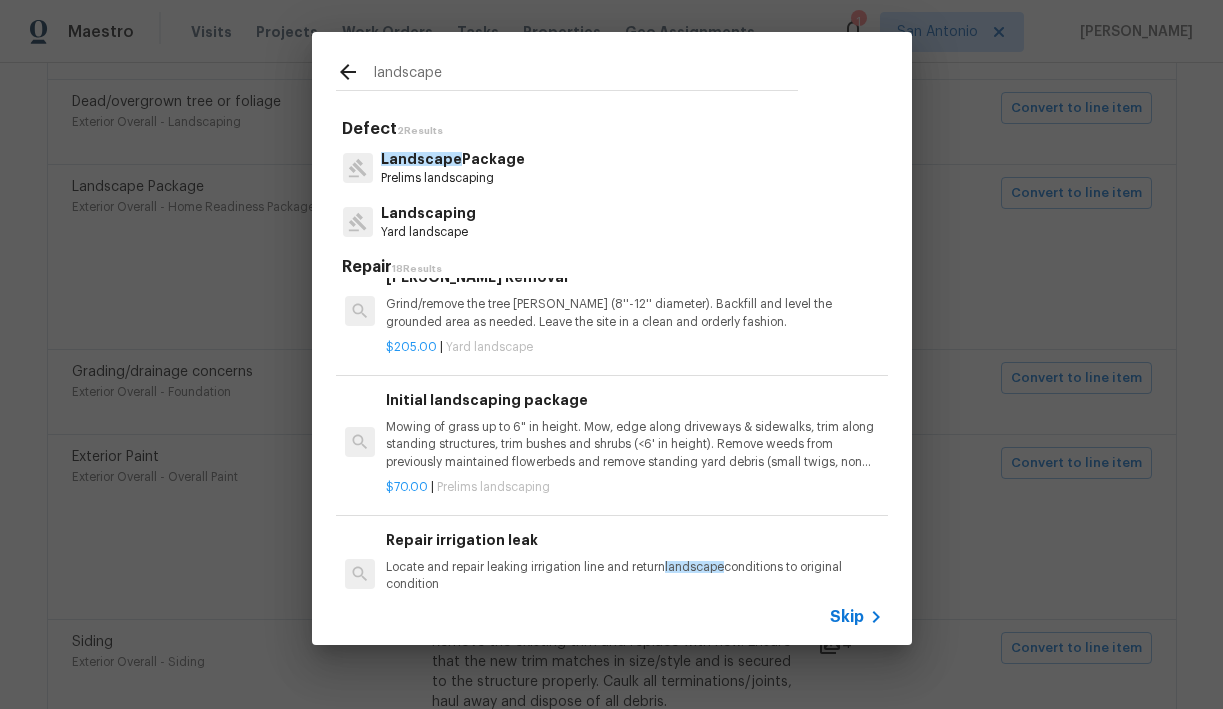 type on "landscape" 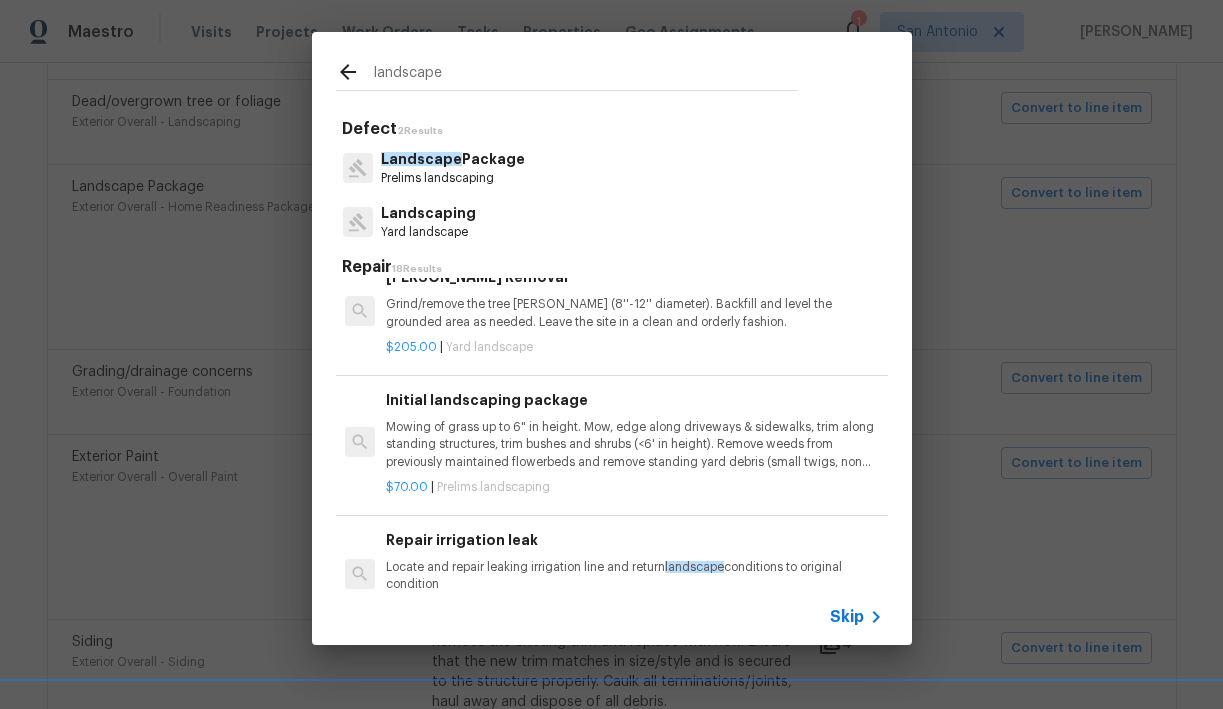 click on "Mowing of grass up to 6" in height. Mow, edge along driveways & sidewalks, trim along standing structures, trim bushes and shrubs (<6' in height). Remove weeds from previously maintained flowerbeds and remove standing yard debris (small twigs, non seasonal falling leaves).  Use leaf blower to remove clippings from hard surfaces."" at bounding box center (634, 444) 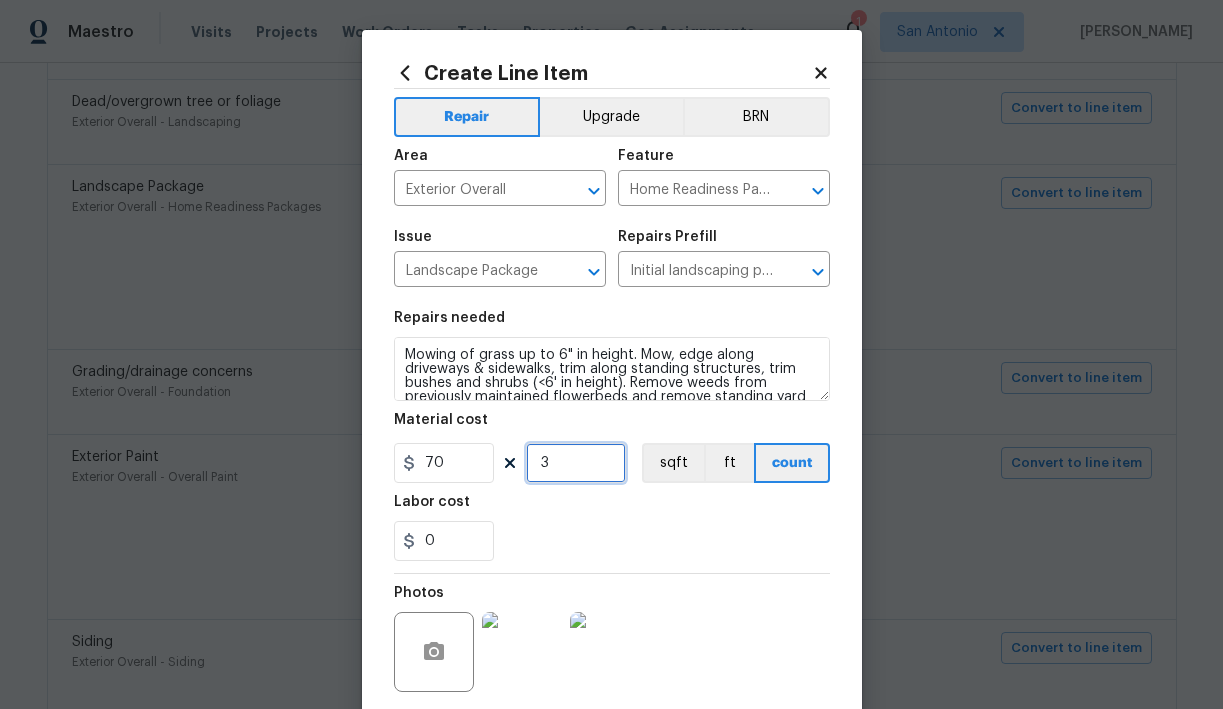 click on "3" at bounding box center [576, 463] 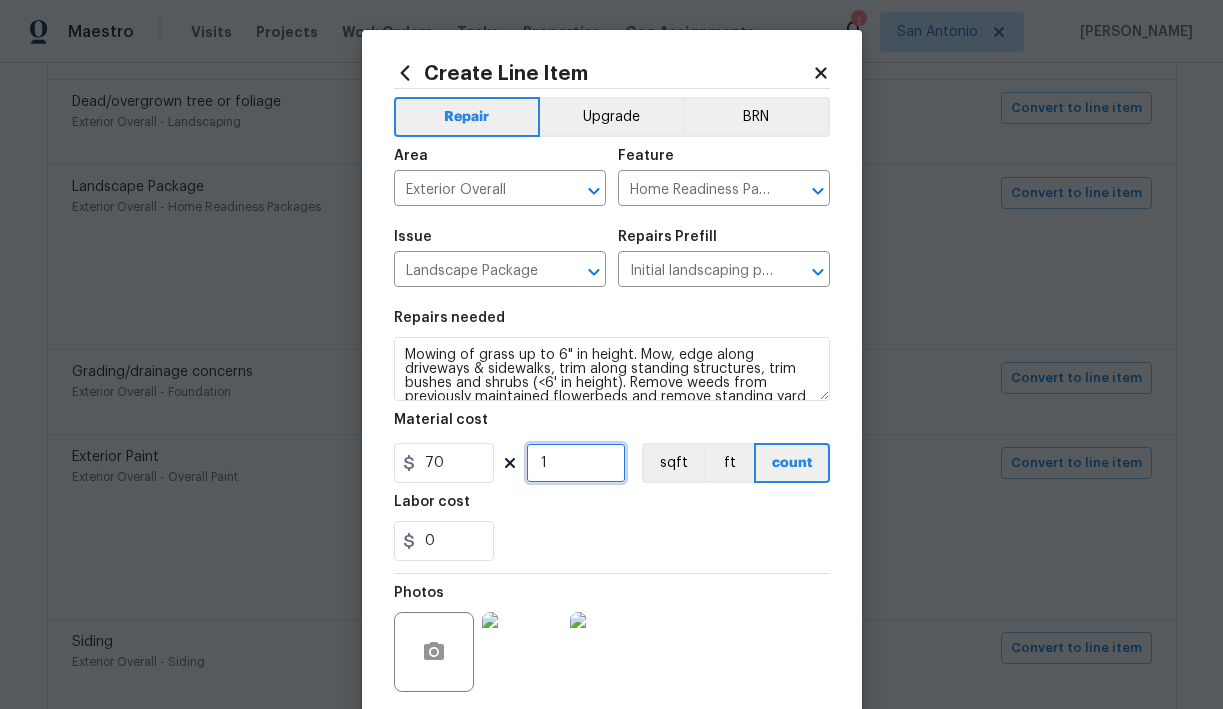 type on "1" 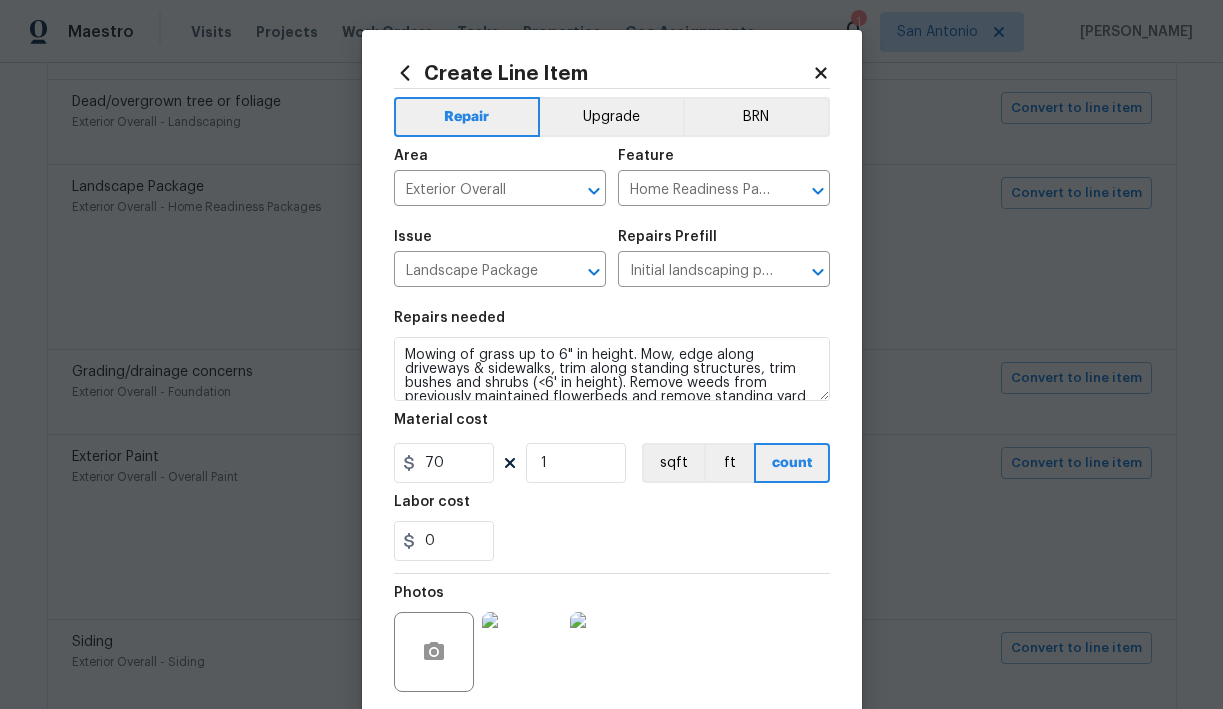click on "Labor cost" at bounding box center [612, 508] 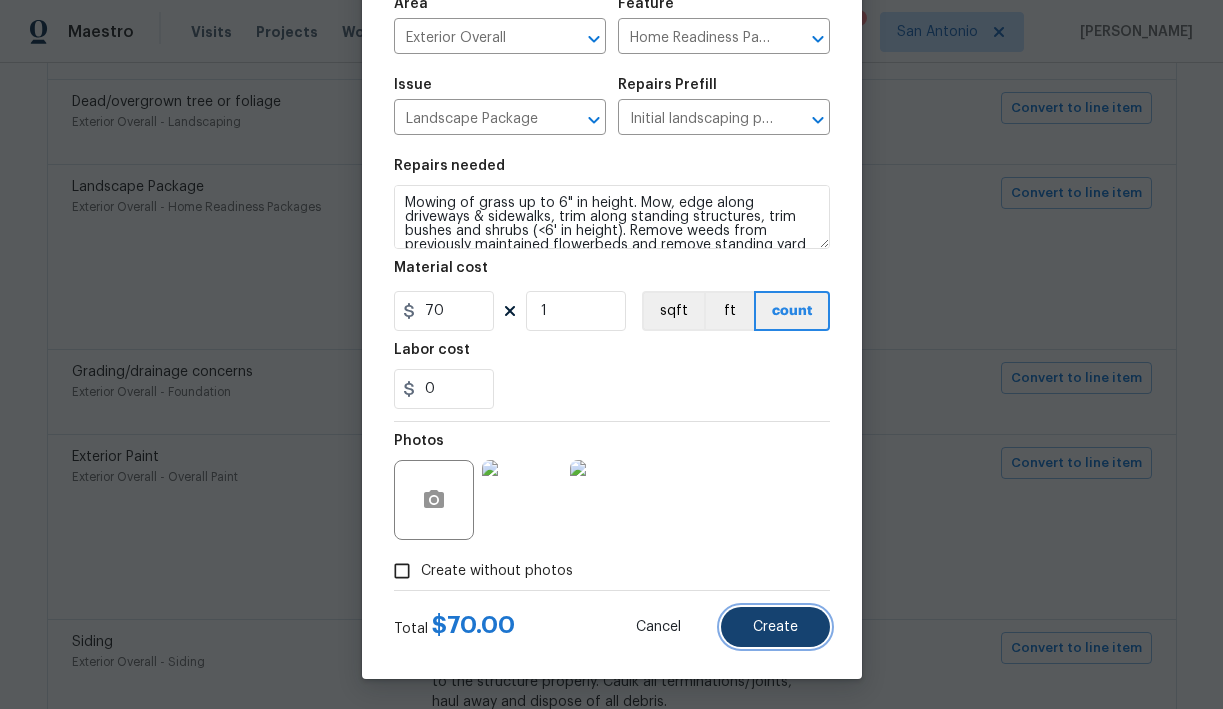 click on "Create" at bounding box center [775, 627] 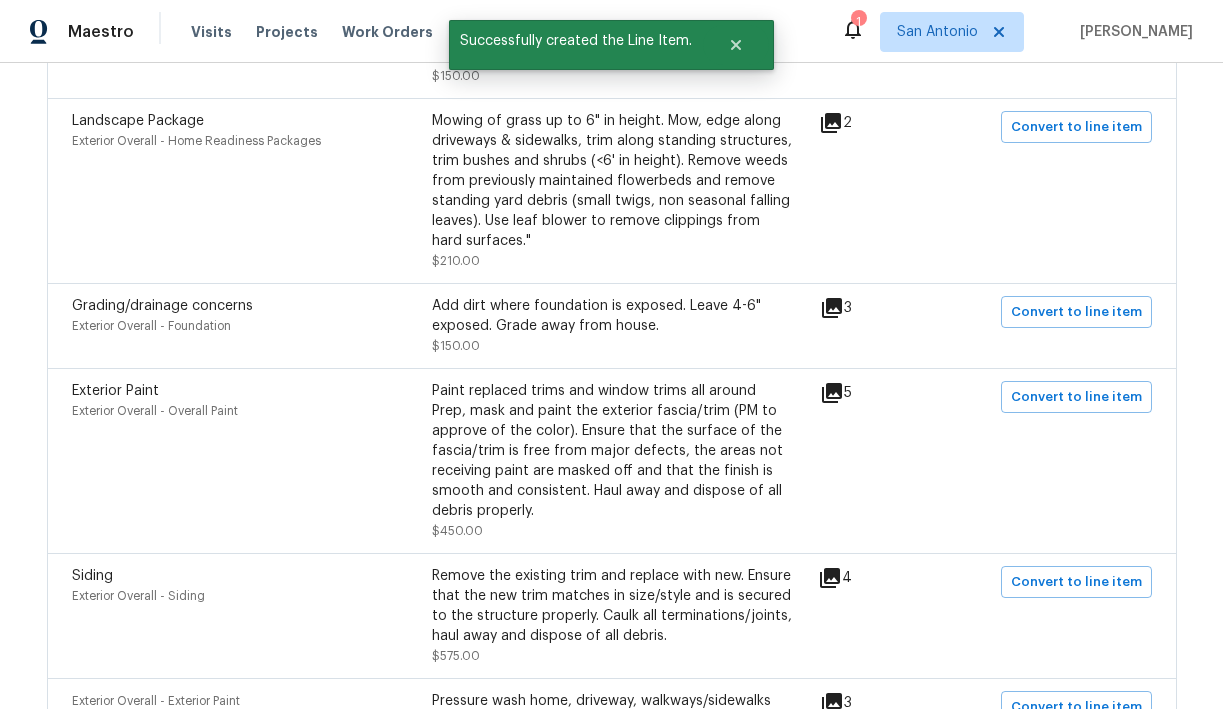 scroll, scrollTop: 785, scrollLeft: 0, axis: vertical 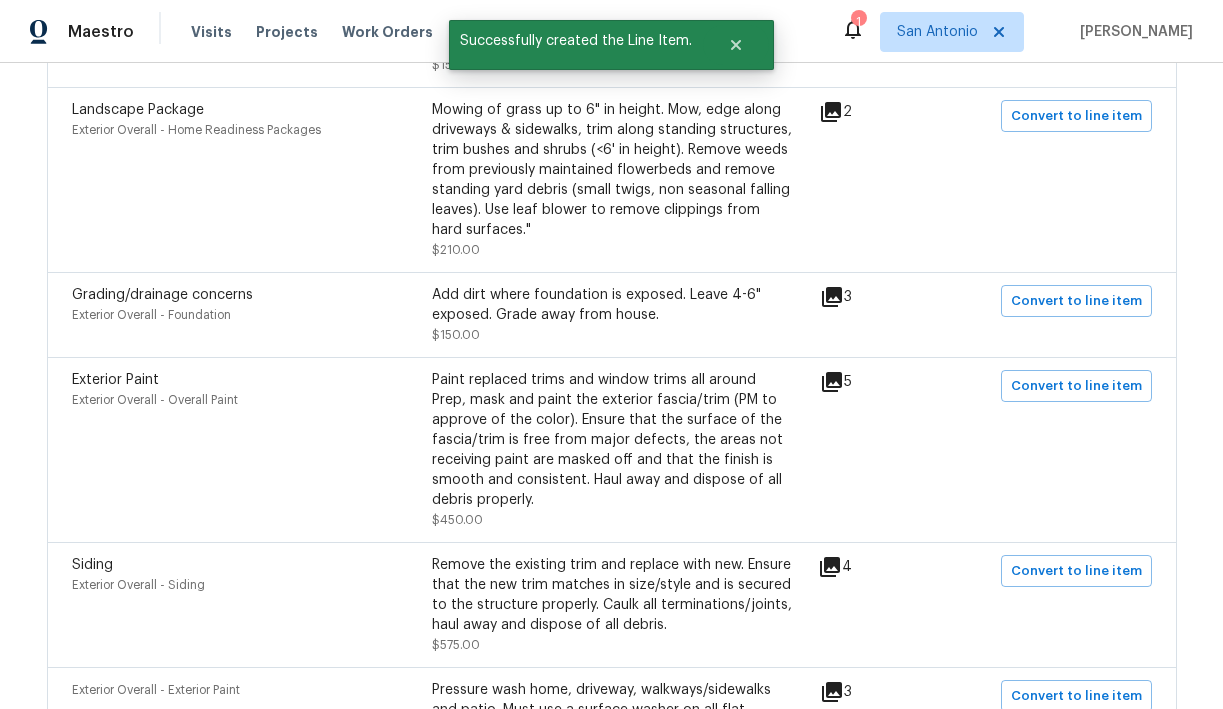 click 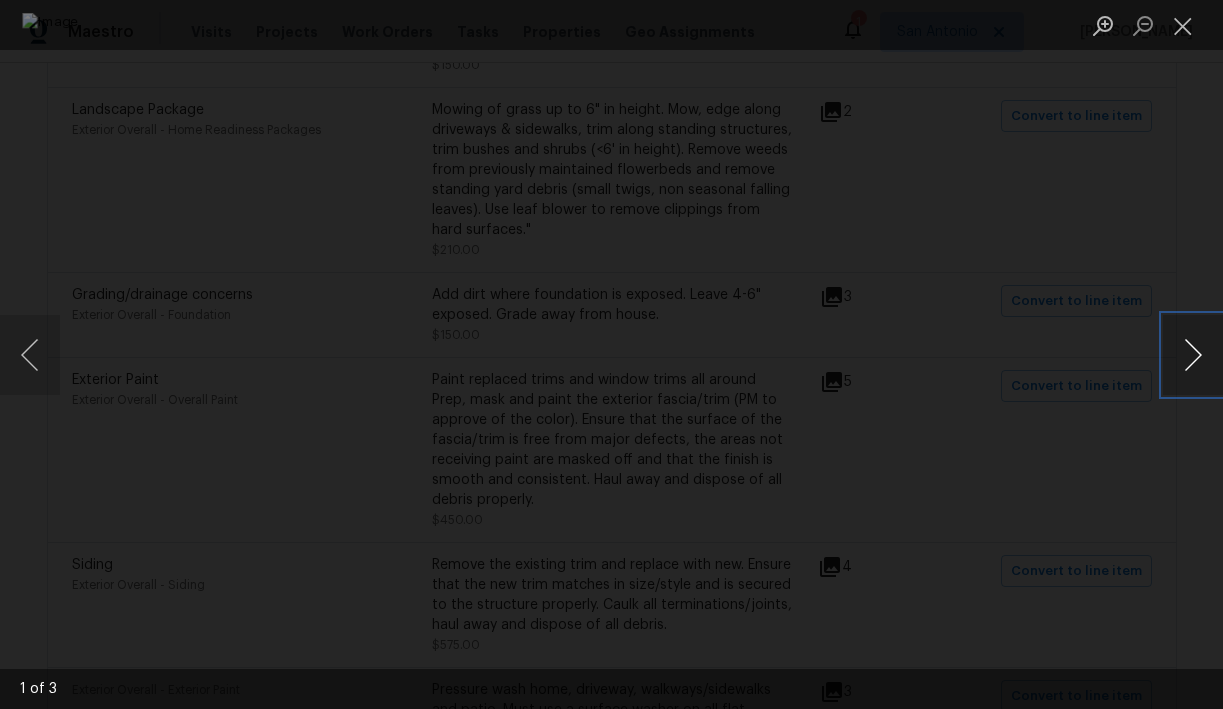 click at bounding box center [1193, 355] 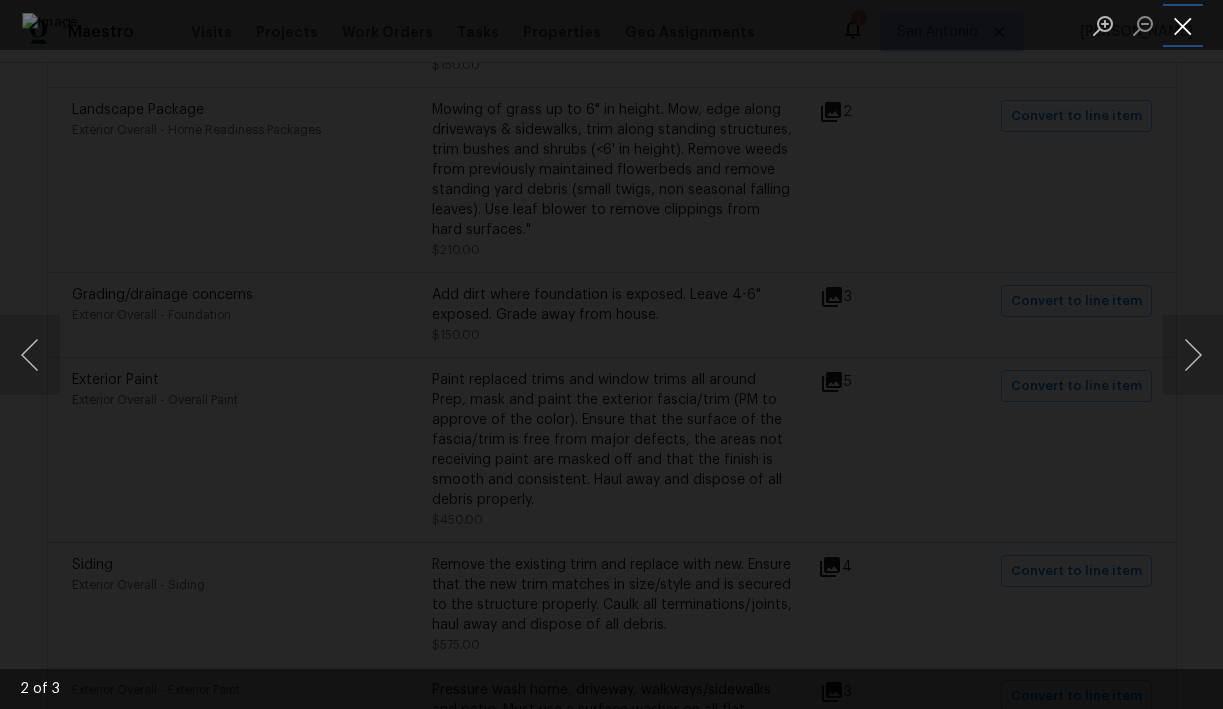 click at bounding box center (1183, 25) 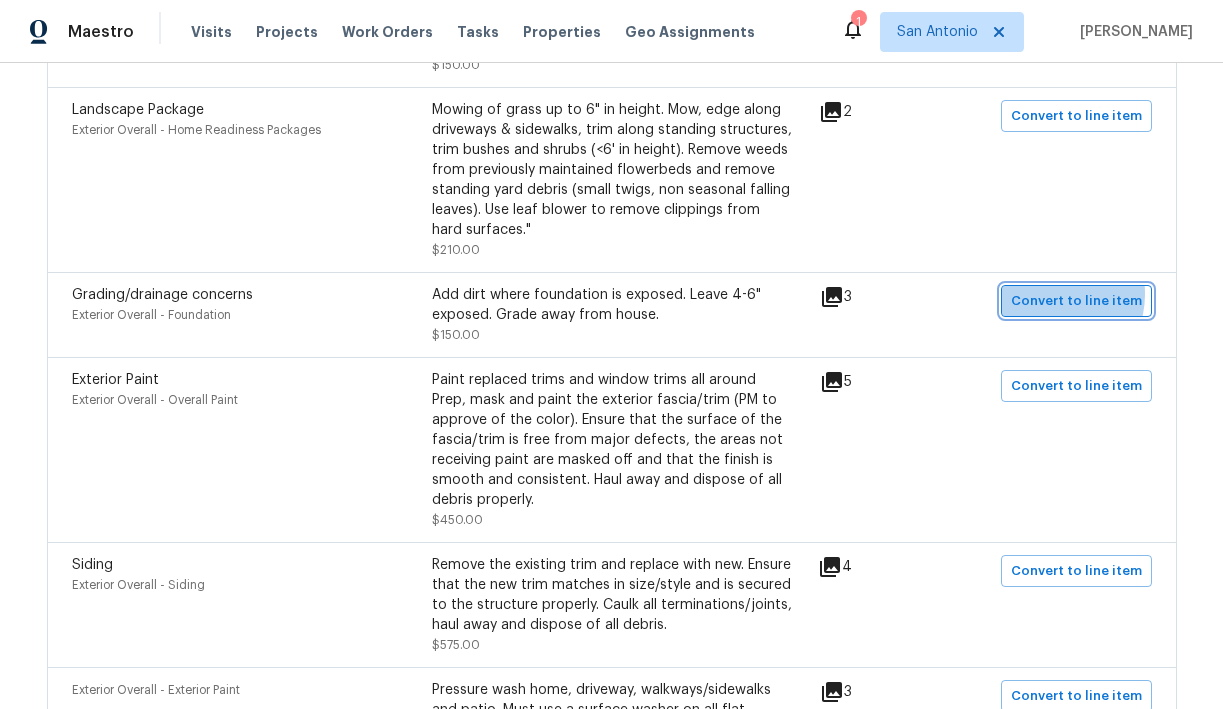 click on "Convert to line item" at bounding box center (1076, 301) 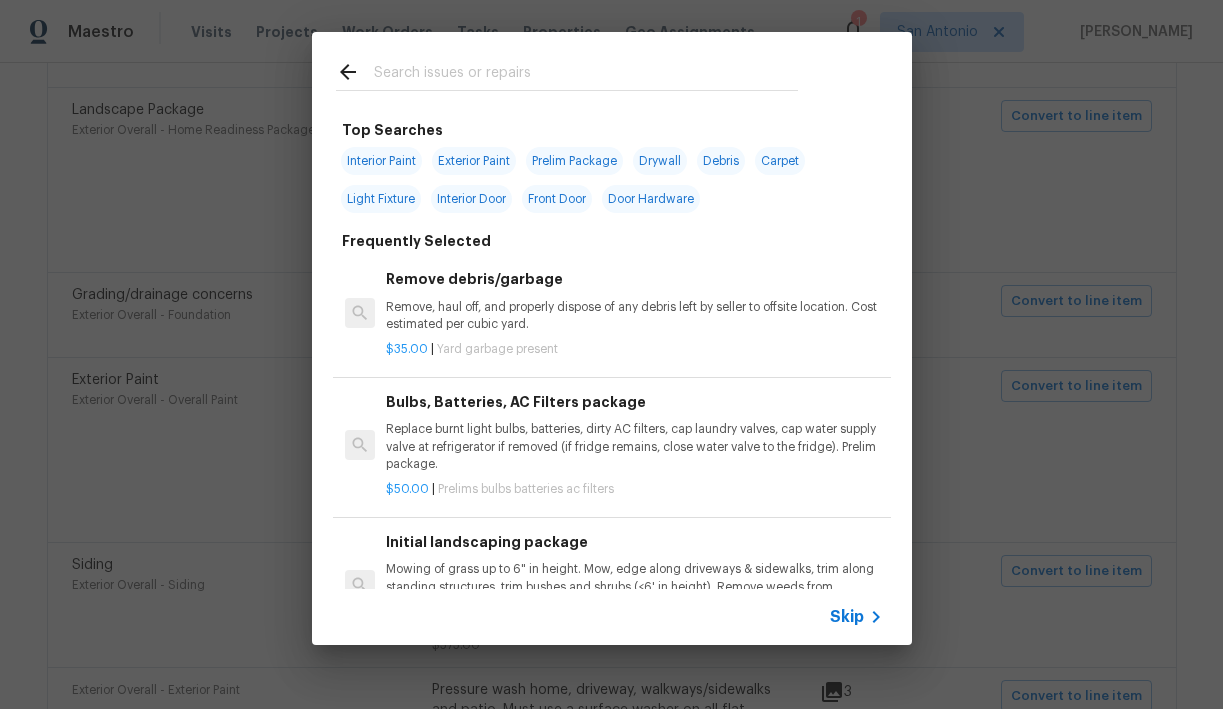 click at bounding box center (586, 75) 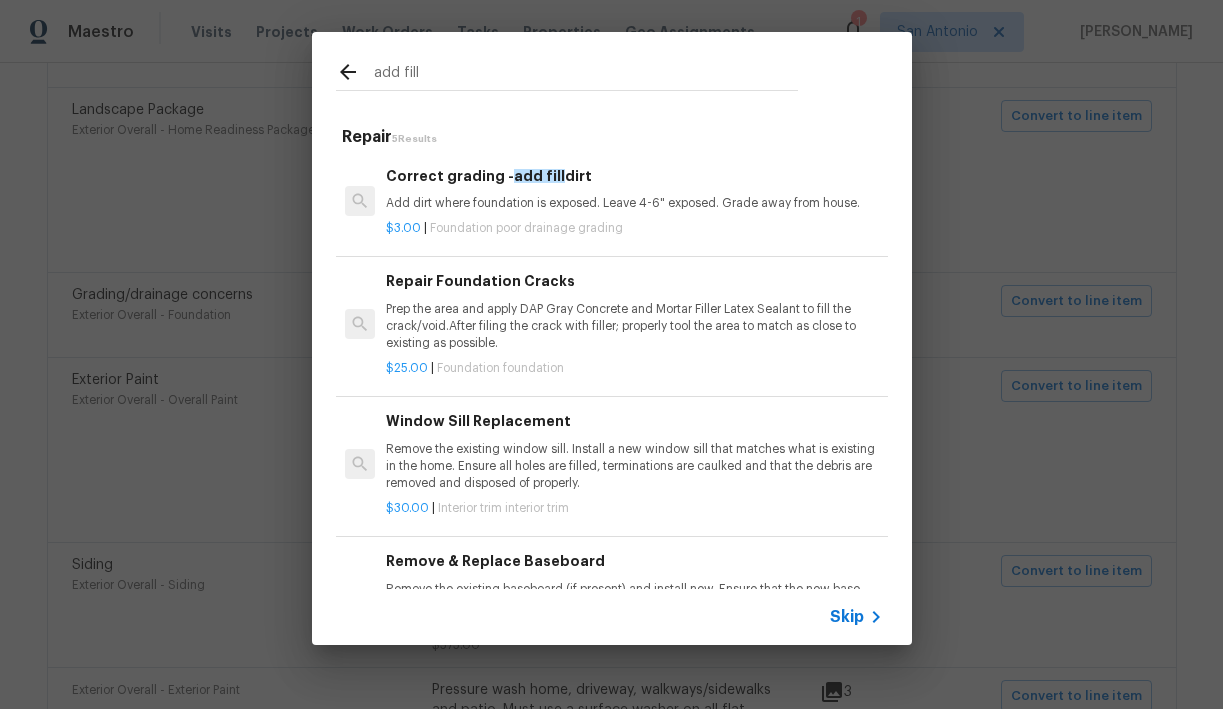 type on "add fill" 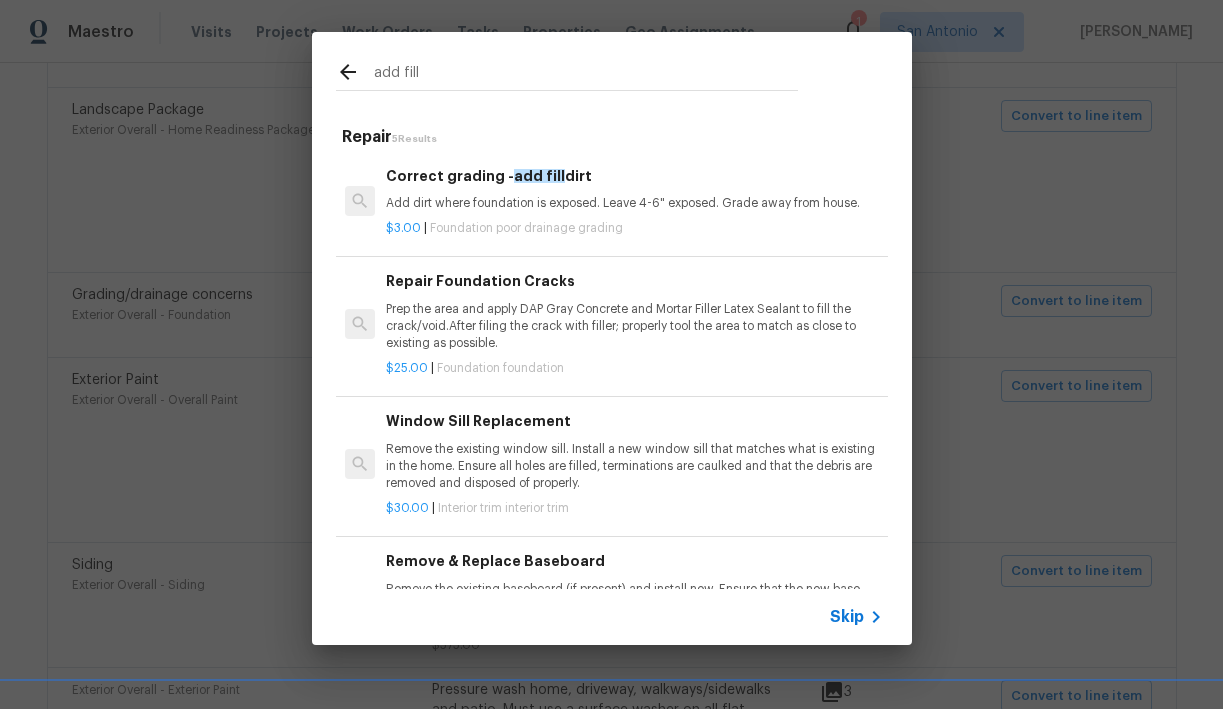 click on "Add dirt where foundation is exposed. Leave 4-6" exposed. Grade away from house." at bounding box center (634, 203) 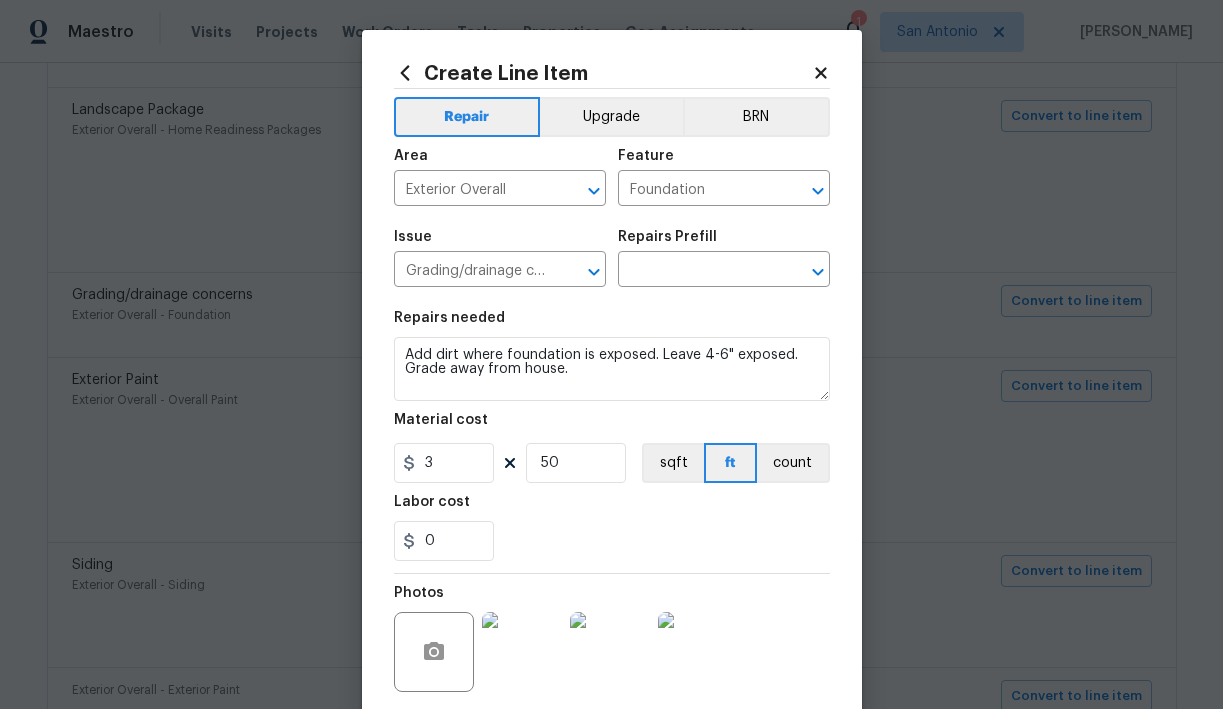 type on "Correct grading - add fill dirt $3.00" 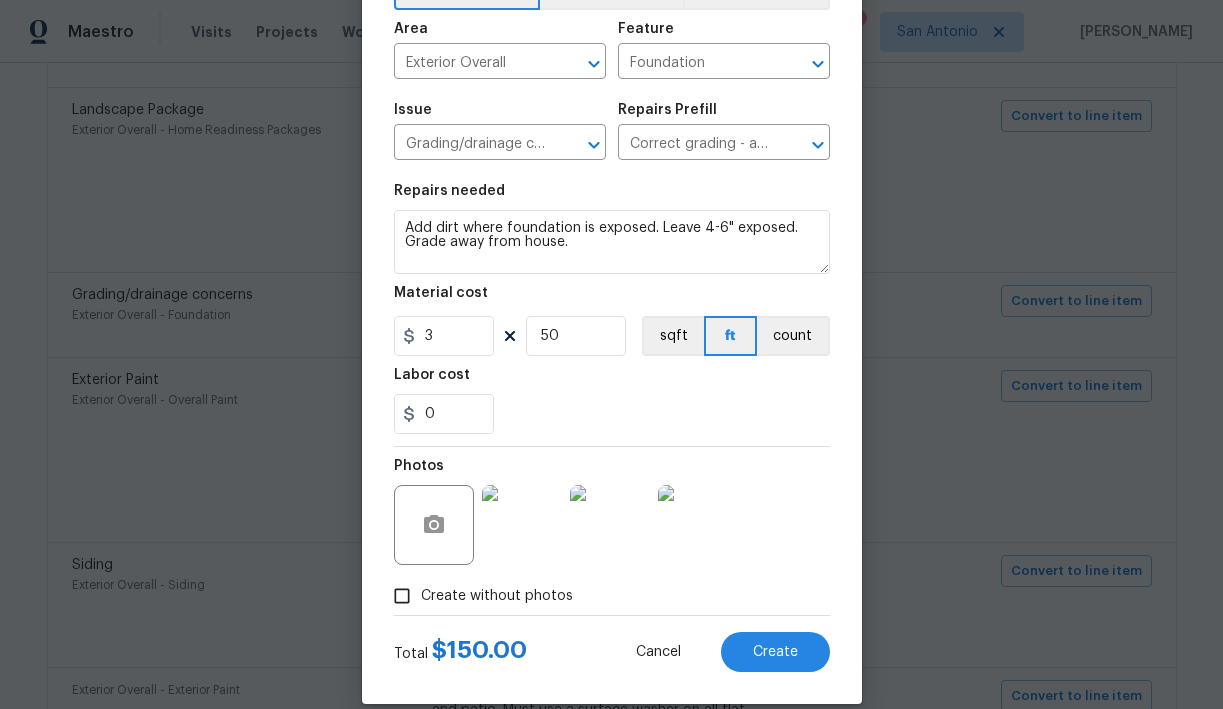 scroll, scrollTop: 126, scrollLeft: 0, axis: vertical 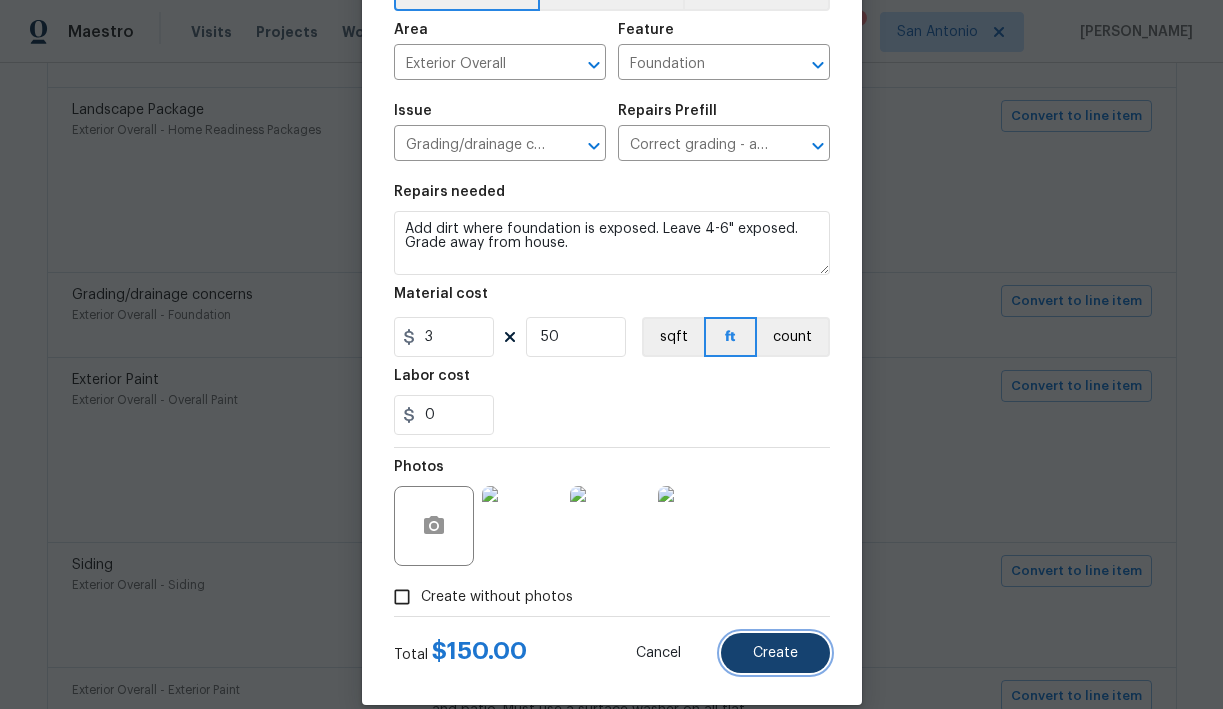 click on "Create" at bounding box center [775, 653] 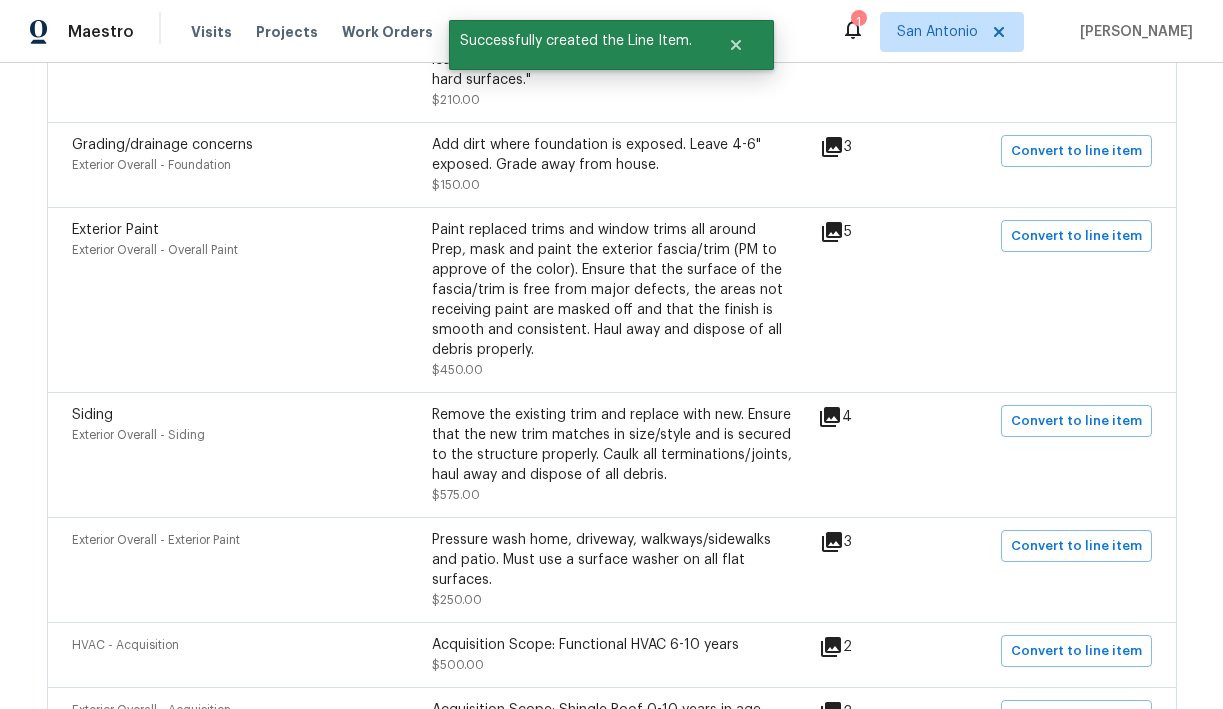 scroll, scrollTop: 946, scrollLeft: 0, axis: vertical 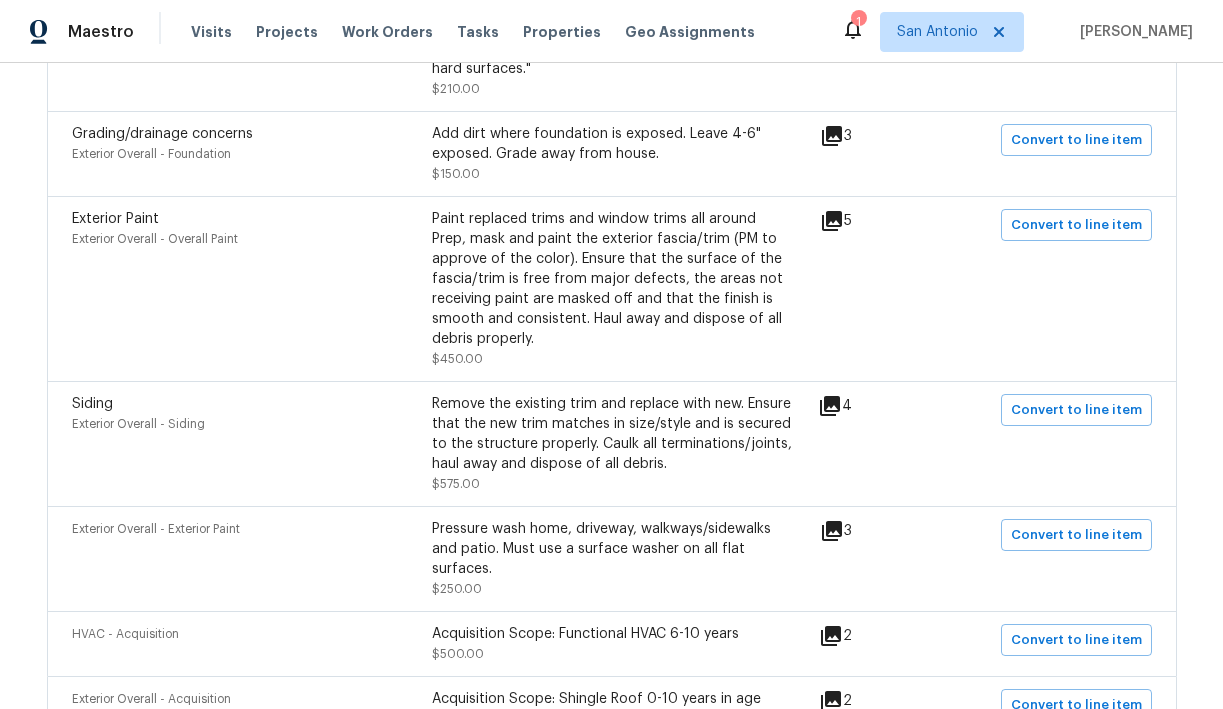 click 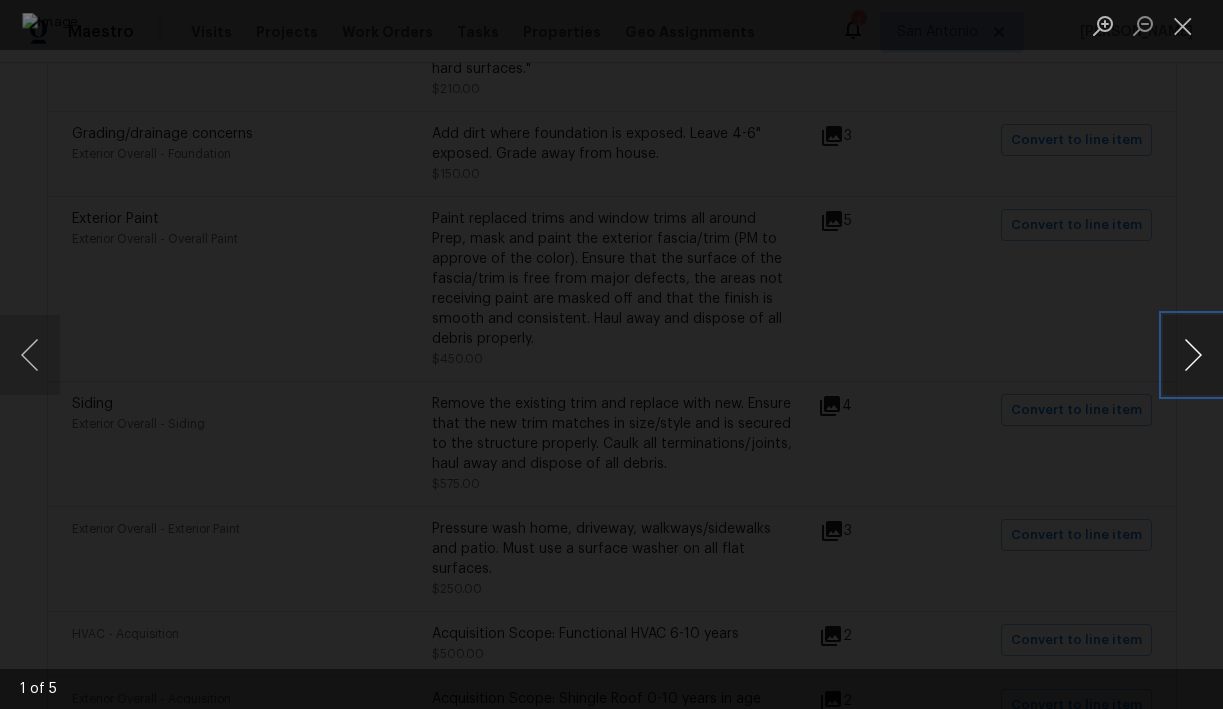 click at bounding box center [1193, 355] 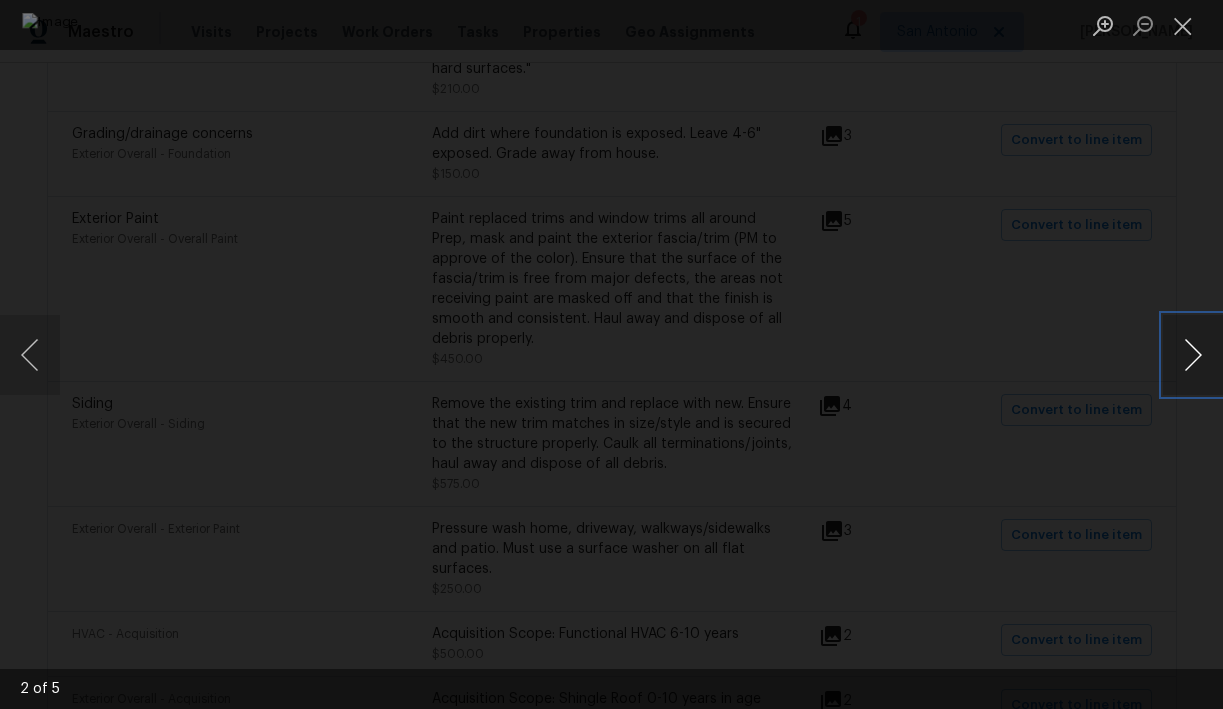 click at bounding box center [1193, 355] 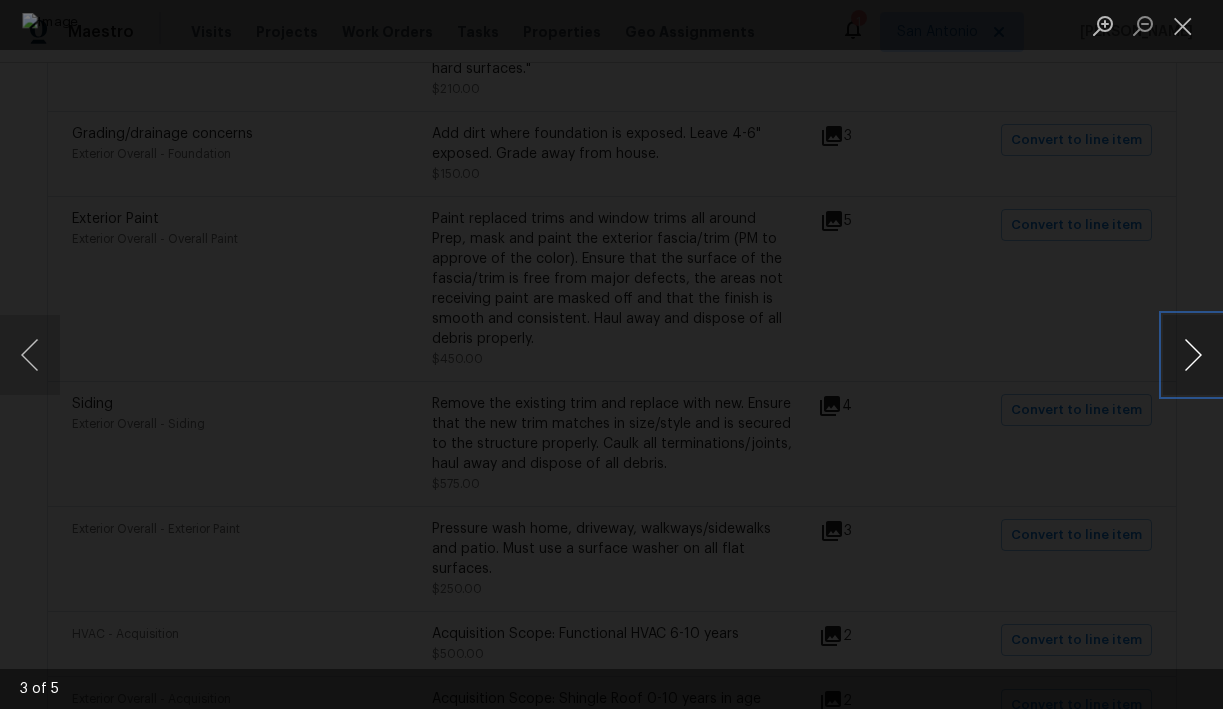 click at bounding box center (1193, 355) 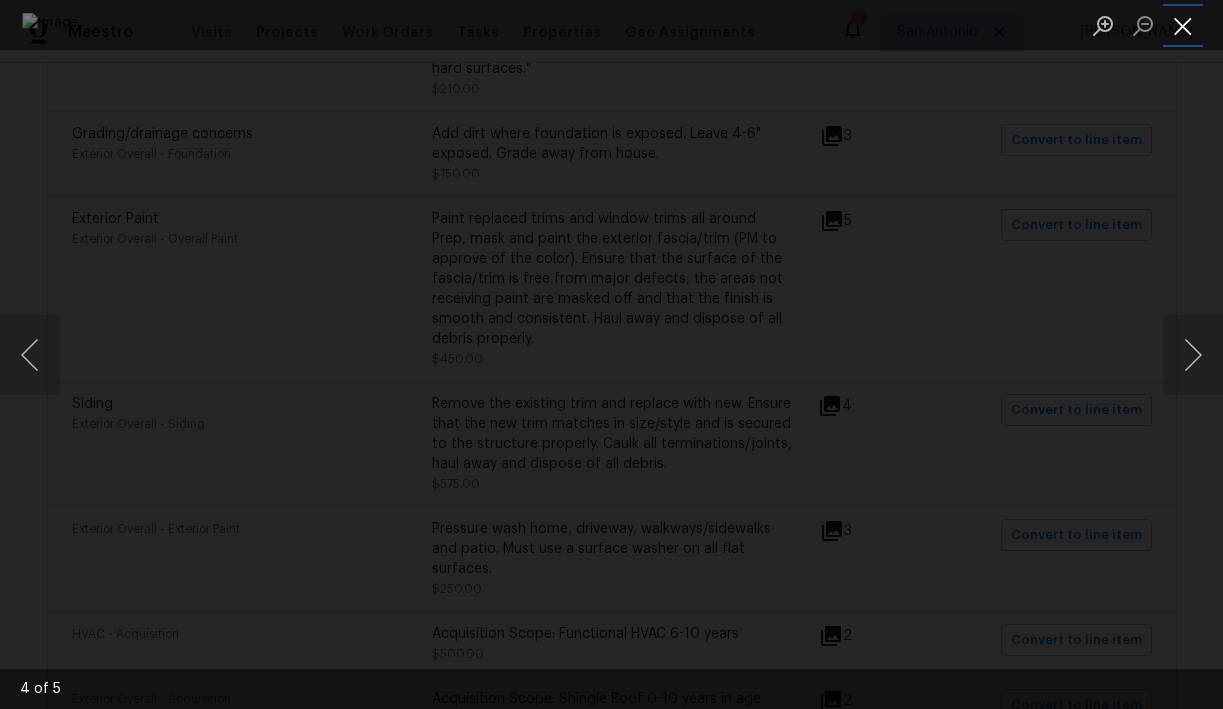 click at bounding box center (1183, 25) 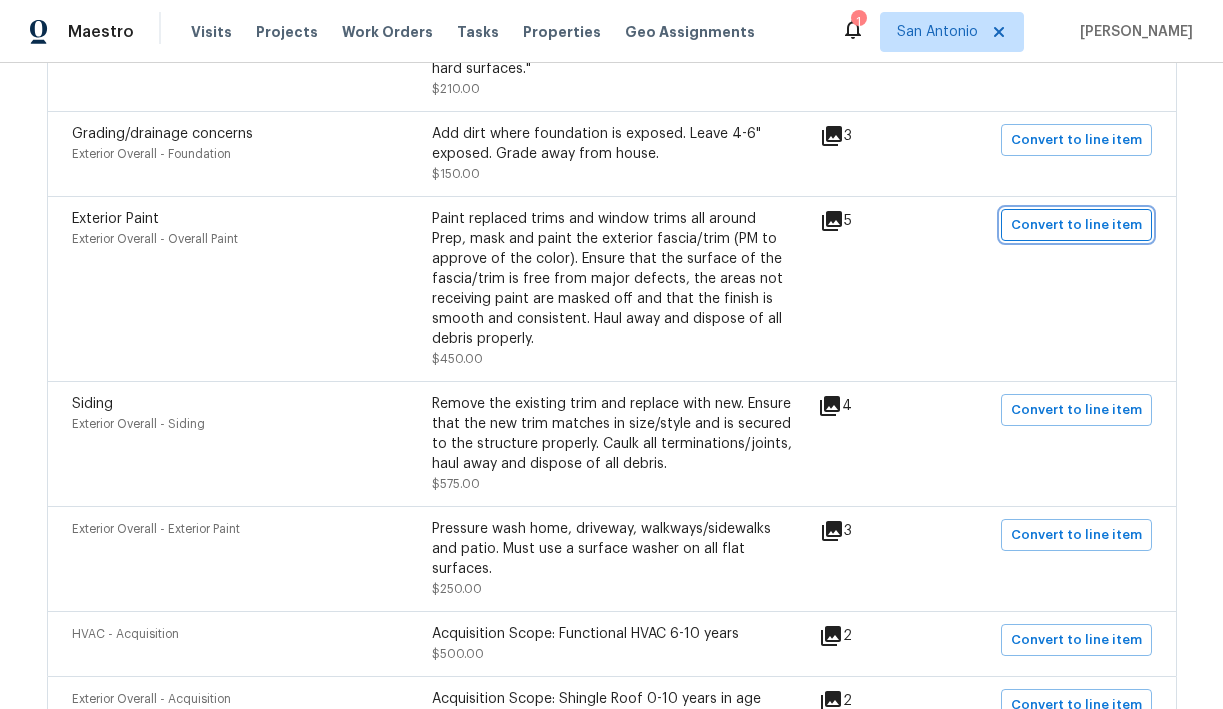 click on "Convert to line item" at bounding box center [1076, 225] 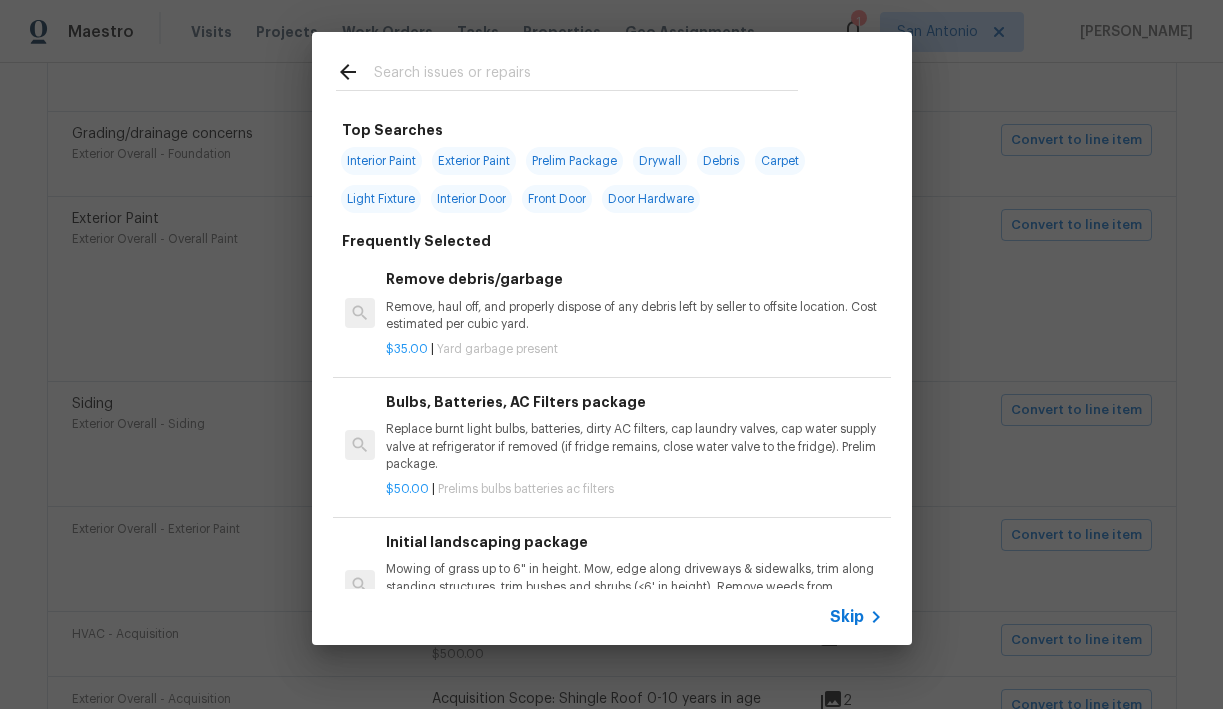 click at bounding box center (586, 75) 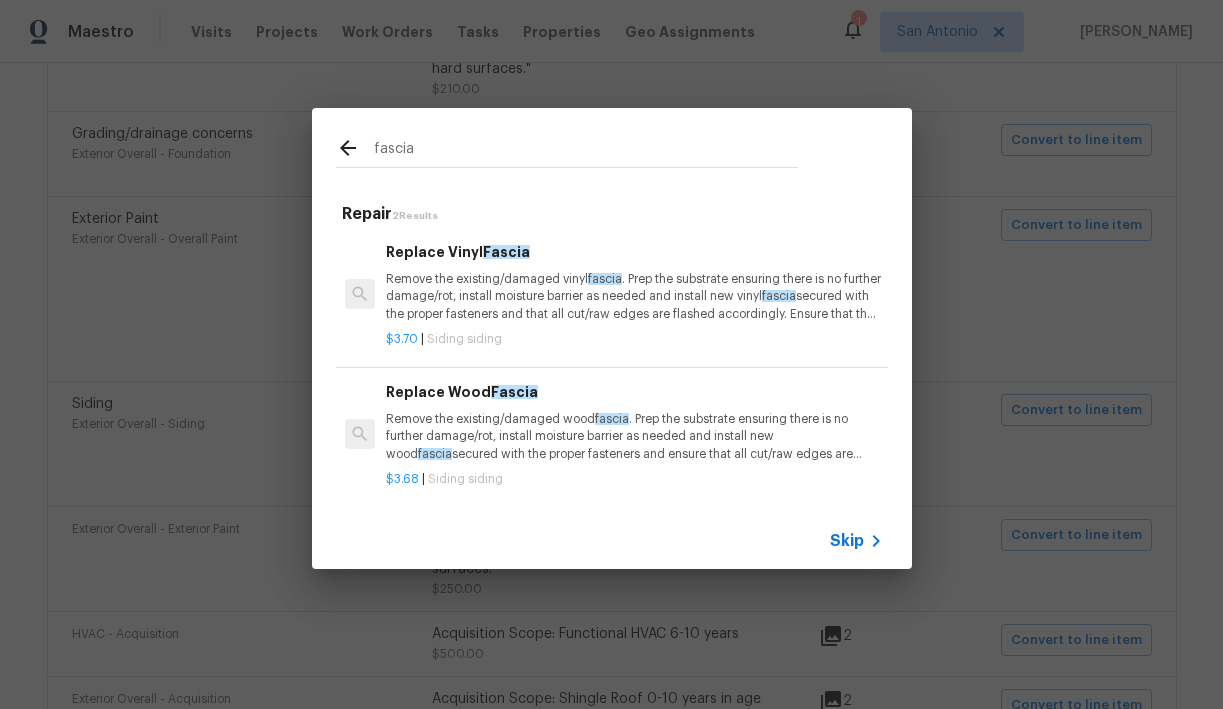 scroll, scrollTop: 1, scrollLeft: 0, axis: vertical 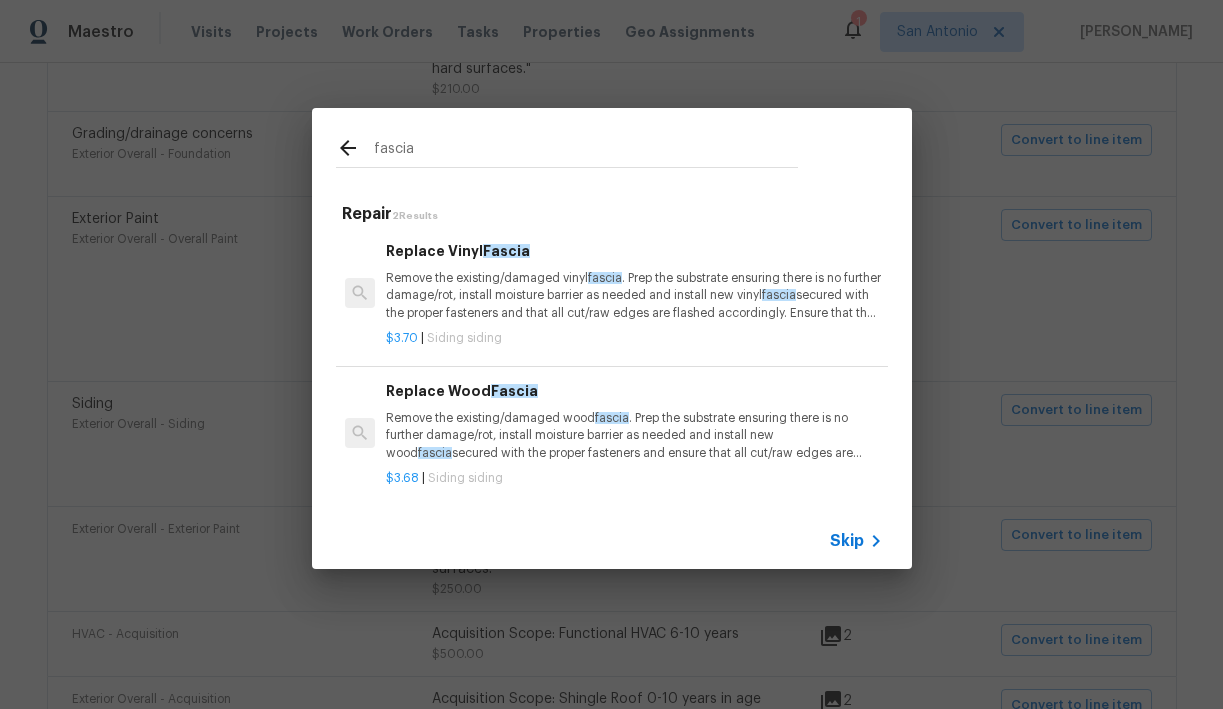 click on "fascia" at bounding box center [586, 151] 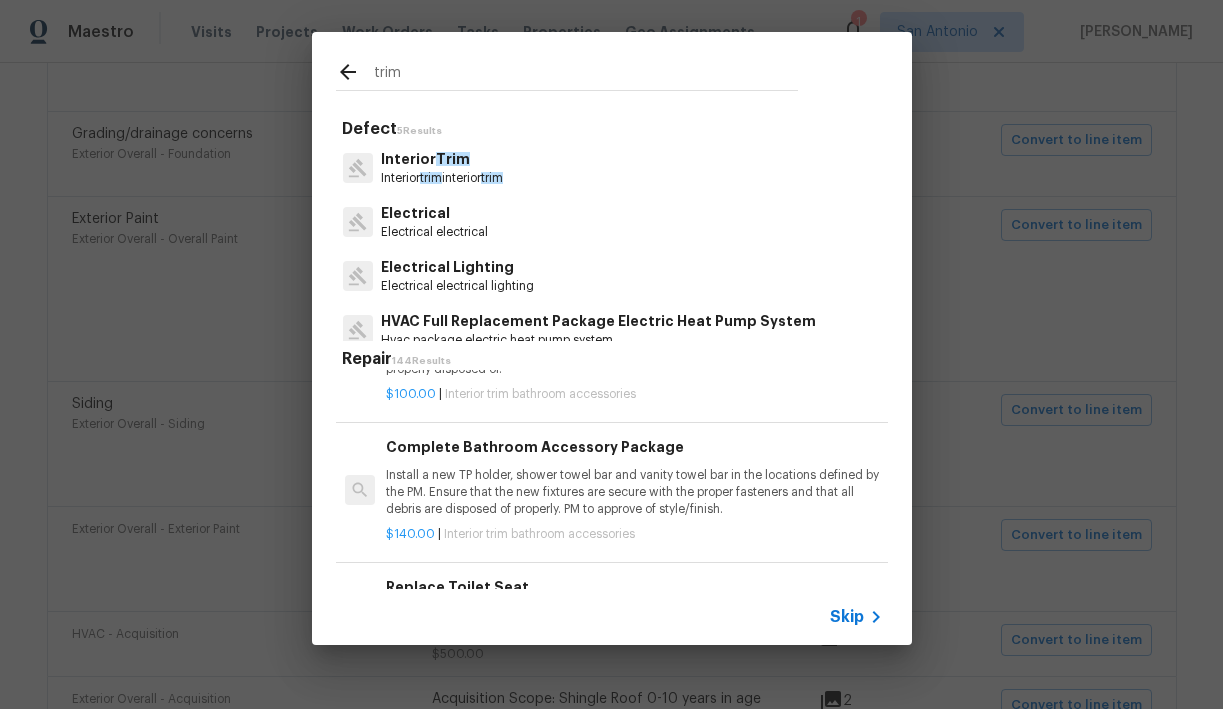 scroll, scrollTop: 1951, scrollLeft: 0, axis: vertical 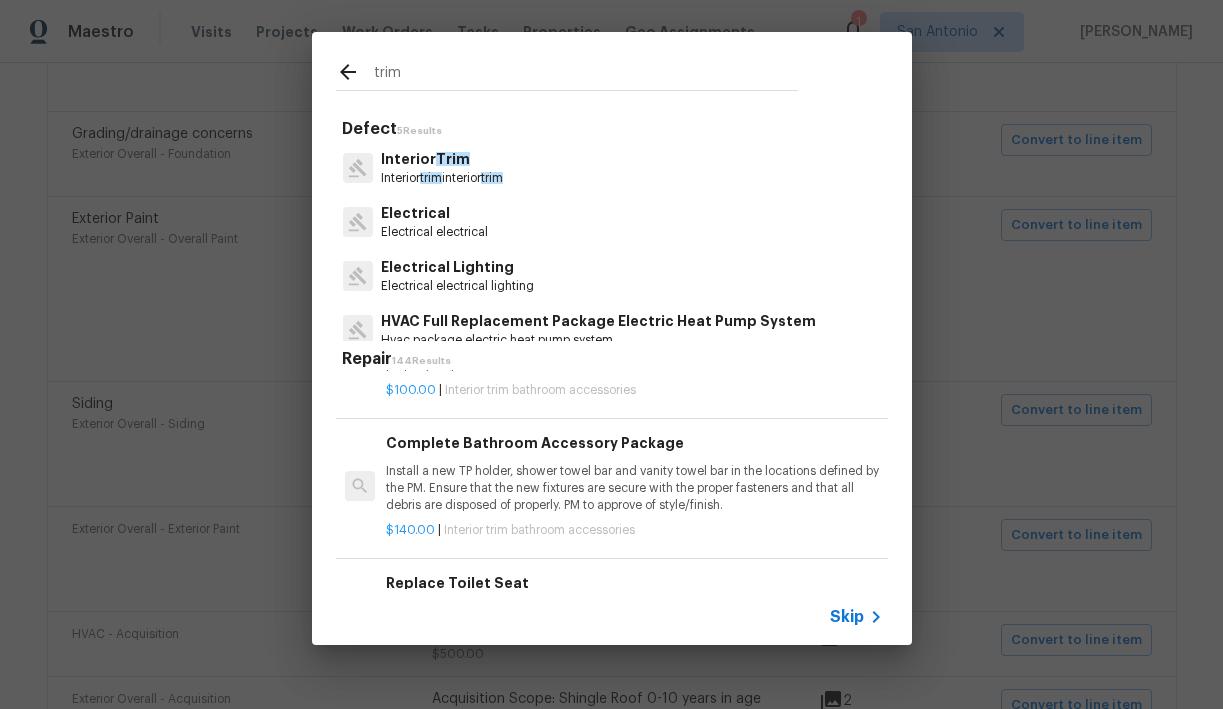 click on "trim" at bounding box center [586, 75] 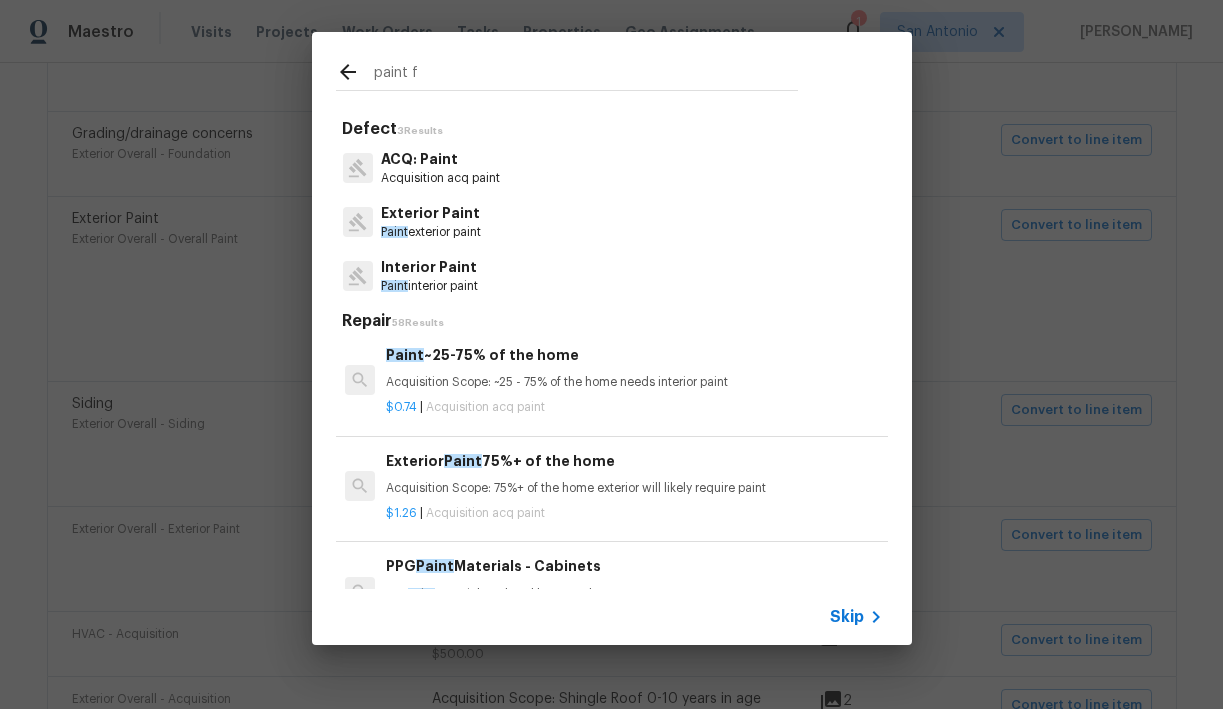 scroll, scrollTop: 1762, scrollLeft: 0, axis: vertical 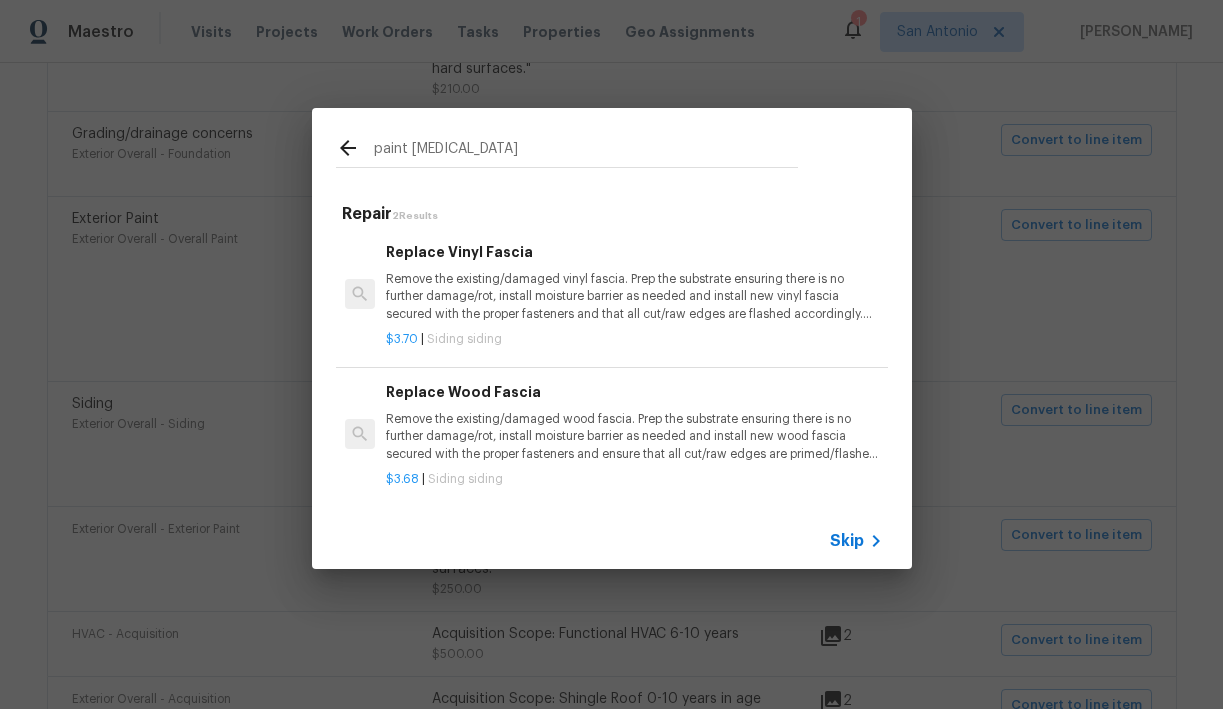 click on "paint fascia" at bounding box center (586, 151) 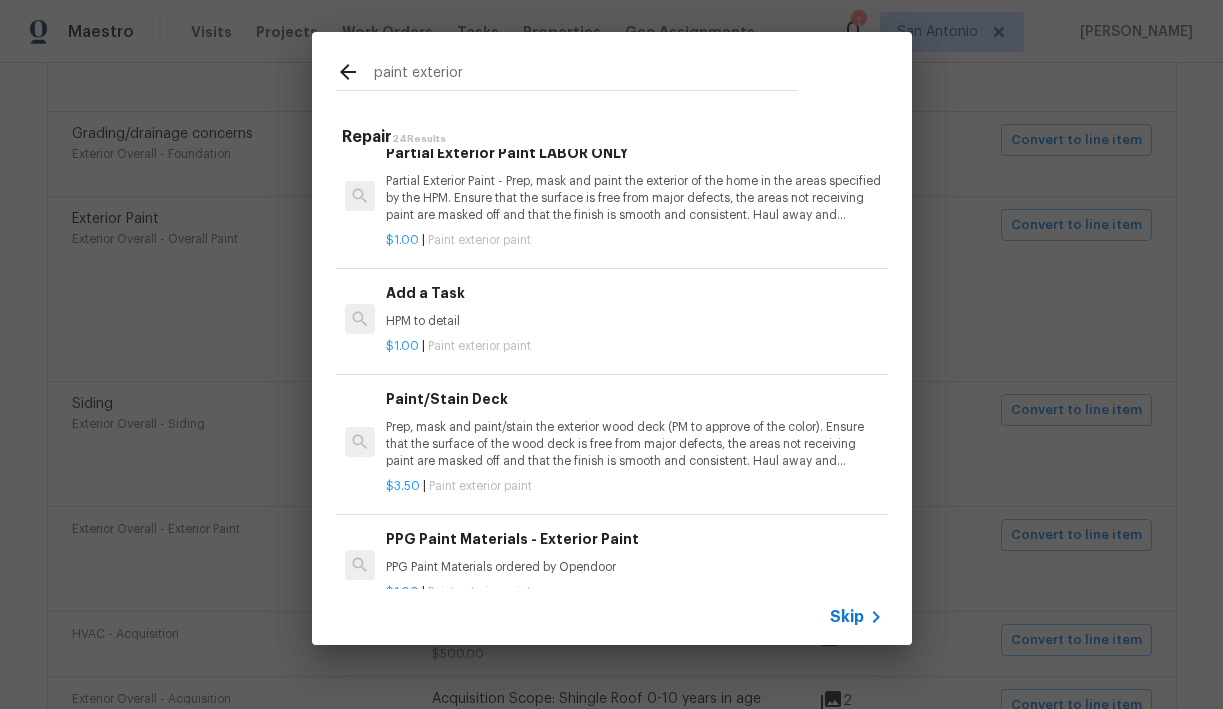 scroll, scrollTop: 0, scrollLeft: 0, axis: both 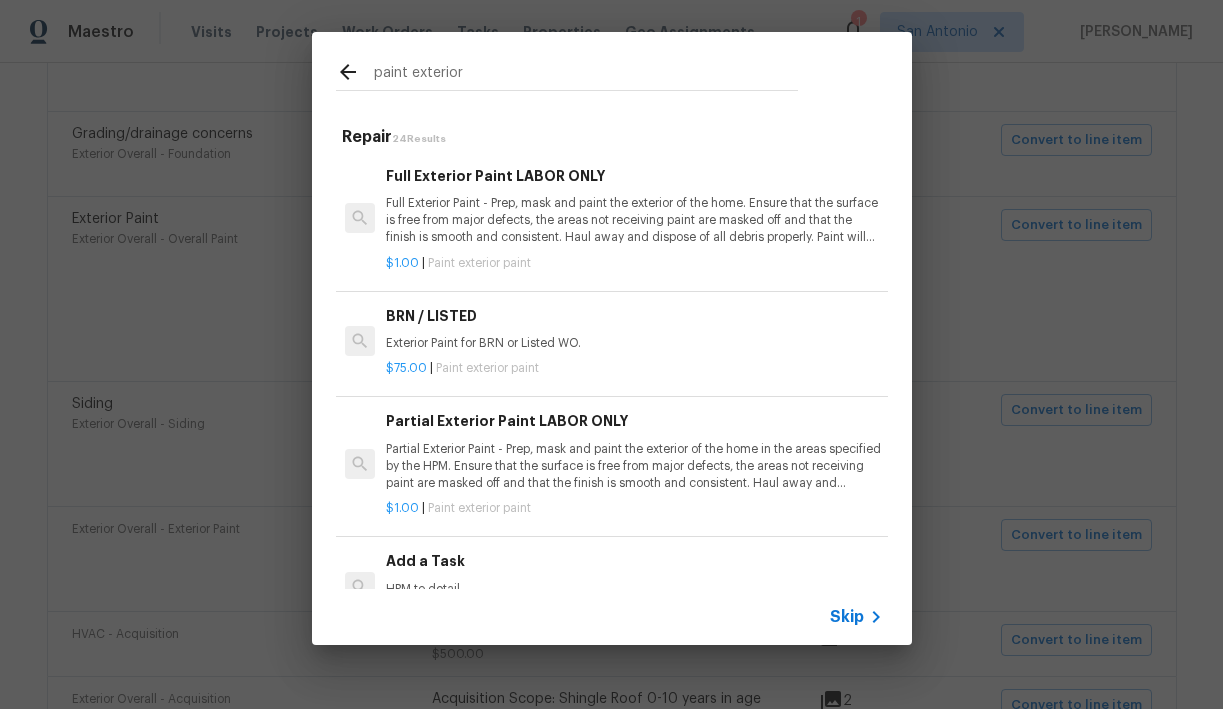click on "paint exterior" at bounding box center [586, 75] 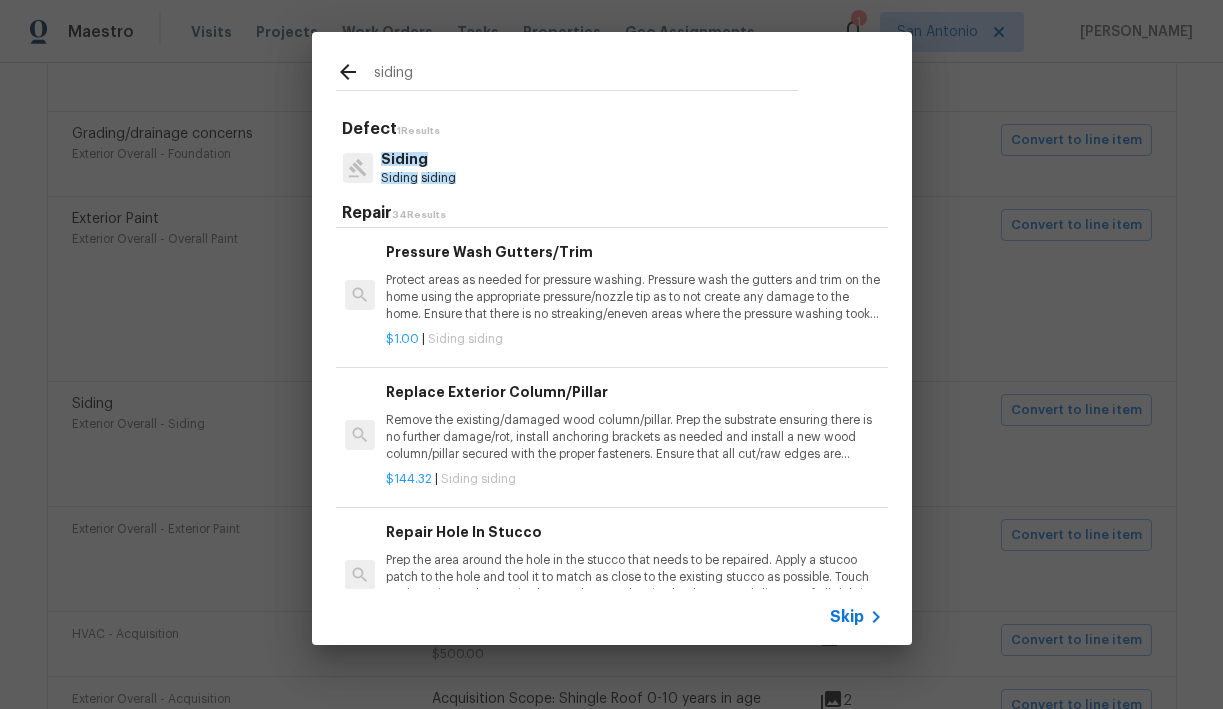 scroll, scrollTop: 2652, scrollLeft: 0, axis: vertical 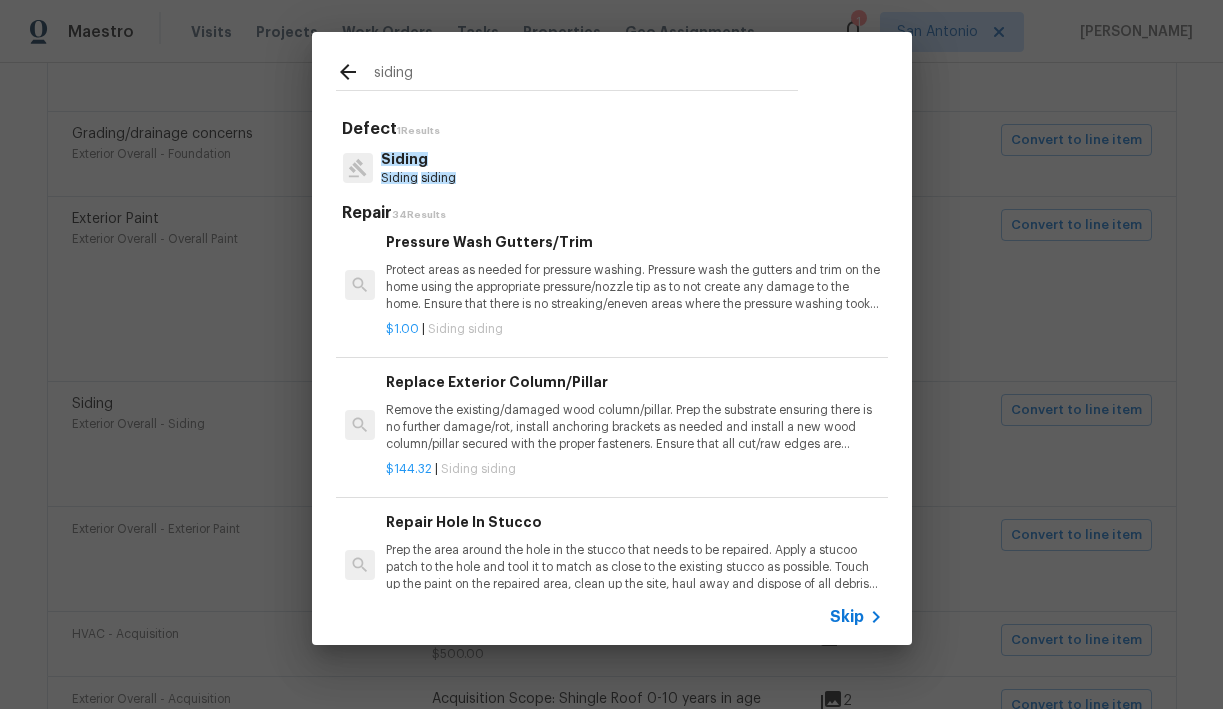 type on "siding" 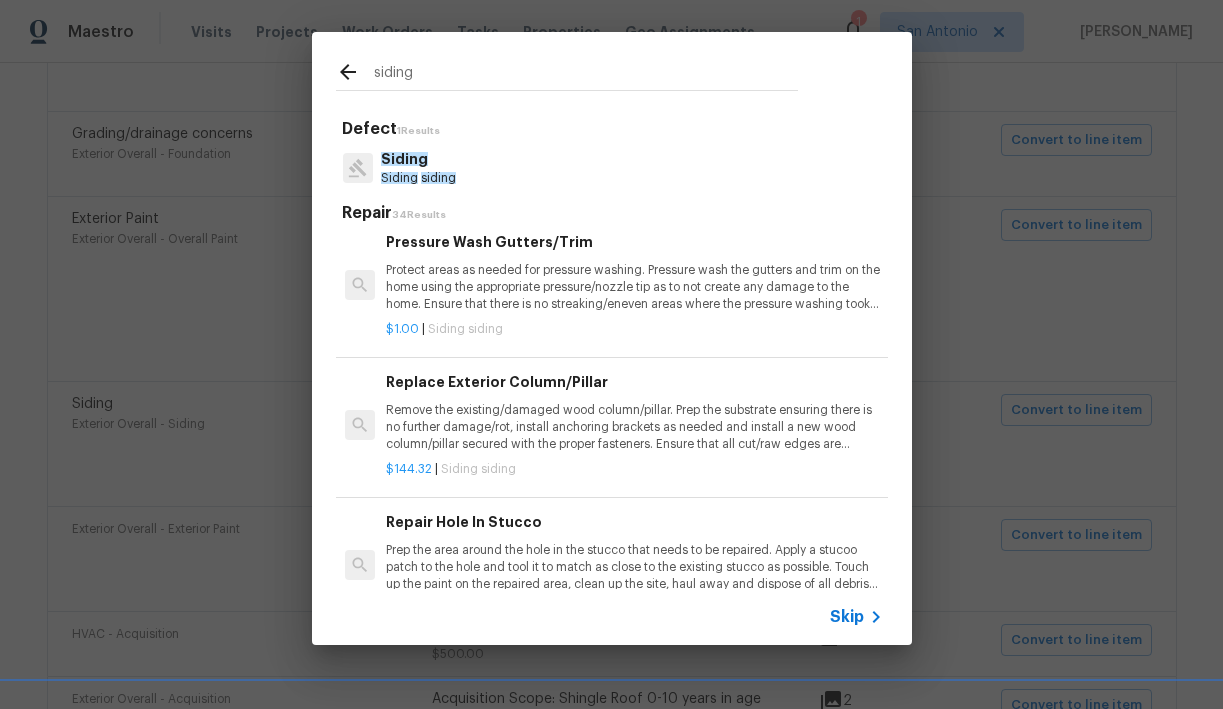 click 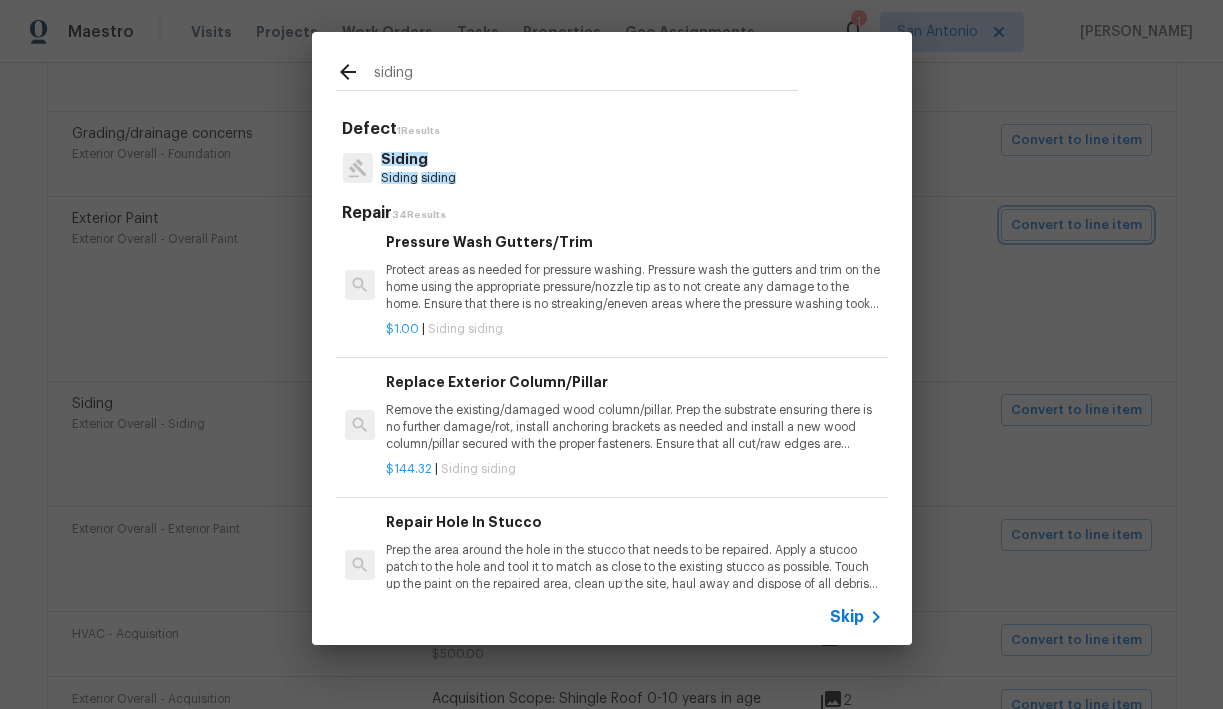 type 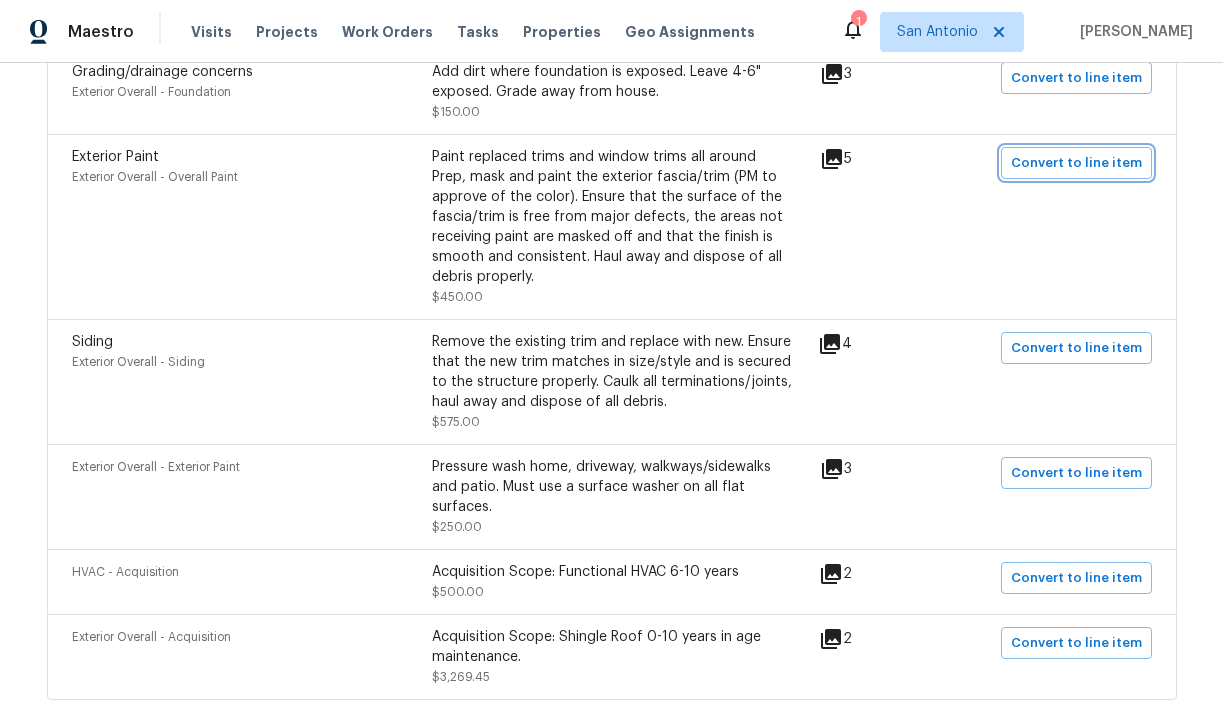 scroll, scrollTop: 1007, scrollLeft: 0, axis: vertical 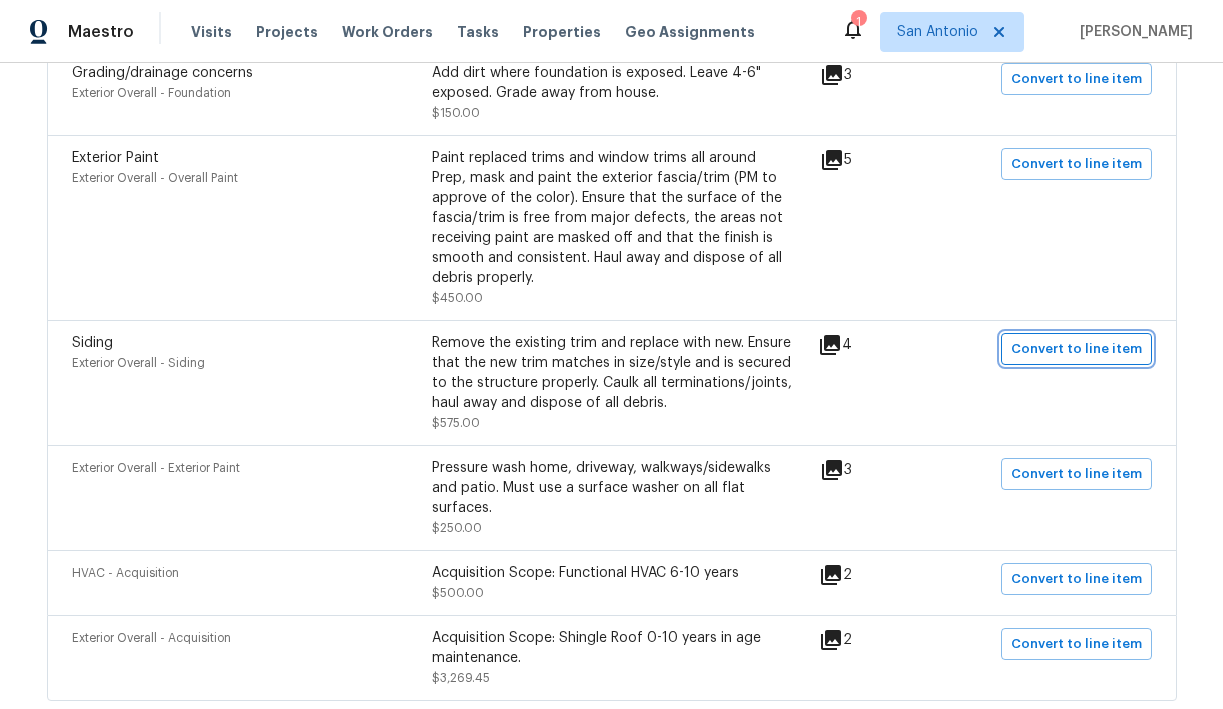 click on "Convert to line item" at bounding box center [1076, 349] 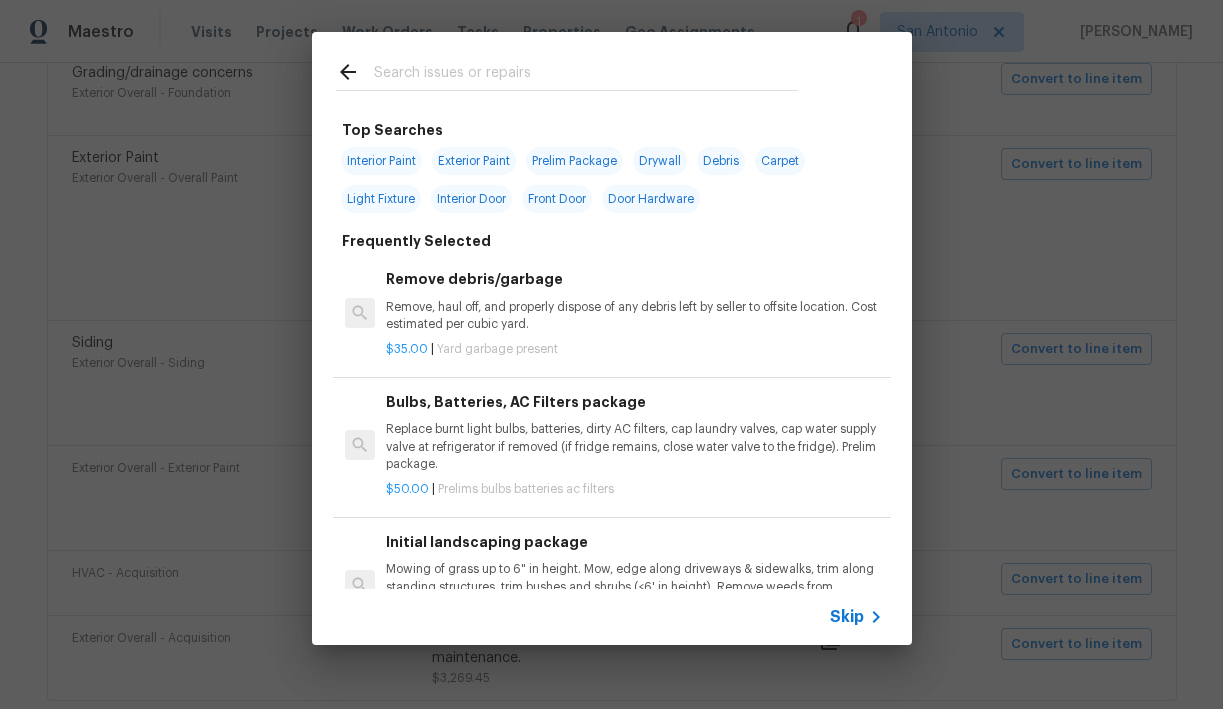click at bounding box center (586, 75) 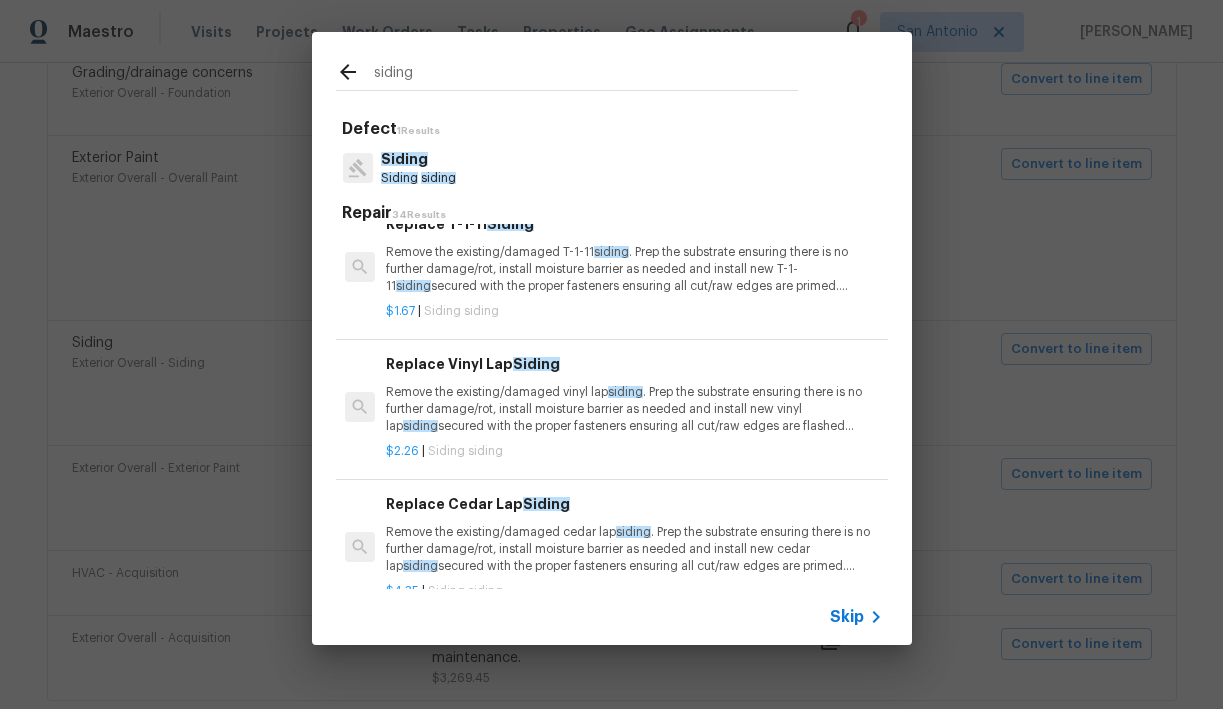 scroll, scrollTop: 0, scrollLeft: 0, axis: both 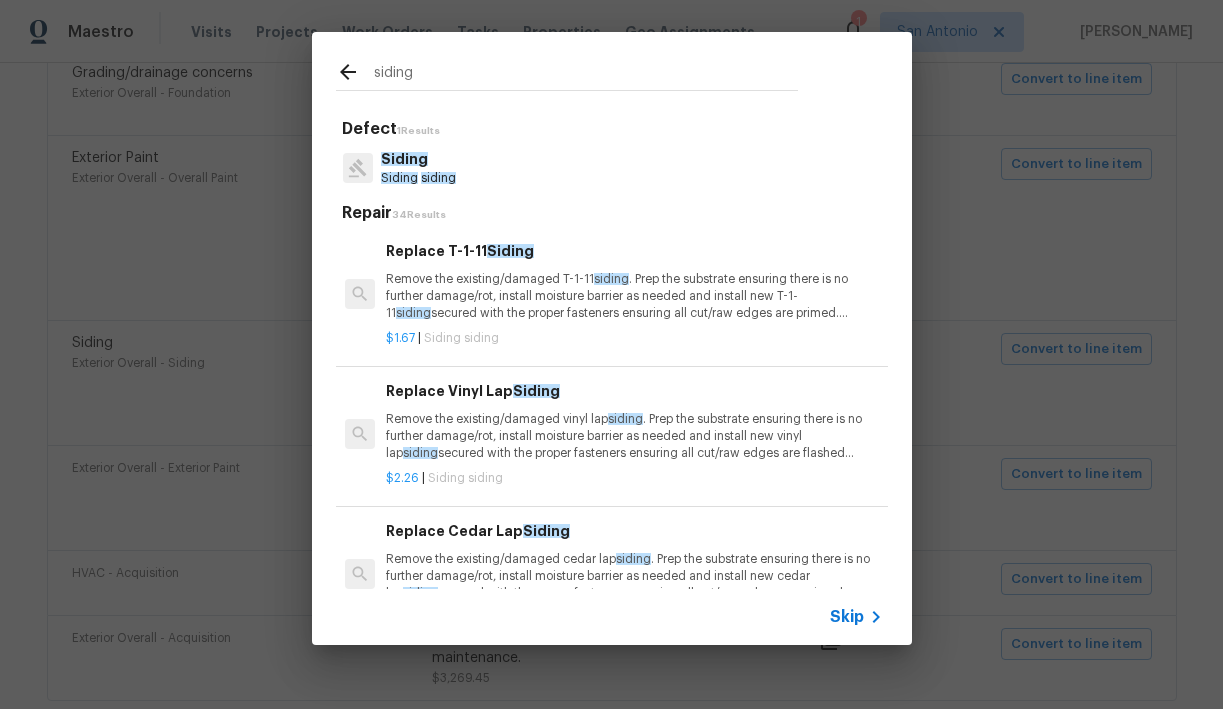 type on "siding" 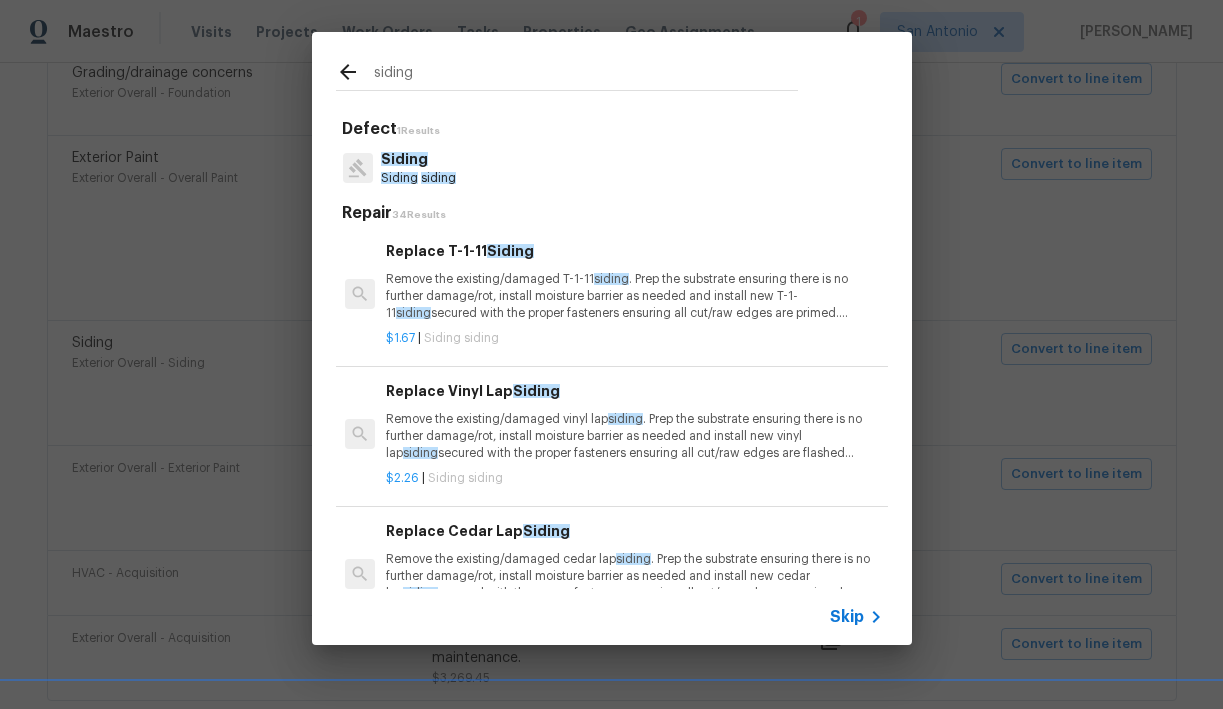 click 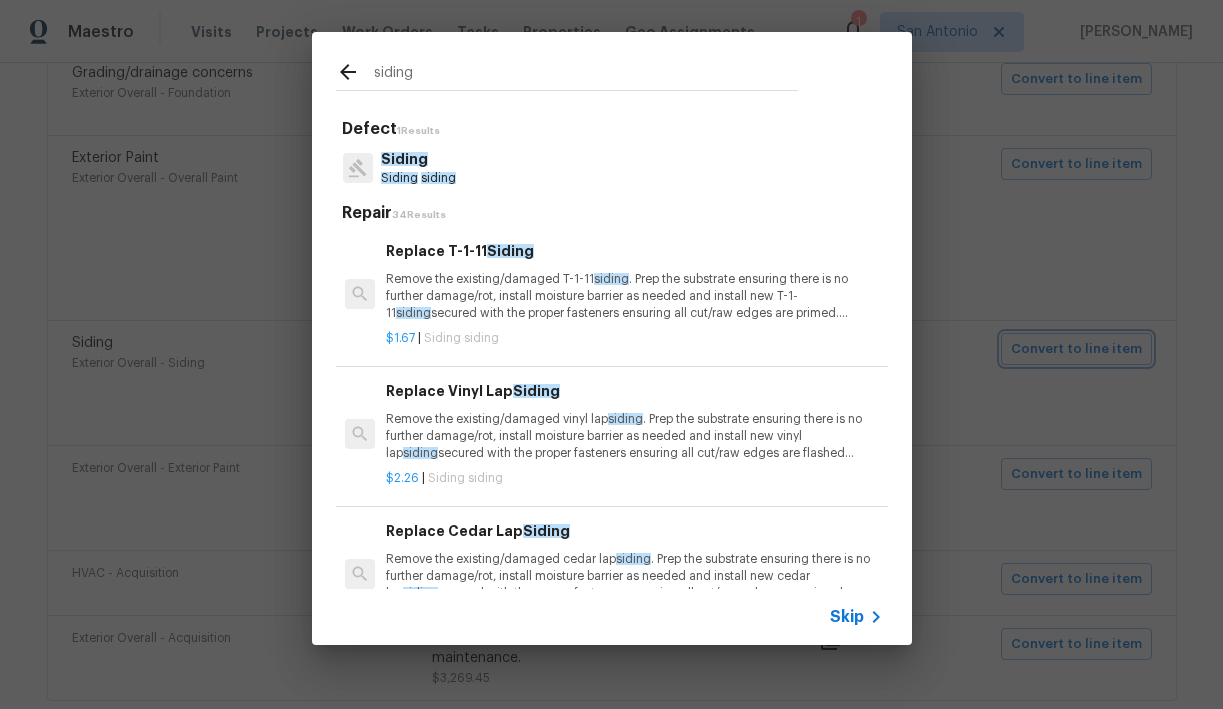 type 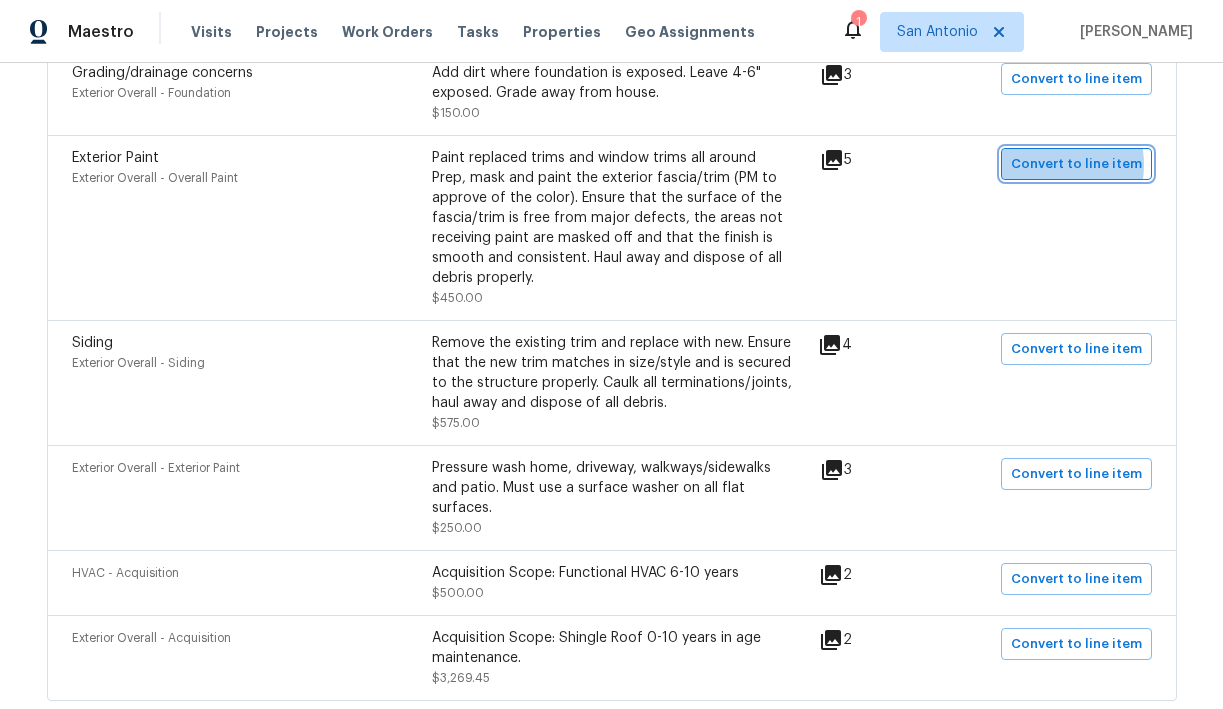 click on "Convert to line item" at bounding box center (1076, 164) 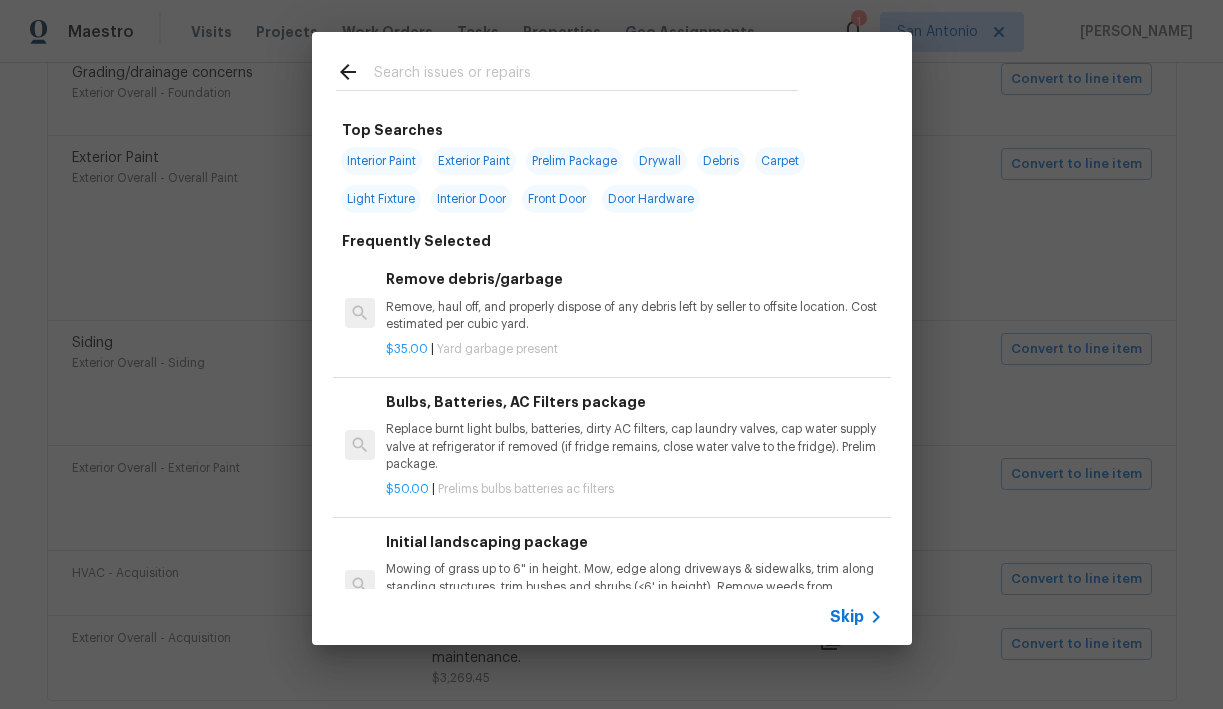 click at bounding box center [586, 75] 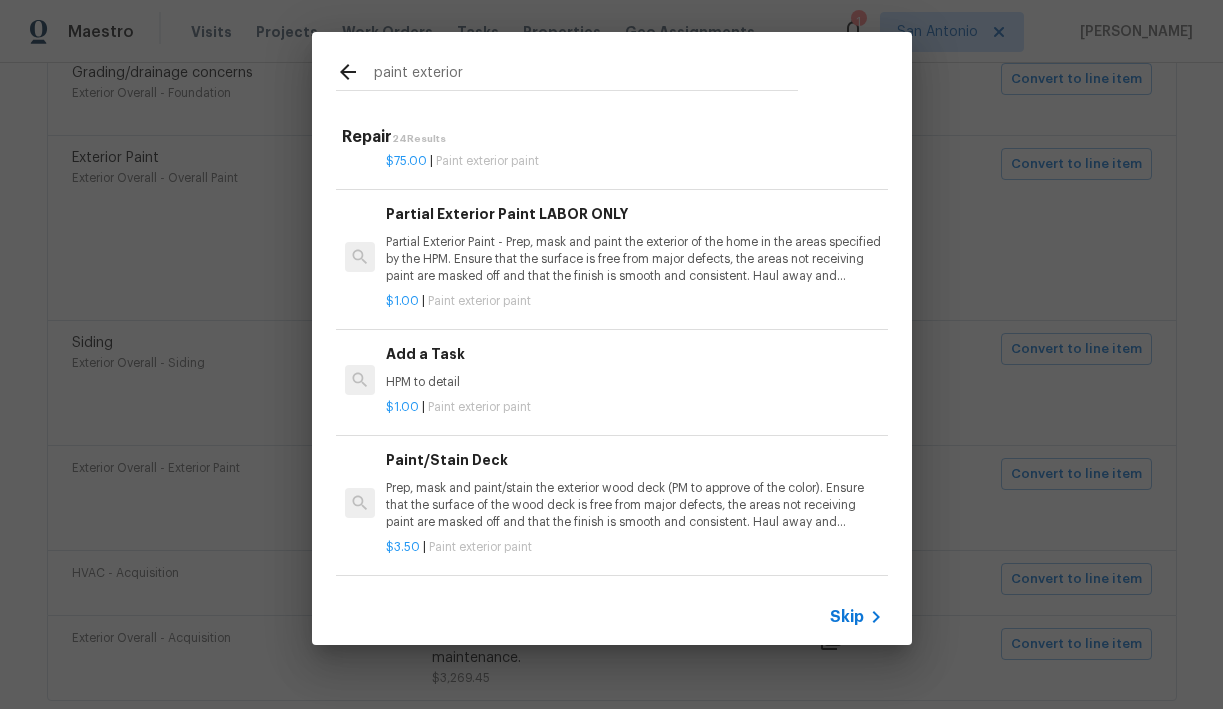 scroll, scrollTop: 216, scrollLeft: 0, axis: vertical 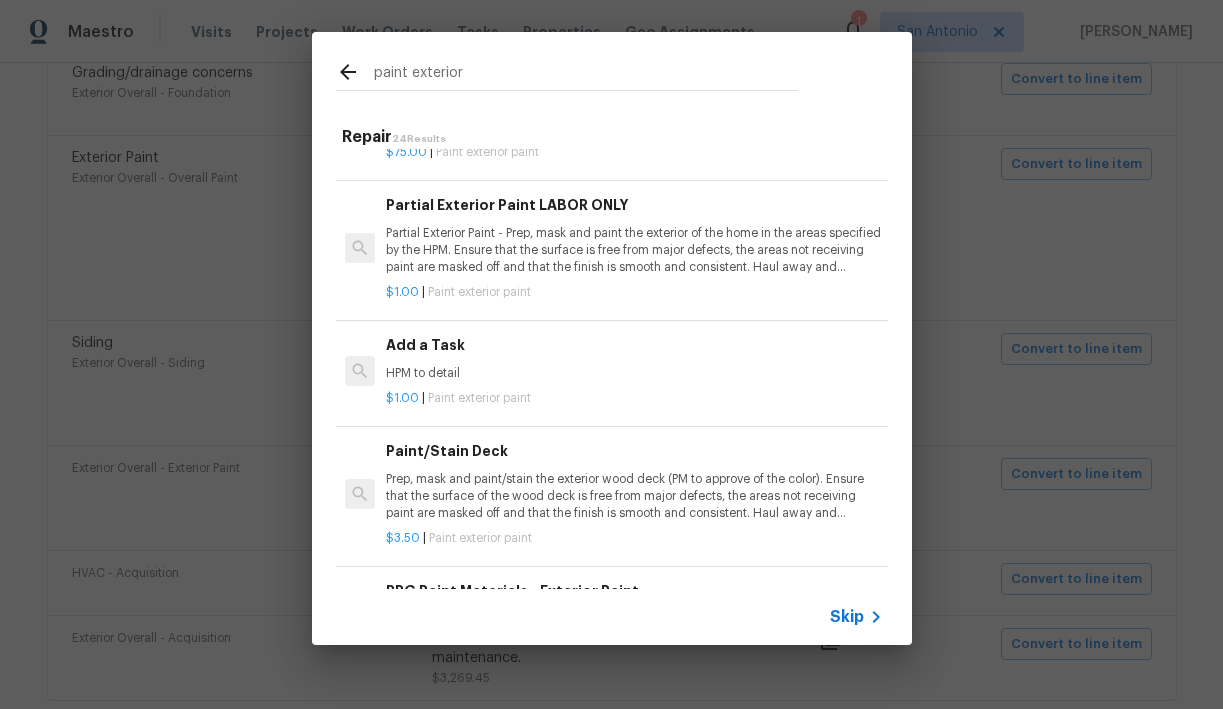 type on "paint exterior" 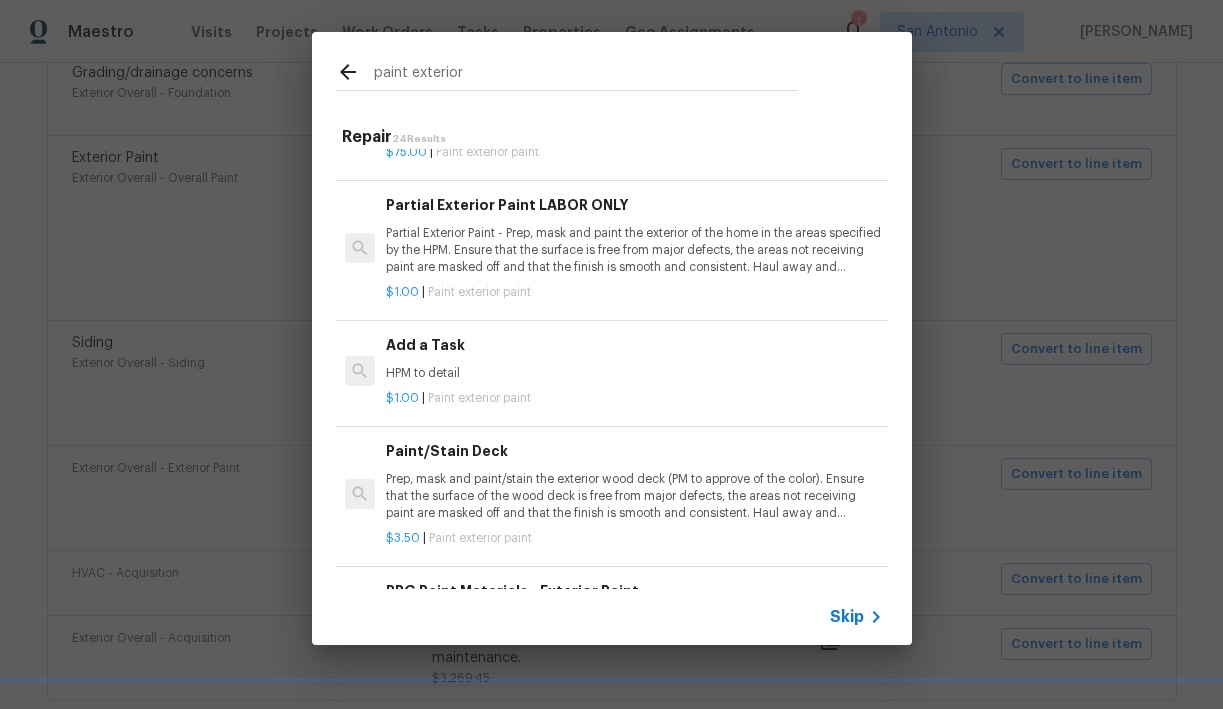 click on "HPM to detail" at bounding box center (634, 373) 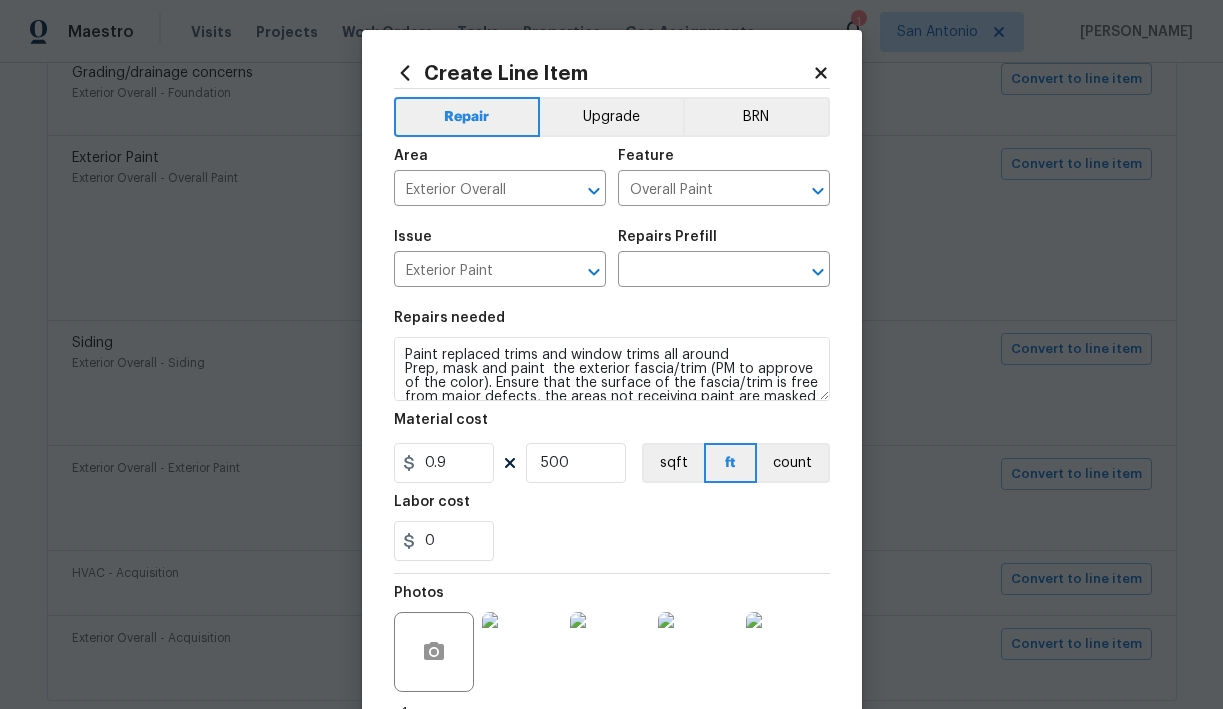 type on "HPM to detail" 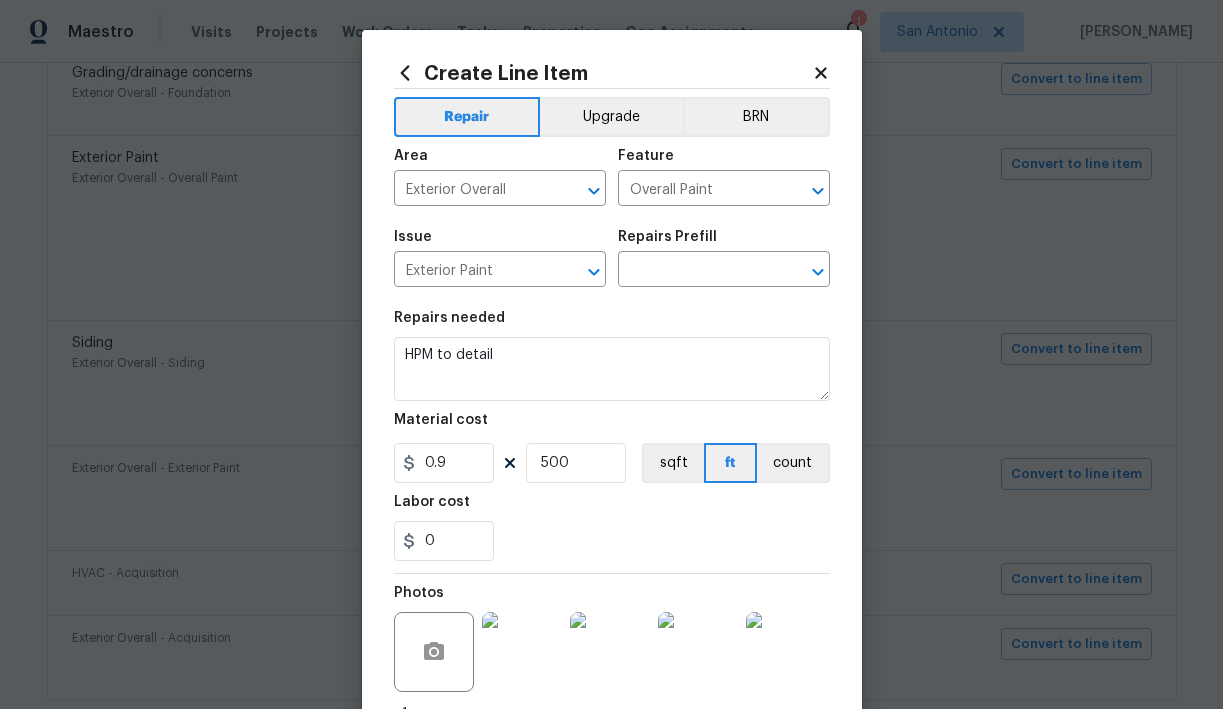type on "Add a Task $1.00" 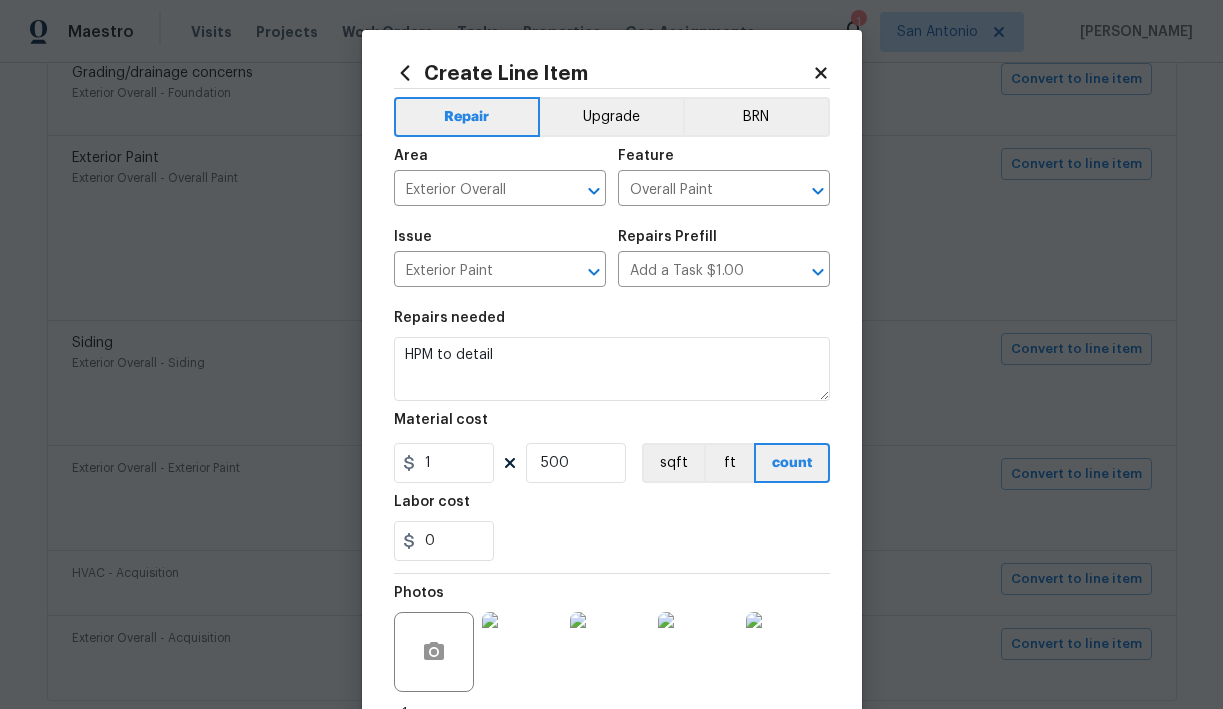 click 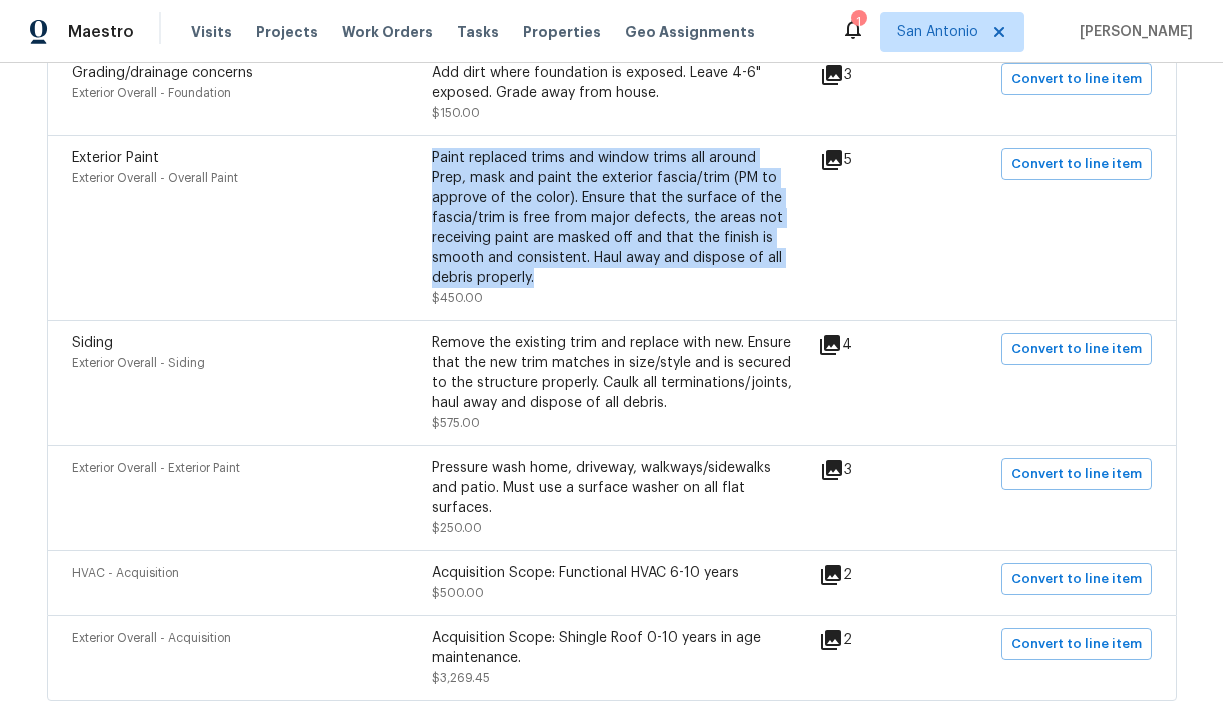 drag, startPoint x: 432, startPoint y: 157, endPoint x: 578, endPoint y: 278, distance: 189.6233 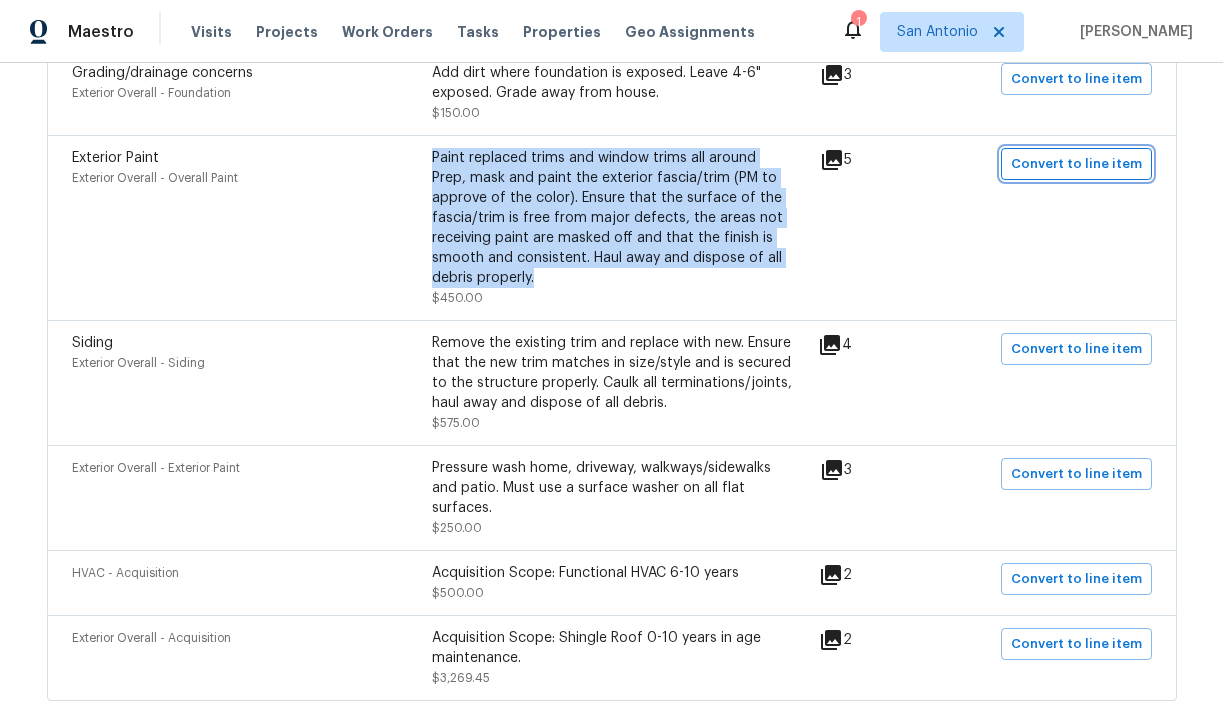 click on "Convert to line item" at bounding box center [1076, 164] 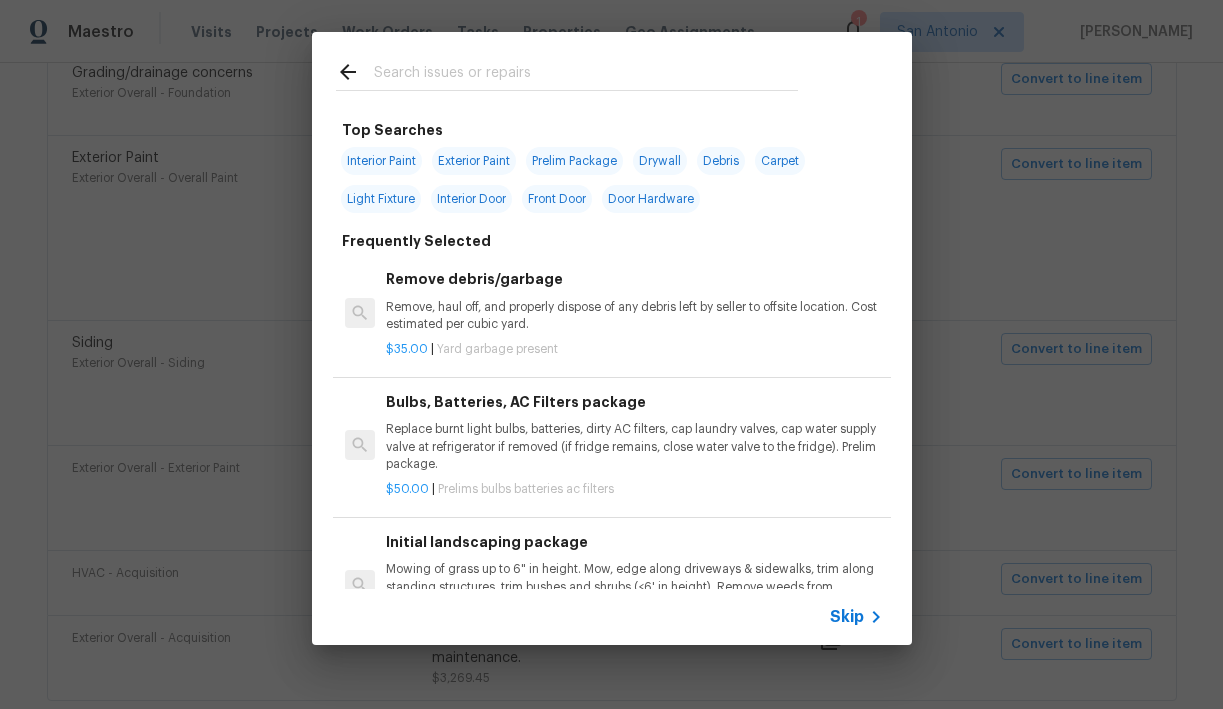 click on "Exterior Paint" at bounding box center [474, 161] 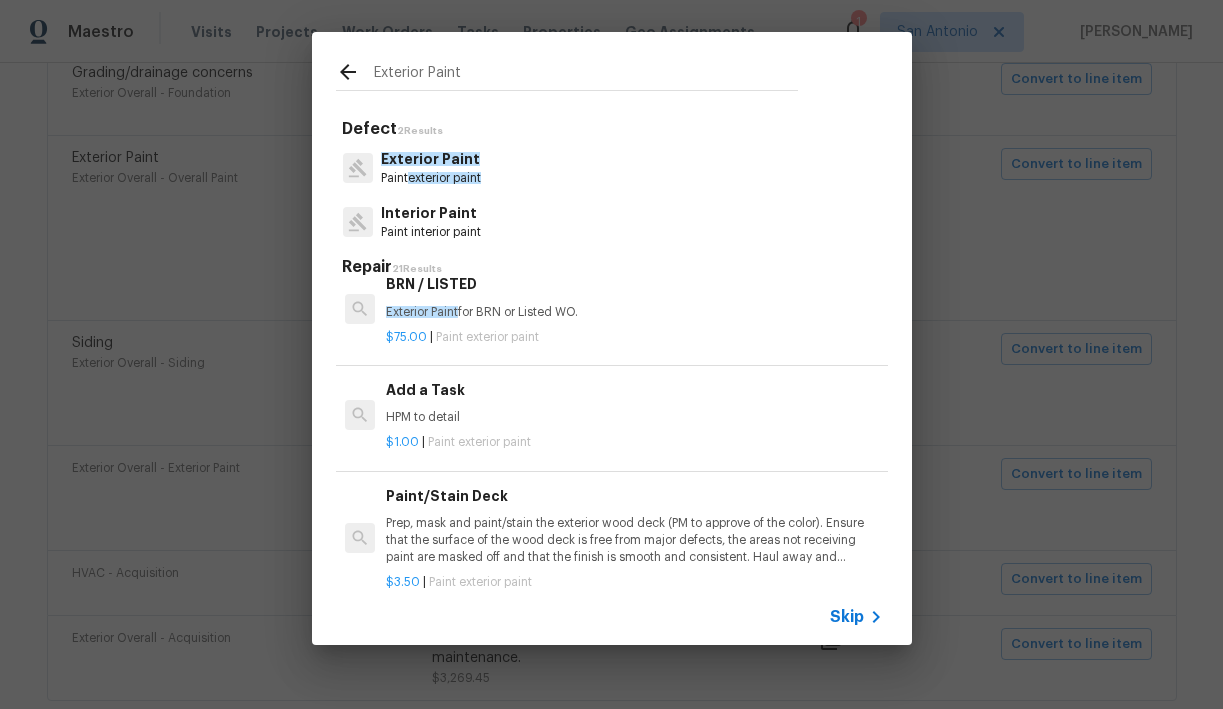 scroll, scrollTop: 409, scrollLeft: 0, axis: vertical 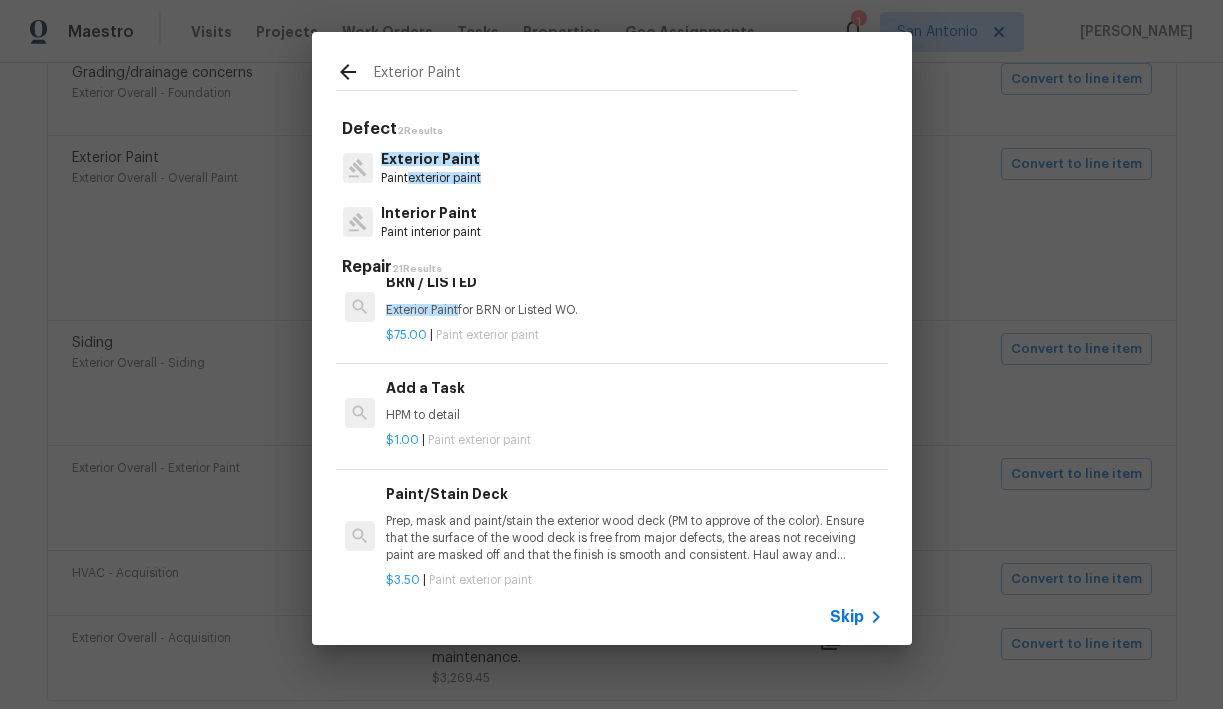 click on "HPM to detail" at bounding box center (634, 415) 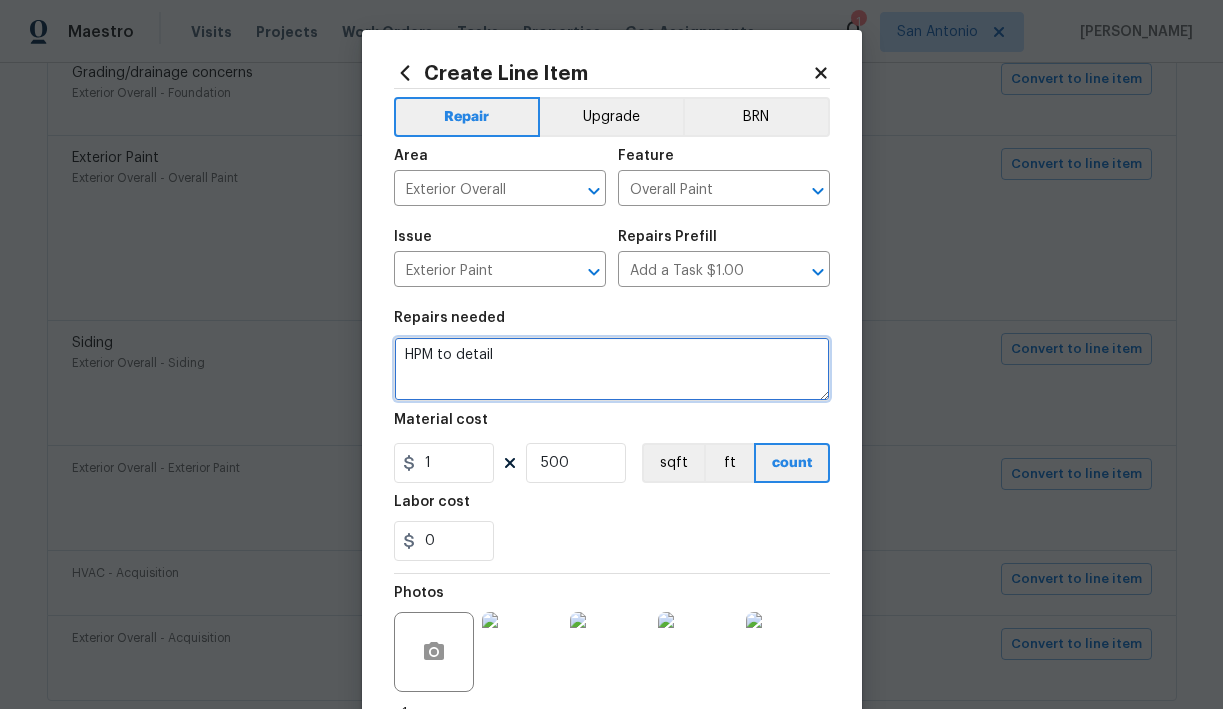 click on "HPM to detail" at bounding box center [612, 369] 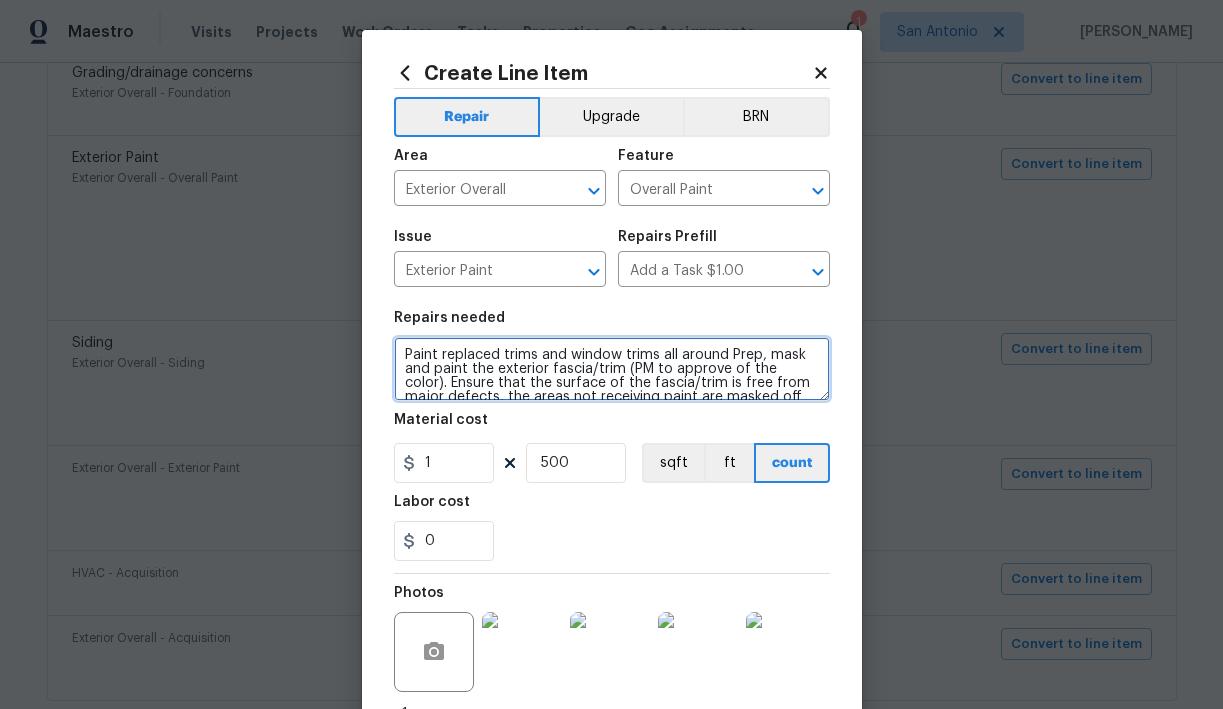 scroll, scrollTop: 32, scrollLeft: 0, axis: vertical 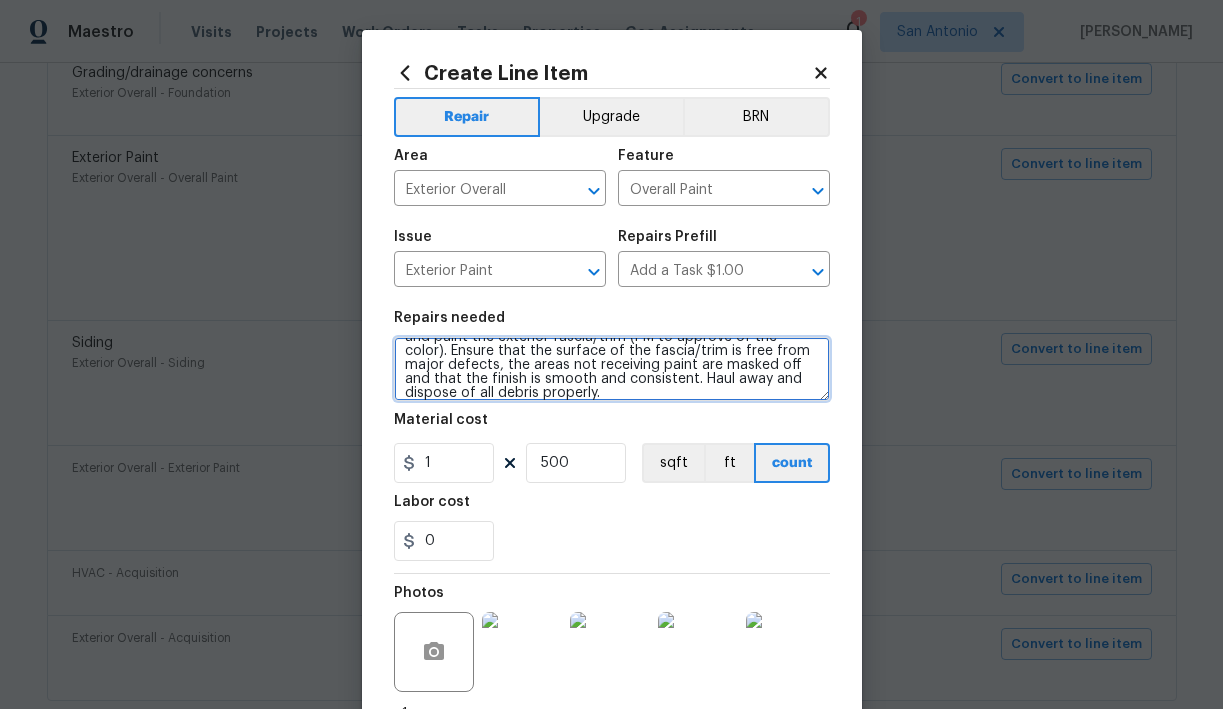 type on "Paint replaced trims and window trims all around Prep, mask and paint the exterior fascia/trim (PM to approve of the color). Ensure that the surface of the fascia/trim is free from major defects, the areas not receiving paint are masked off and that the finish is smooth and consistent. Haul away and dispose of all debris properly." 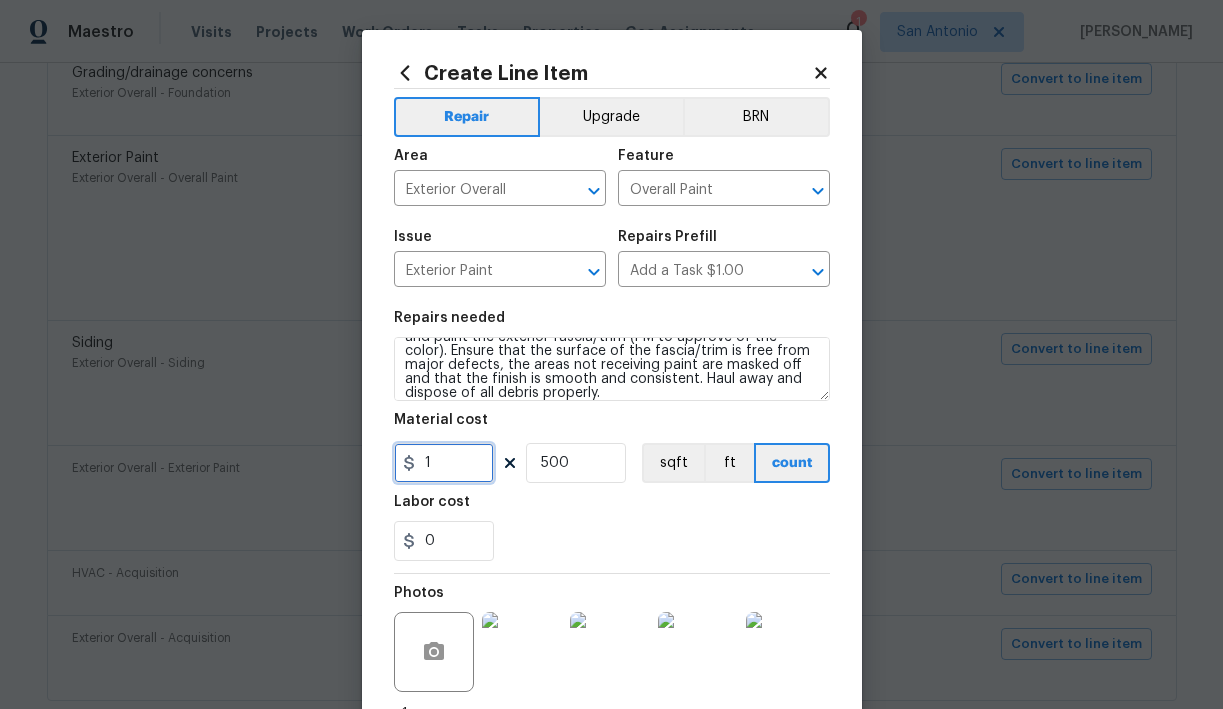 click on "1" at bounding box center (444, 463) 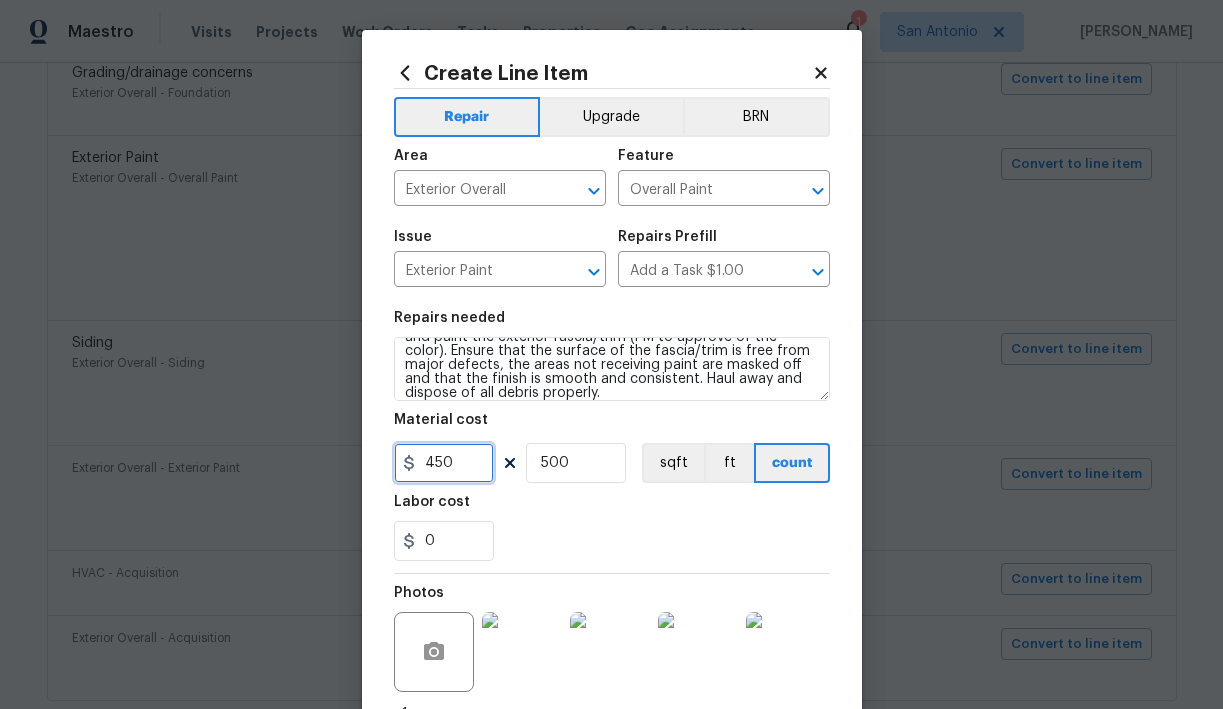 type on "450" 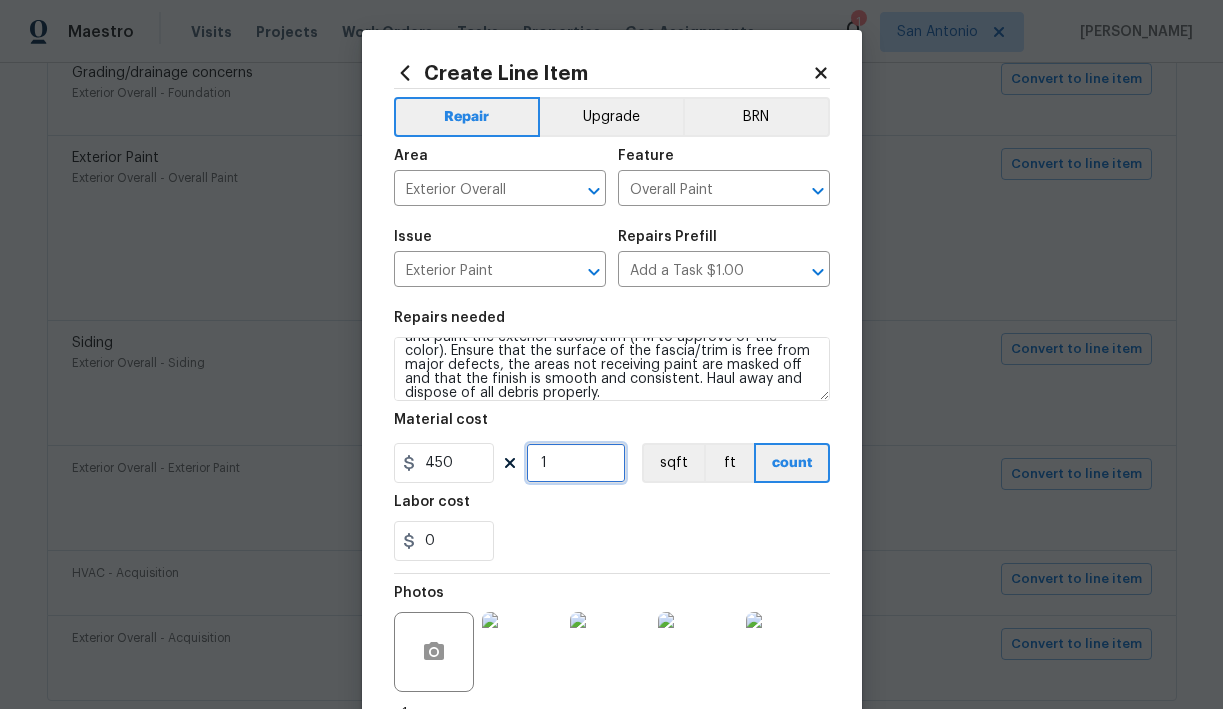 type on "1" 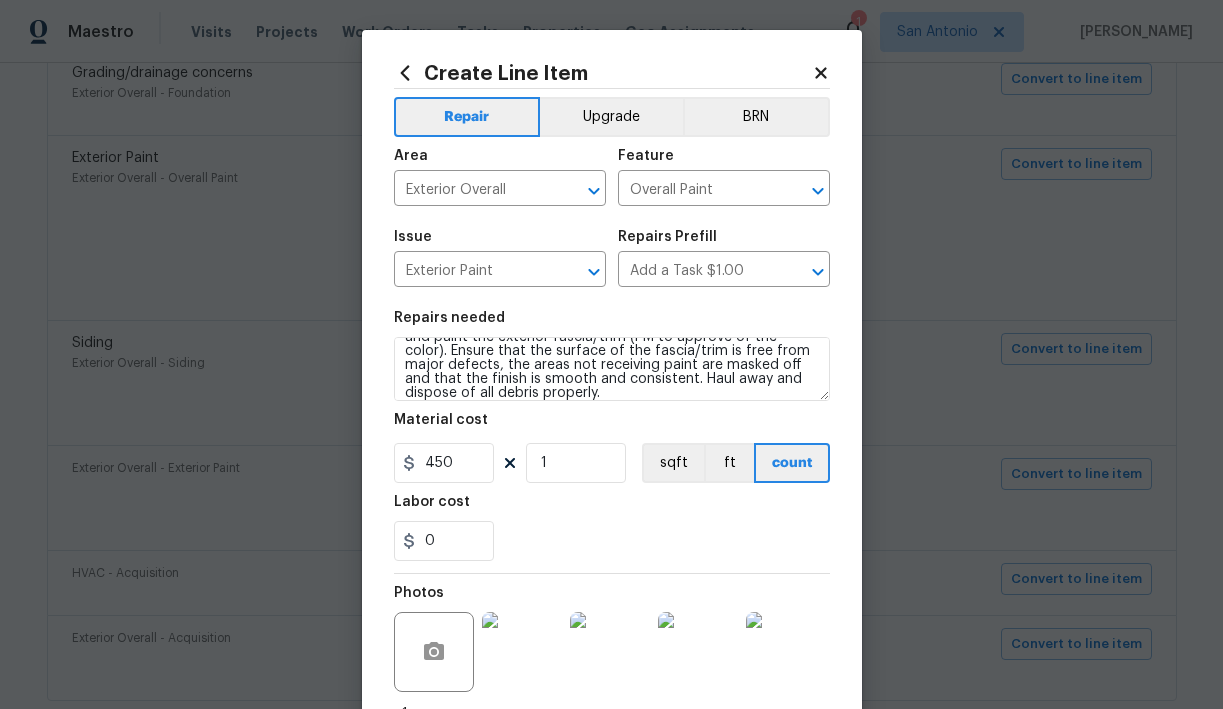 click on "0" at bounding box center (612, 541) 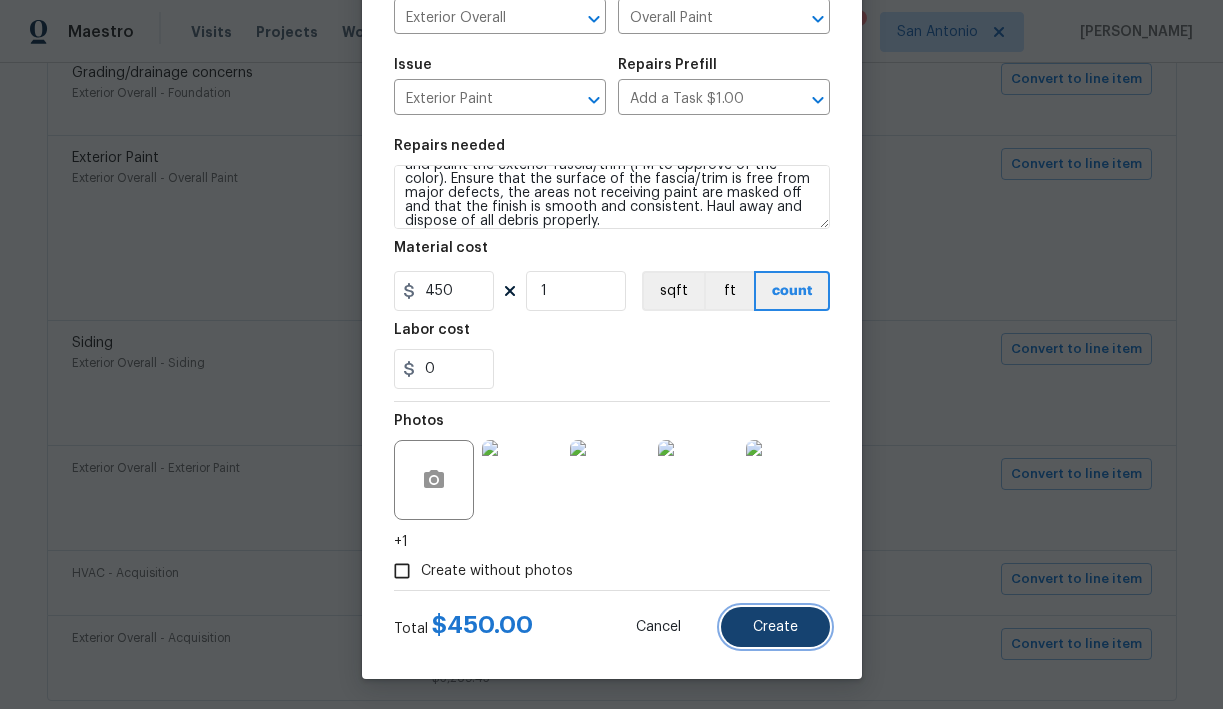 click on "Create" at bounding box center (775, 627) 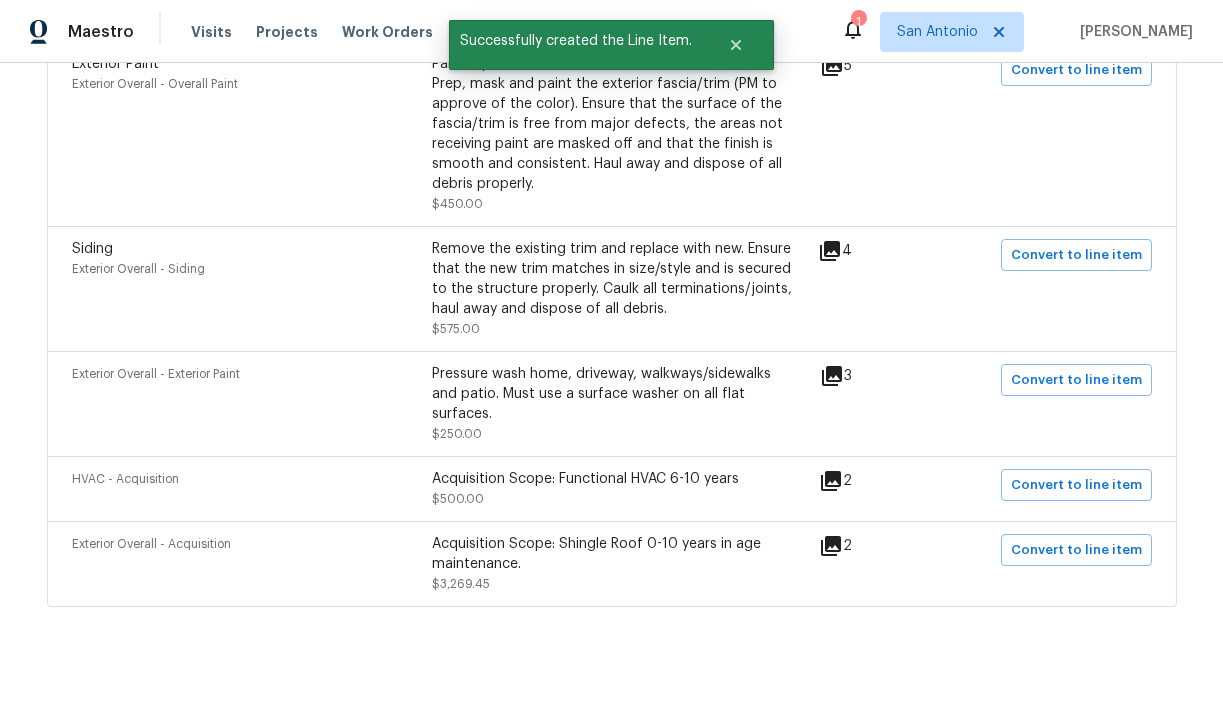 scroll, scrollTop: 1102, scrollLeft: 0, axis: vertical 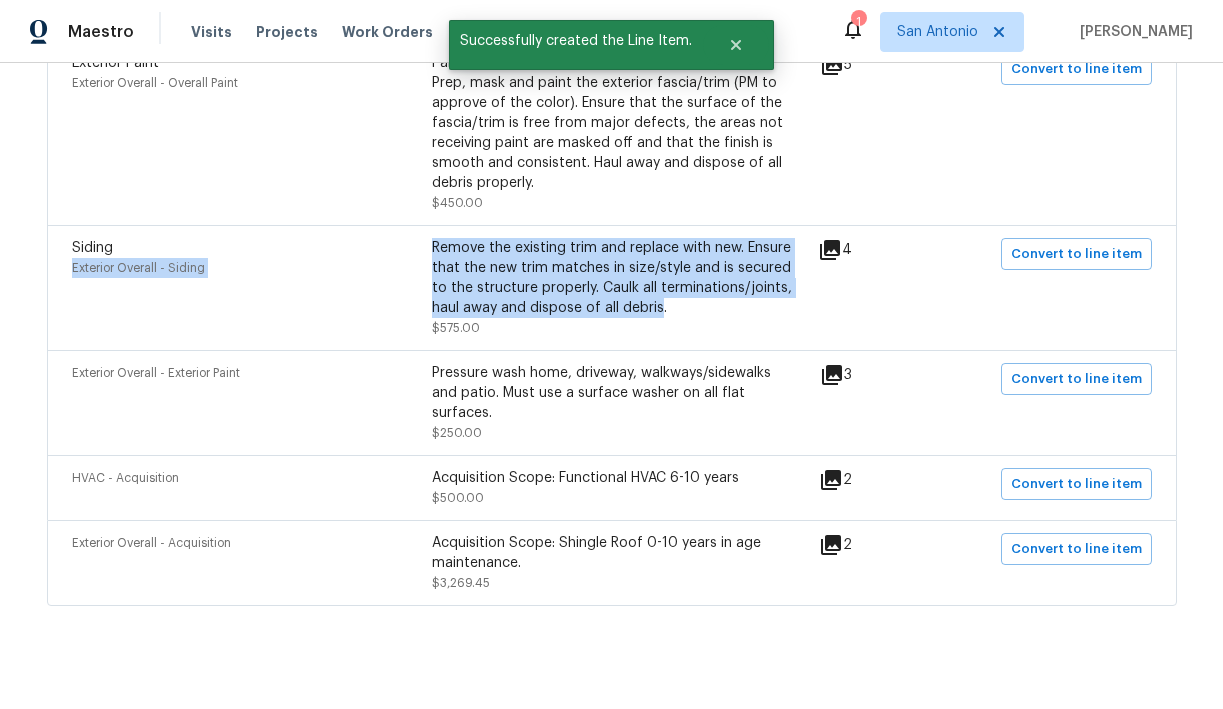 drag, startPoint x: 430, startPoint y: 251, endPoint x: 657, endPoint y: 313, distance: 235.31468 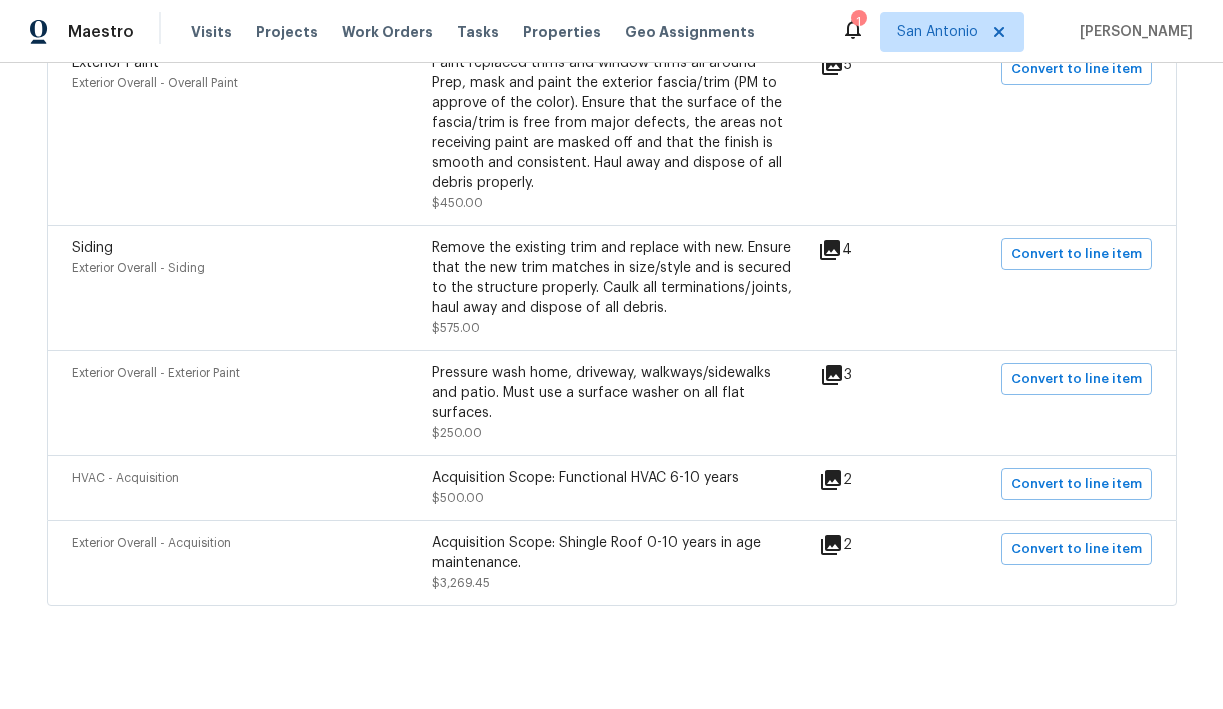 click on "Remove the existing trim and replace with new. Ensure that the new trim matches in size/style and is secured to the structure properly. Caulk all terminations/joints, haul away and dispose of all debris." at bounding box center (612, 278) 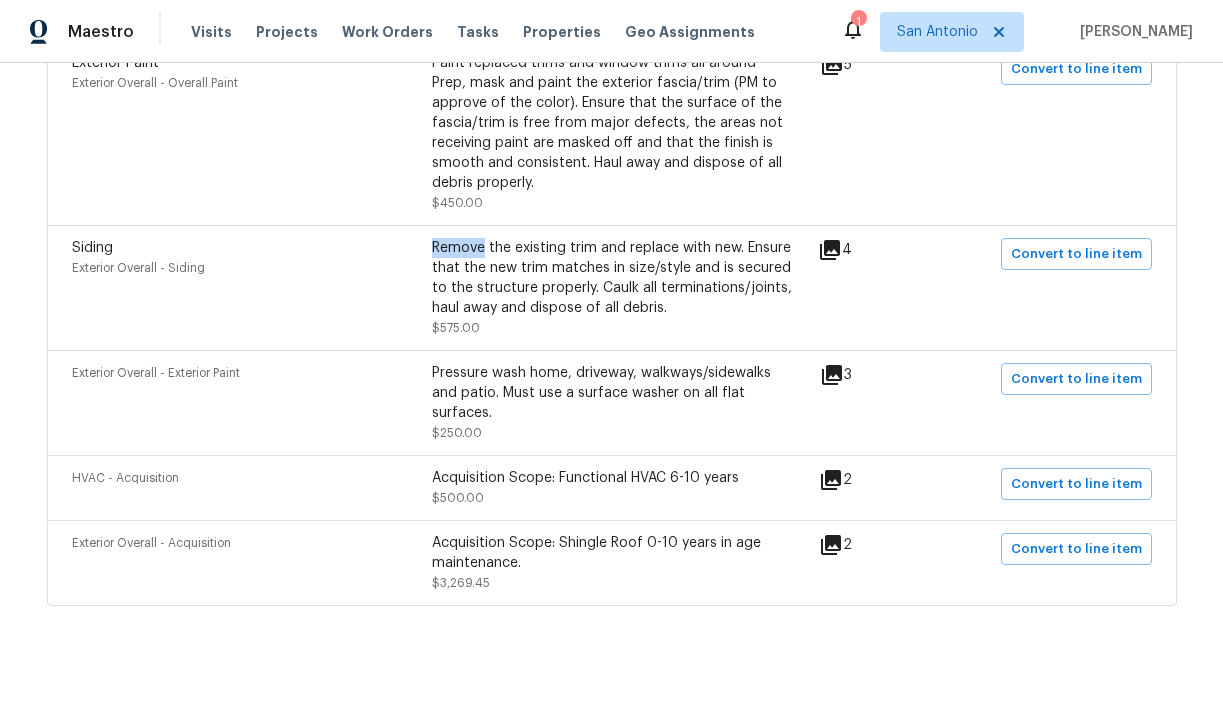 click on "Remove the existing trim and replace with new. Ensure that the new trim matches in size/style and is secured to the structure properly. Caulk all terminations/joints, haul away and dispose of all debris." at bounding box center [612, 278] 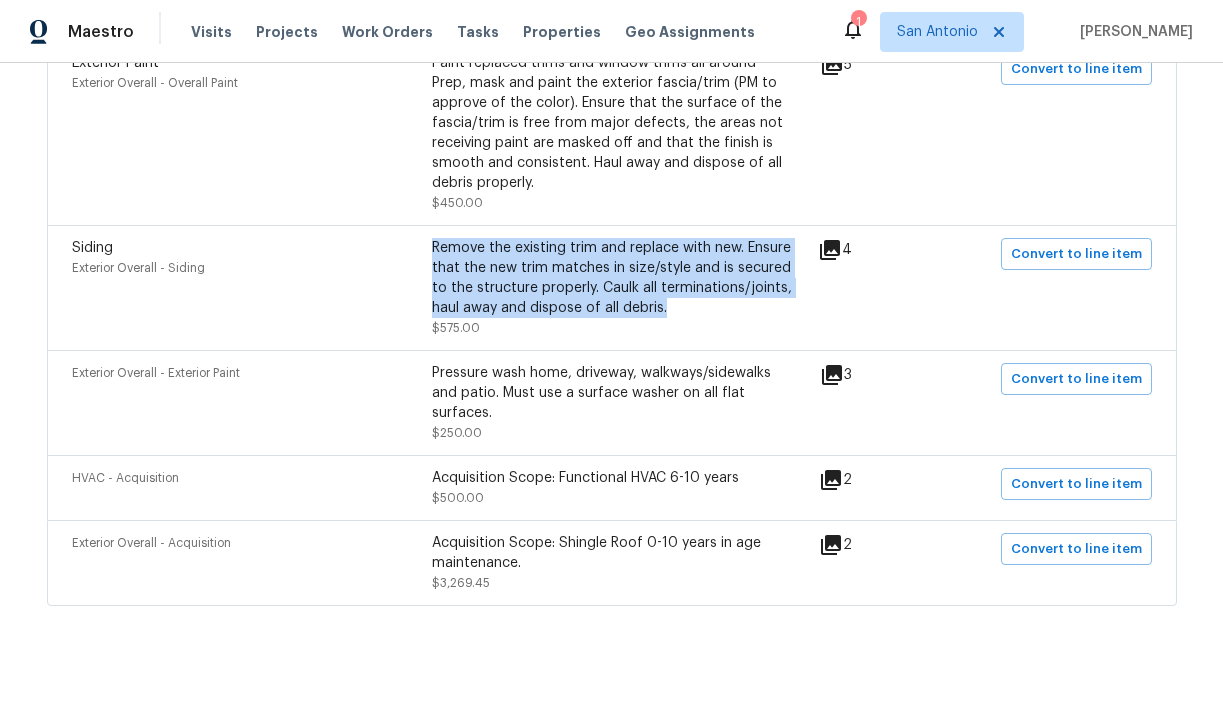 click on "Remove the existing trim and replace with new. Ensure that the new trim matches in size/style and is secured to the structure properly. Caulk all terminations/joints, haul away and dispose of all debris." at bounding box center (612, 278) 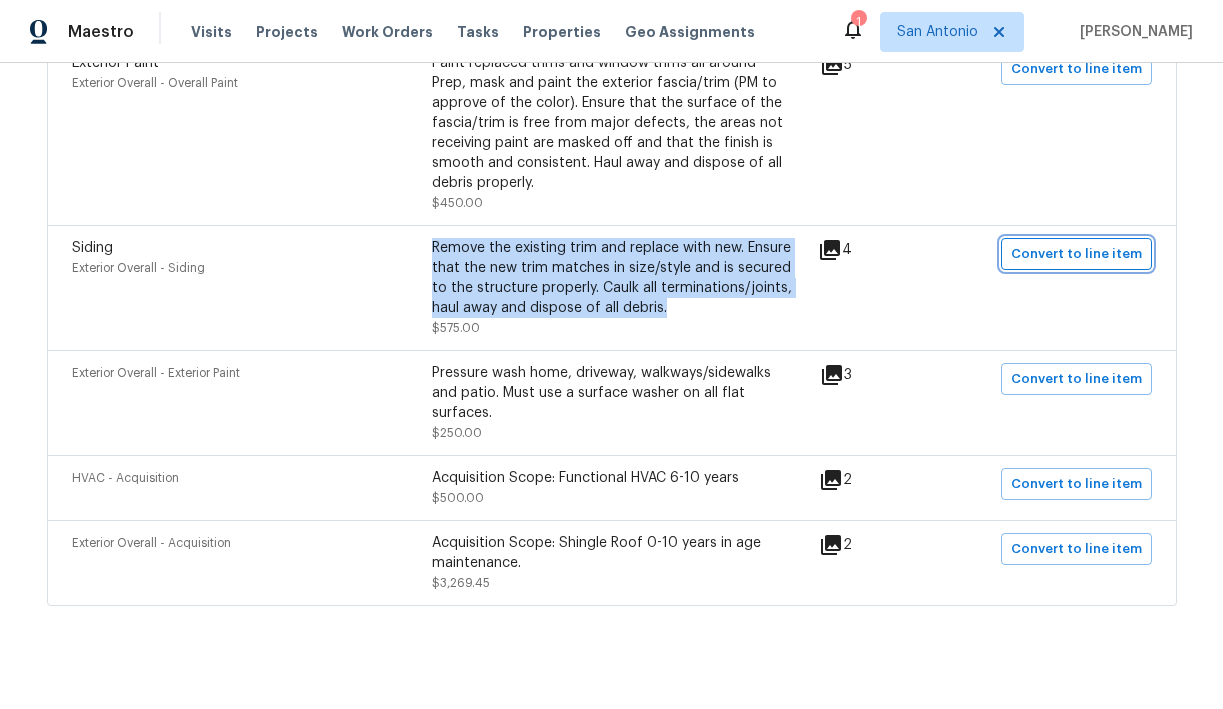 click on "Convert to line item" at bounding box center [1076, 254] 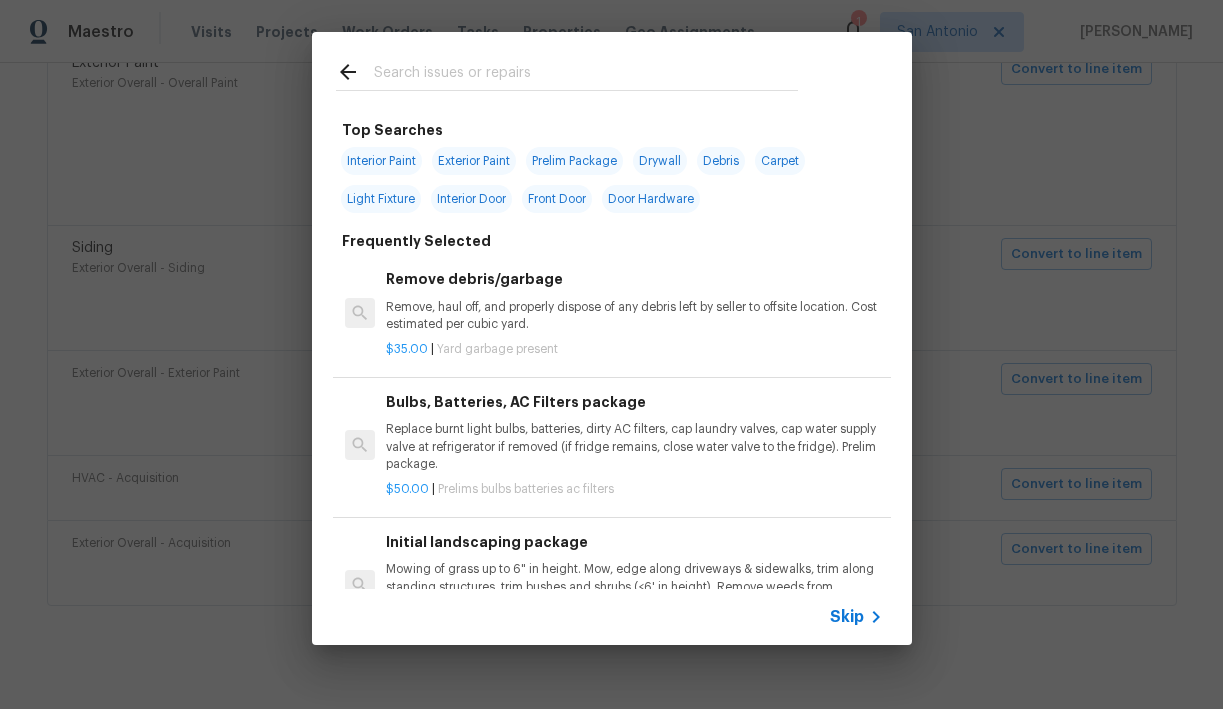 click at bounding box center (586, 75) 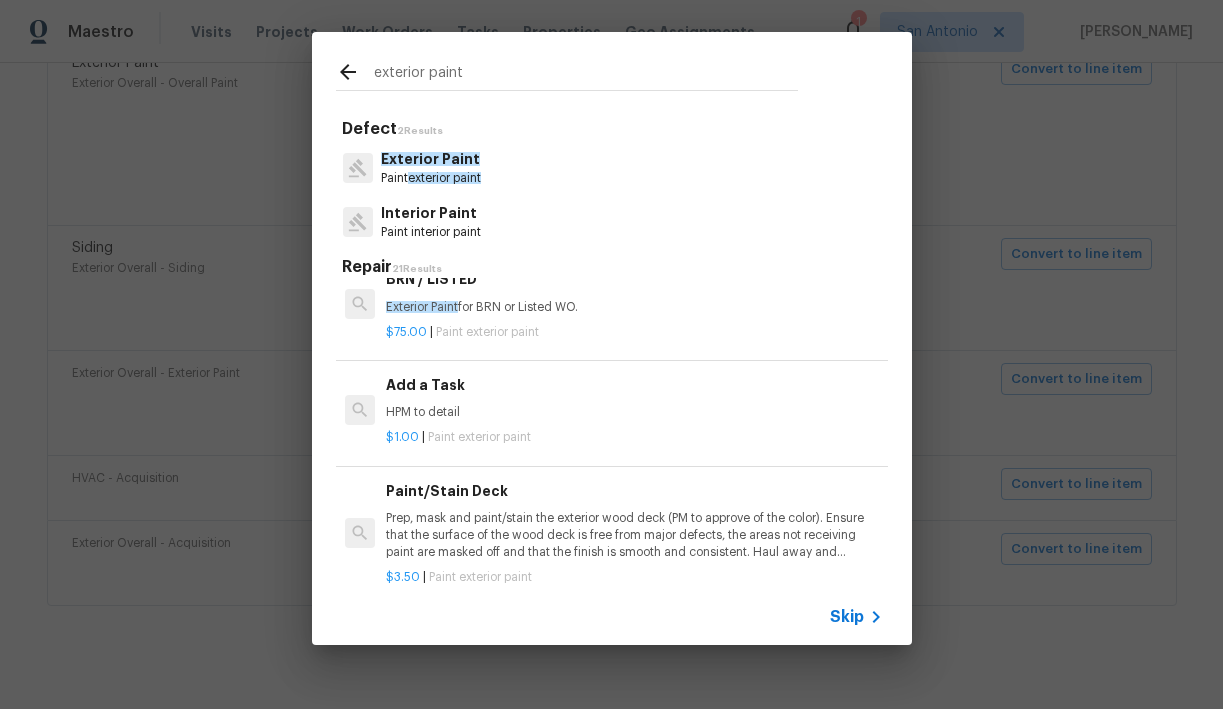 scroll, scrollTop: 417, scrollLeft: 0, axis: vertical 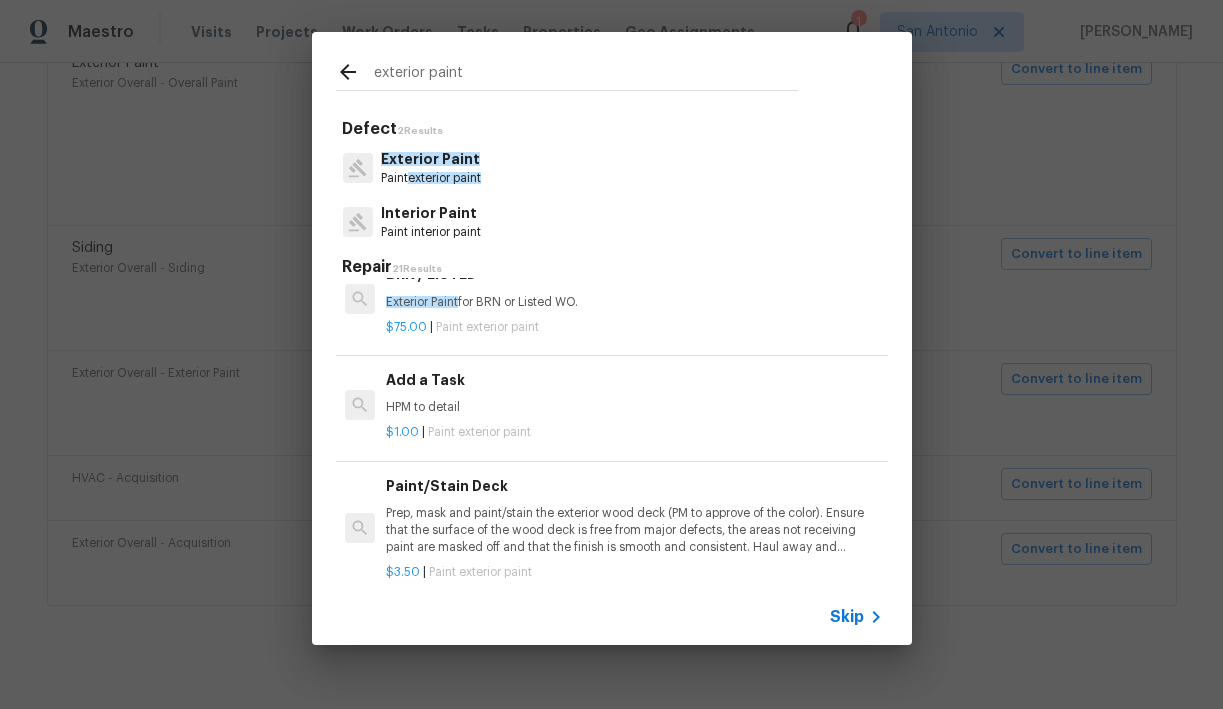 type on "exterior paint" 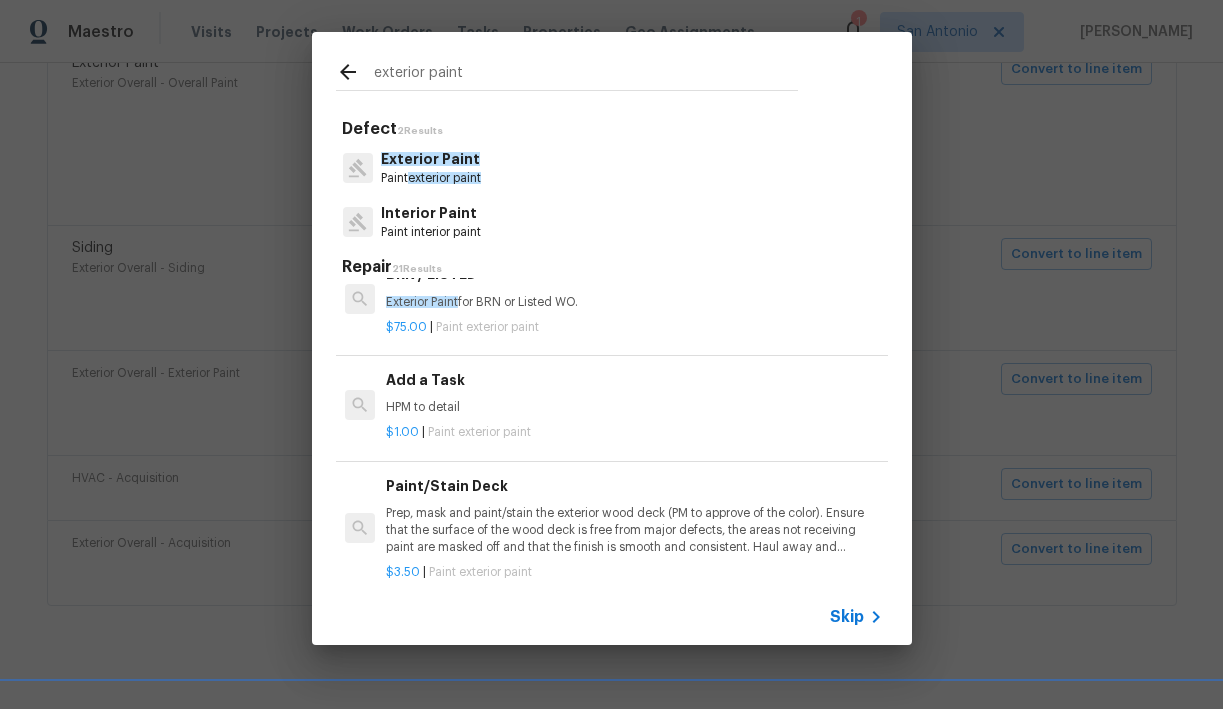 click on "HPM to detail" at bounding box center [634, 407] 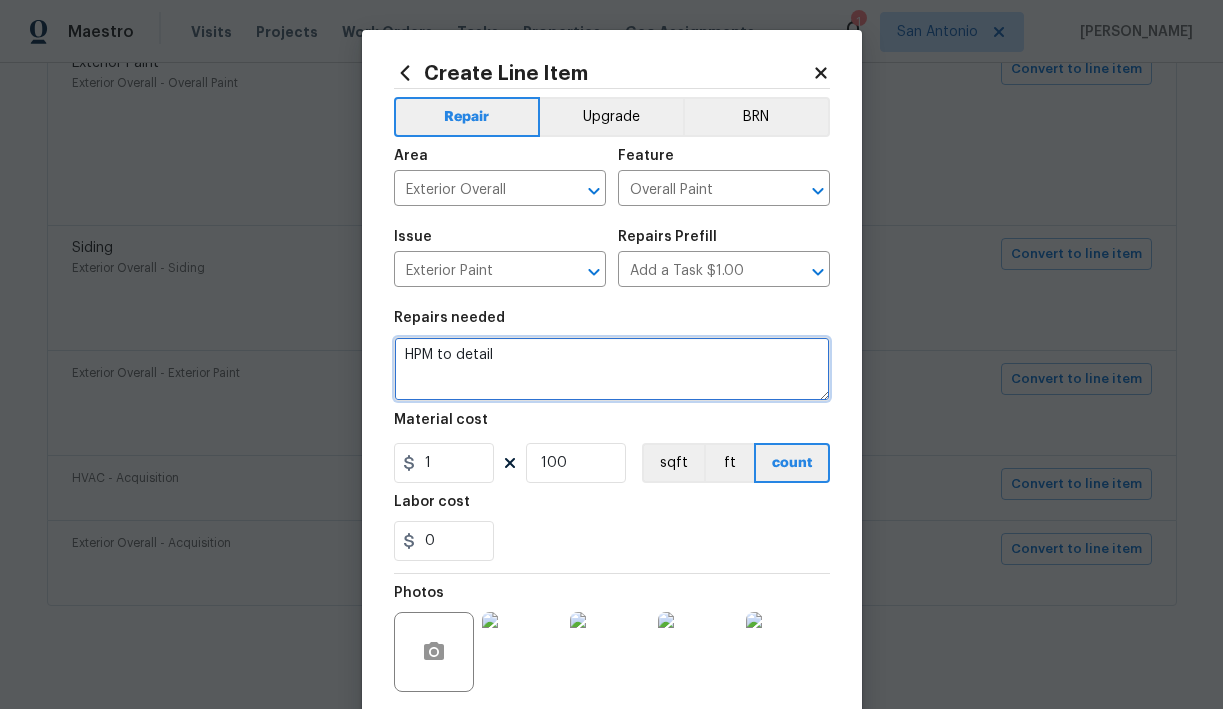 click on "HPM to detail" at bounding box center (612, 369) 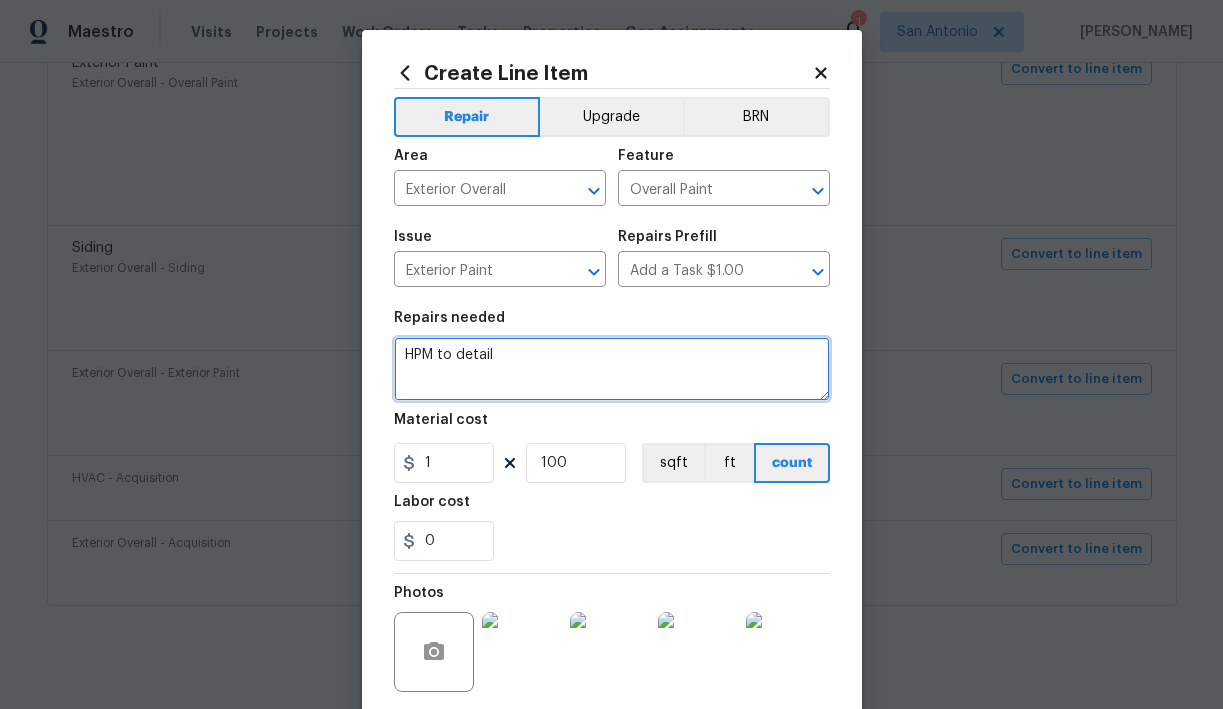 paste on "Remove the existing trim and replace with new. Ensure that the new trim matches in size/style and is secured to the structure properly. Caulk all terminations/joints, haul away and dispose of all debris." 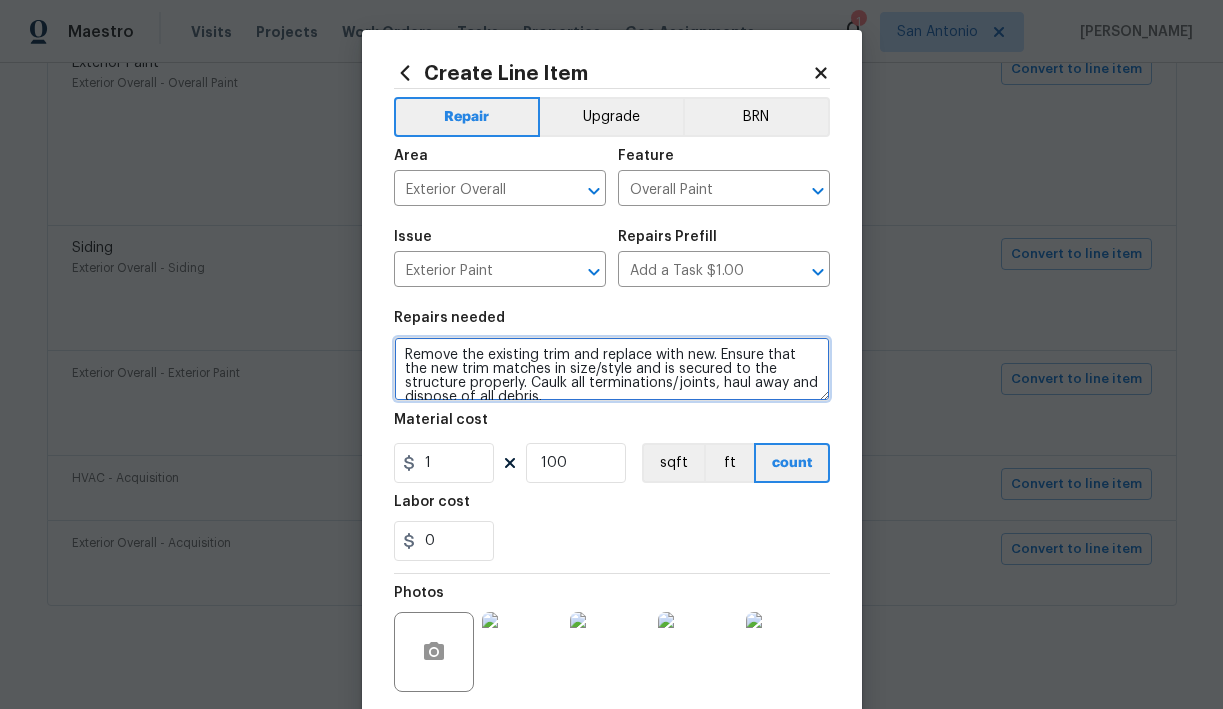 scroll, scrollTop: 4, scrollLeft: 0, axis: vertical 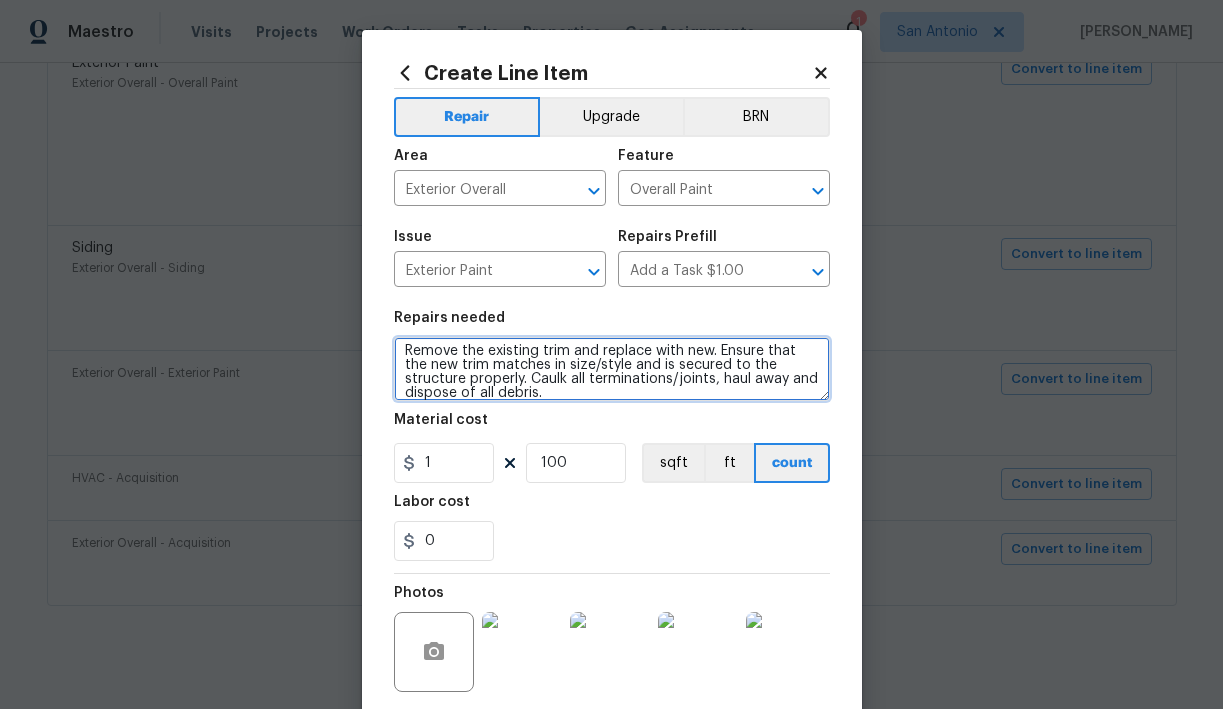 type on "Remove the existing trim and replace with new. Ensure that the new trim matches in size/style and is secured to the structure properly. Caulk all terminations/joints, haul away and dispose of all debris." 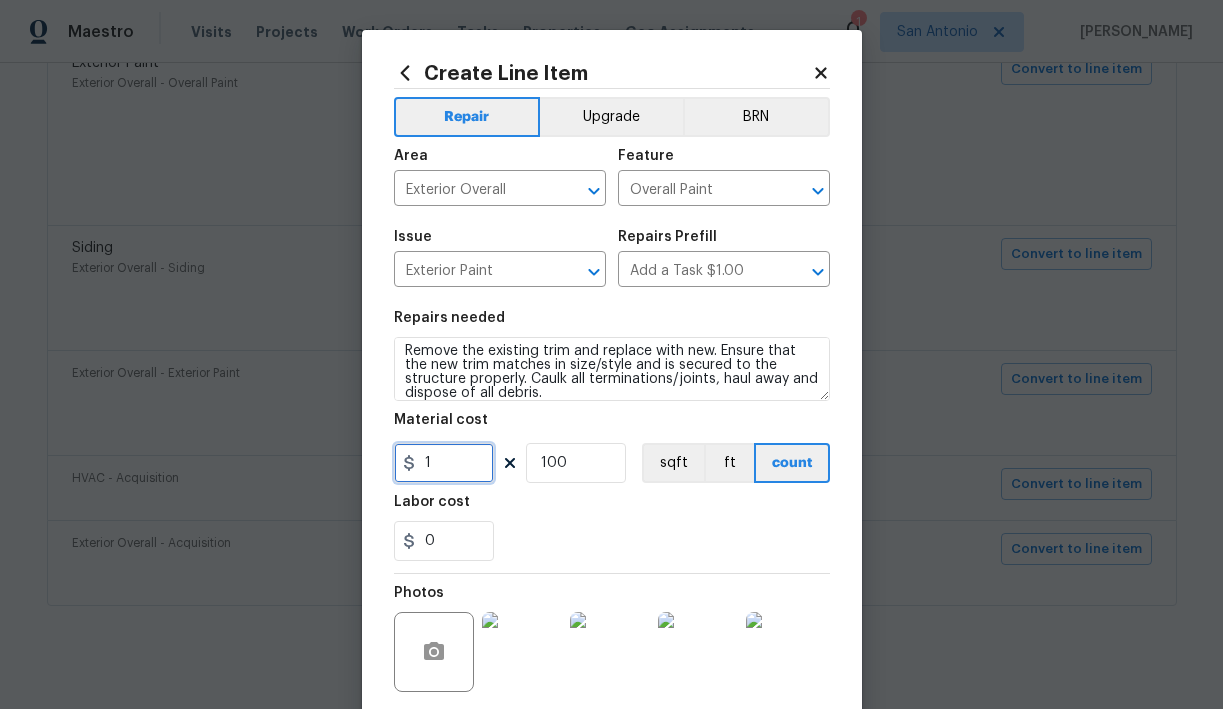 click on "1" at bounding box center (444, 463) 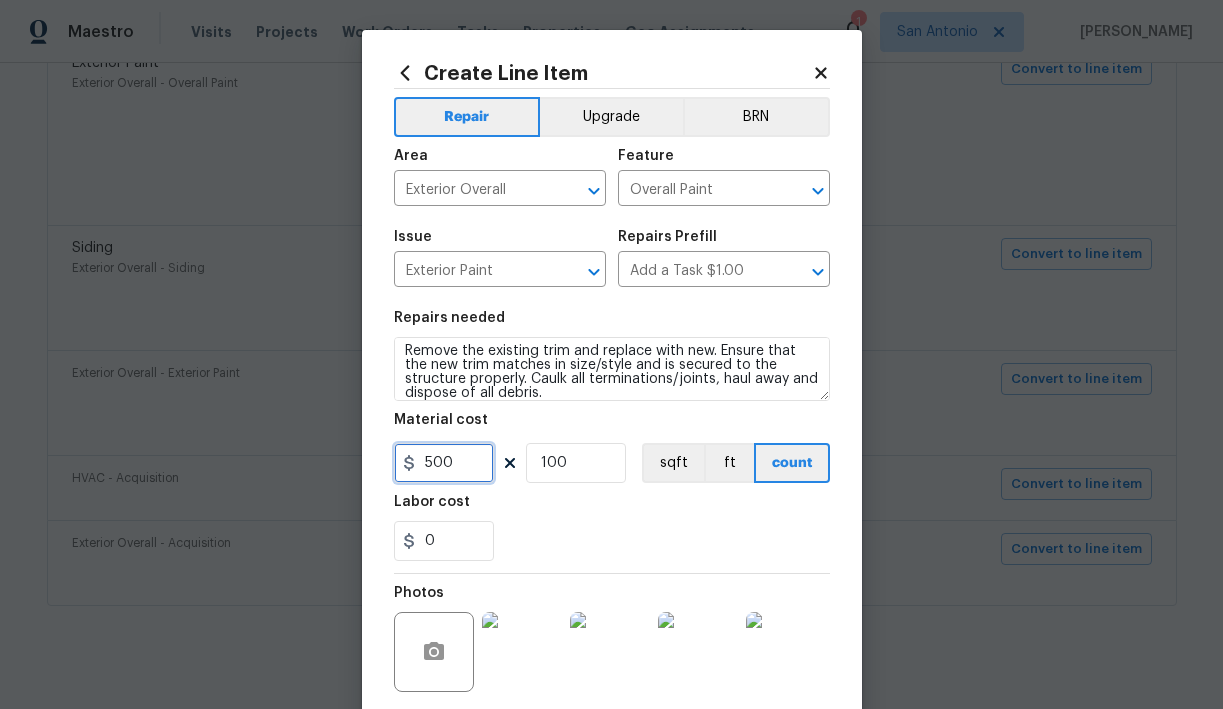 type on "500" 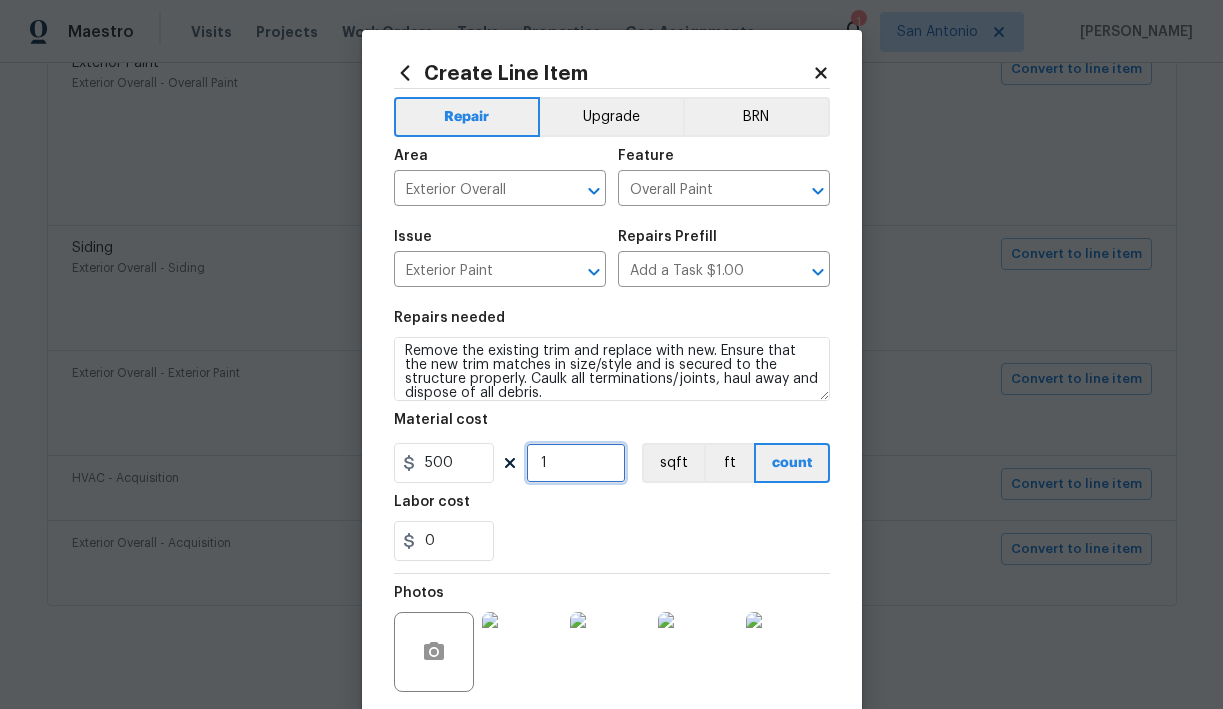 type on "1" 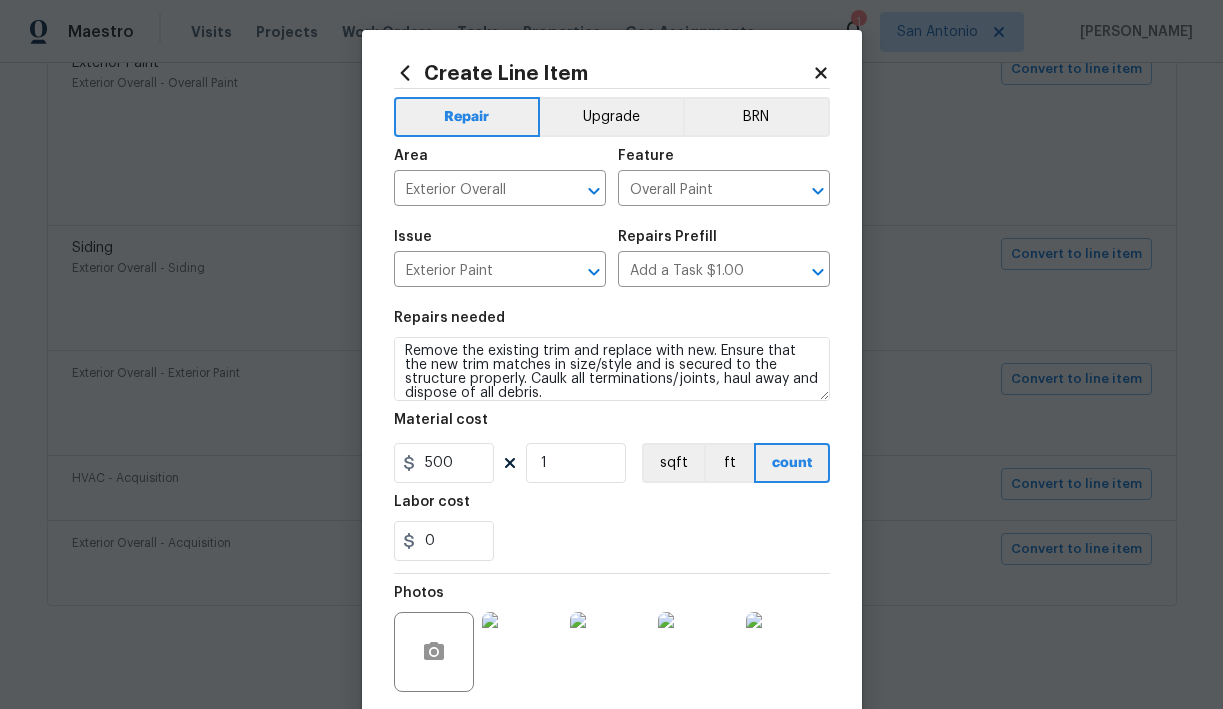 click on "0" at bounding box center (612, 541) 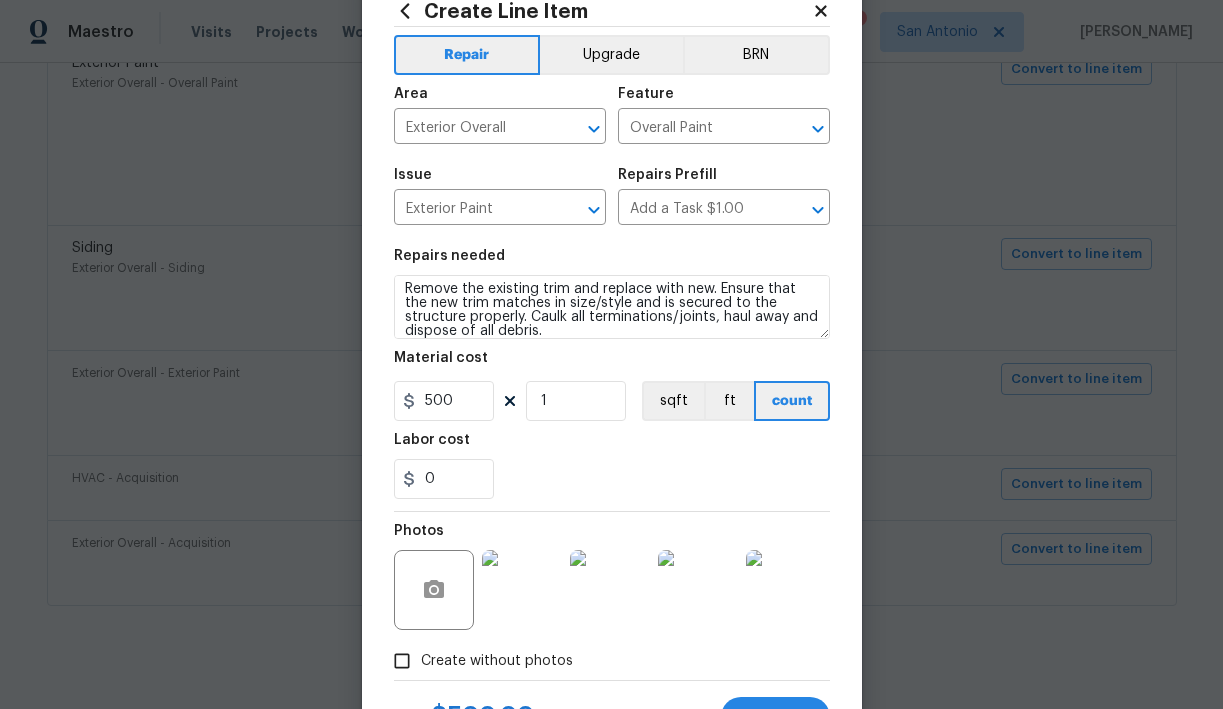 scroll, scrollTop: 153, scrollLeft: 0, axis: vertical 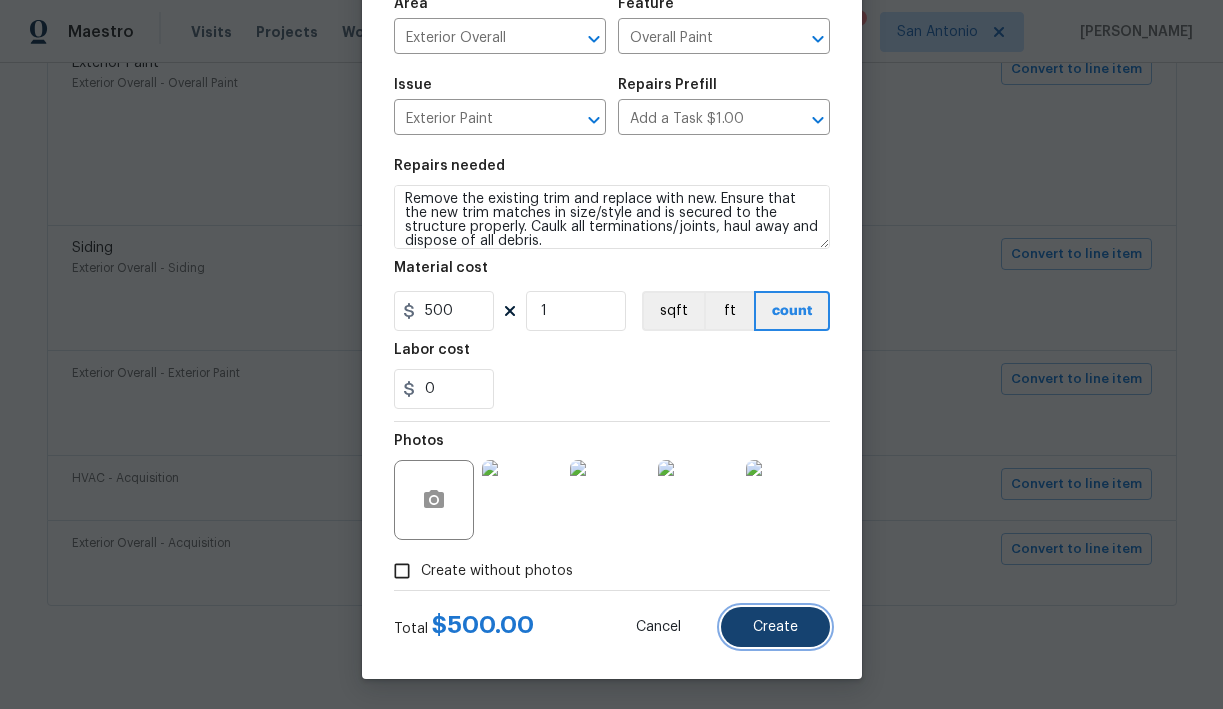 click on "Create" at bounding box center (775, 627) 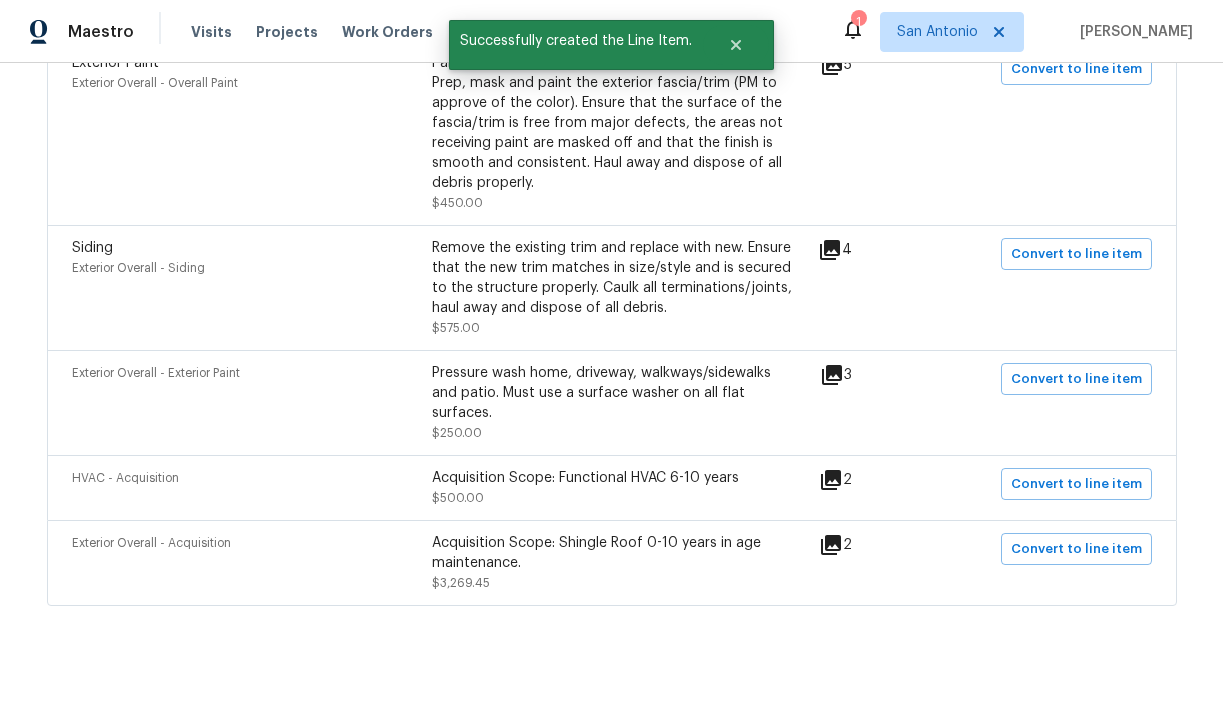 scroll, scrollTop: 1125, scrollLeft: 0, axis: vertical 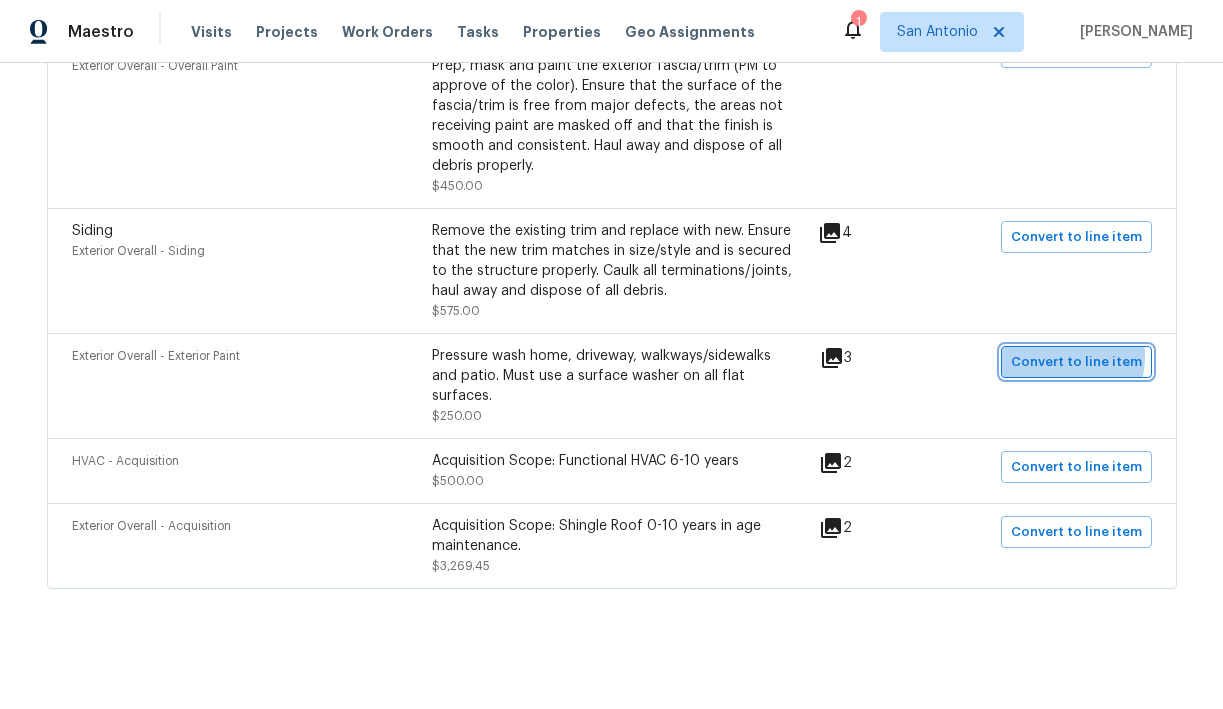 click on "Convert to line item" at bounding box center (1076, 362) 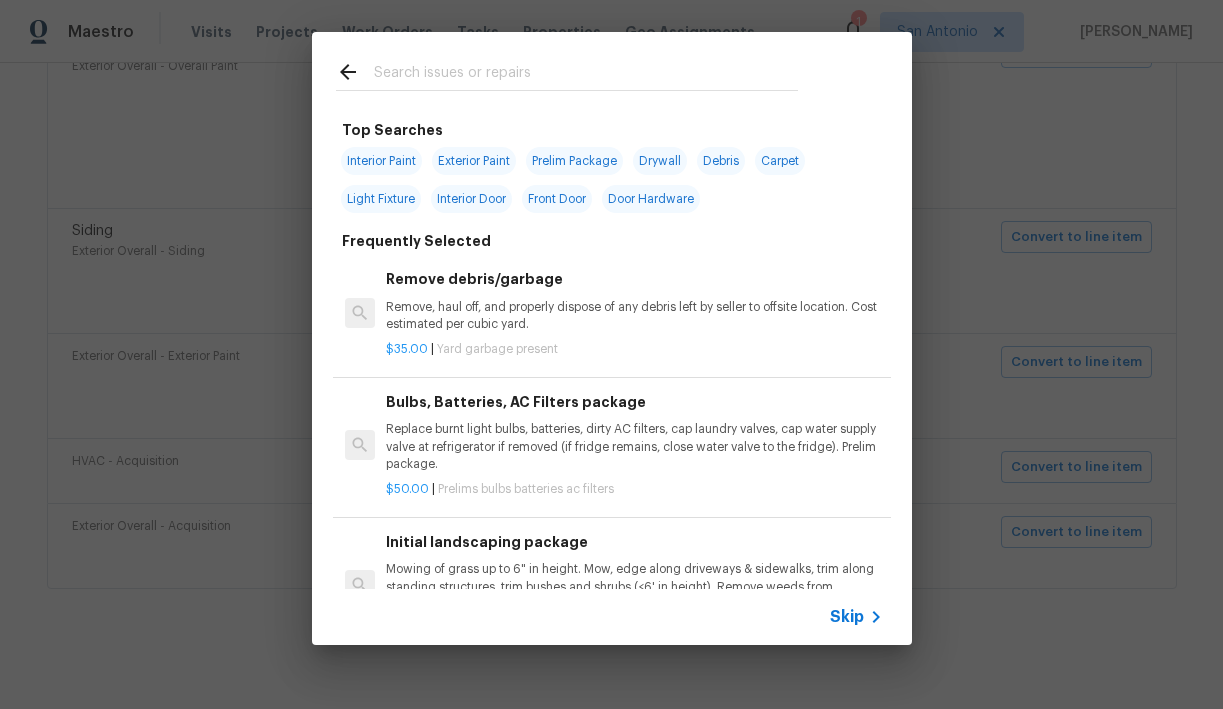 click at bounding box center [586, 75] 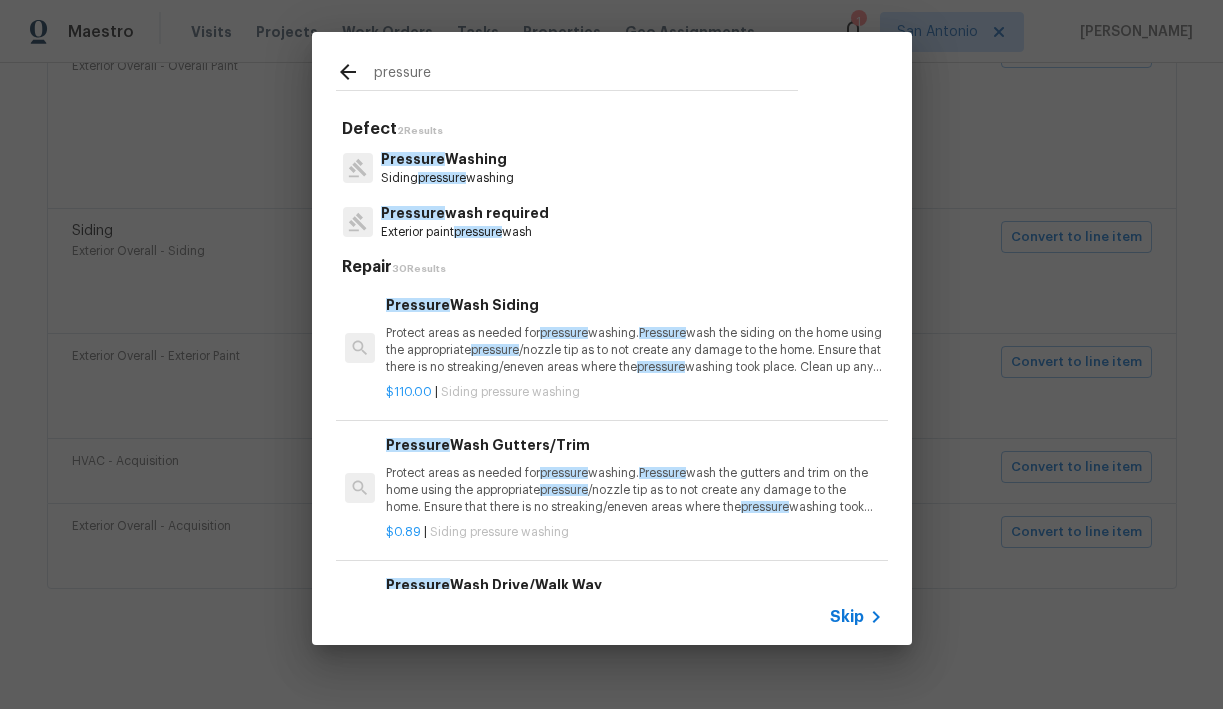 type on "pressure" 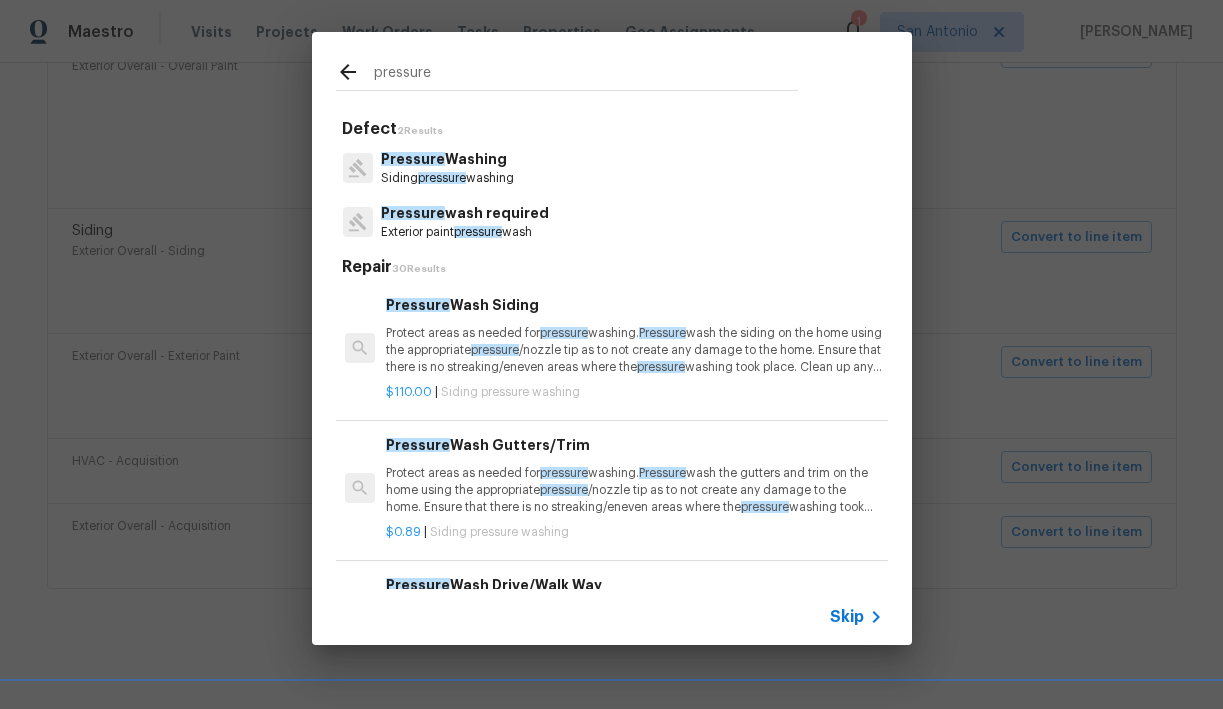 click on "pressure" at bounding box center (478, 232) 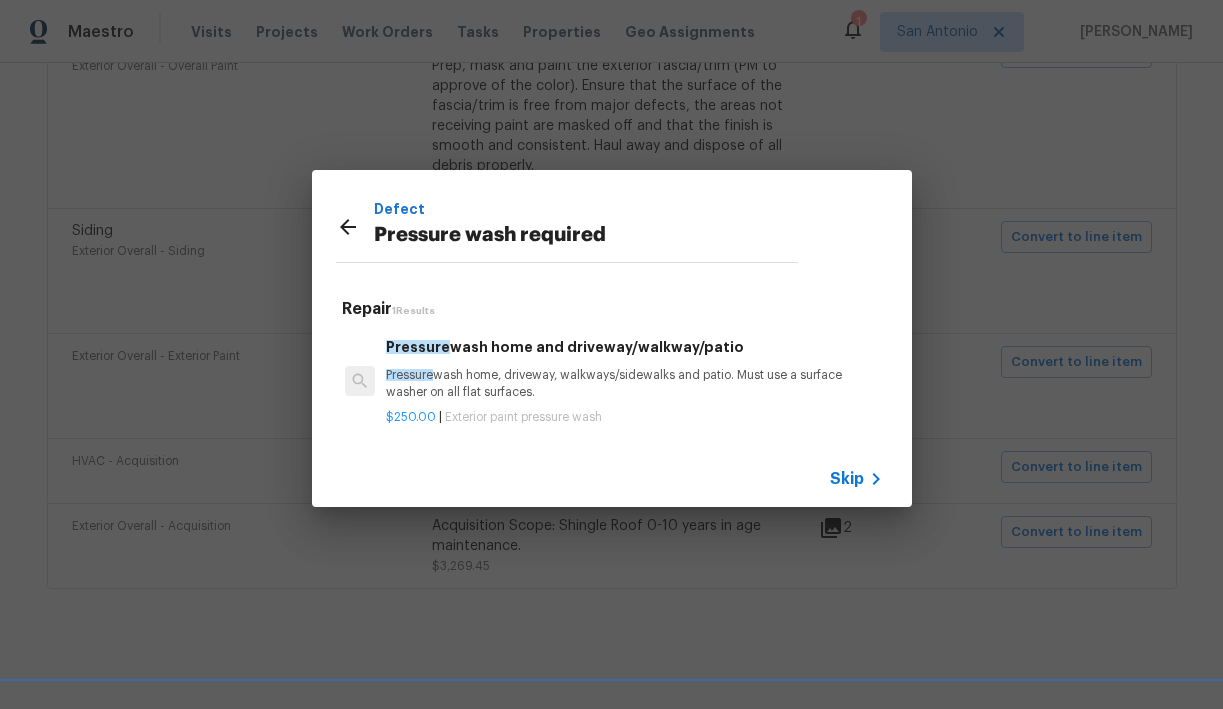 click on "Pressure  wash home, driveway, walkways/sidewalks and patio. Must use a surface washer on all flat surfaces." at bounding box center [634, 384] 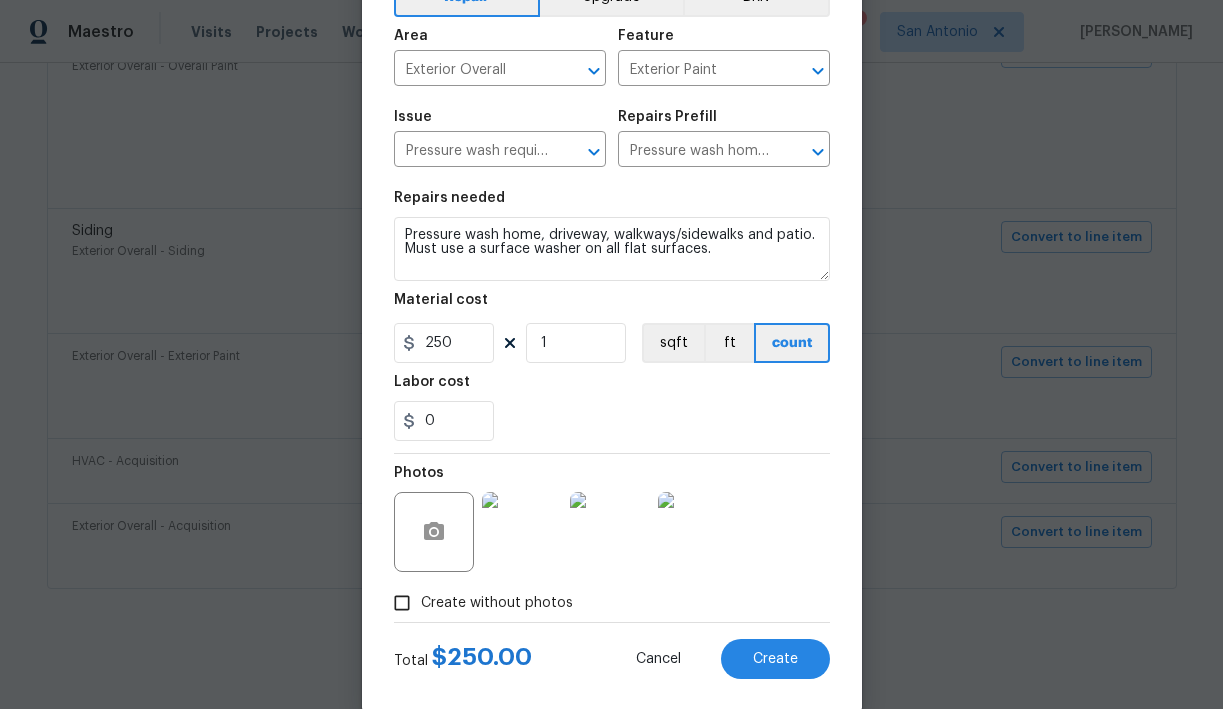 scroll, scrollTop: 153, scrollLeft: 0, axis: vertical 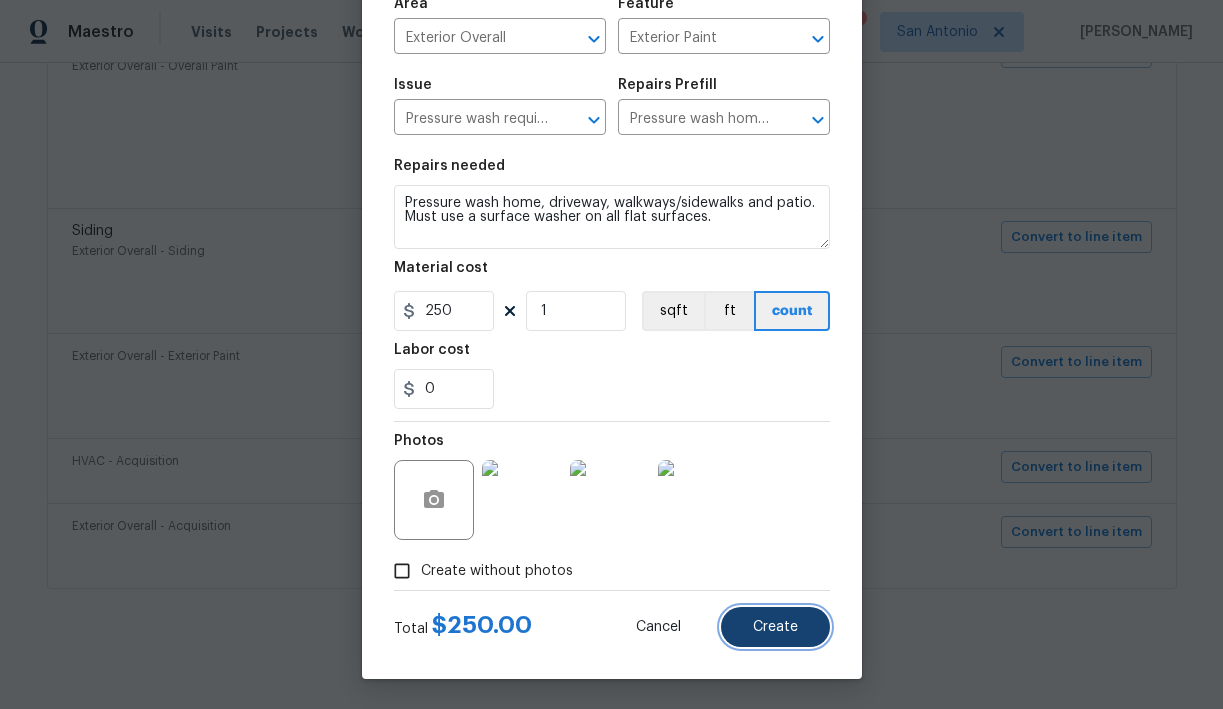 click on "Create" at bounding box center [775, 627] 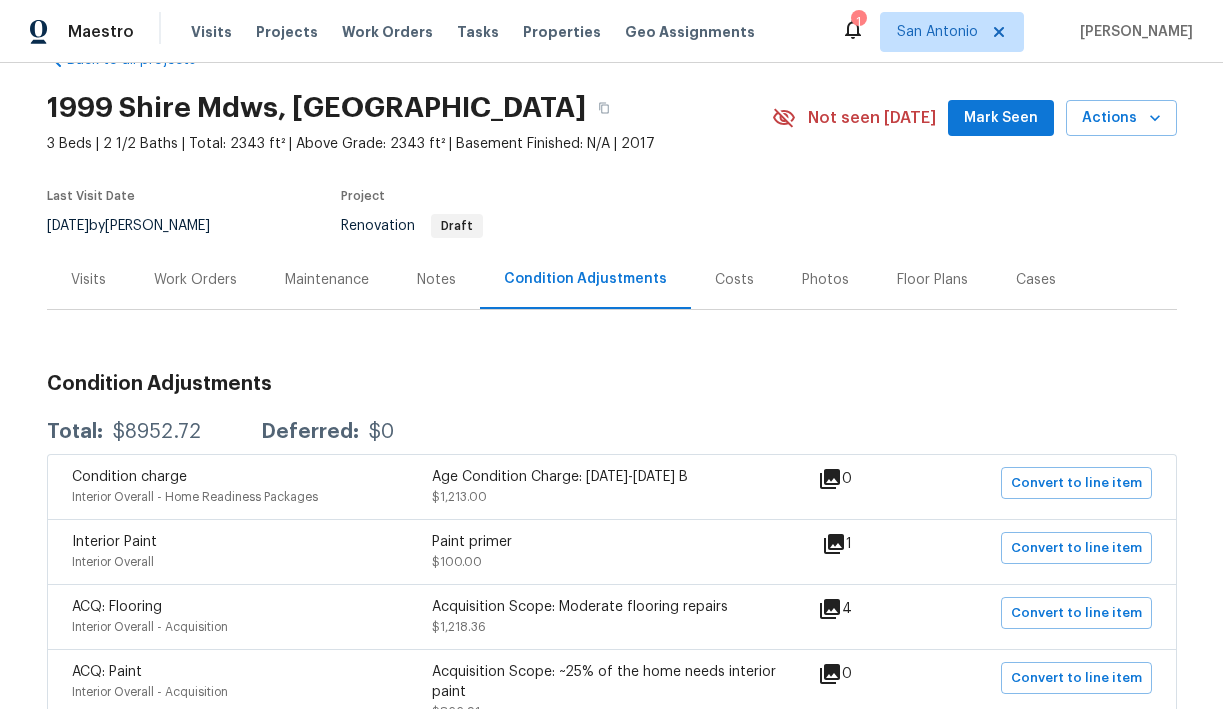 scroll, scrollTop: 31, scrollLeft: 0, axis: vertical 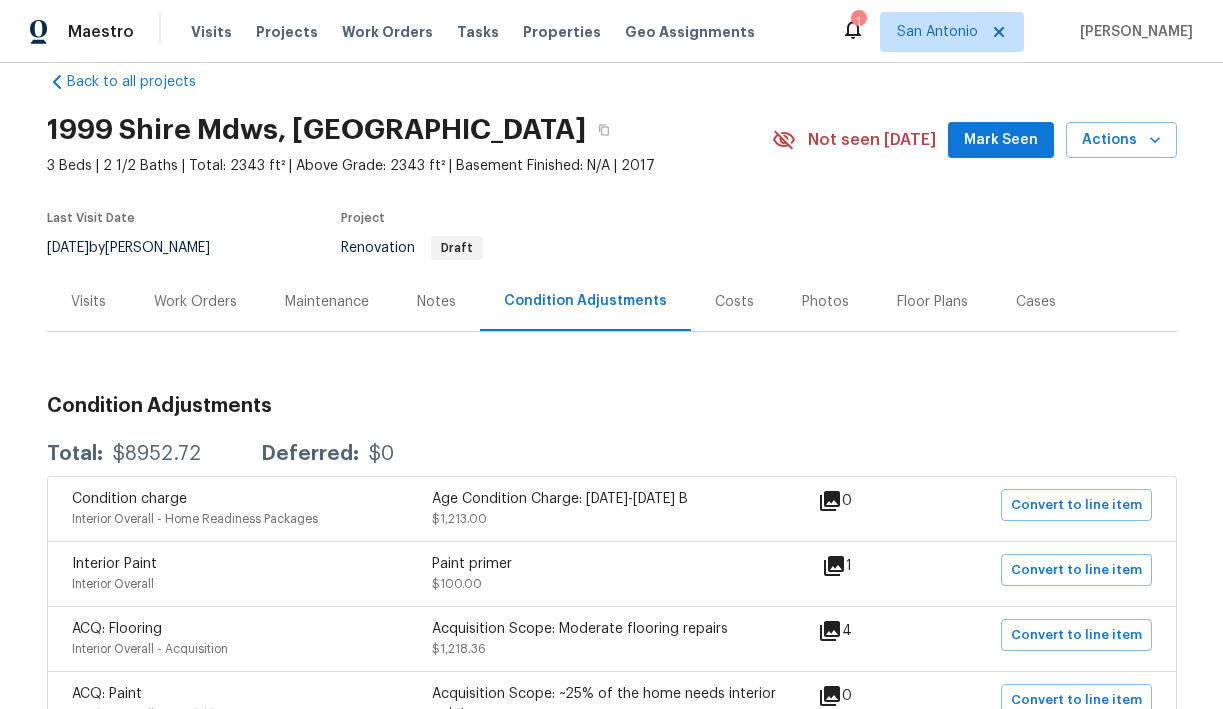 click on "Work Orders" at bounding box center [195, 302] 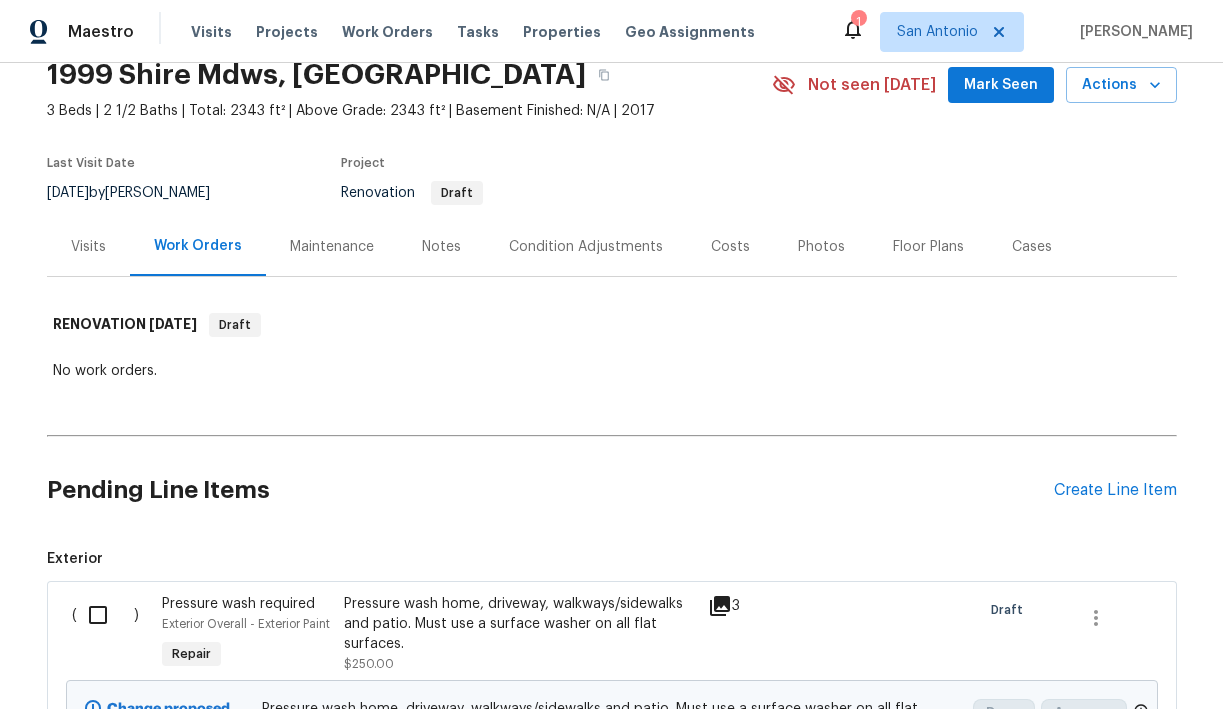 scroll, scrollTop: 0, scrollLeft: 0, axis: both 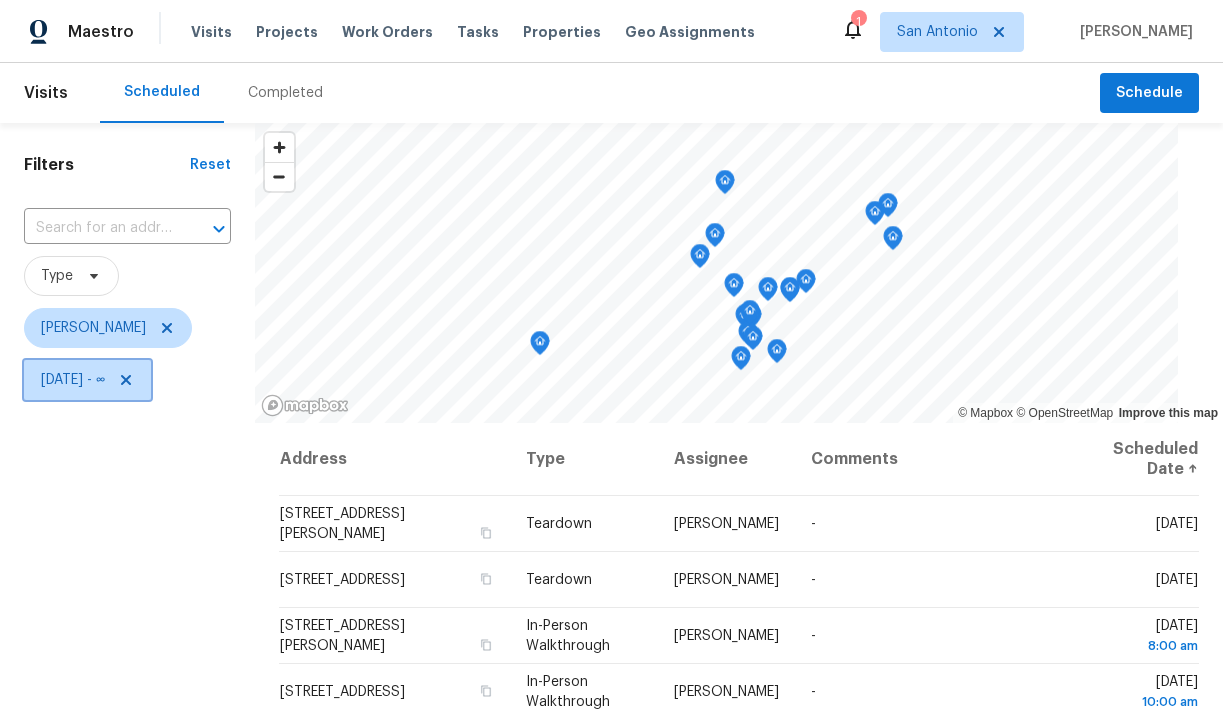 click 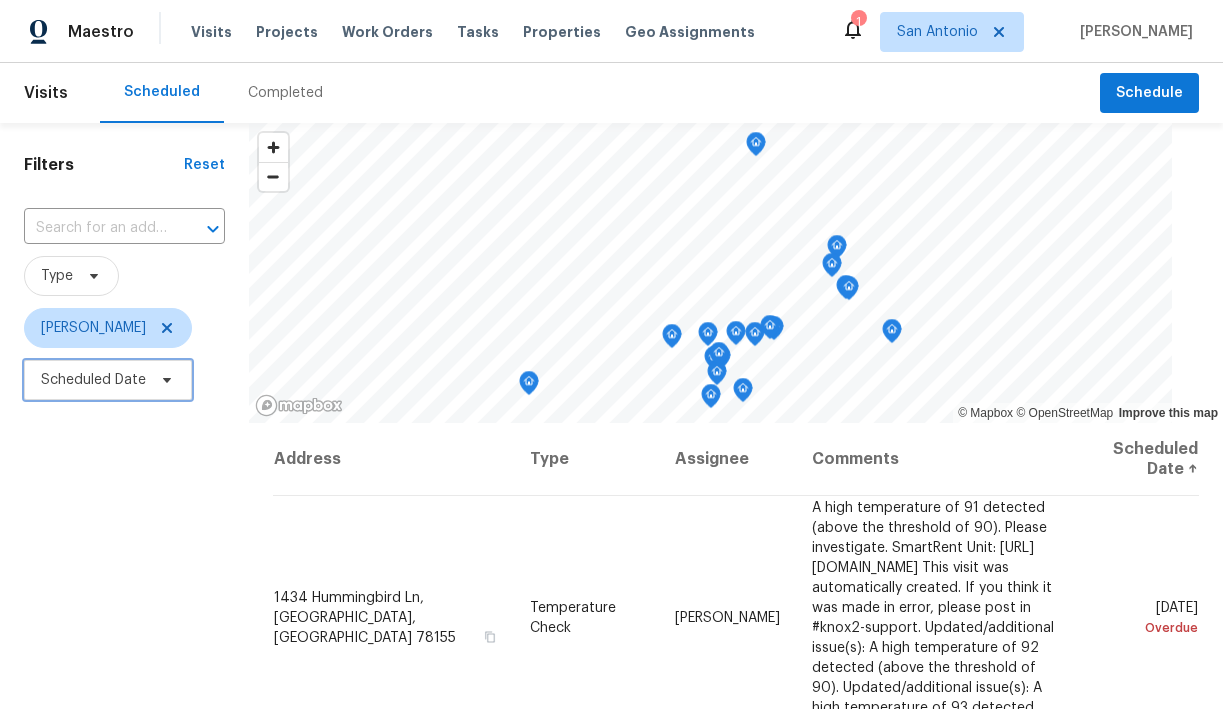 click 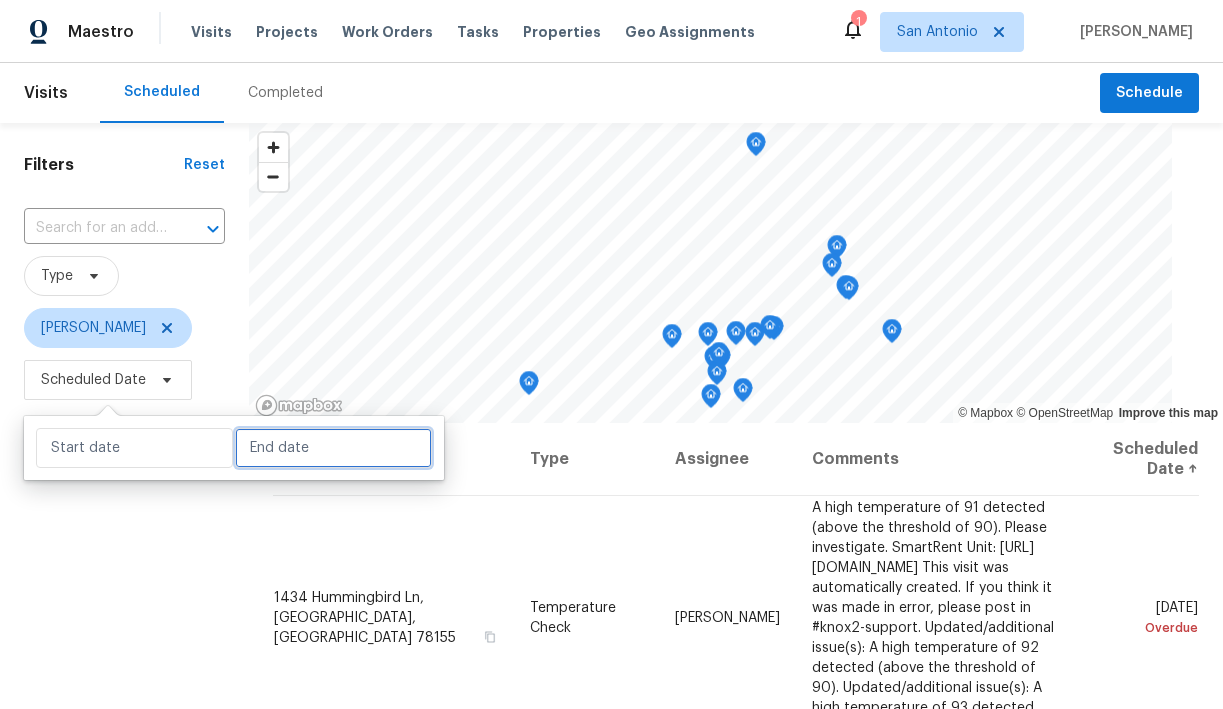 click at bounding box center [333, 448] 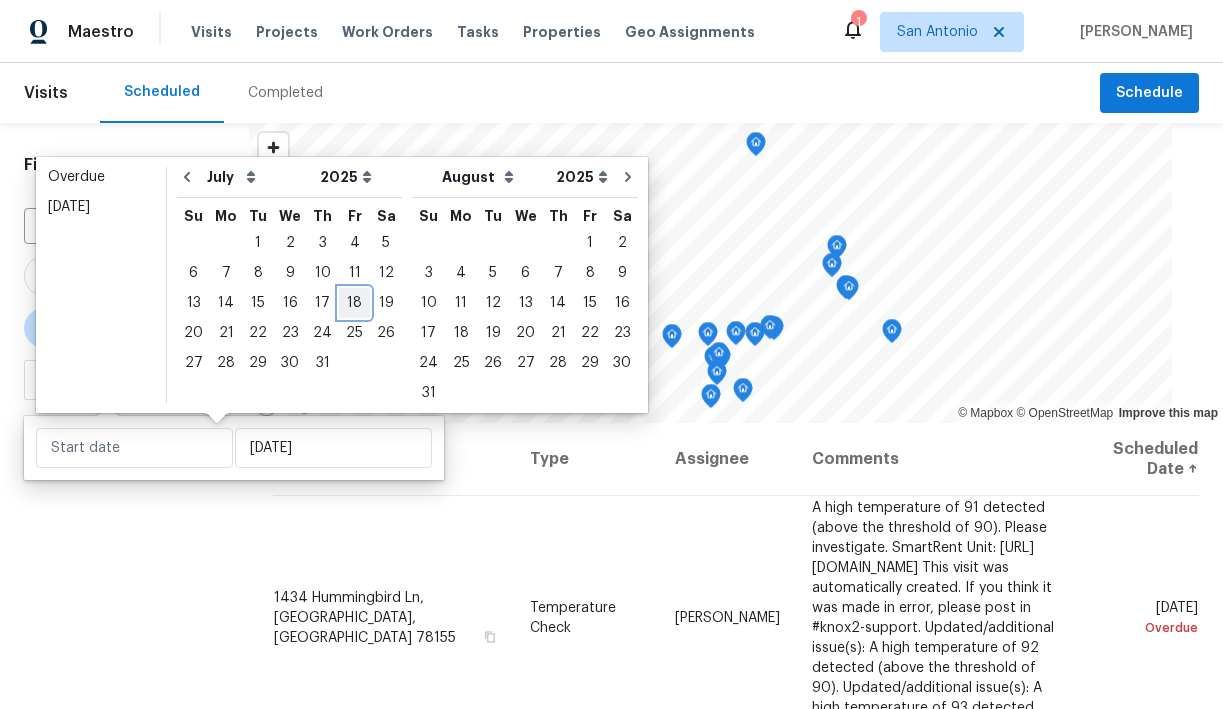 click on "18" at bounding box center (354, 303) 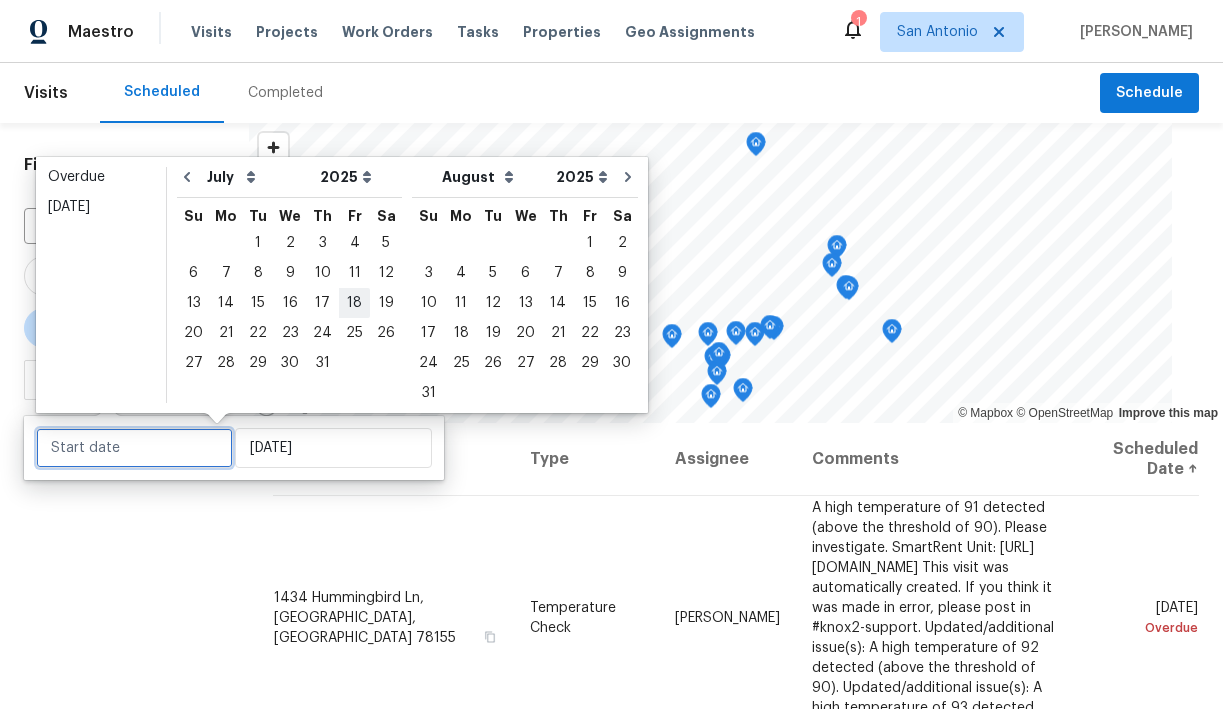 type on "[DATE]" 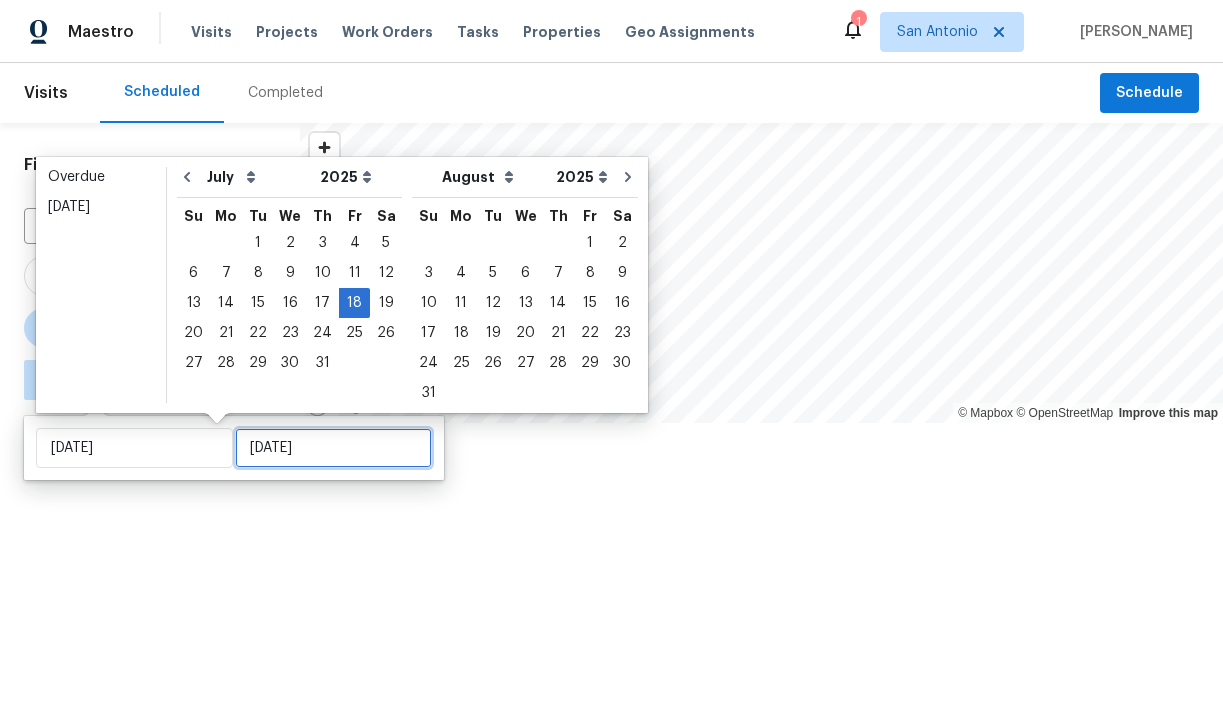 type on "[DATE]" 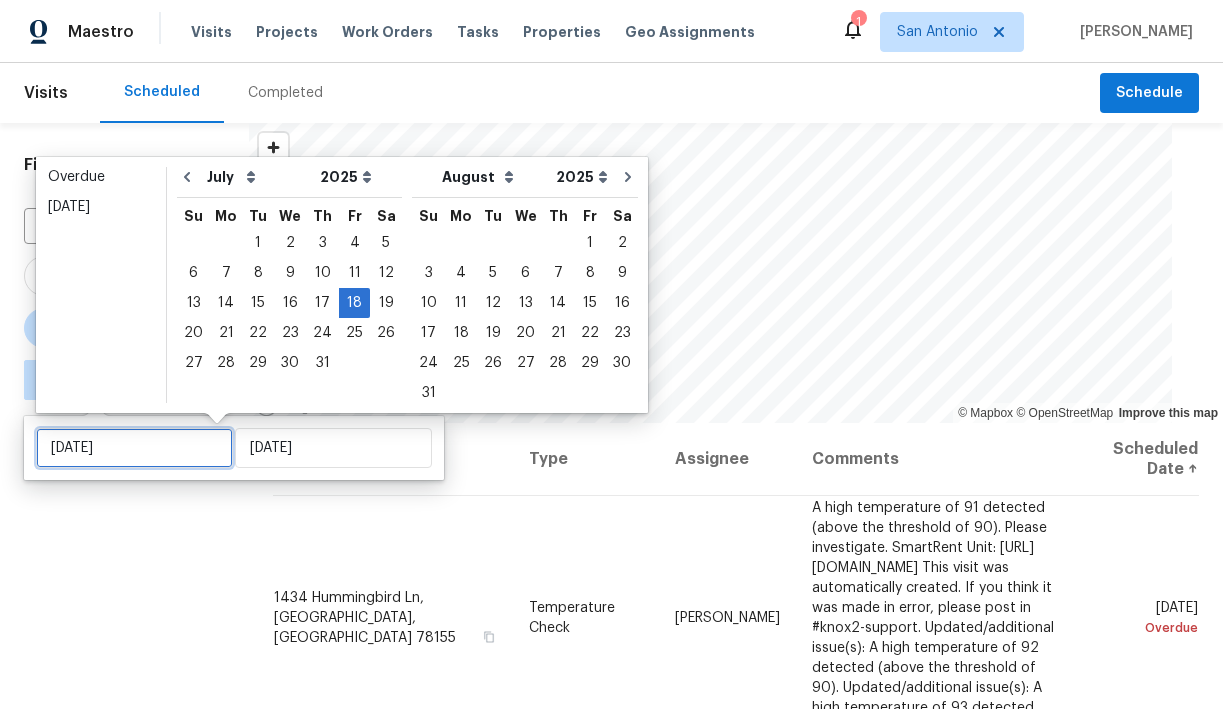 type 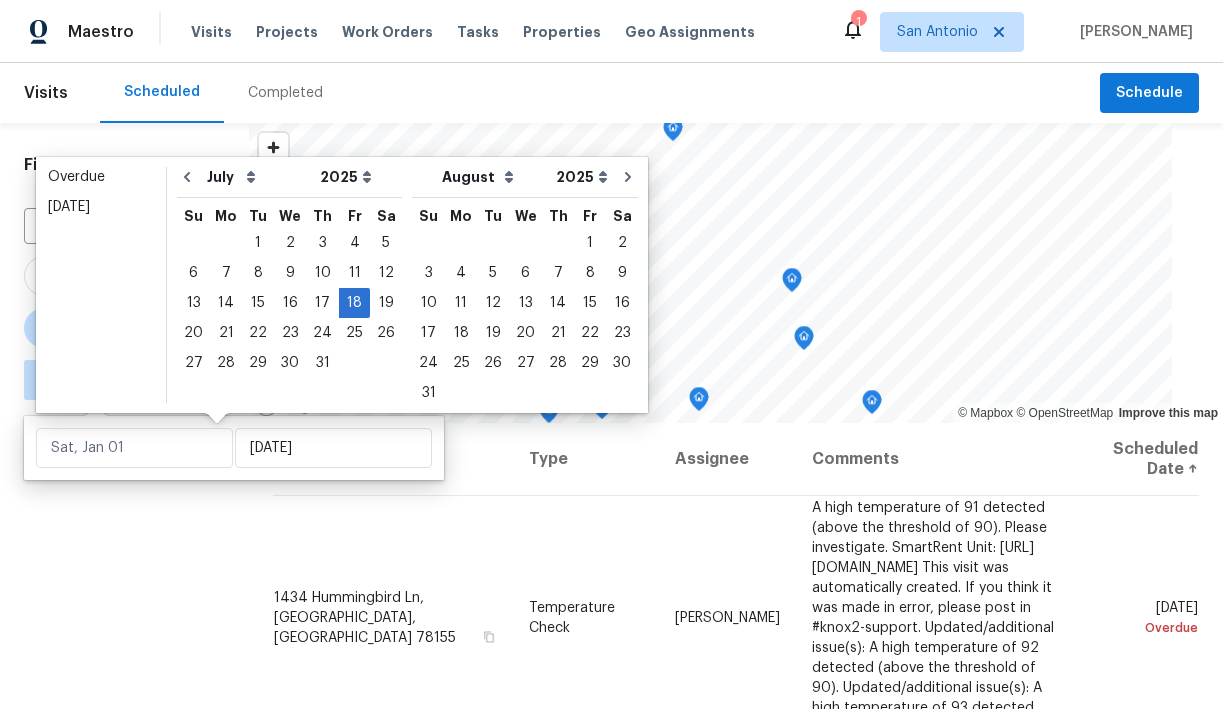 click on "Filters Reset ​ Type [PERSON_NAME] ∞ - [DATE]" at bounding box center (124, 556) 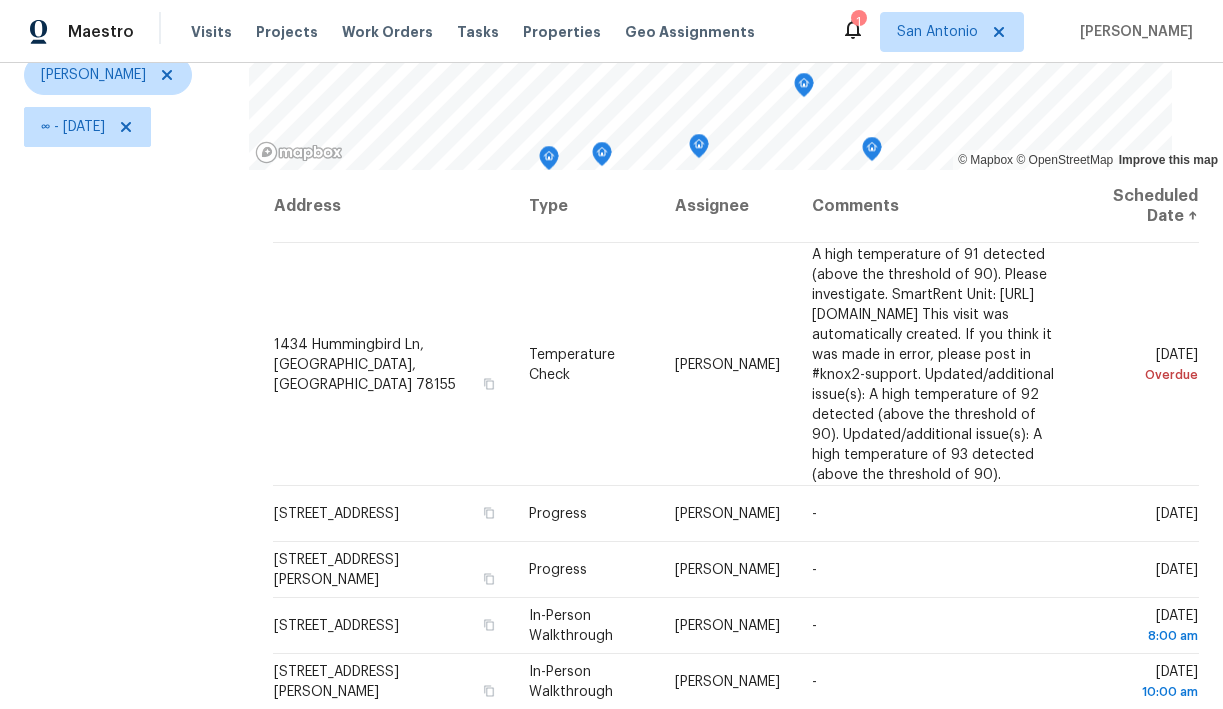 scroll, scrollTop: 281, scrollLeft: 0, axis: vertical 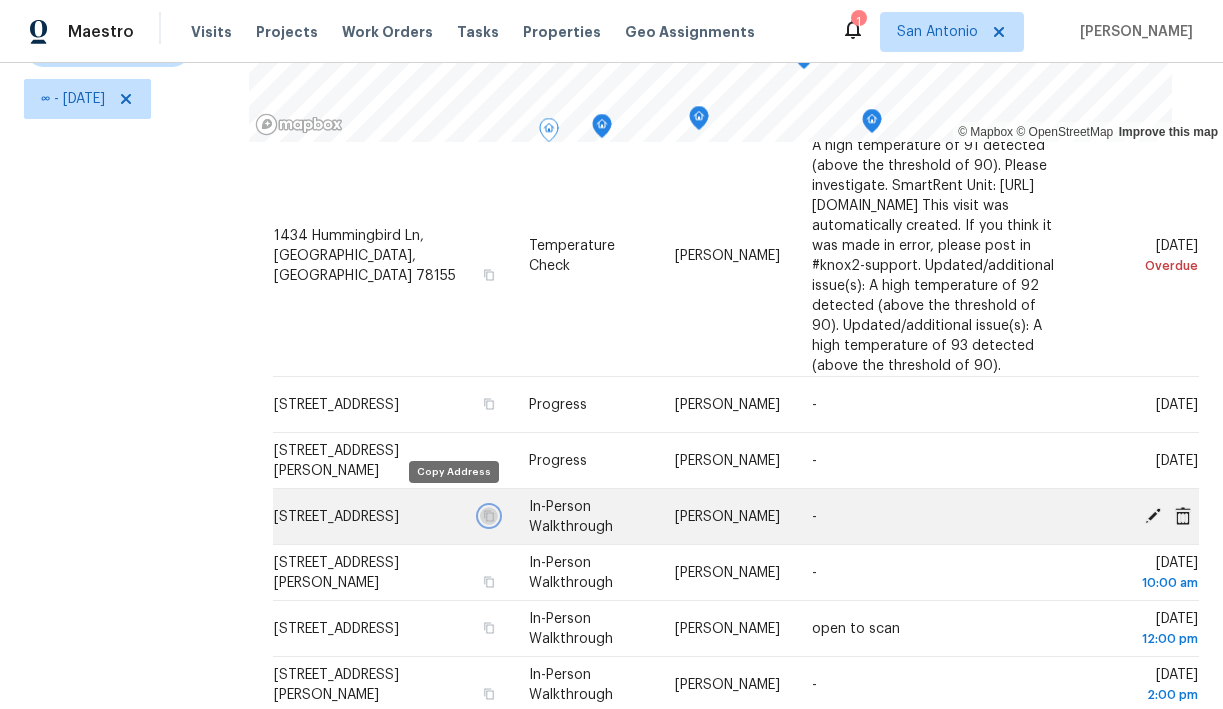 click 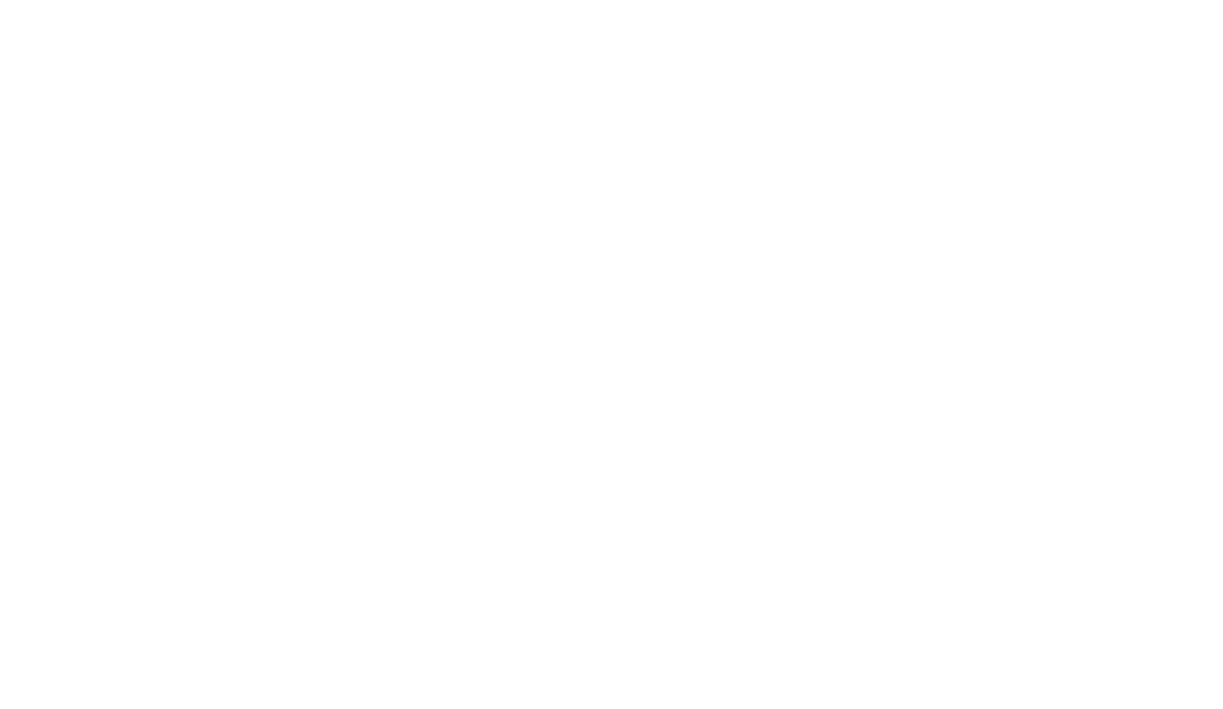 scroll, scrollTop: 0, scrollLeft: 0, axis: both 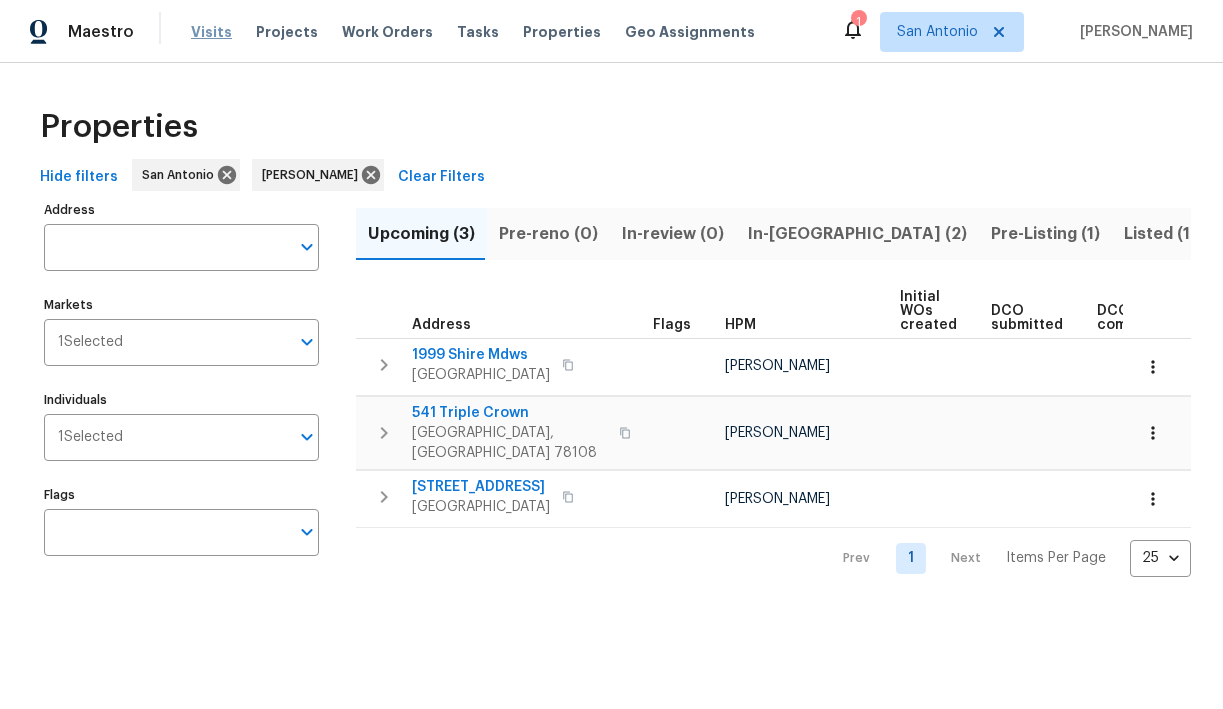 click on "Visits" at bounding box center (211, 32) 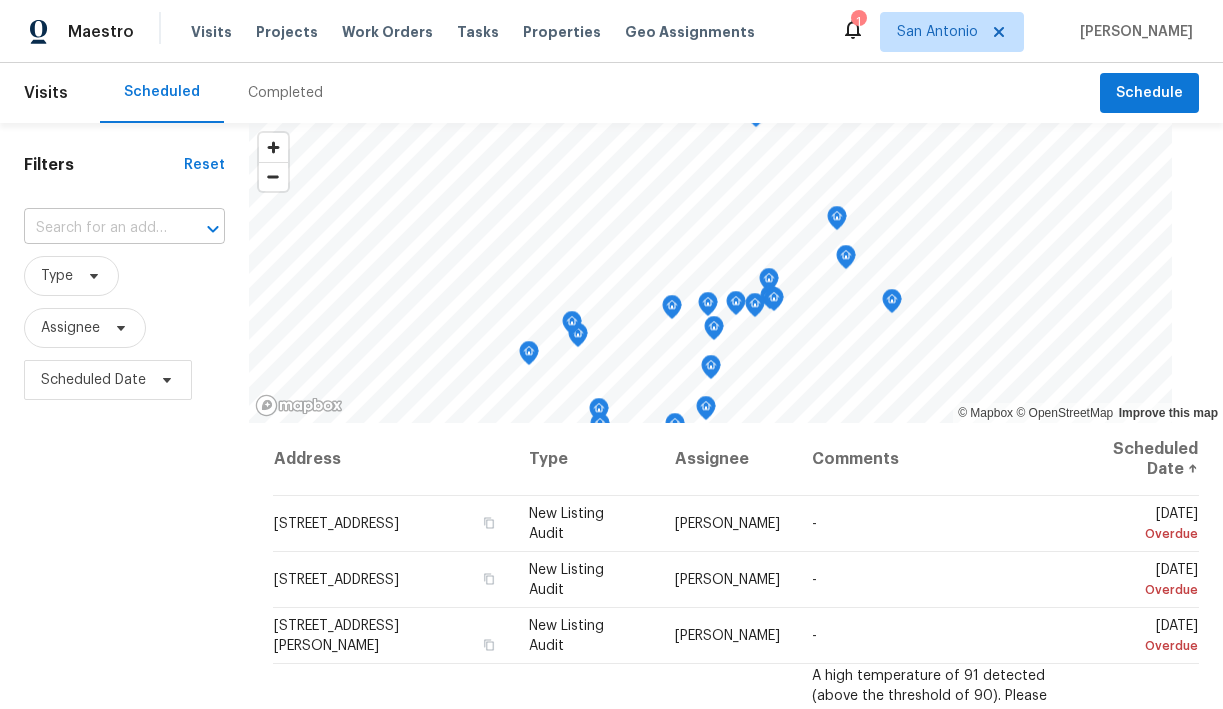 click at bounding box center [96, 228] 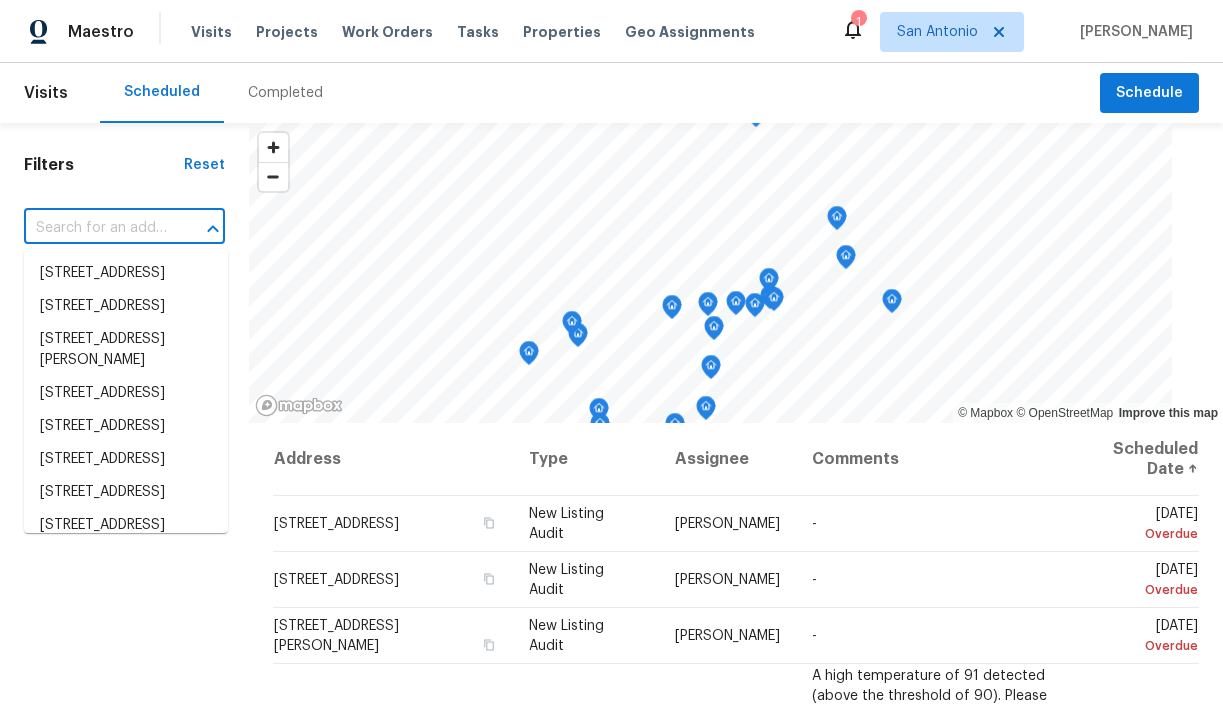 paste on "[STREET_ADDRESS]" 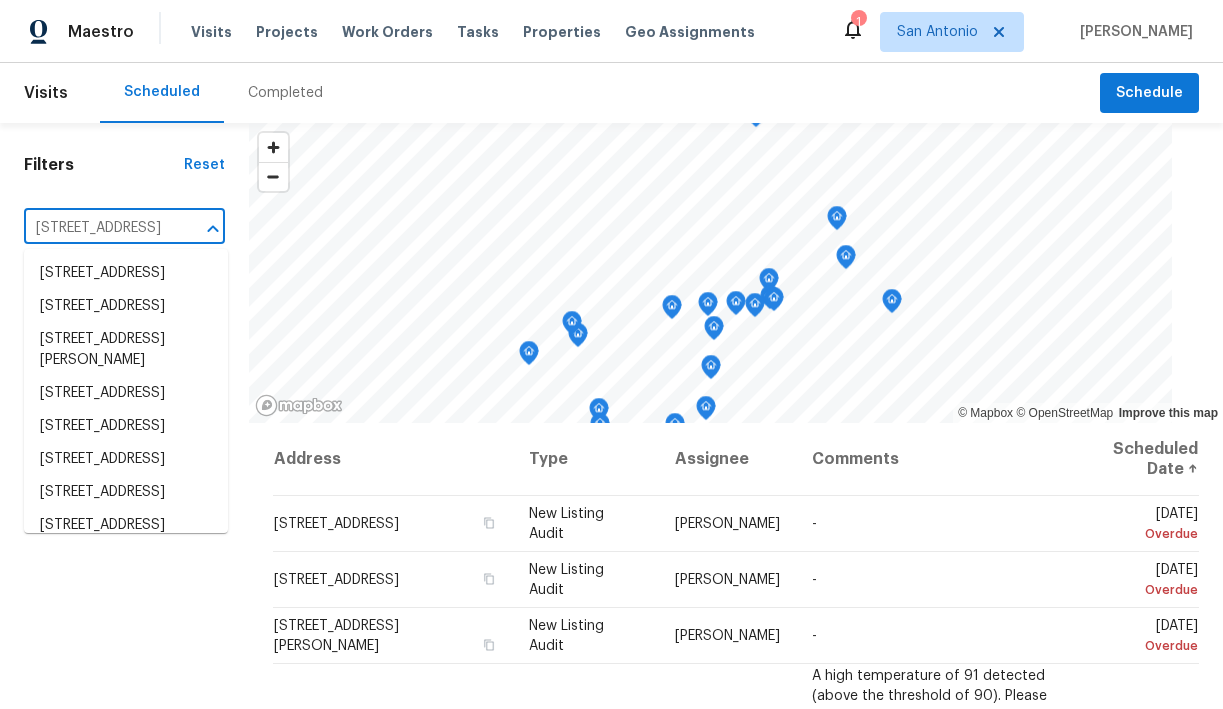 scroll, scrollTop: 0, scrollLeft: 155, axis: horizontal 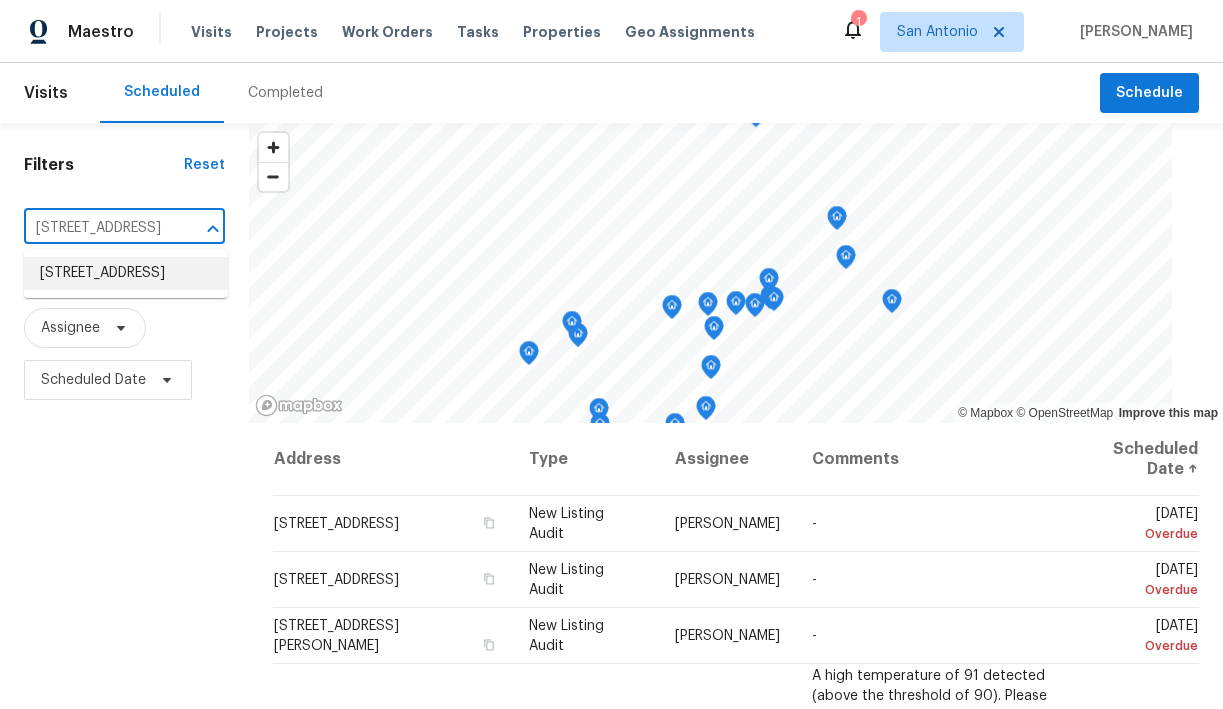 click on "2615 Lone Summit St, San Antonio, TX 78247" at bounding box center [126, 273] 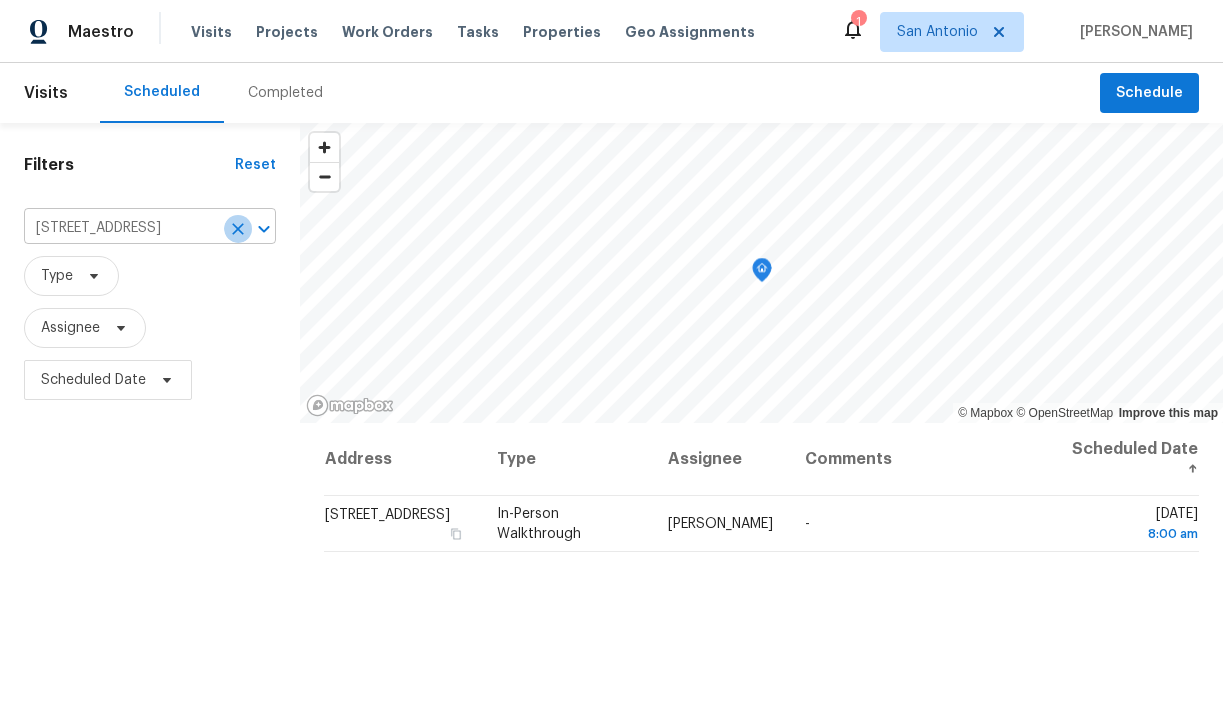 click 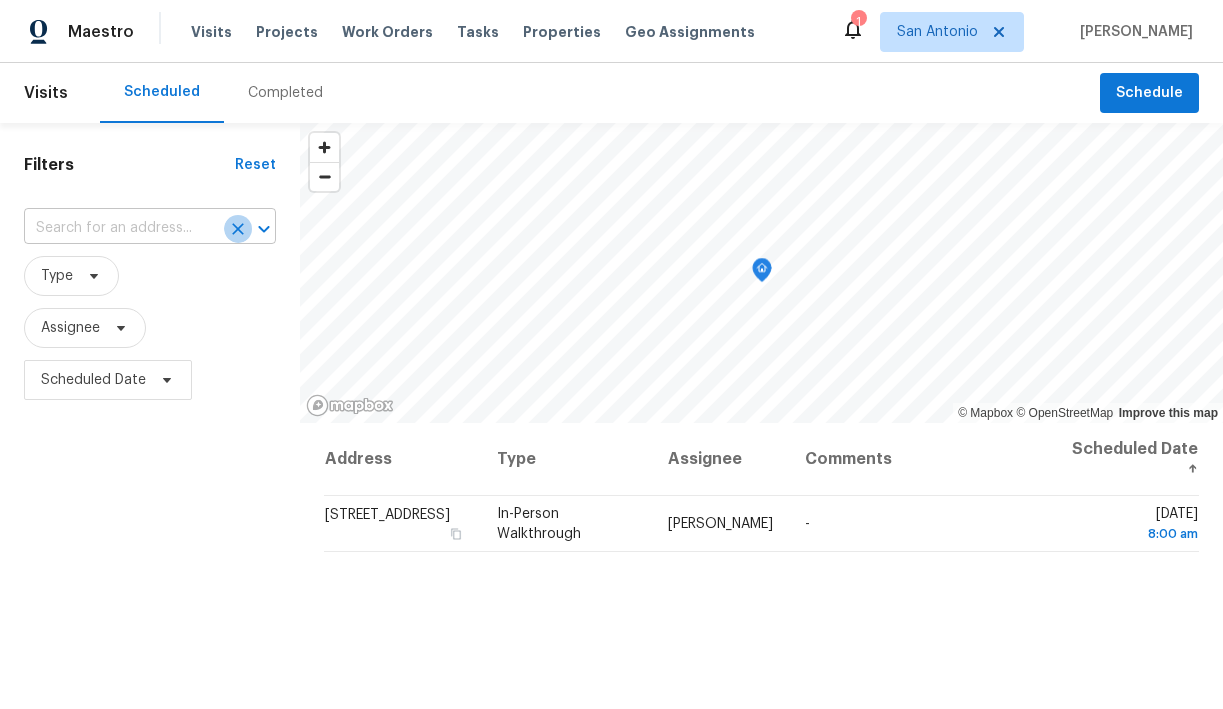 scroll, scrollTop: 0, scrollLeft: 0, axis: both 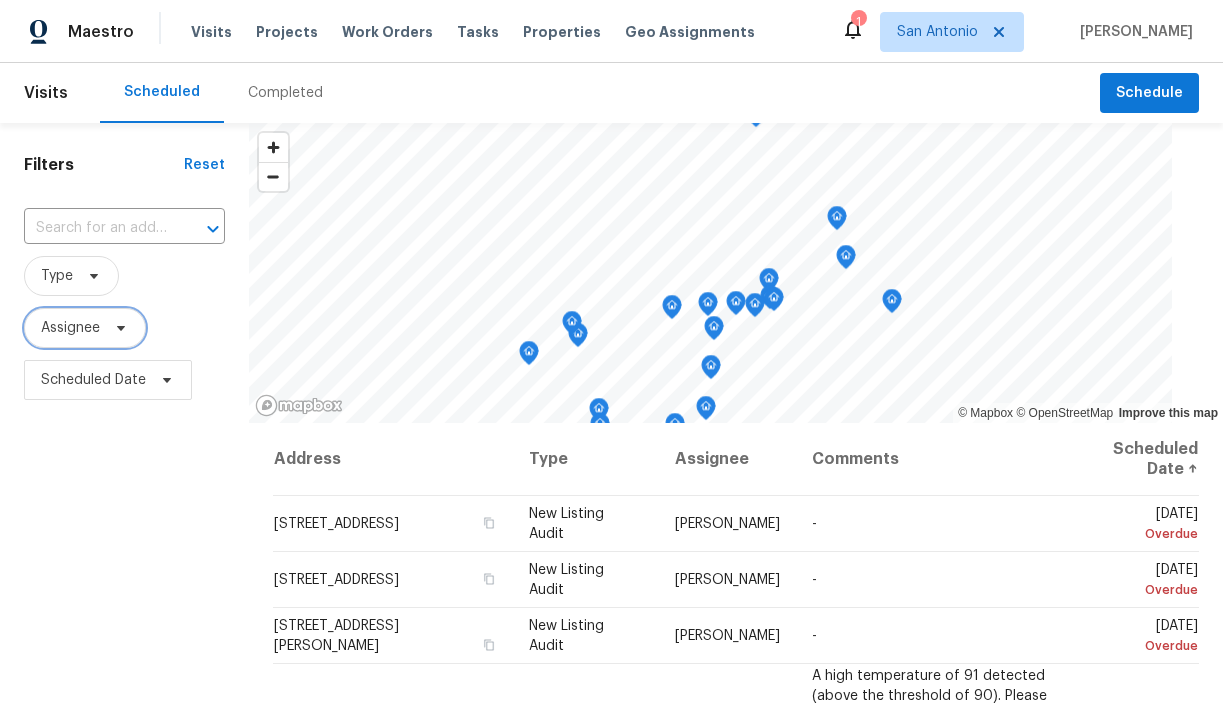 click 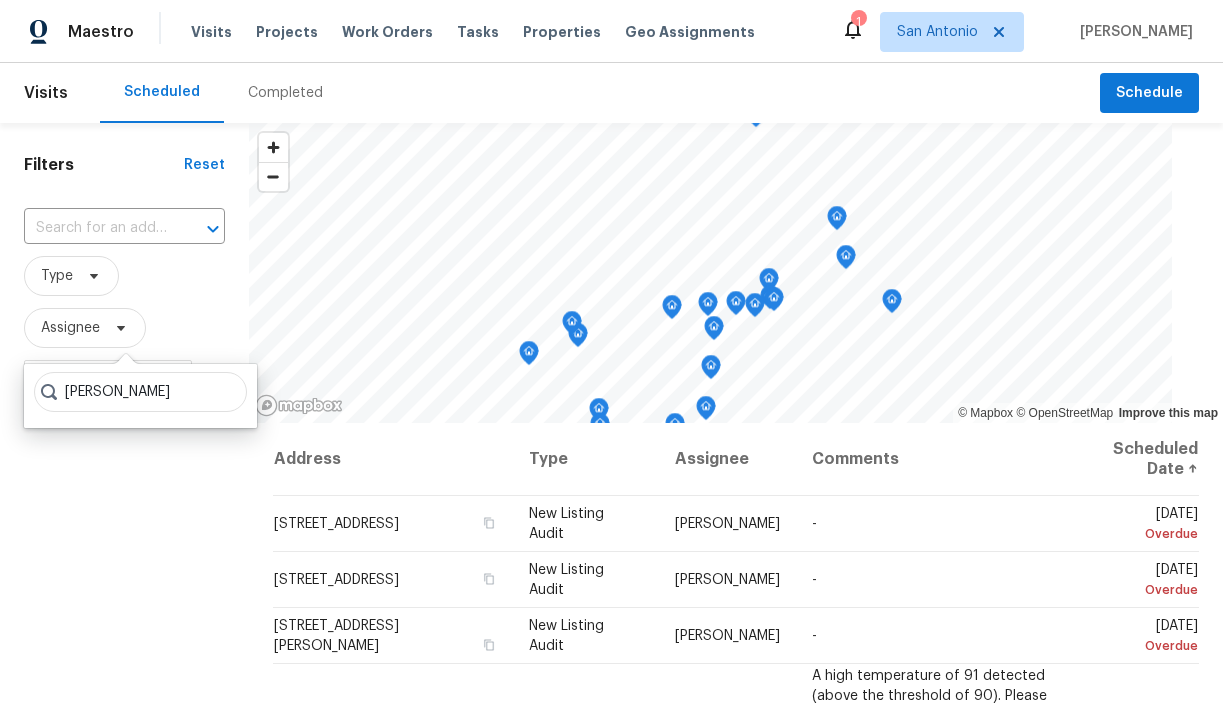 type on "CHRIS FUENTES" 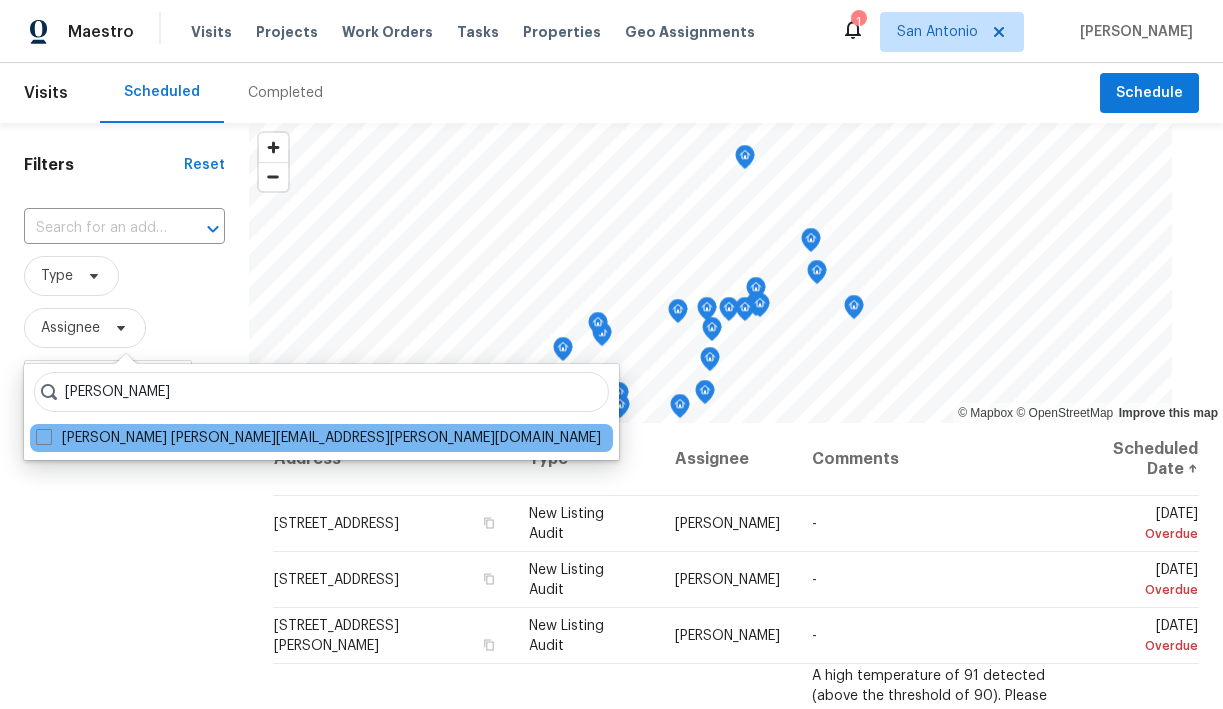 click on "Chris Fuentes
chris.fuentes@opendoor.com" at bounding box center (321, 438) 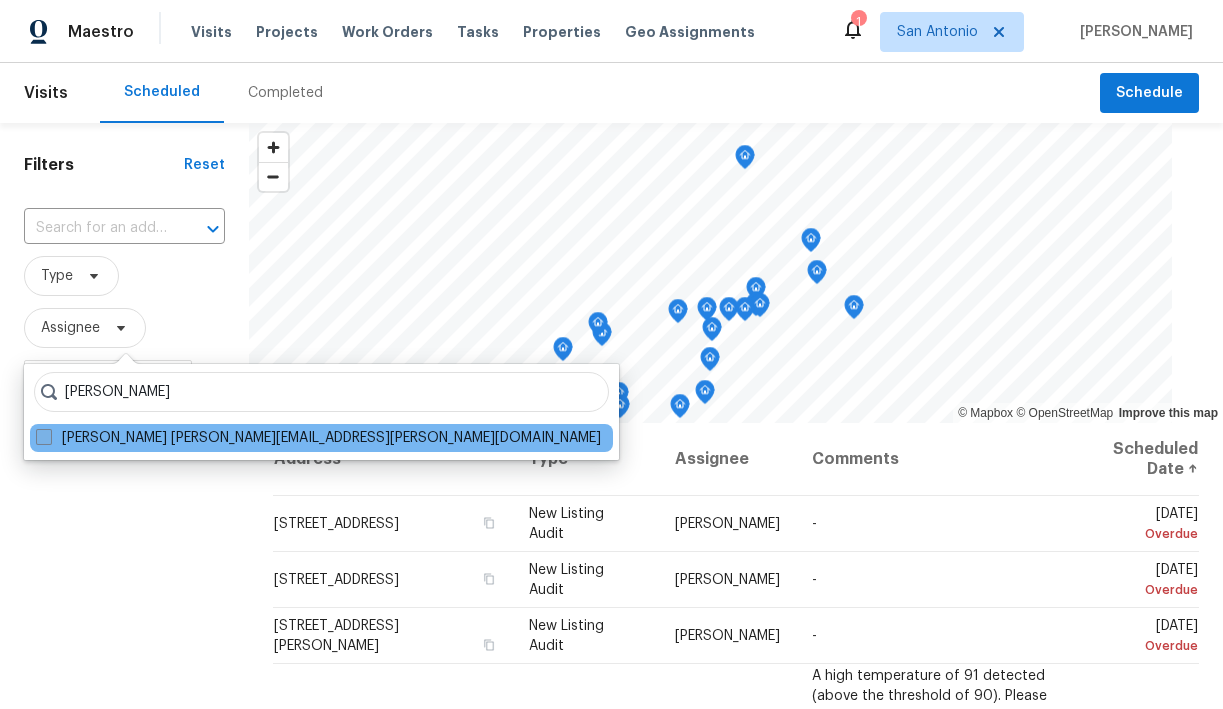 click on "Chris Fuentes
chris.fuentes@opendoor.com" at bounding box center [318, 438] 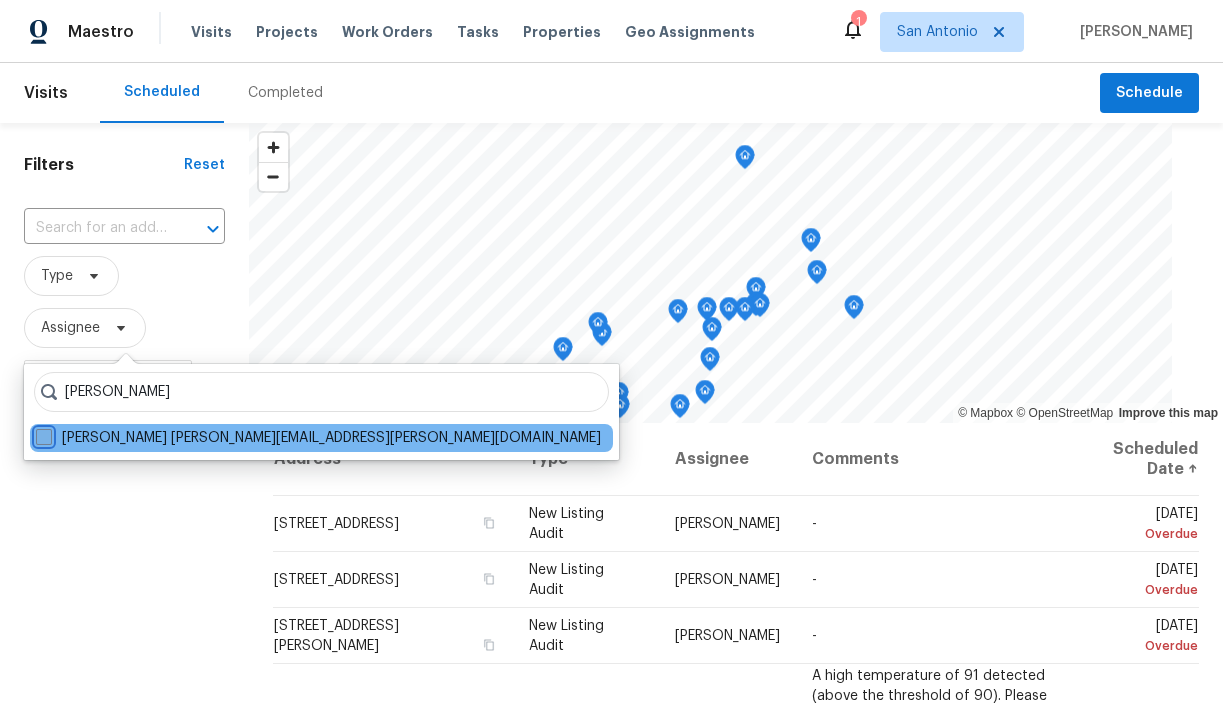 click on "Chris Fuentes
chris.fuentes@opendoor.com" at bounding box center (42, 434) 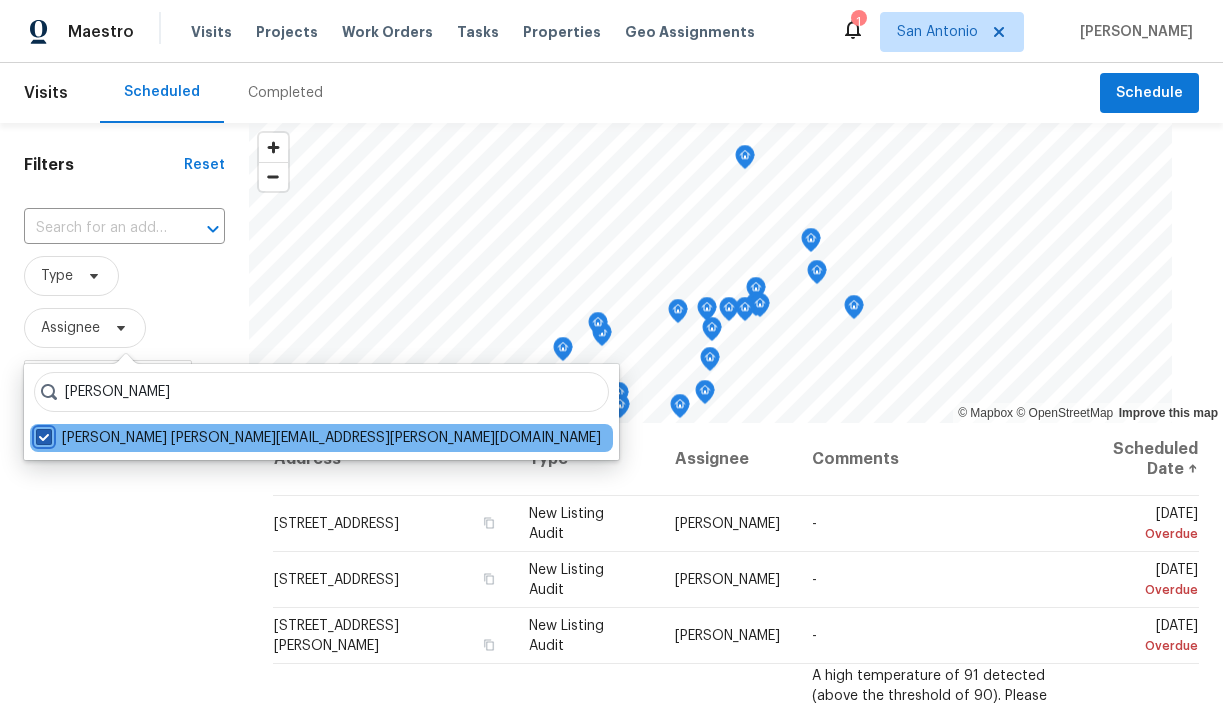 checkbox on "true" 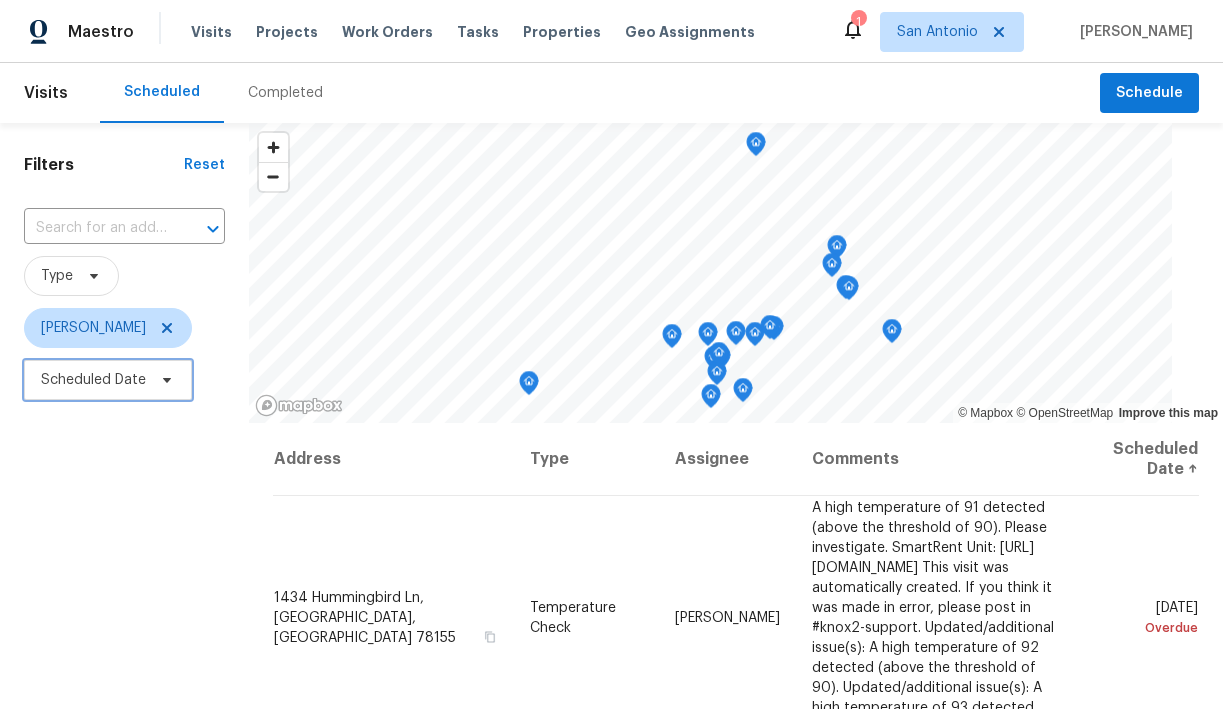 click 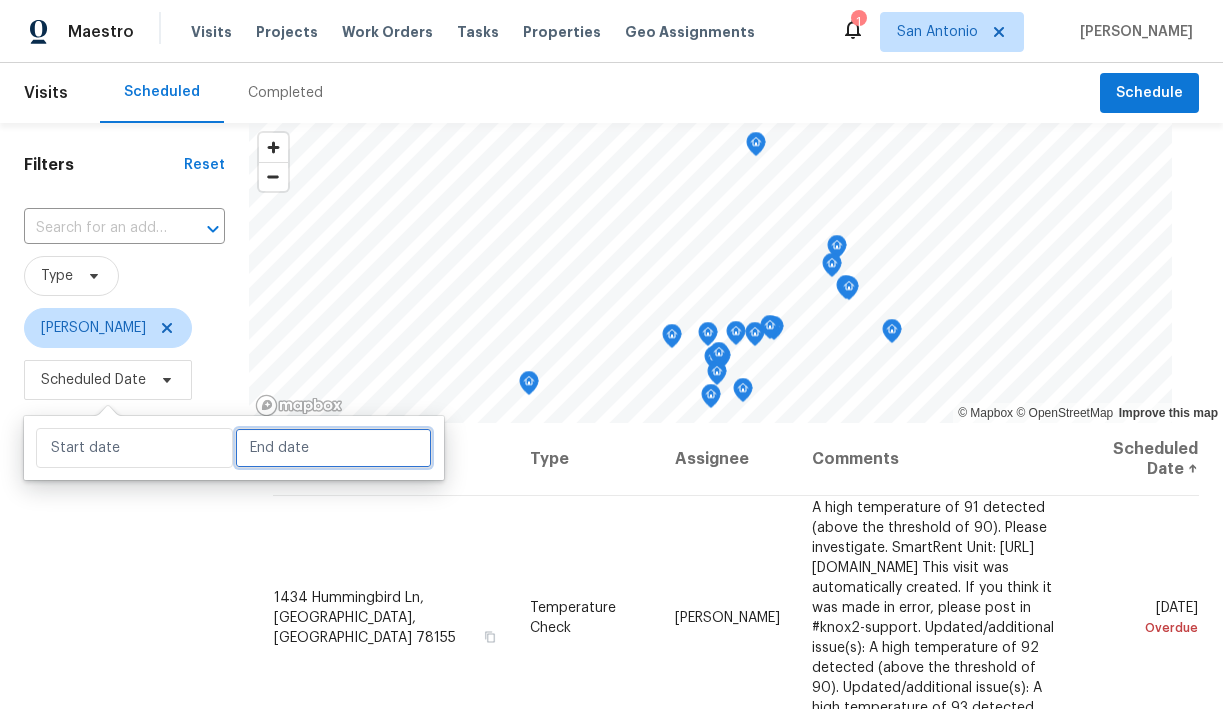click at bounding box center [333, 448] 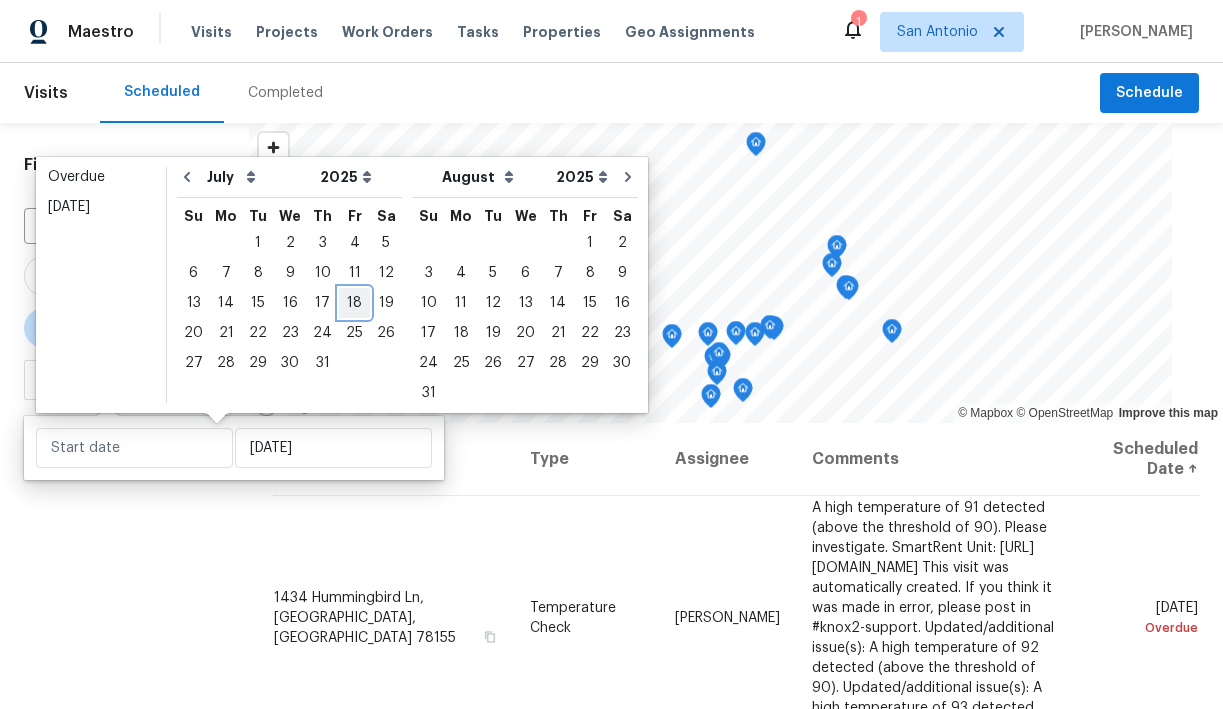 click on "18" at bounding box center [354, 303] 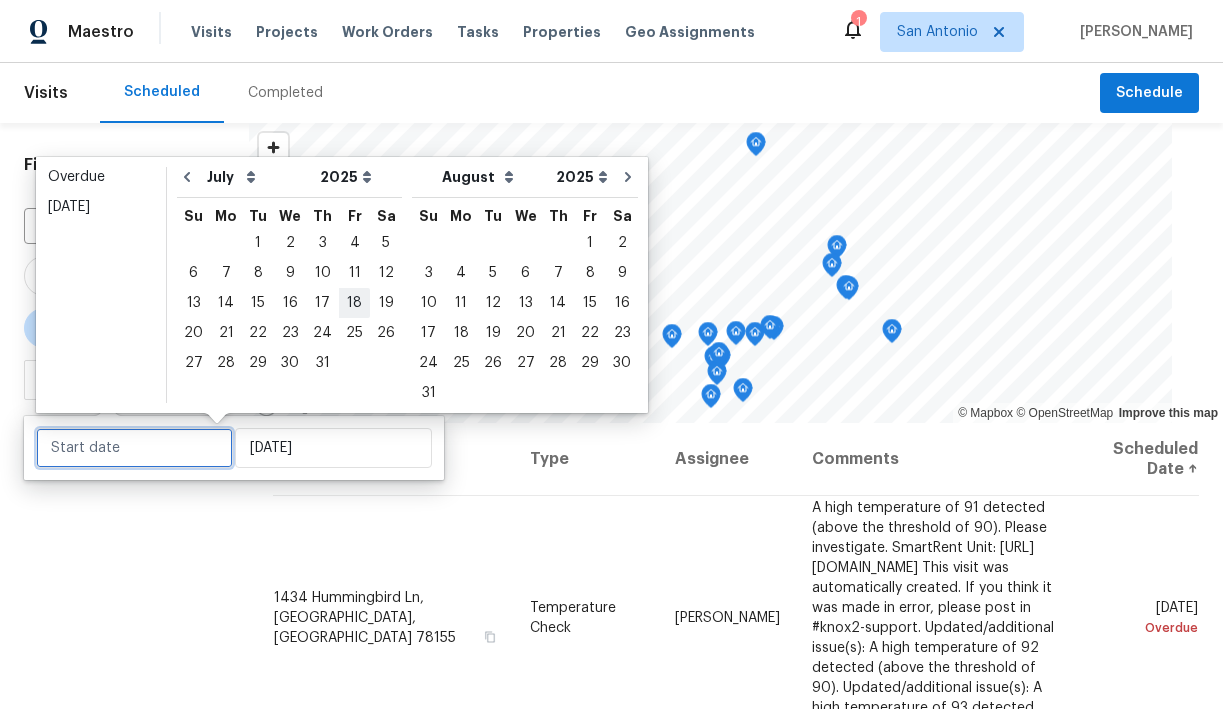 type on "Fri, Jul 18" 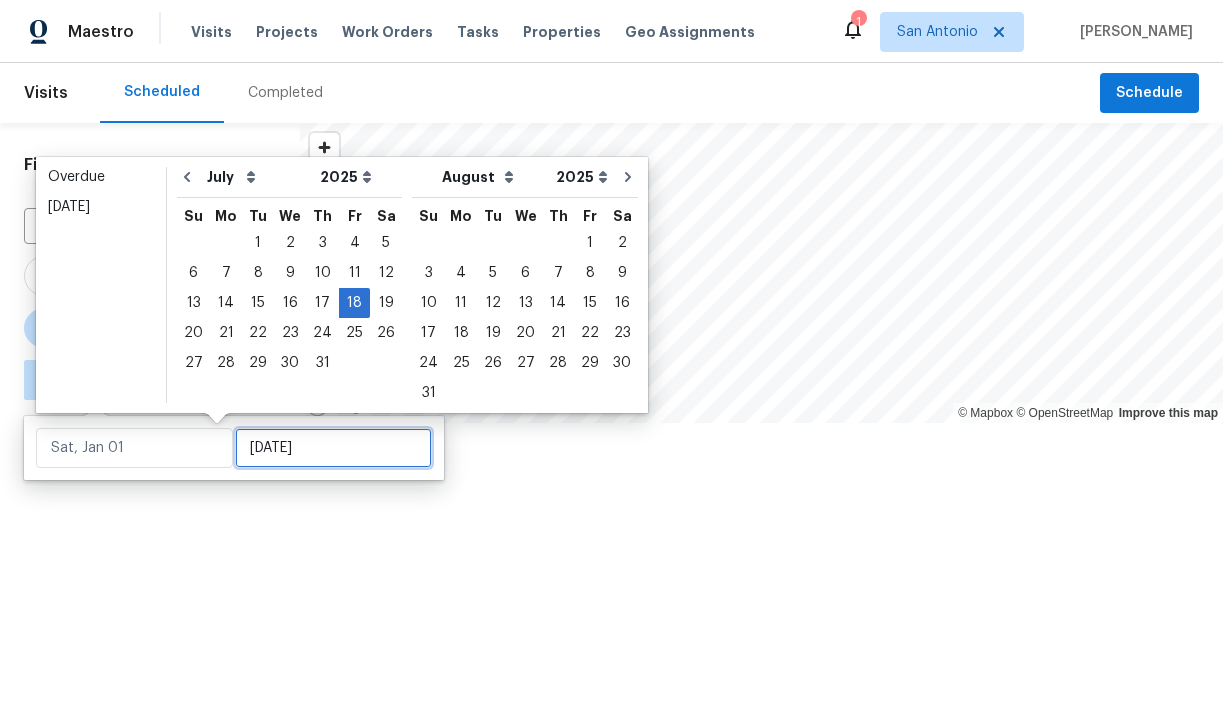 type on "Fri, Jul 18" 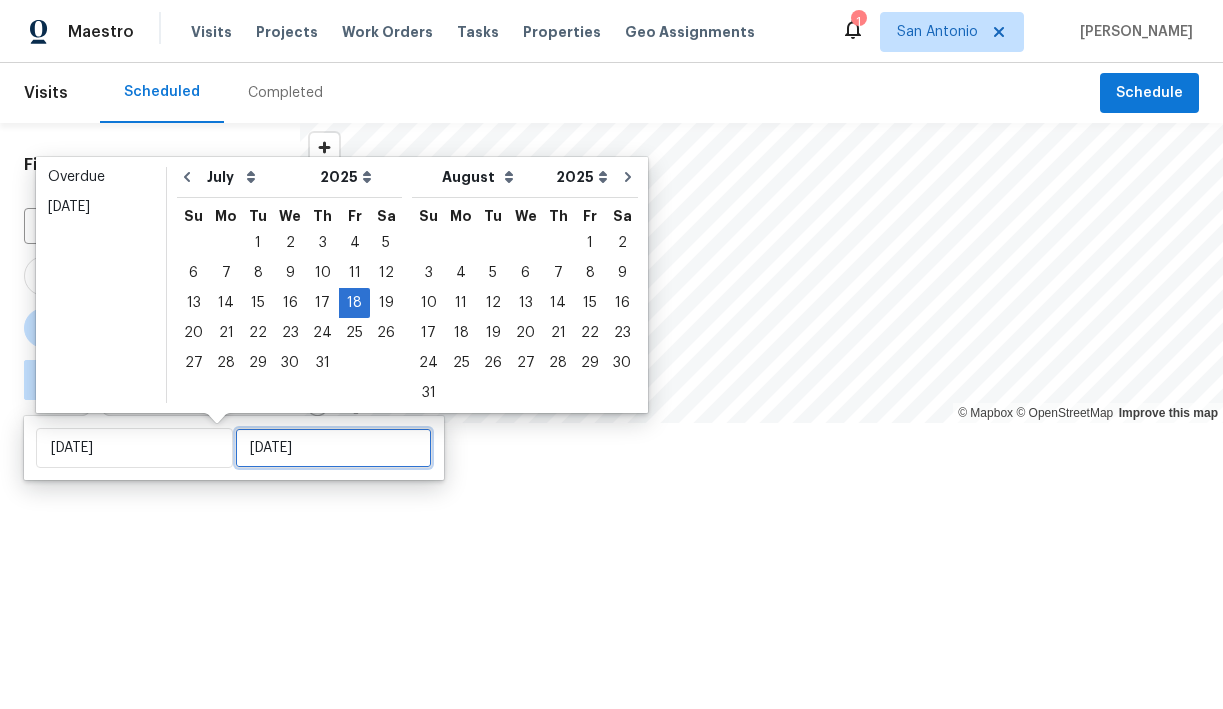 type on "Thu, Jul 31" 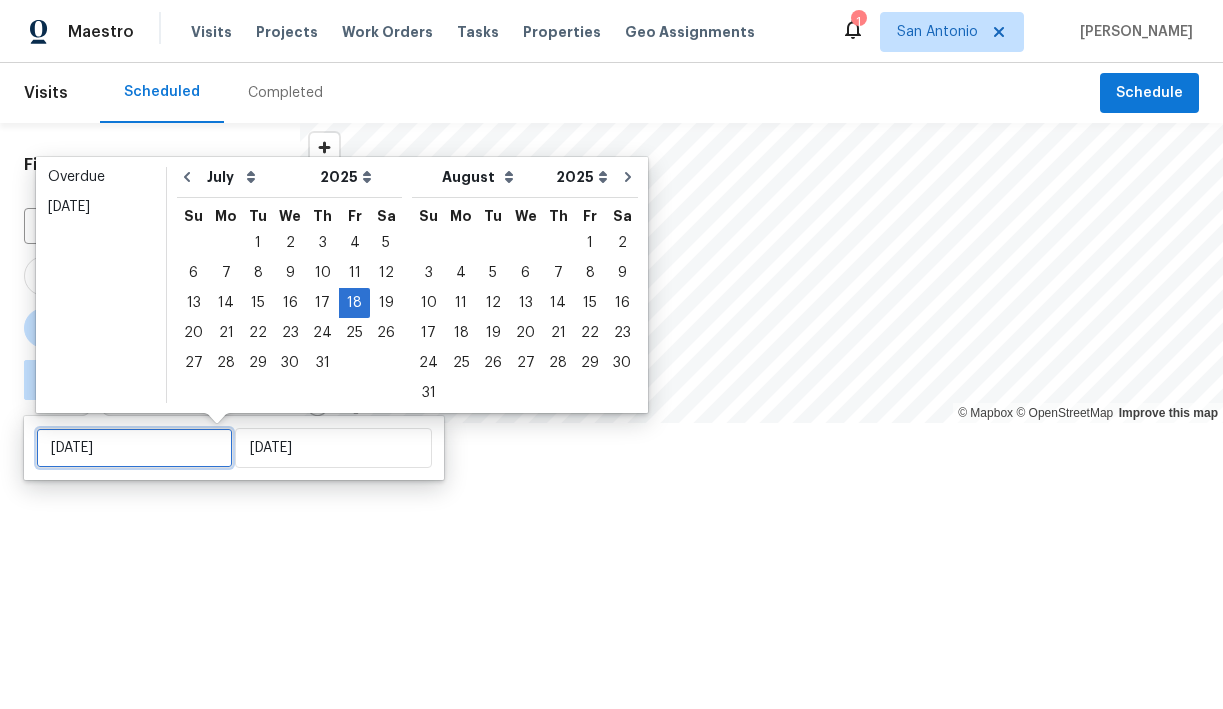 type 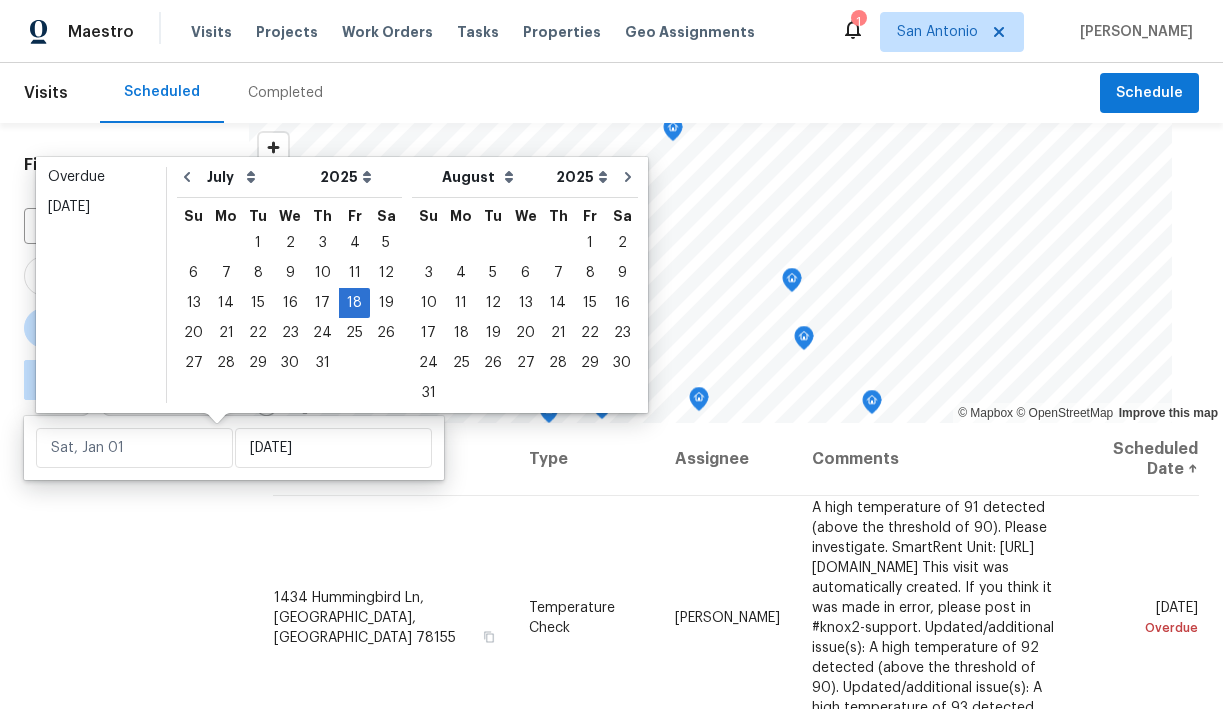 click on "Filters Reset ​ Type Chris Fuentes ∞ - Fri, Jul 18" at bounding box center (124, 556) 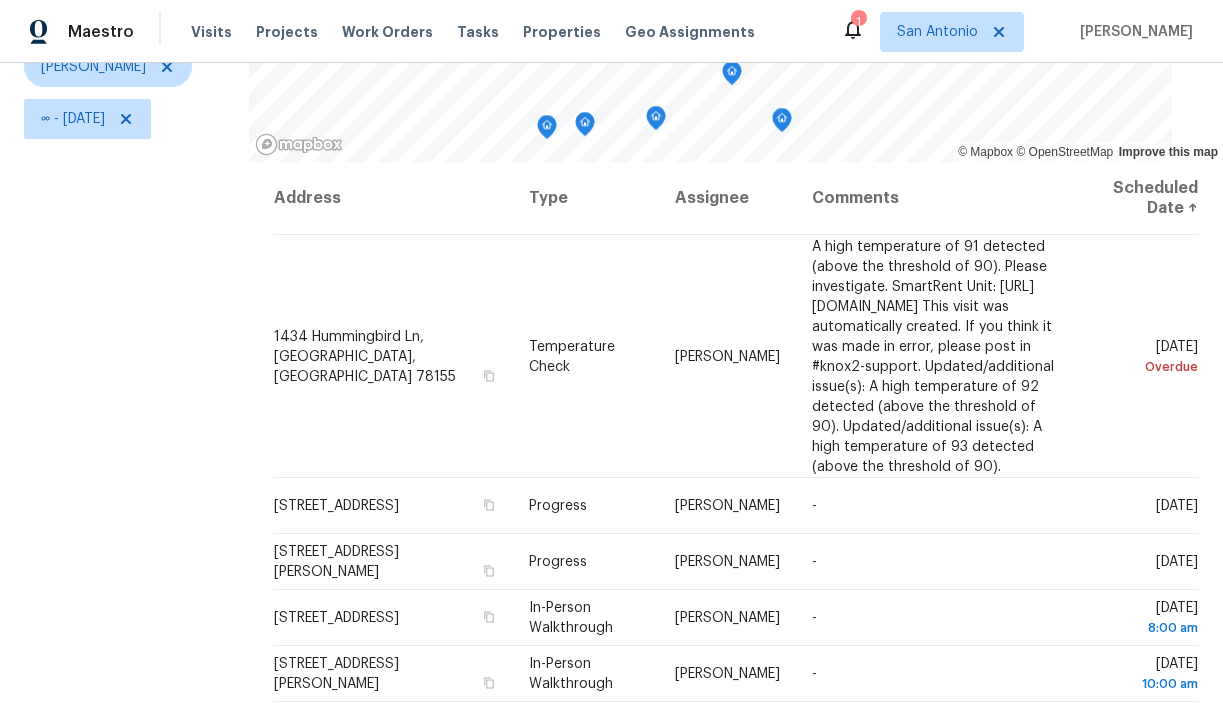 scroll, scrollTop: 281, scrollLeft: 0, axis: vertical 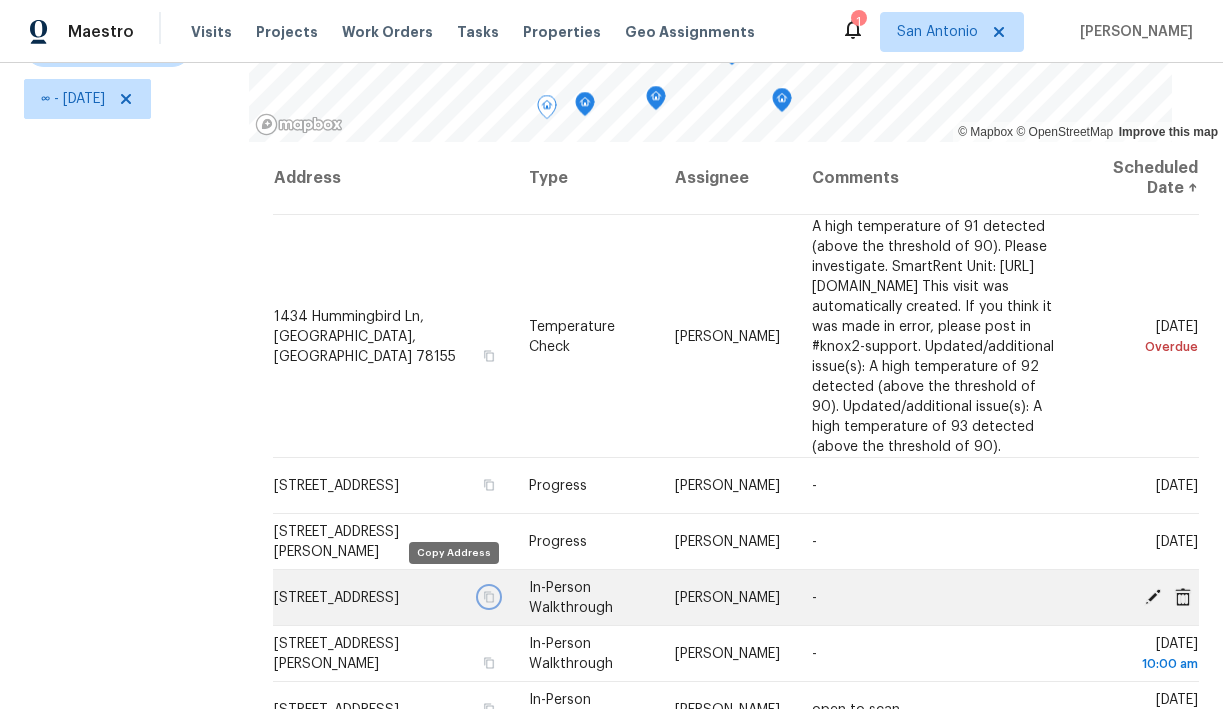 click 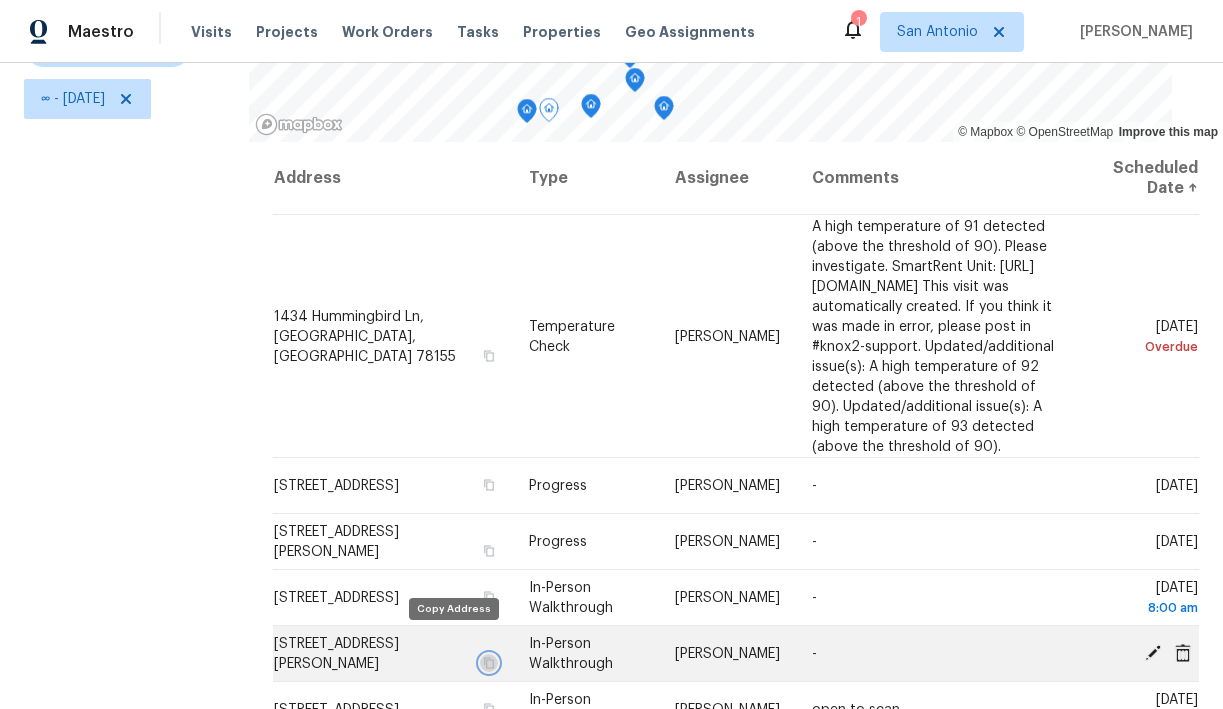 click 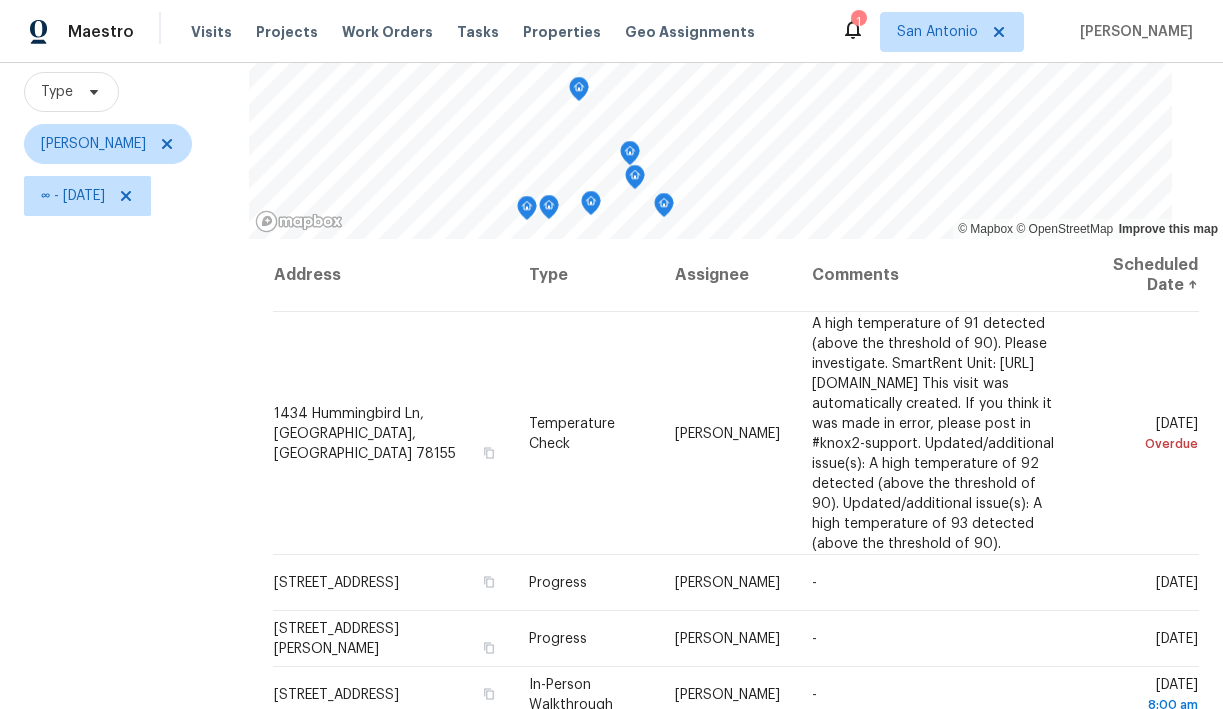scroll, scrollTop: 177, scrollLeft: 0, axis: vertical 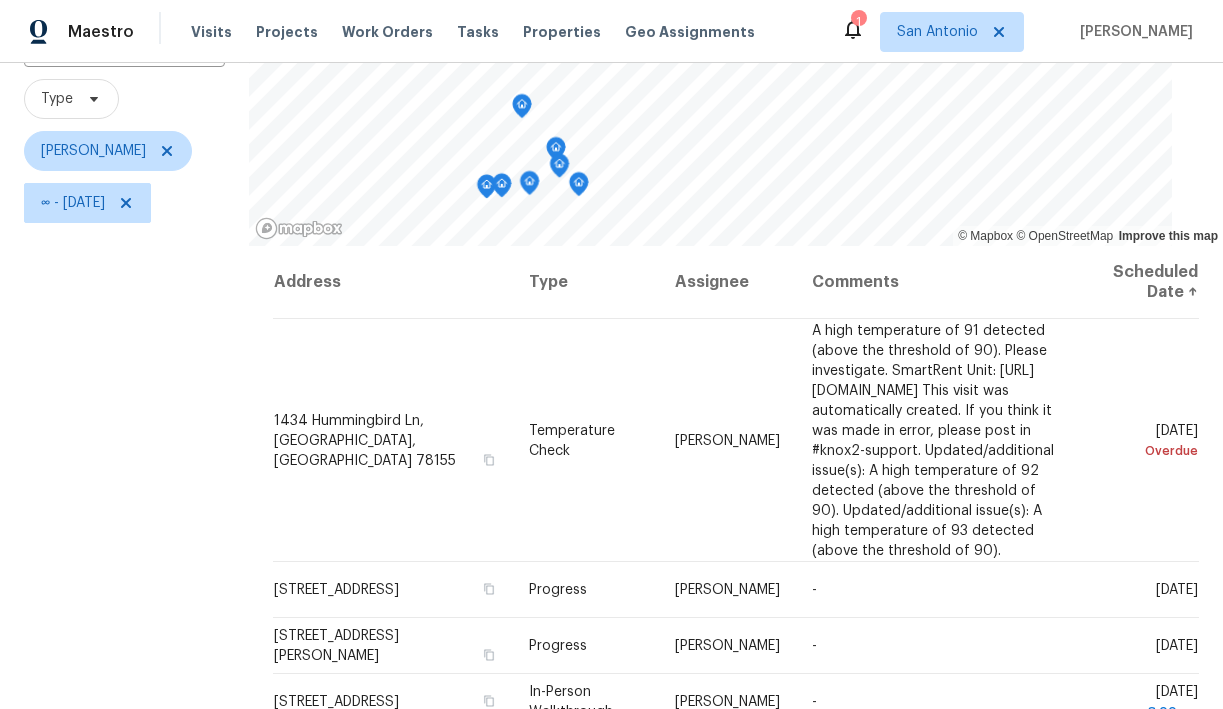drag, startPoint x: 509, startPoint y: 206, endPoint x: 486, endPoint y: 175, distance: 38.600517 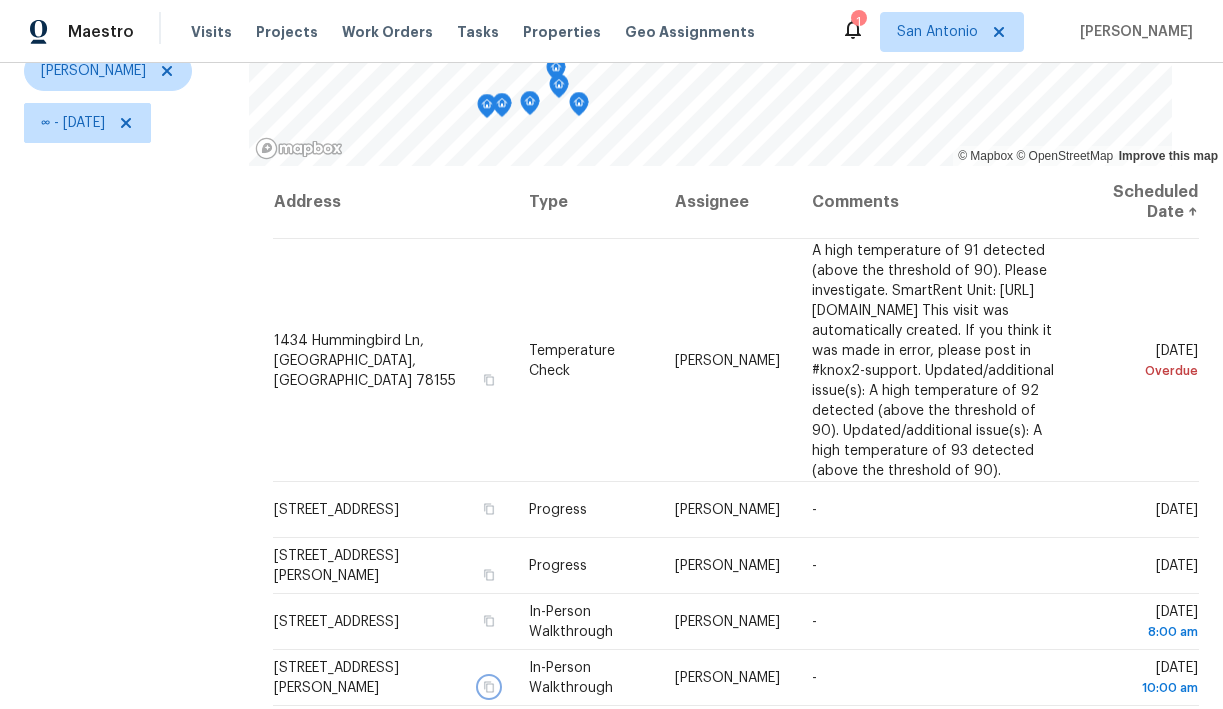 scroll, scrollTop: 281, scrollLeft: 0, axis: vertical 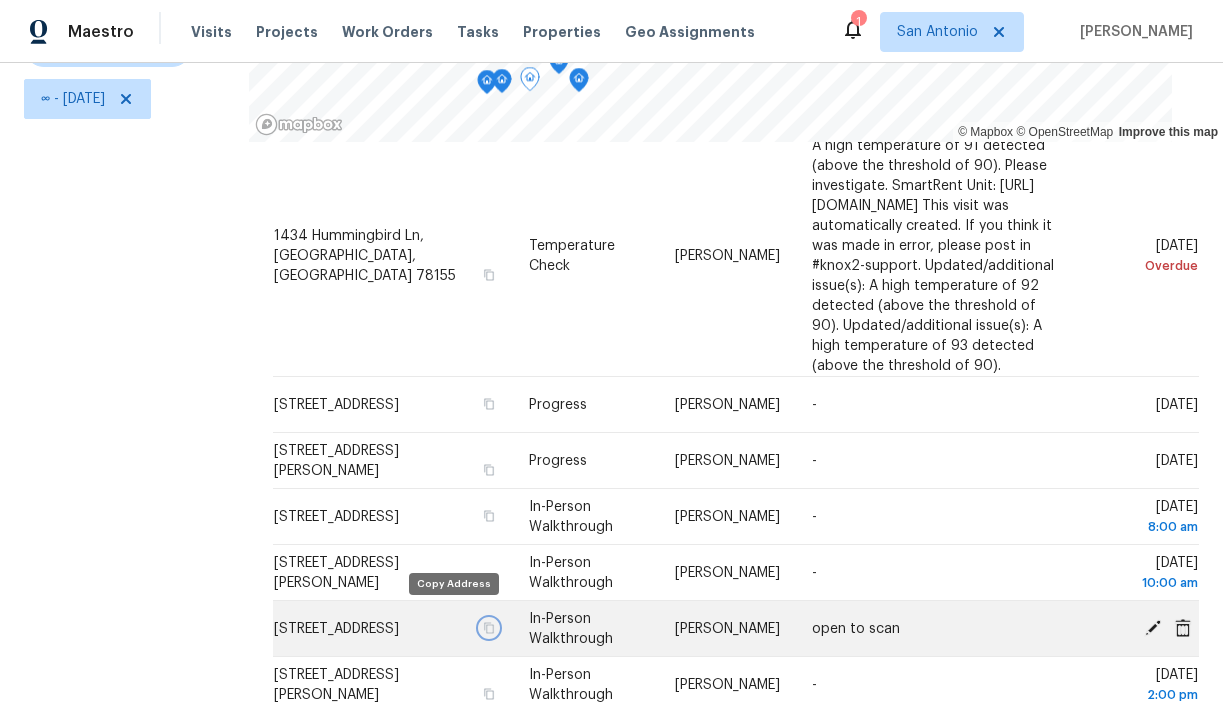 click 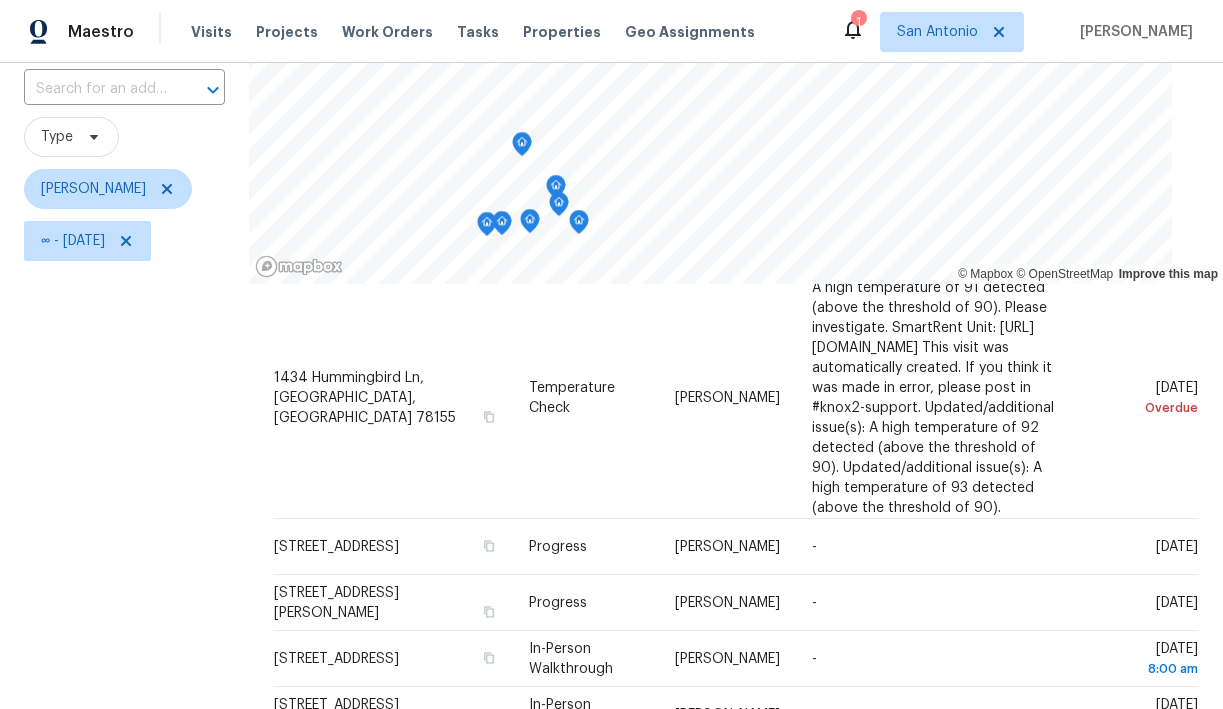 scroll, scrollTop: 131, scrollLeft: 0, axis: vertical 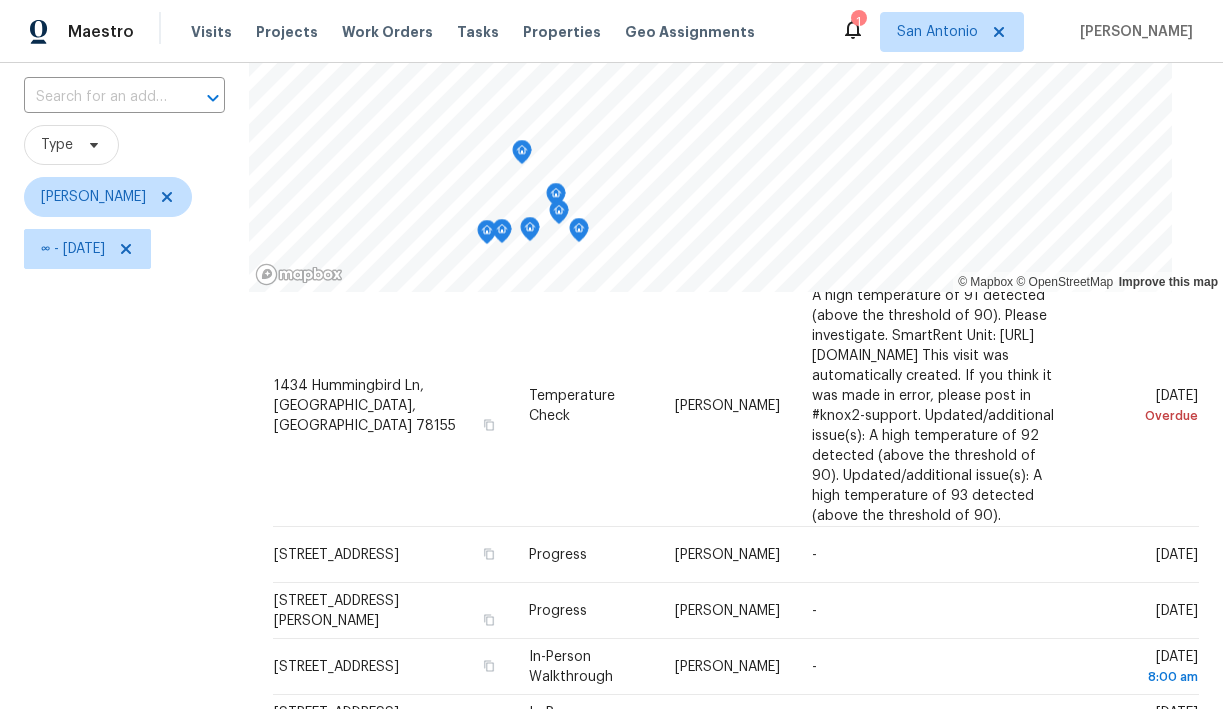 click 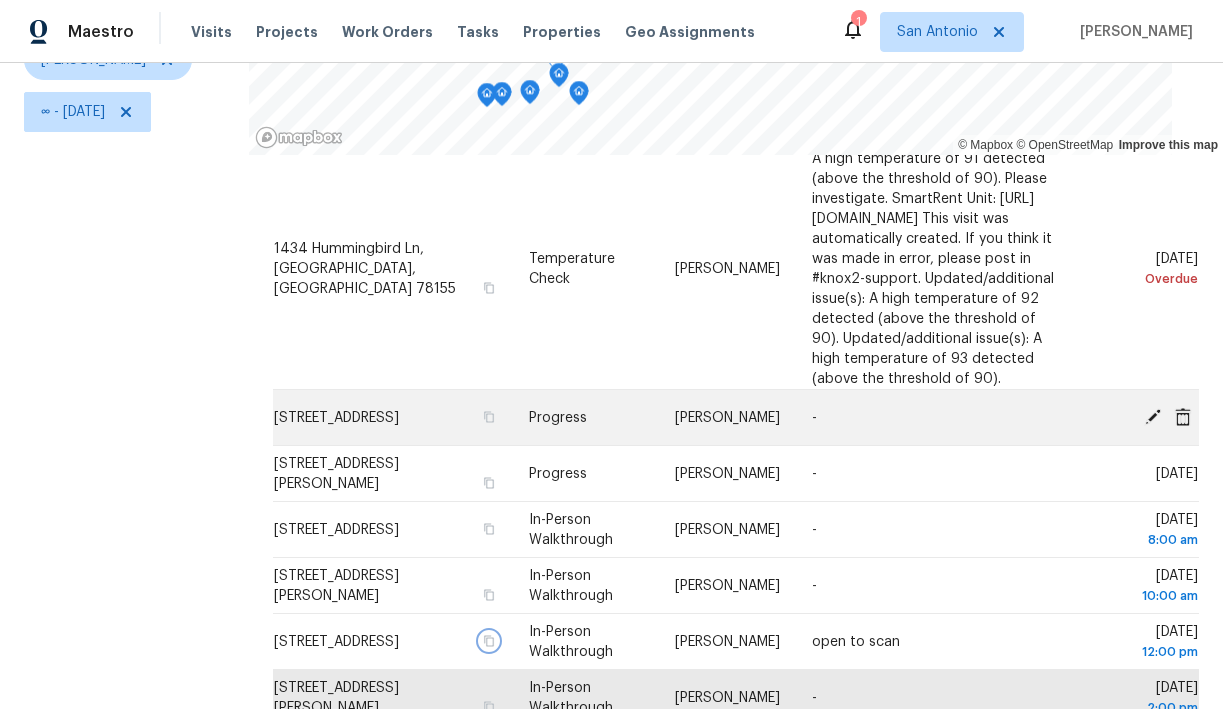 scroll, scrollTop: 281, scrollLeft: 0, axis: vertical 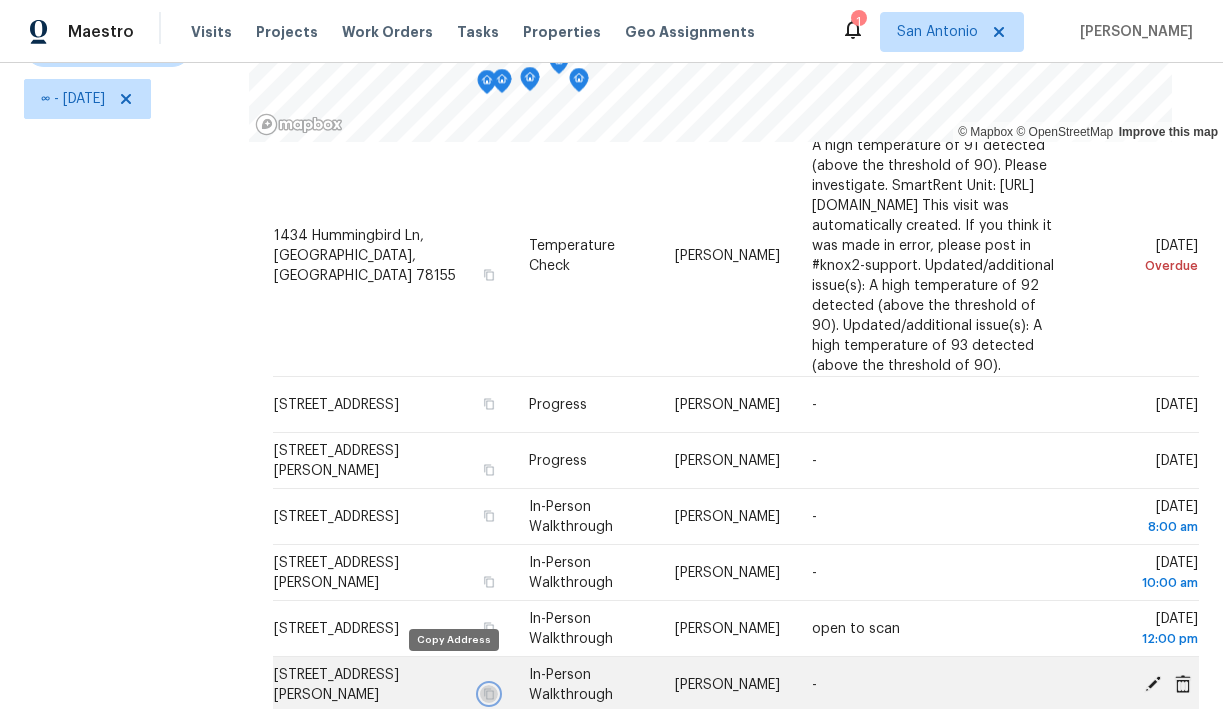 click 